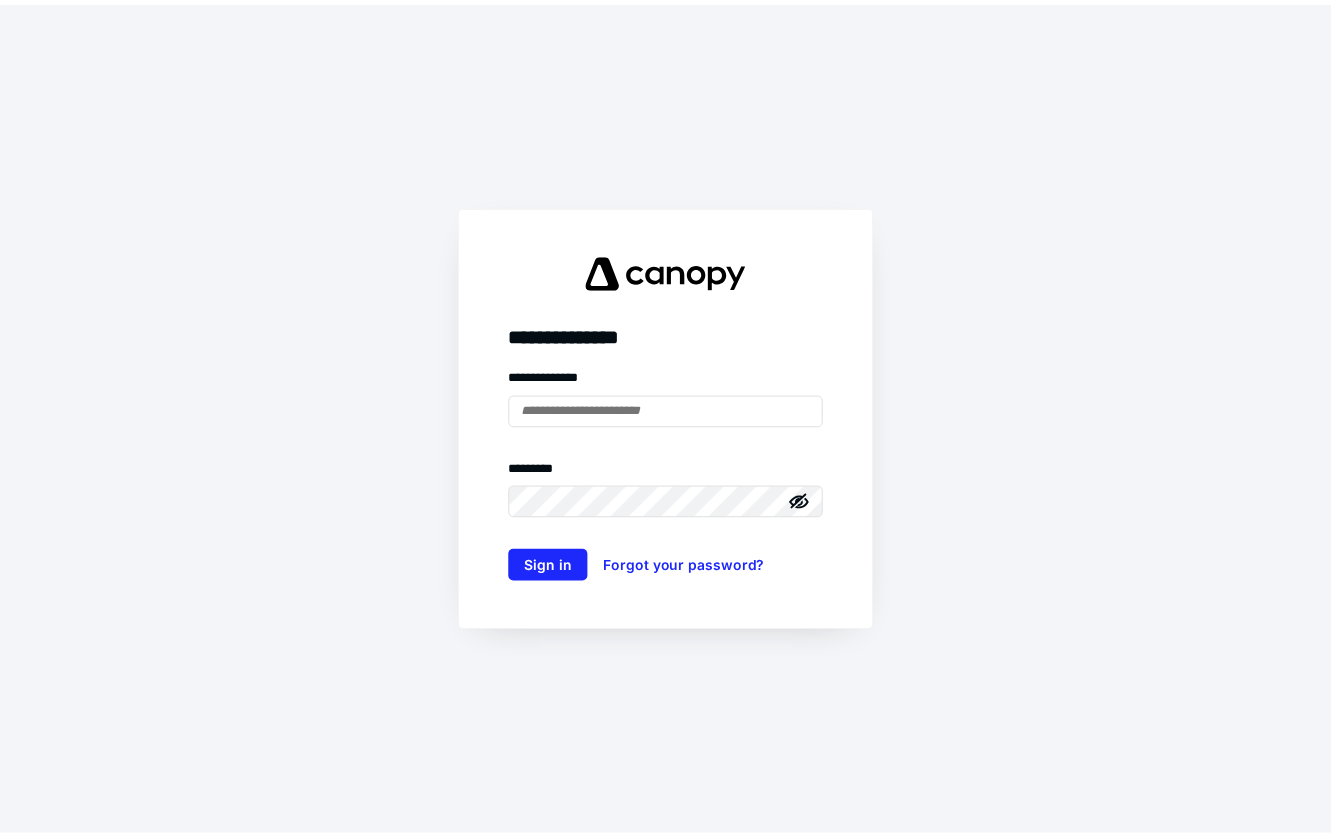 scroll, scrollTop: 0, scrollLeft: 0, axis: both 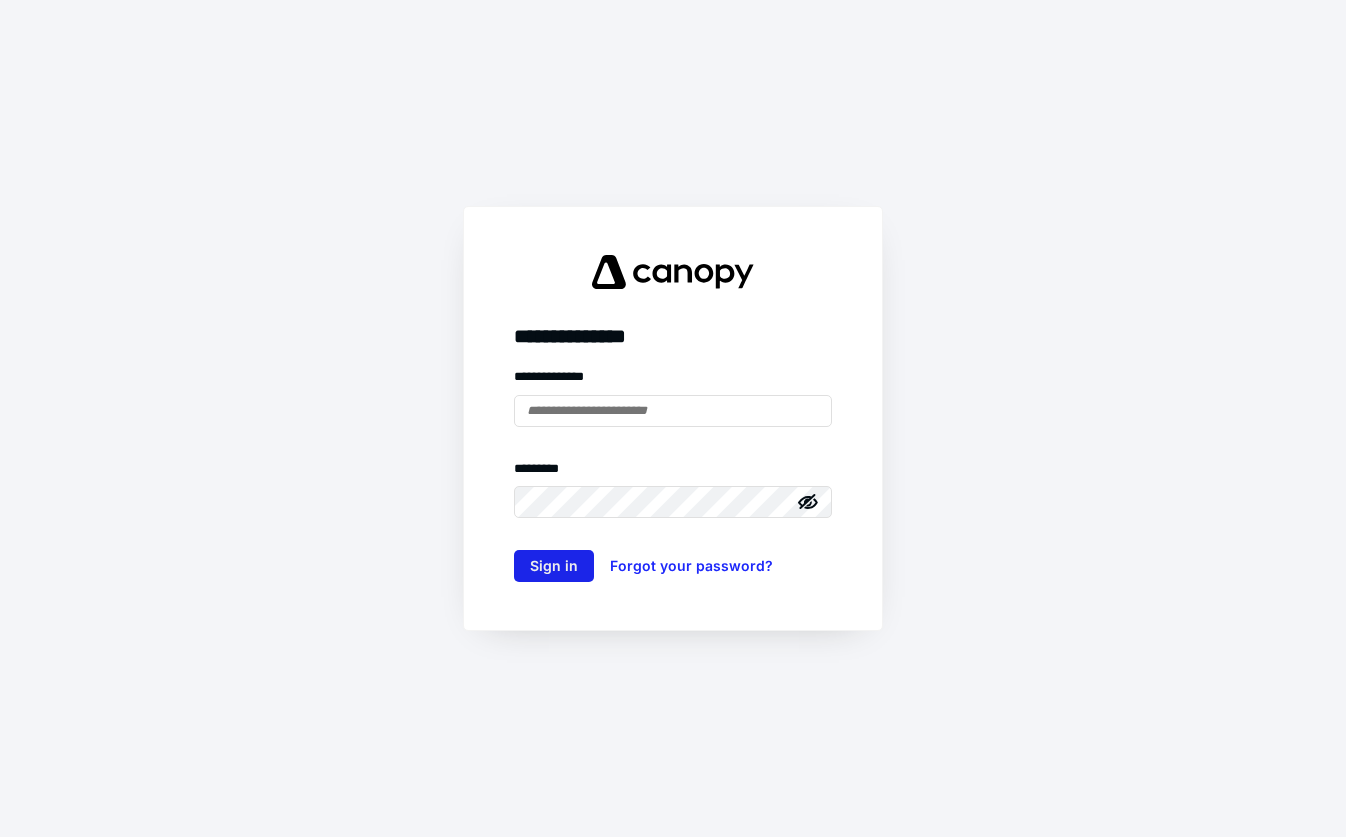 type on "**********" 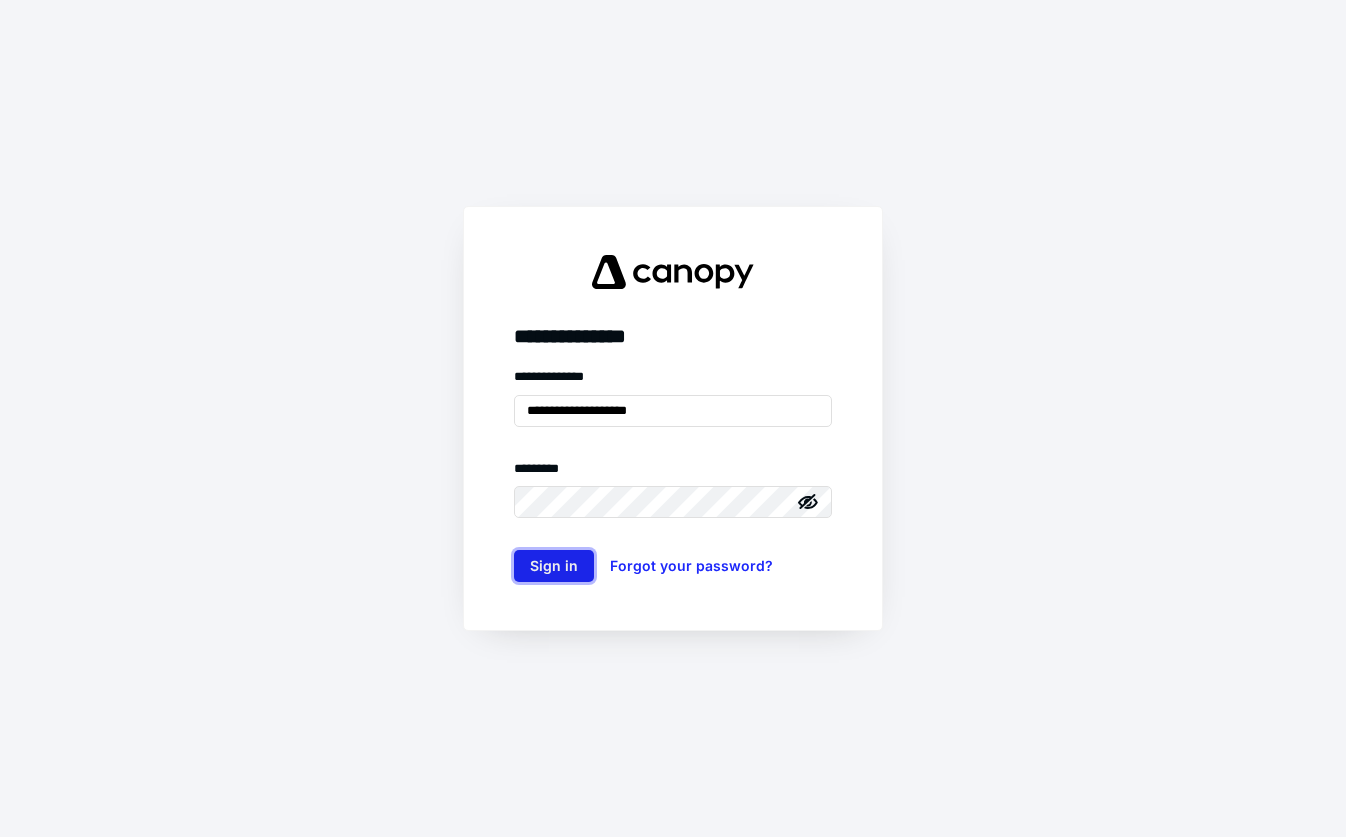click on "Sign in" at bounding box center [554, 566] 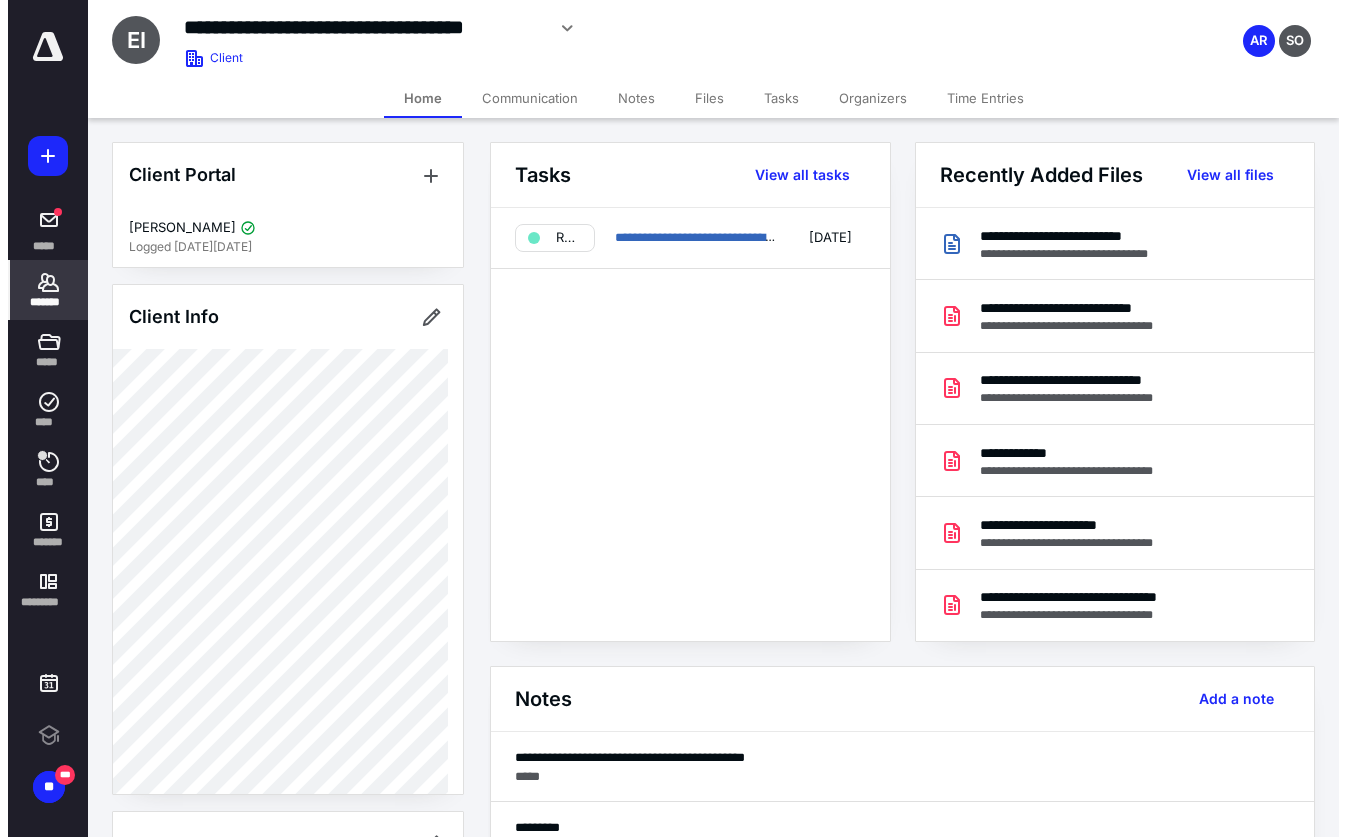 scroll, scrollTop: 0, scrollLeft: 0, axis: both 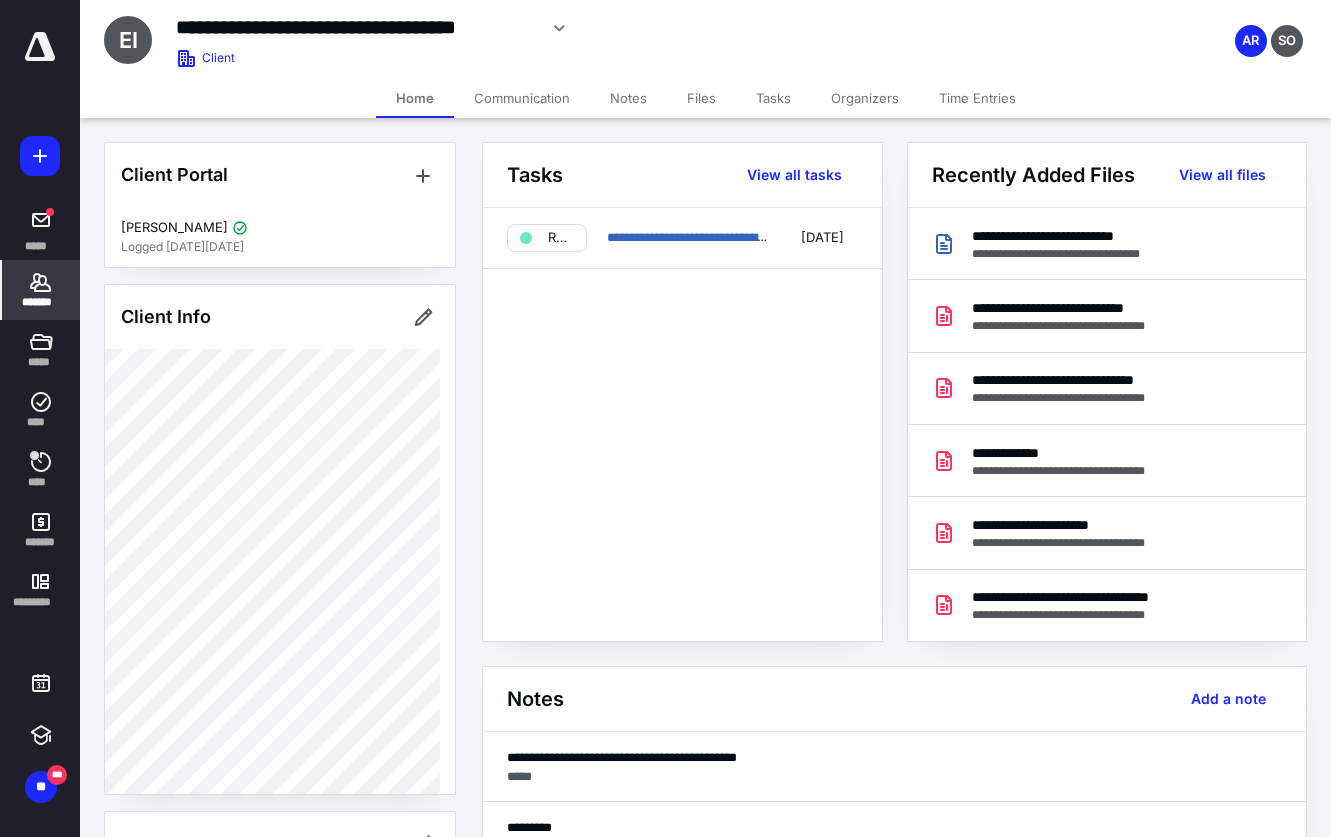 click on "*******" at bounding box center (41, 302) 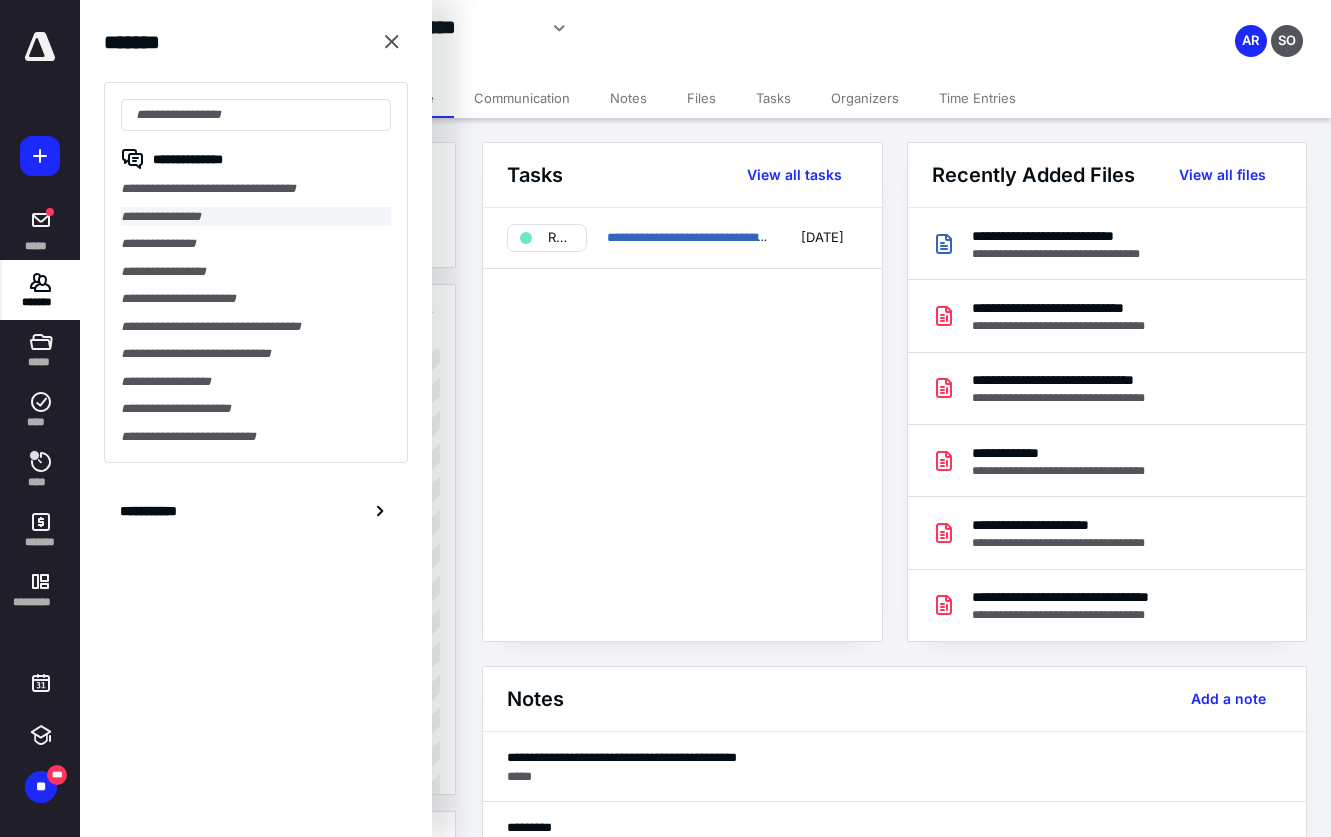 click on "**********" at bounding box center [256, 217] 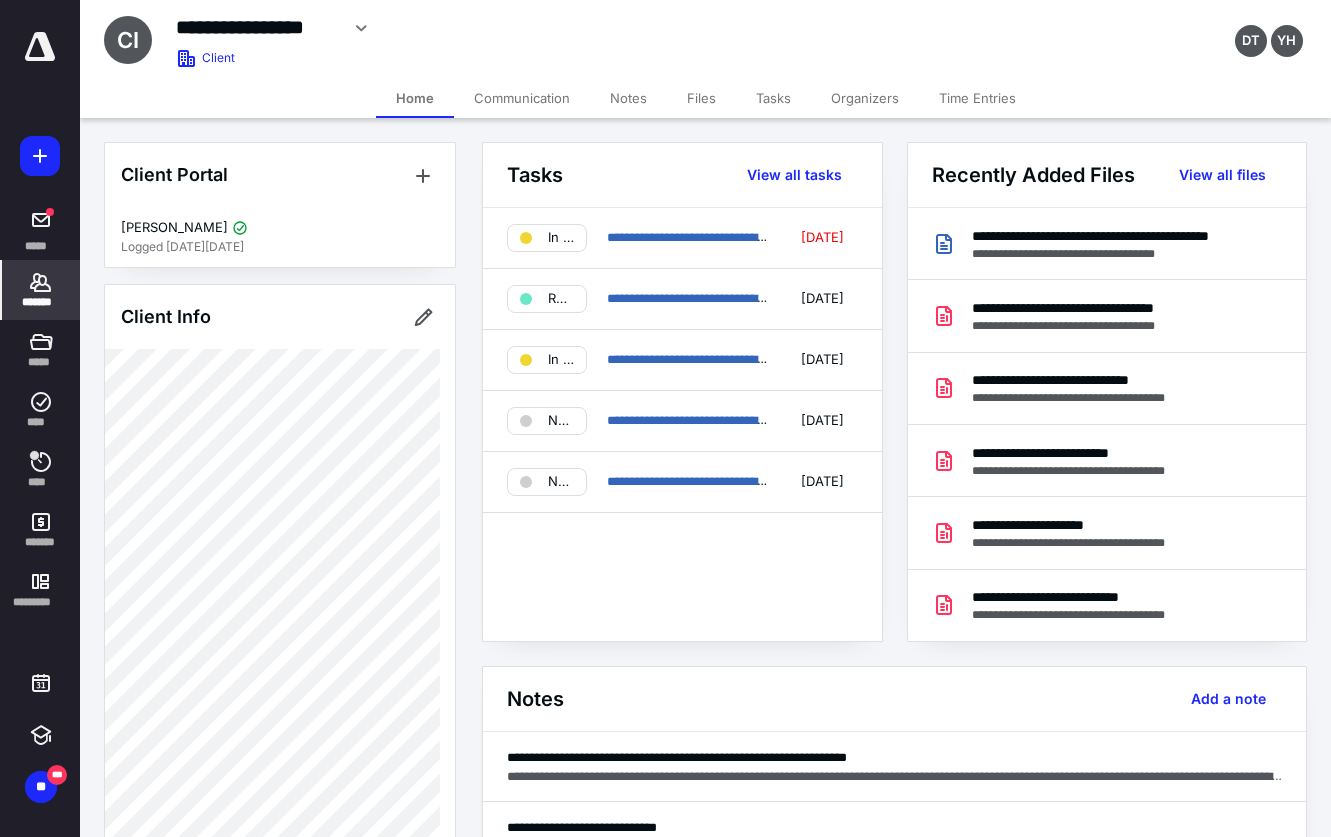 click on "Files" at bounding box center (701, 98) 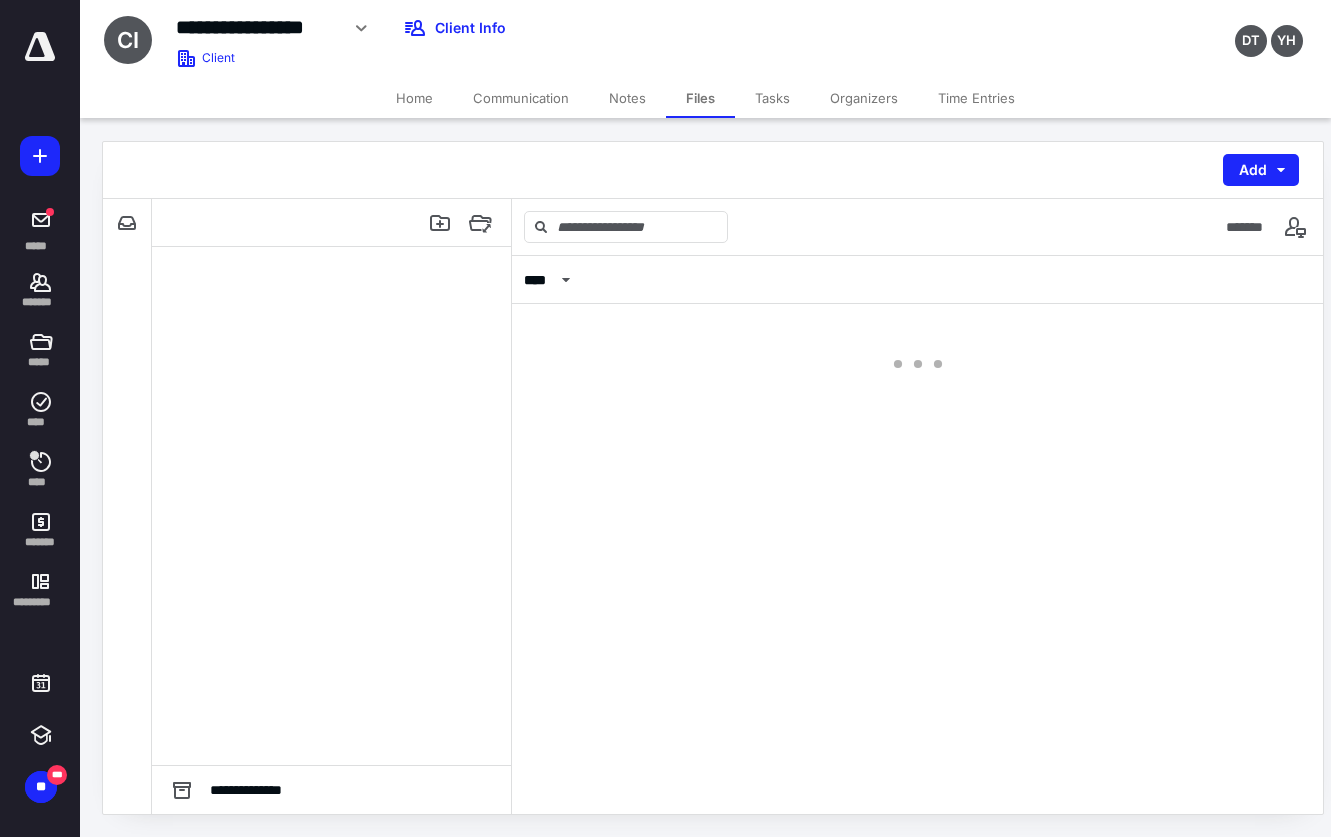 click on "Files" at bounding box center (700, 98) 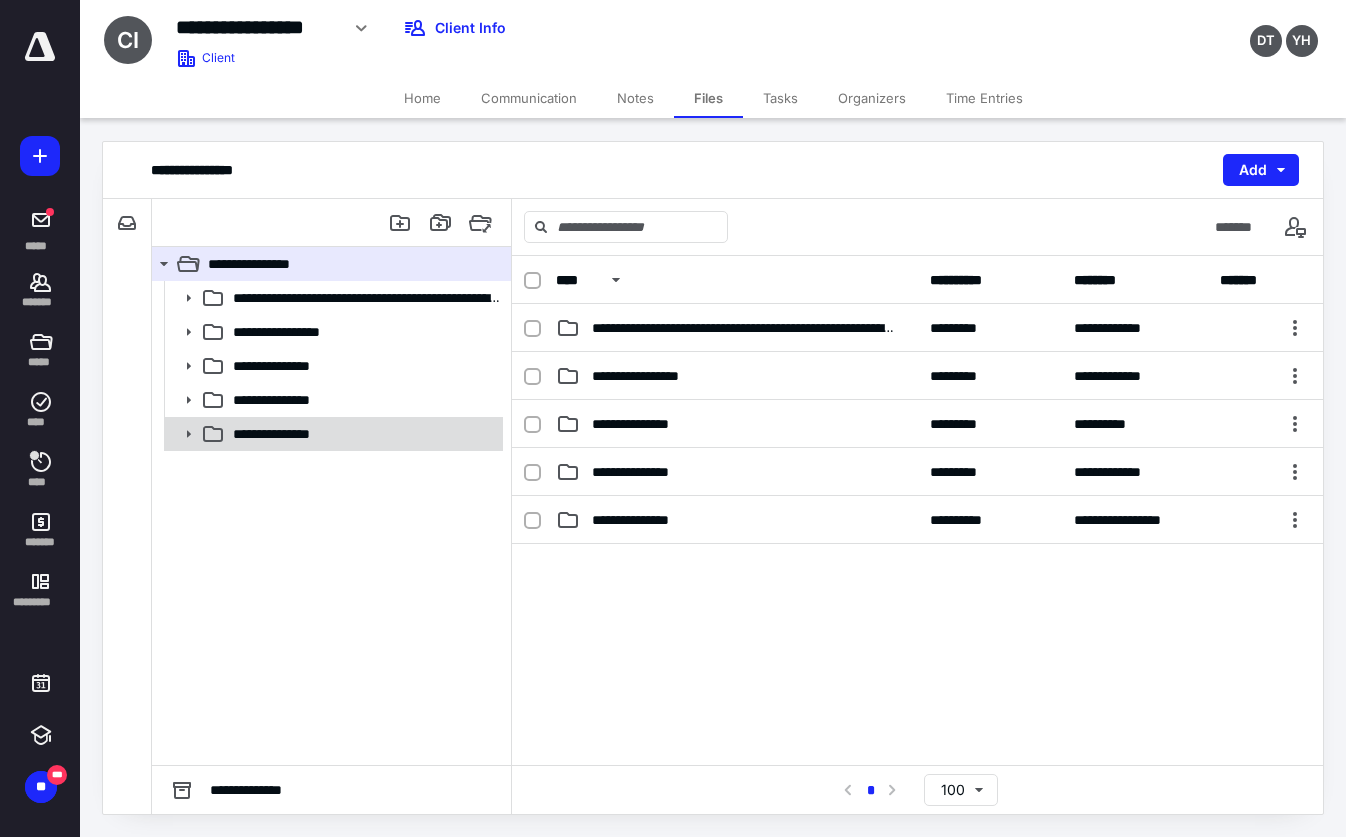 click 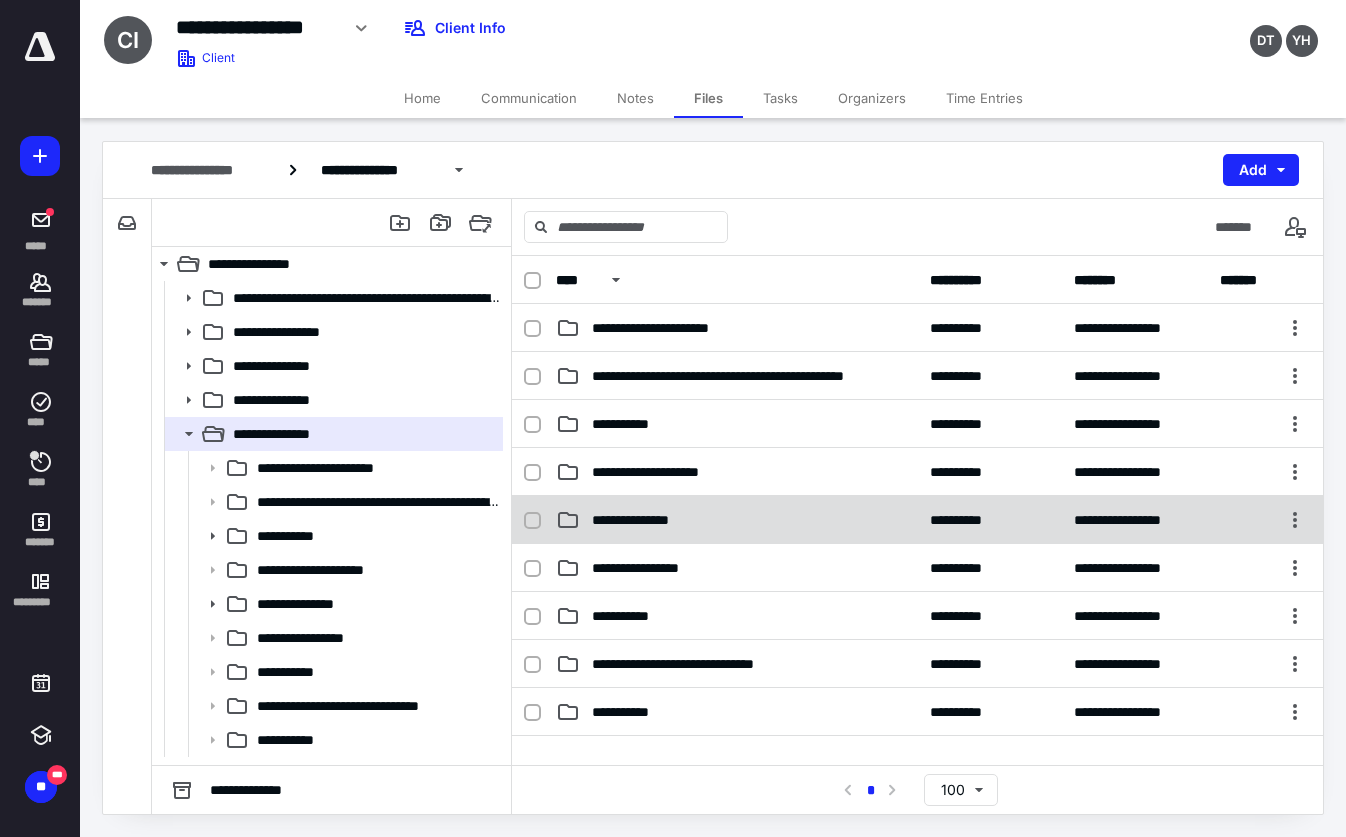 click on "**********" at bounding box center (642, 520) 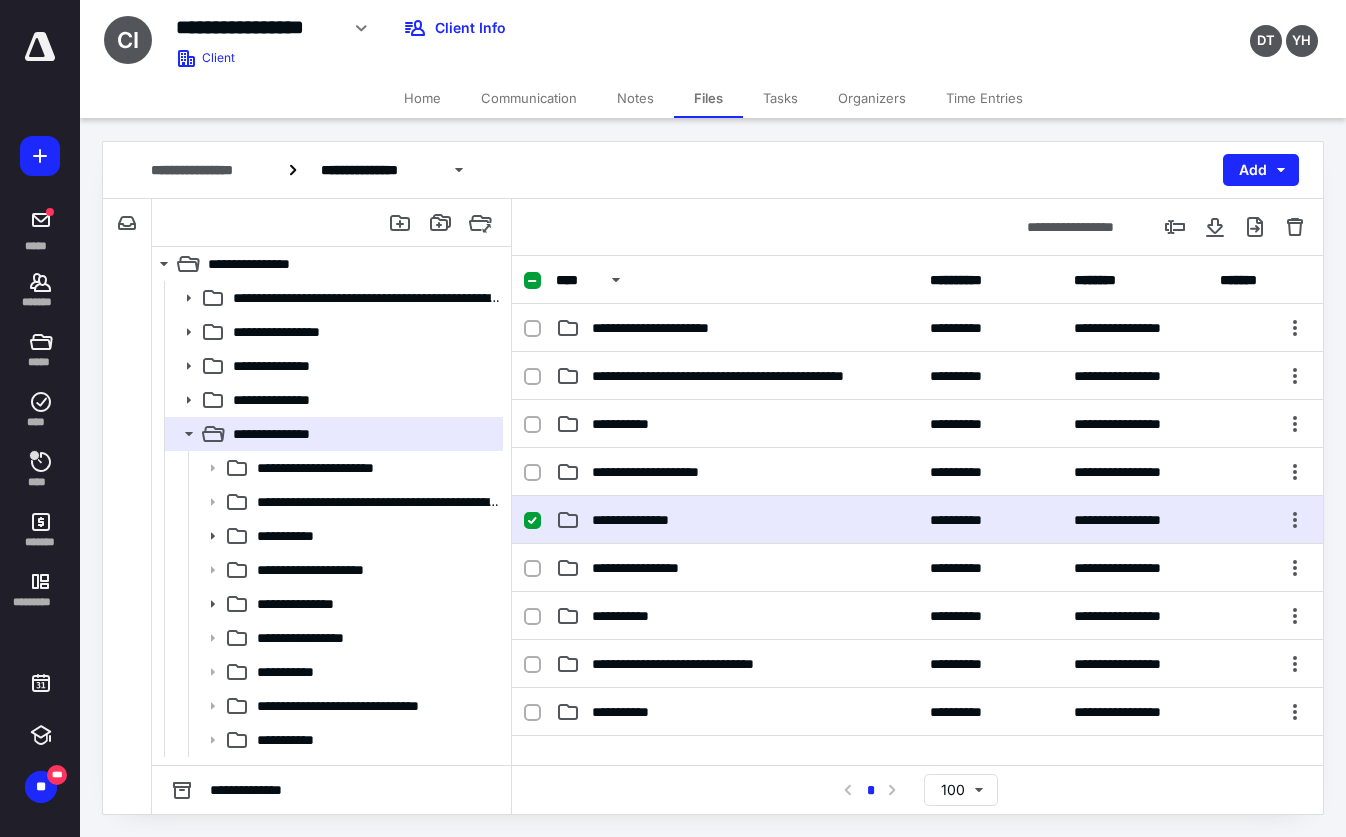 click on "**********" at bounding box center [642, 520] 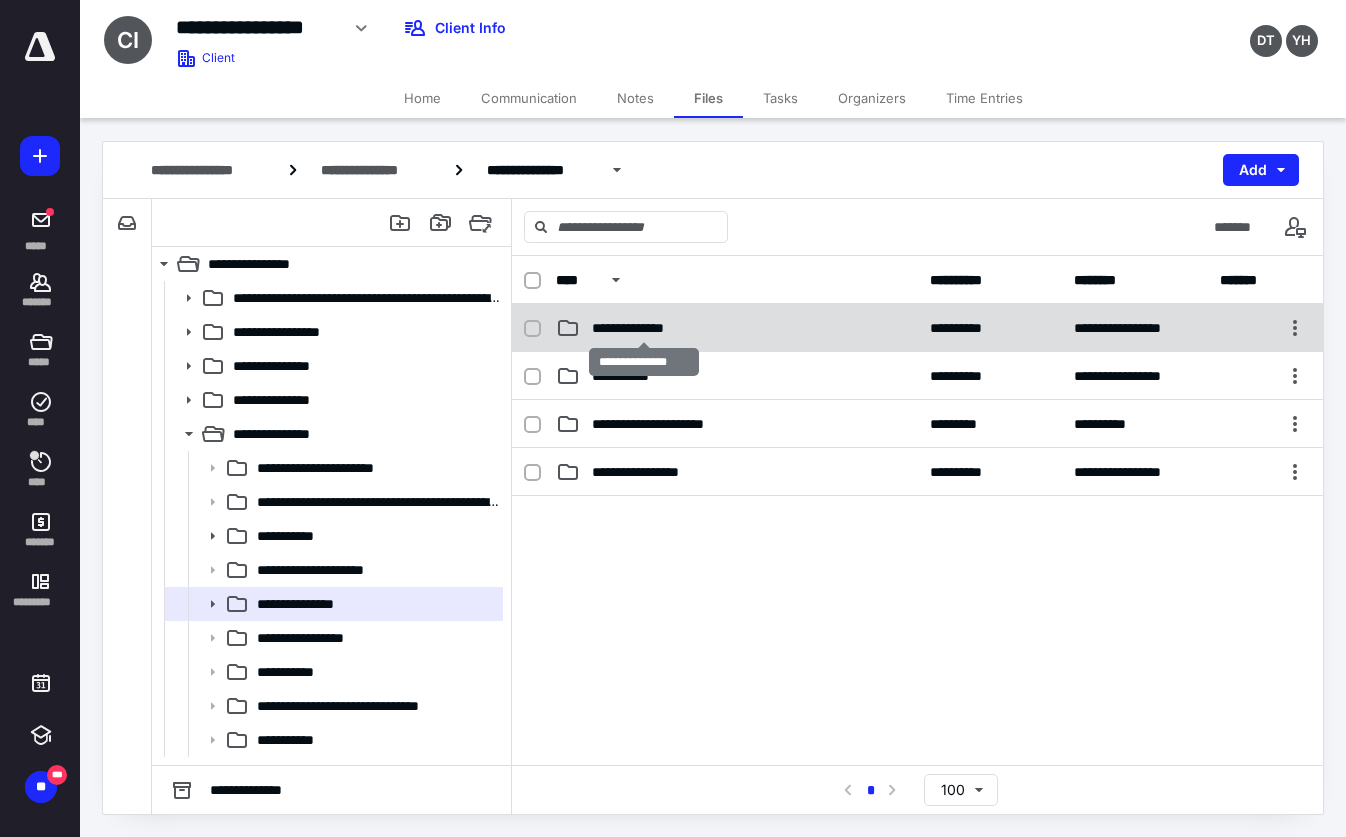 click on "**********" at bounding box center [644, 328] 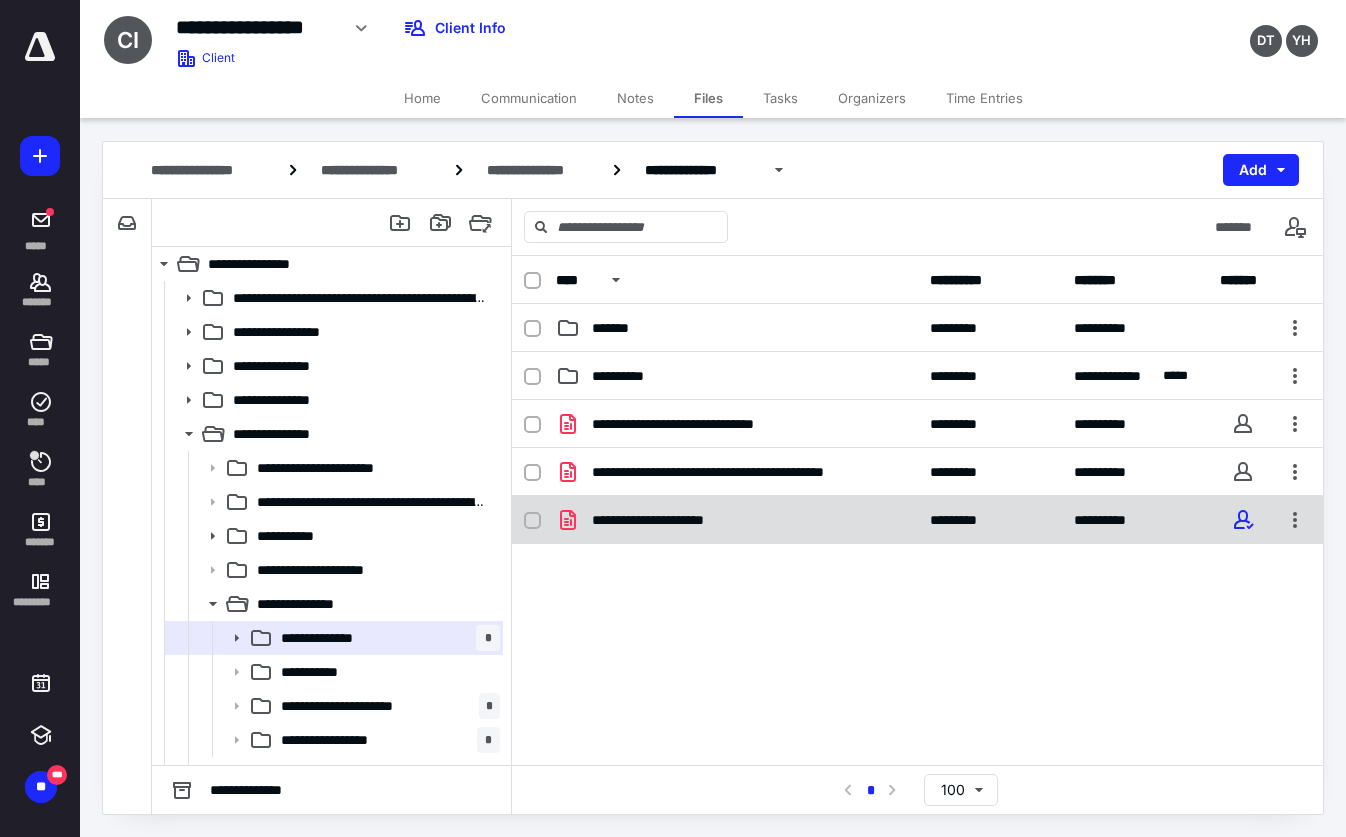 click on "**********" at bounding box center [670, 520] 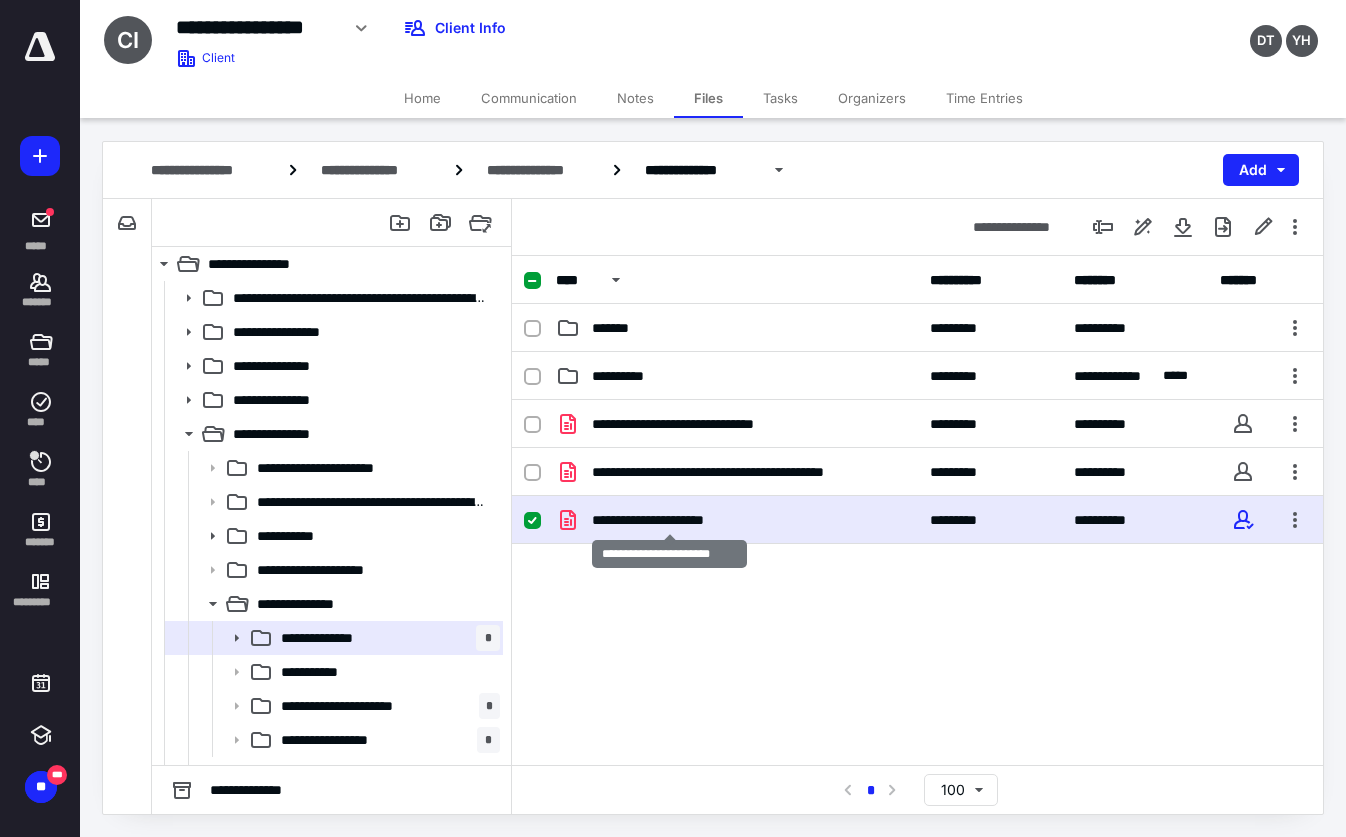 click on "**********" at bounding box center [670, 520] 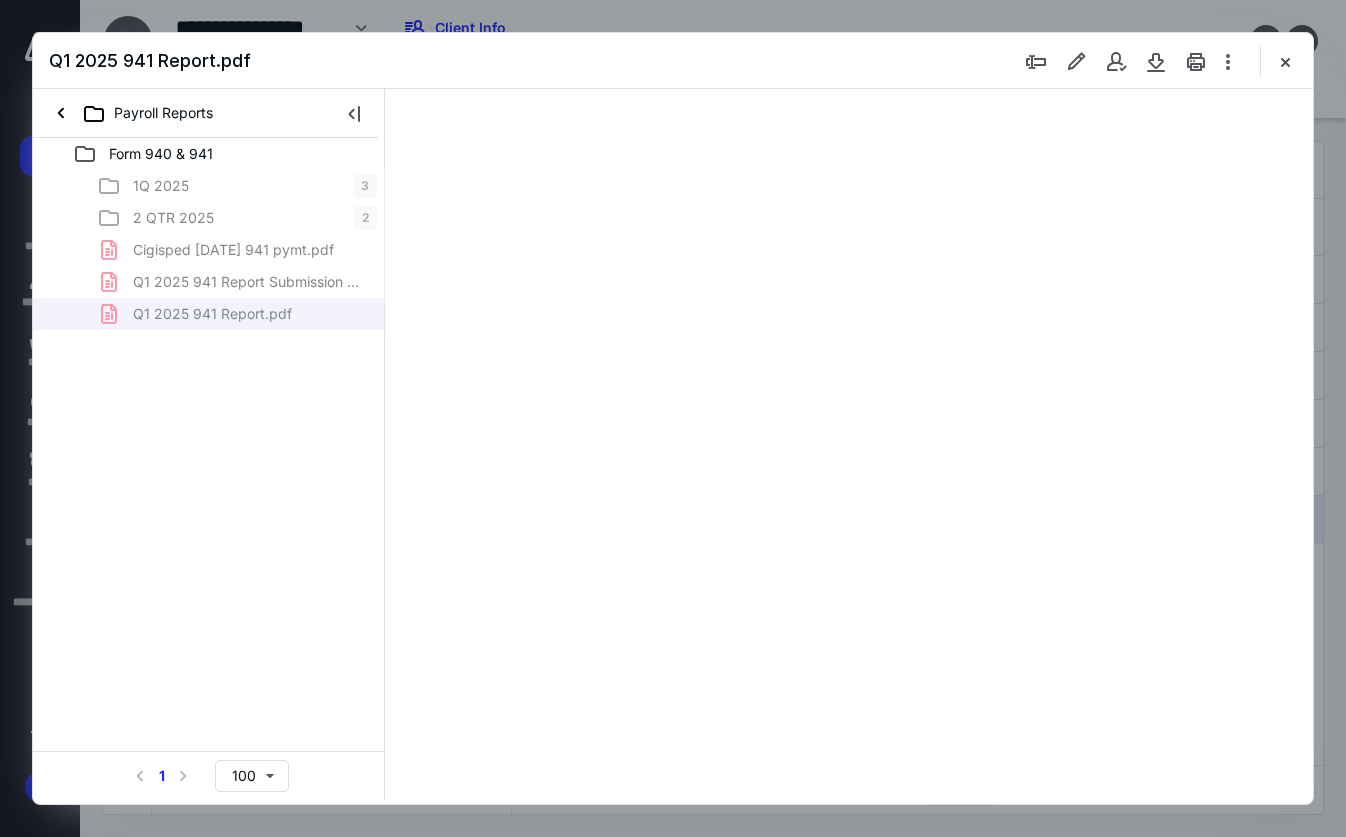 scroll, scrollTop: 0, scrollLeft: 0, axis: both 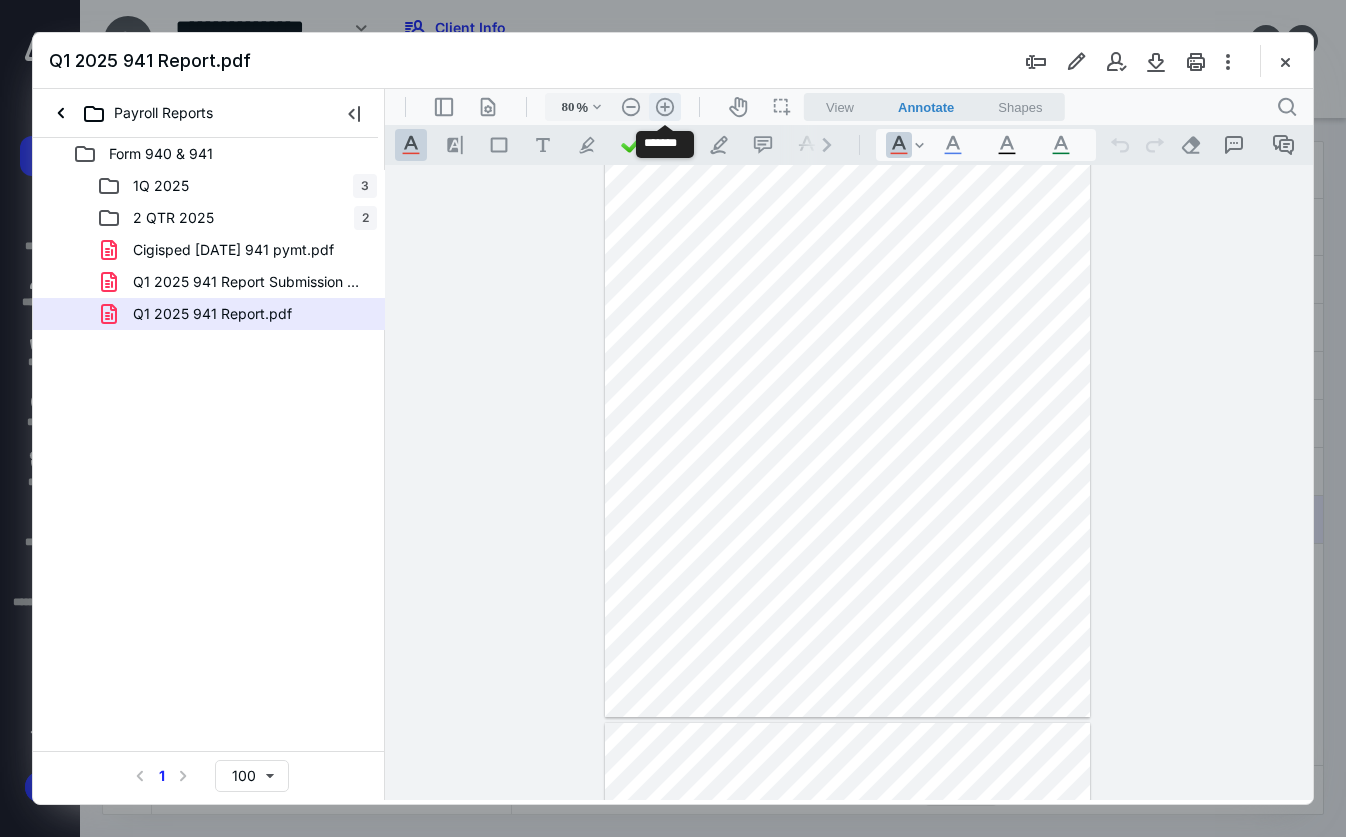 click on ".cls-1{fill:#abb0c4;} icon - header - zoom - in - line" at bounding box center [665, 107] 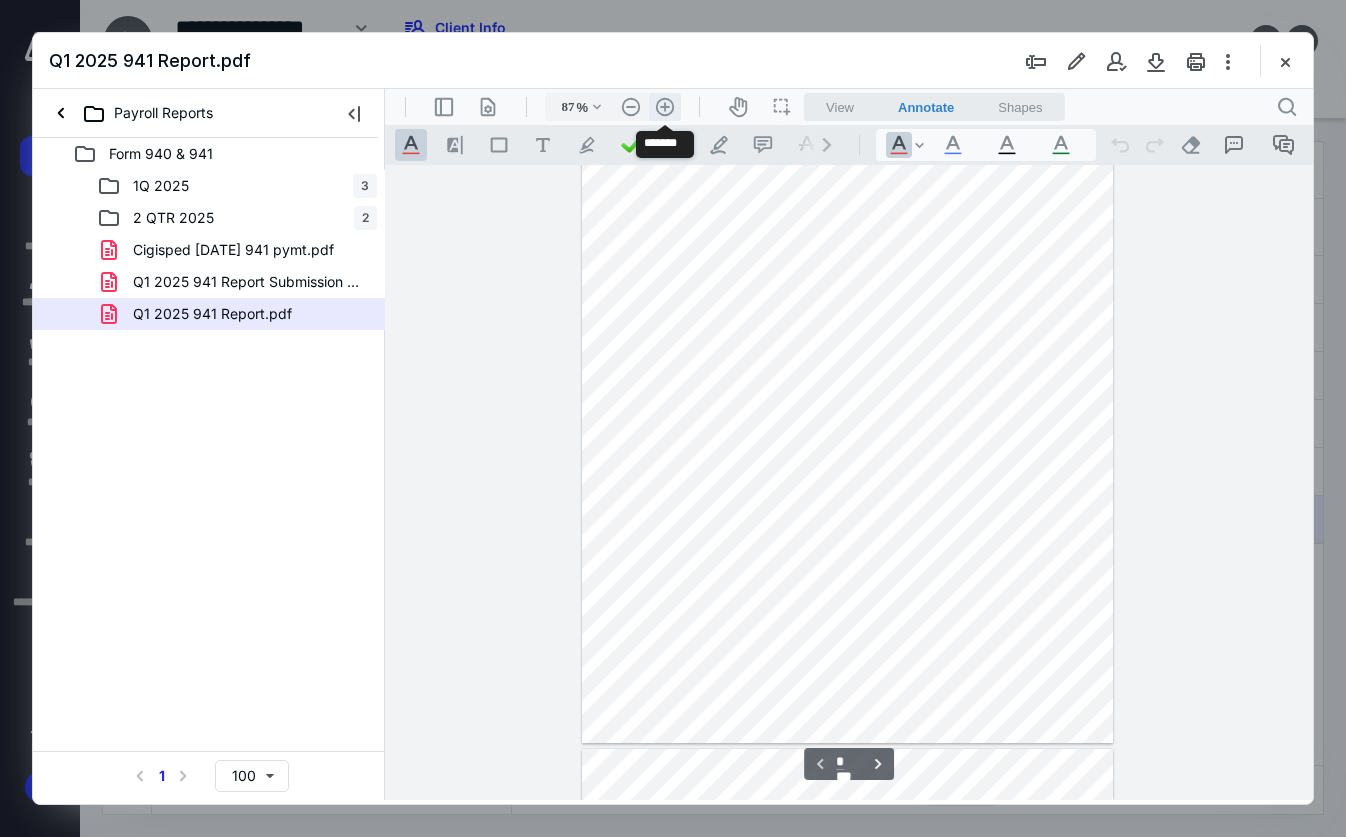 click on ".cls-1{fill:#abb0c4;} icon - header - zoom - in - line" at bounding box center (665, 107) 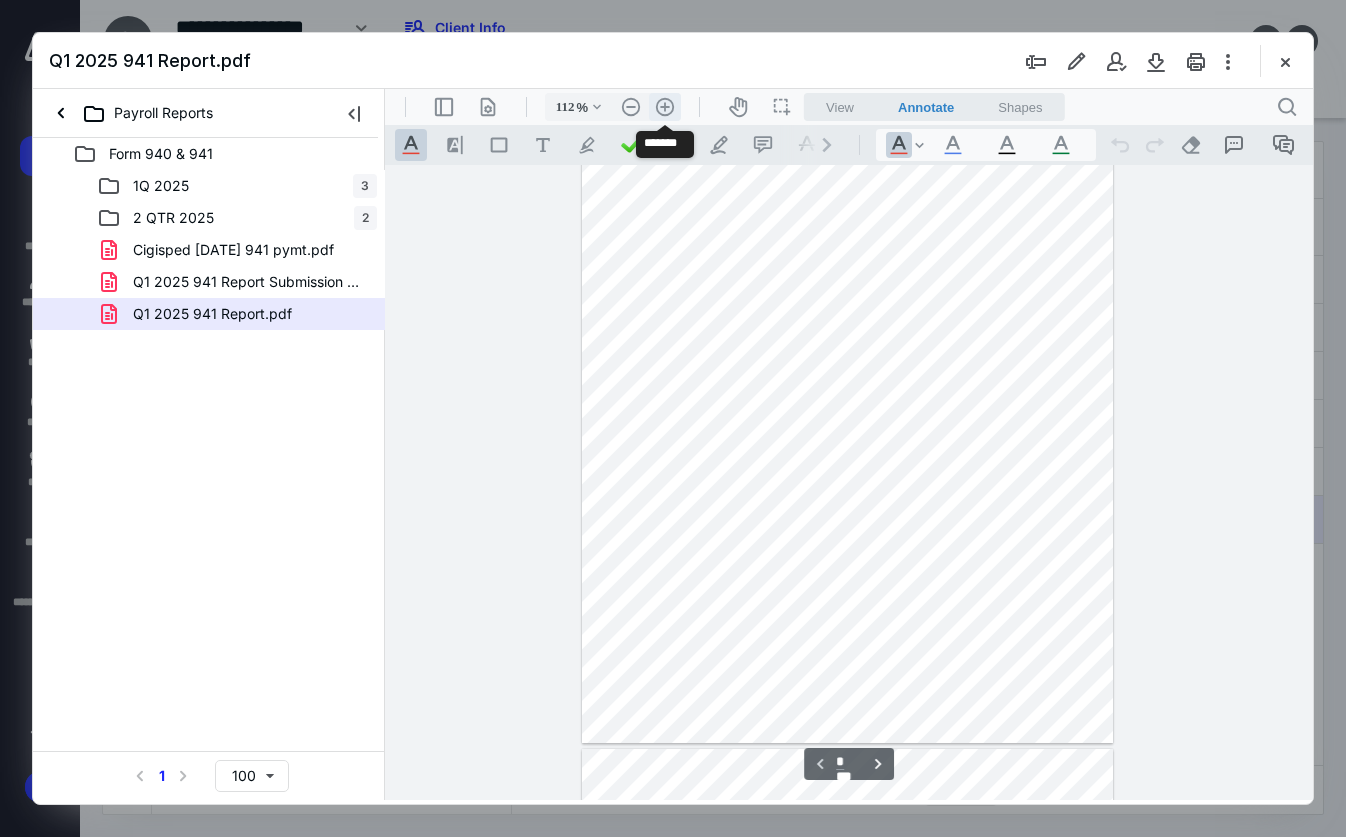 scroll, scrollTop: 226, scrollLeft: 0, axis: vertical 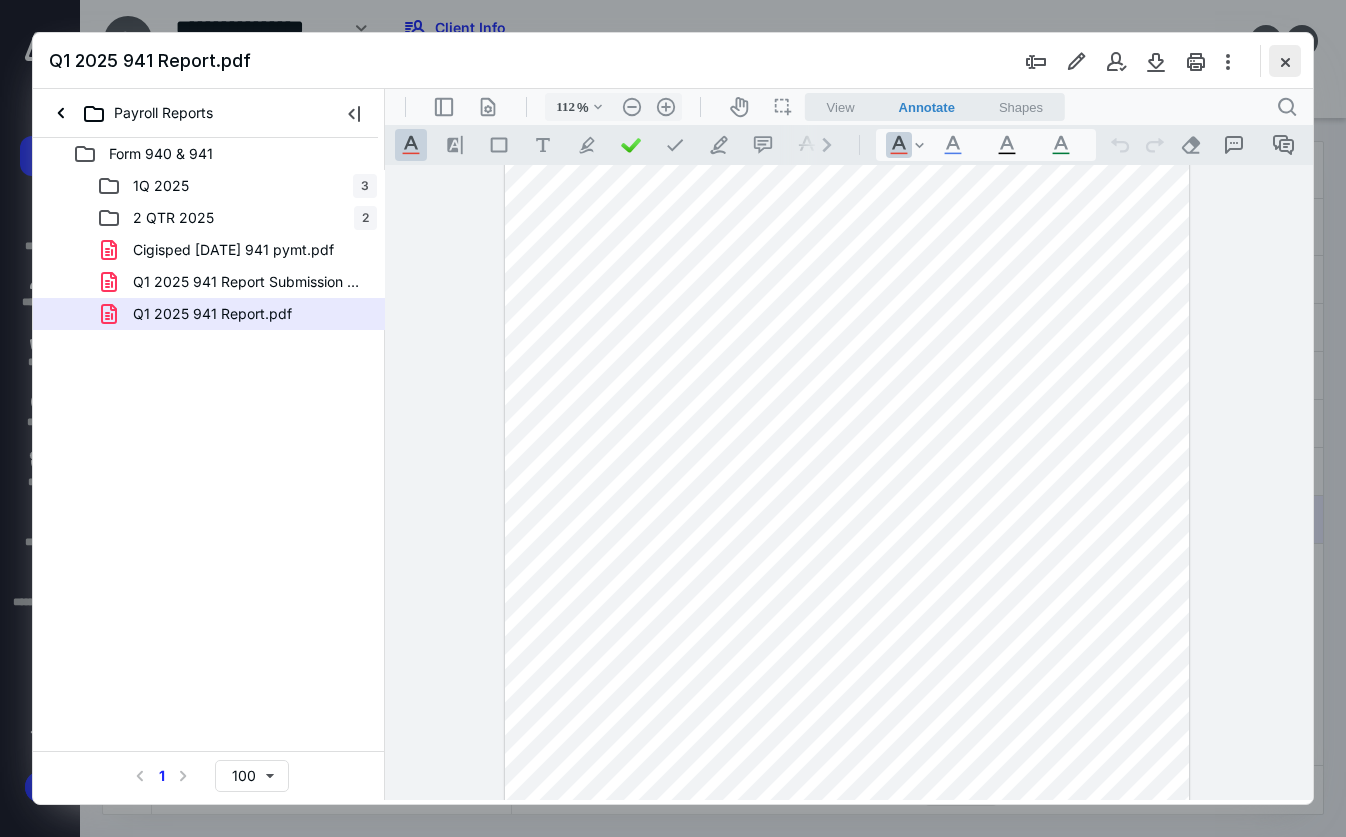 click at bounding box center [1285, 61] 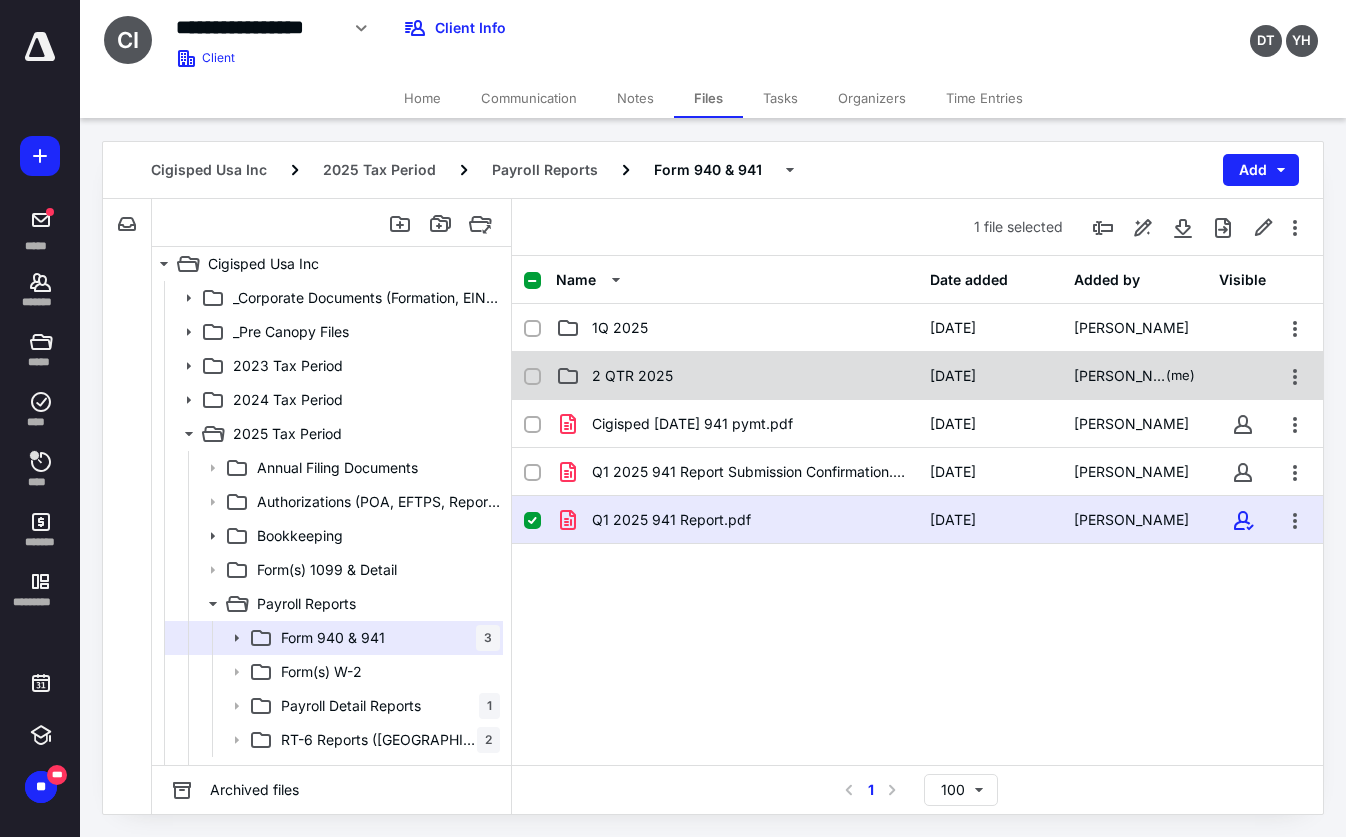click on "2 QTR 2025" at bounding box center (737, 376) 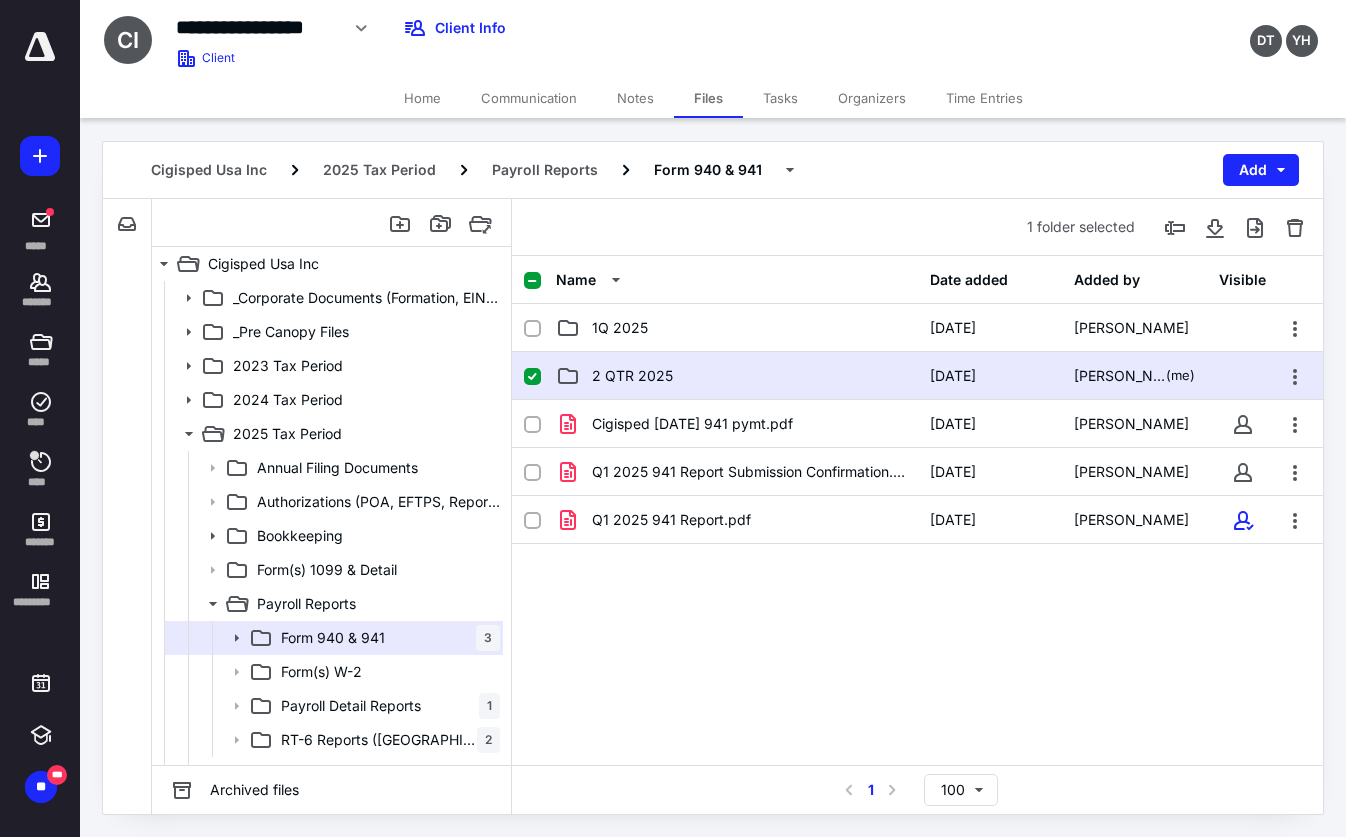 click on "2 QTR 2025" at bounding box center [737, 376] 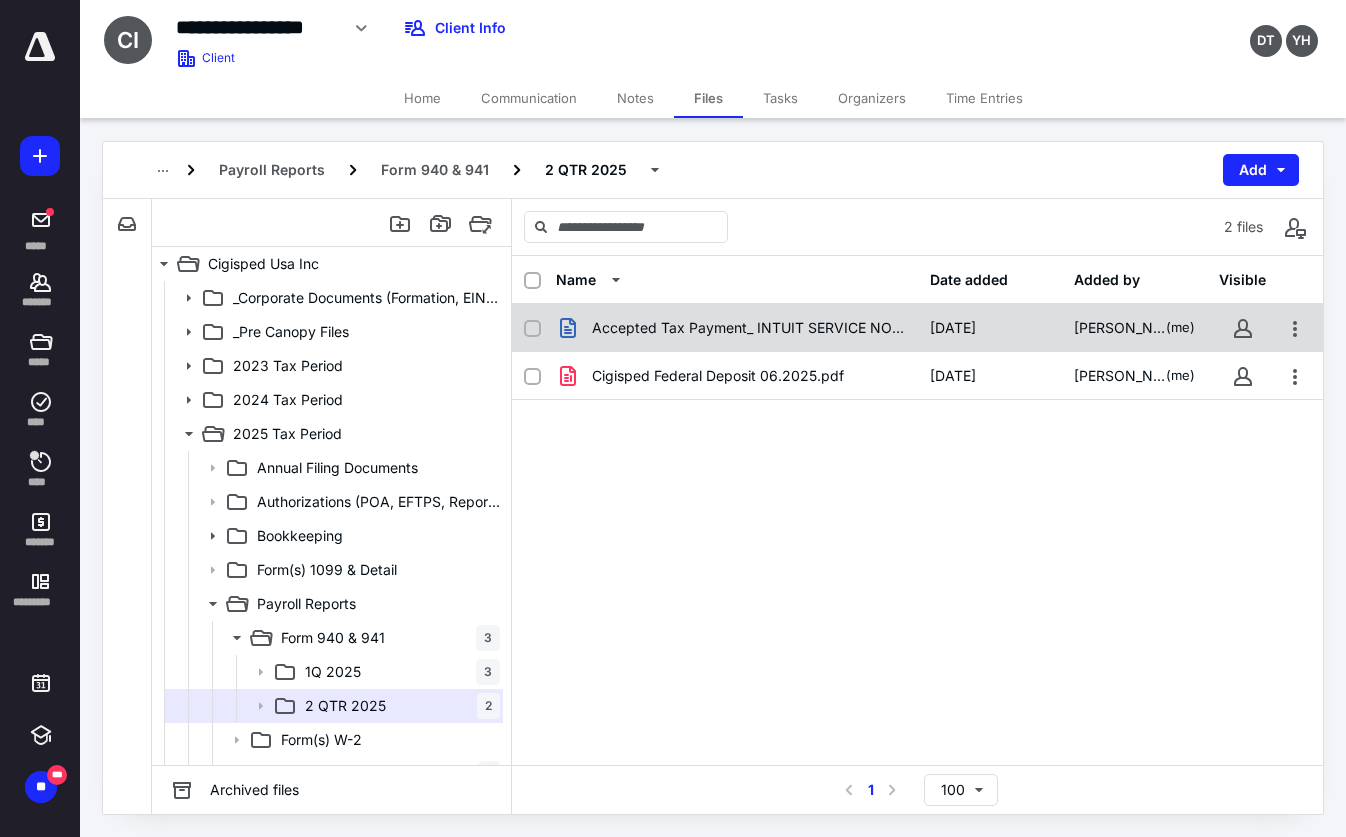click on "Accepted Tax Payment_ INTUIT SERVICE NOTICE.msg" at bounding box center [749, 328] 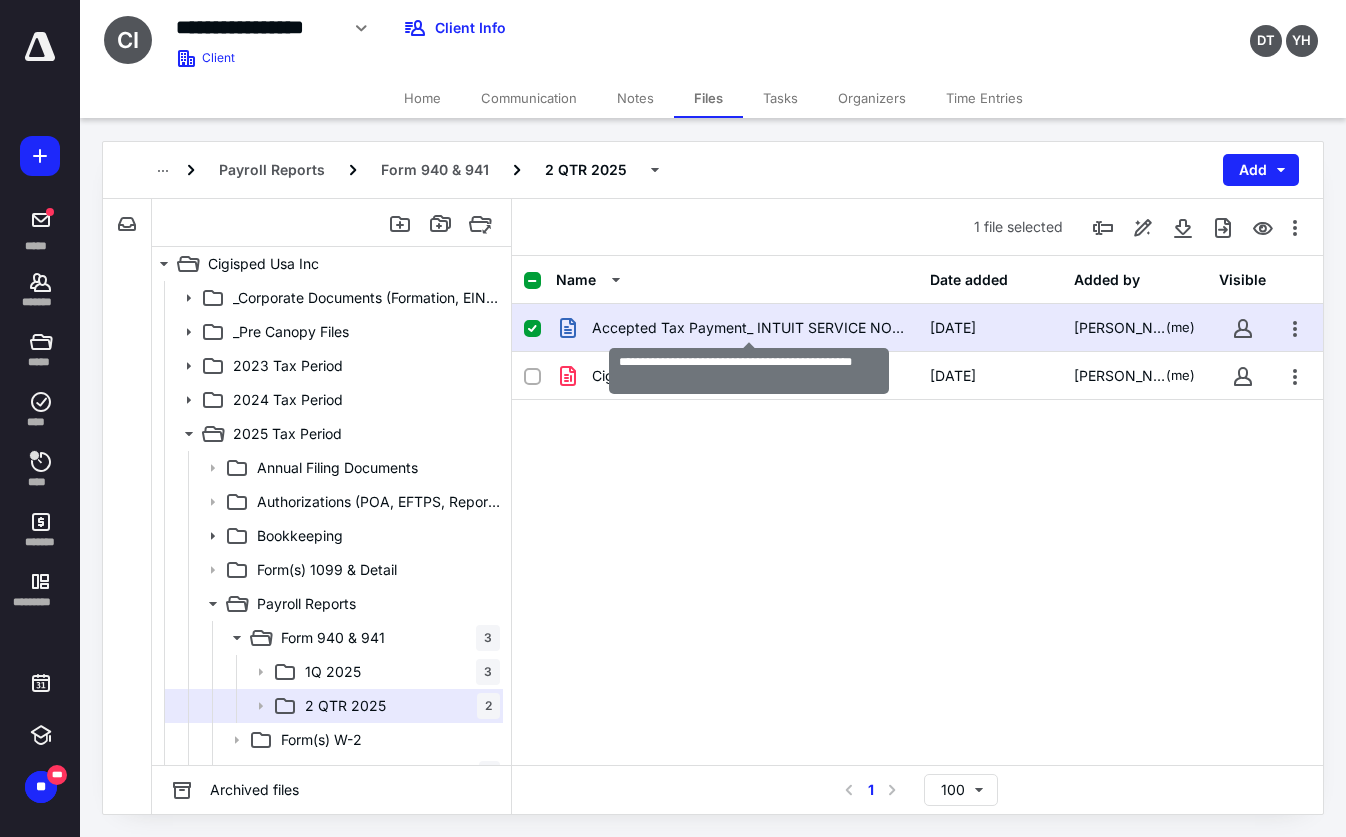 click on "Accepted Tax Payment_ INTUIT SERVICE NOTICE.msg" at bounding box center (749, 328) 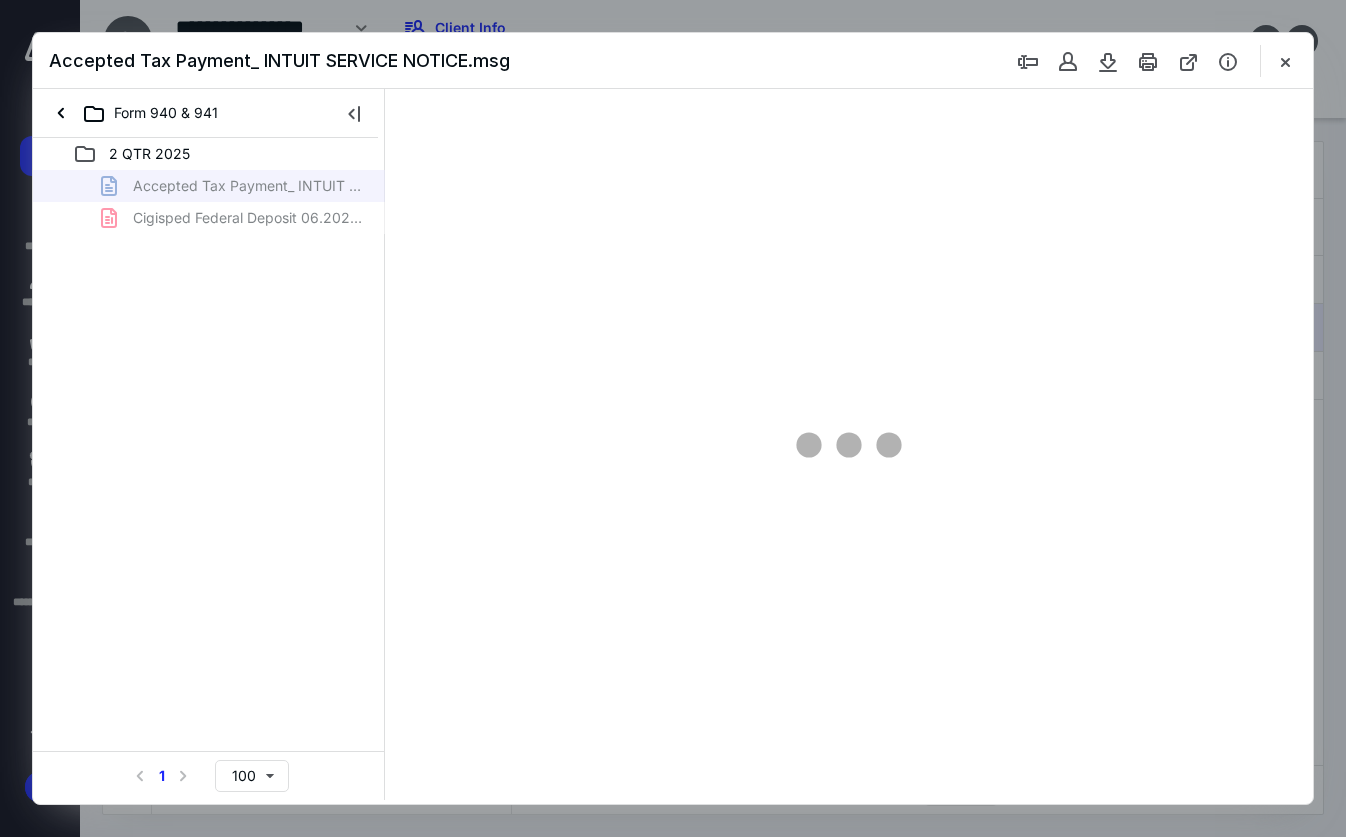 scroll, scrollTop: 0, scrollLeft: 0, axis: both 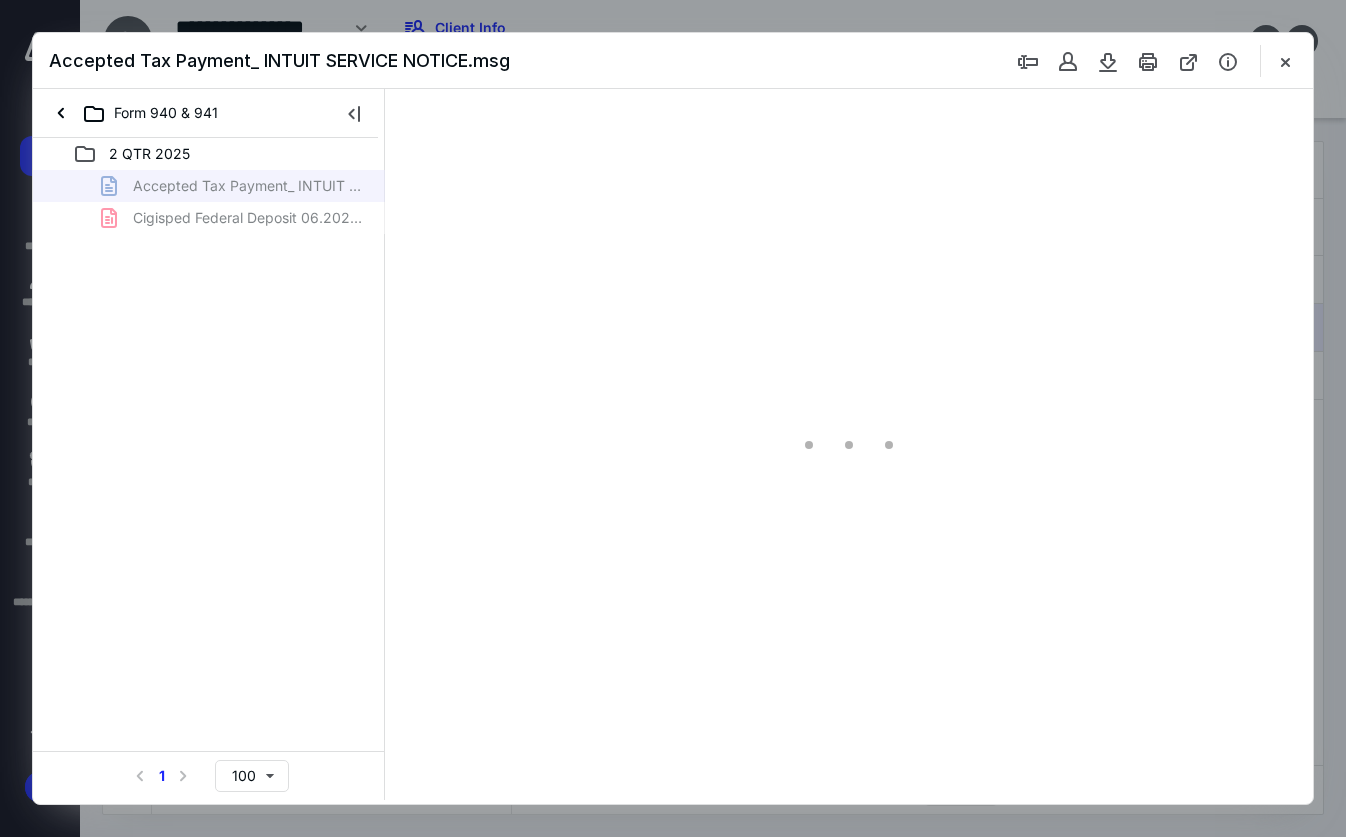 type on "80" 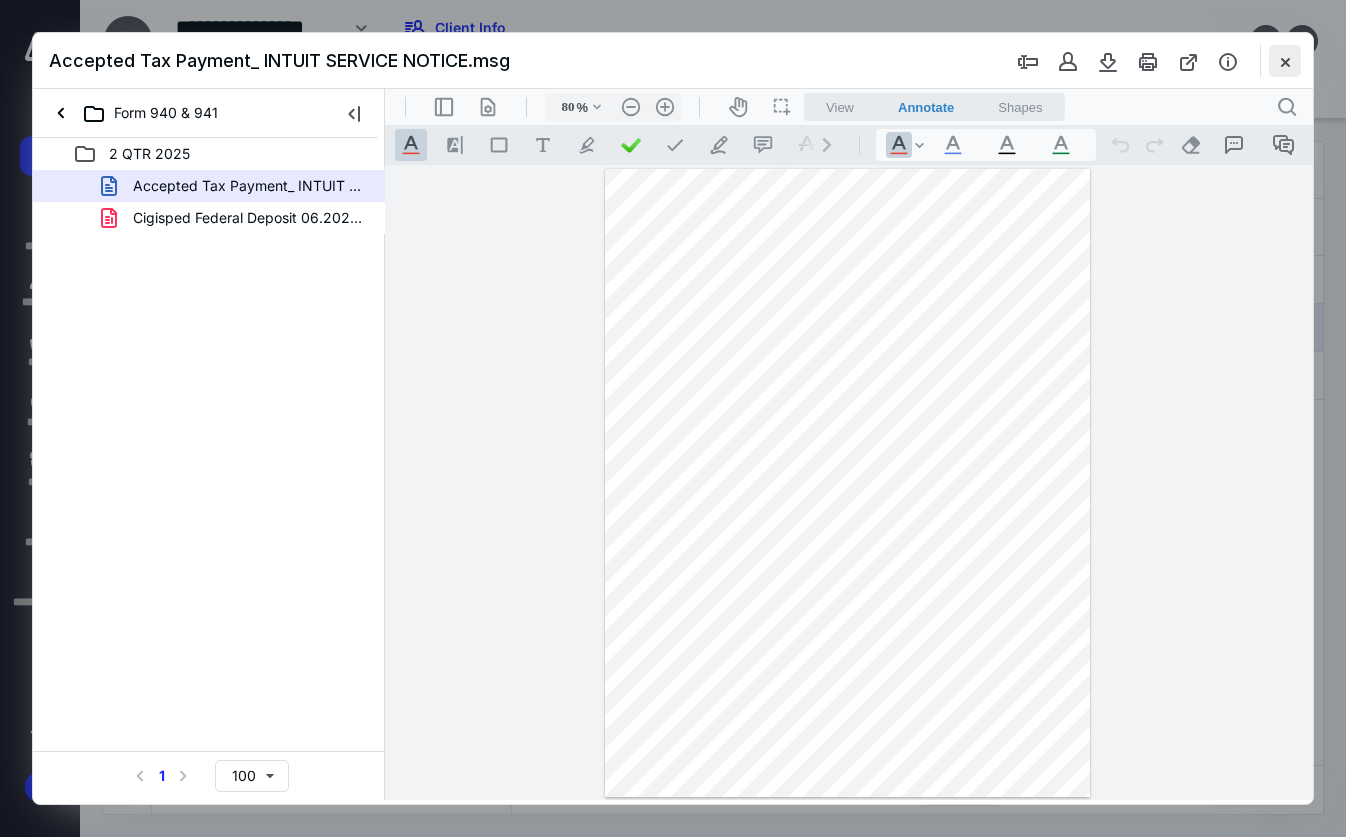click at bounding box center [1285, 61] 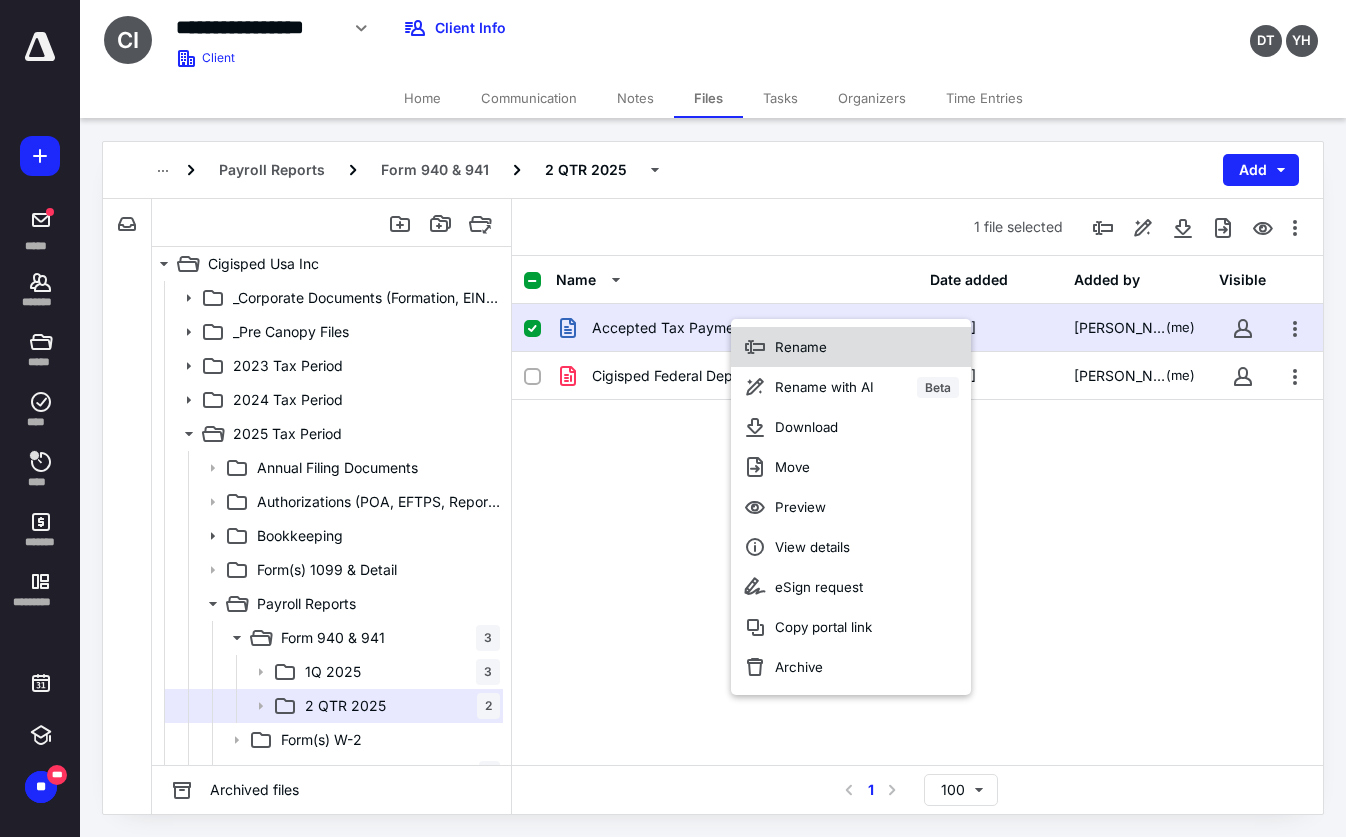 click on "Rename" at bounding box center (801, 347) 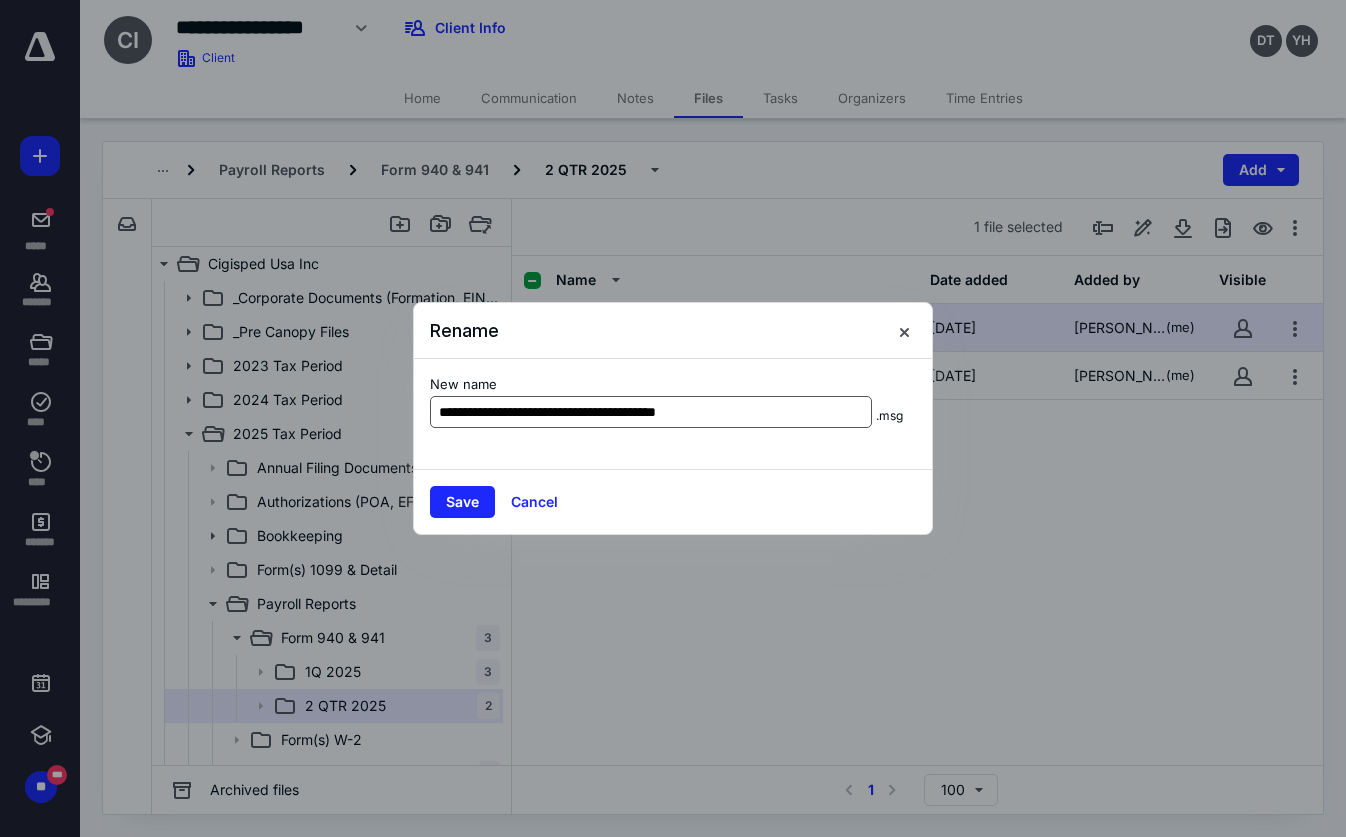 click on "**********" at bounding box center (651, 412) 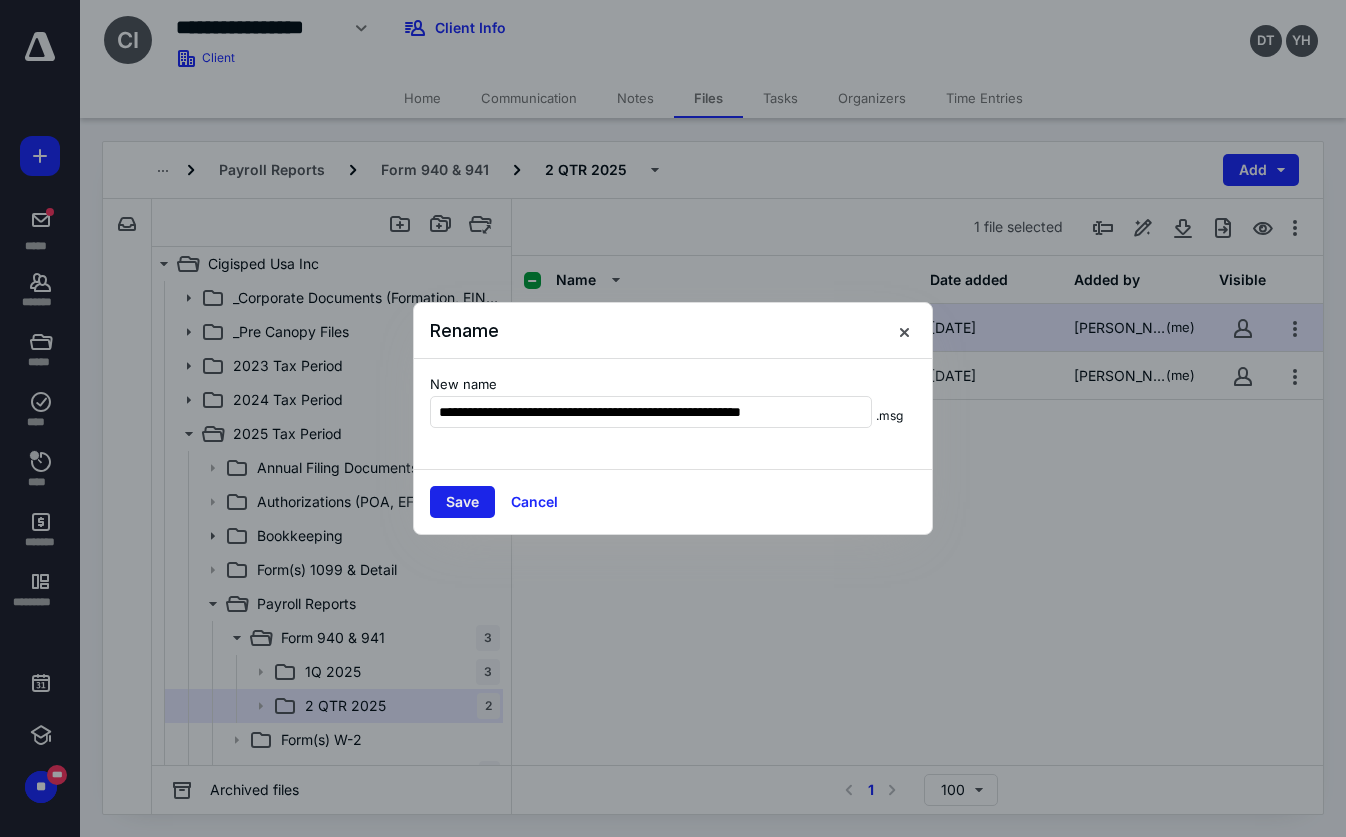 type on "**********" 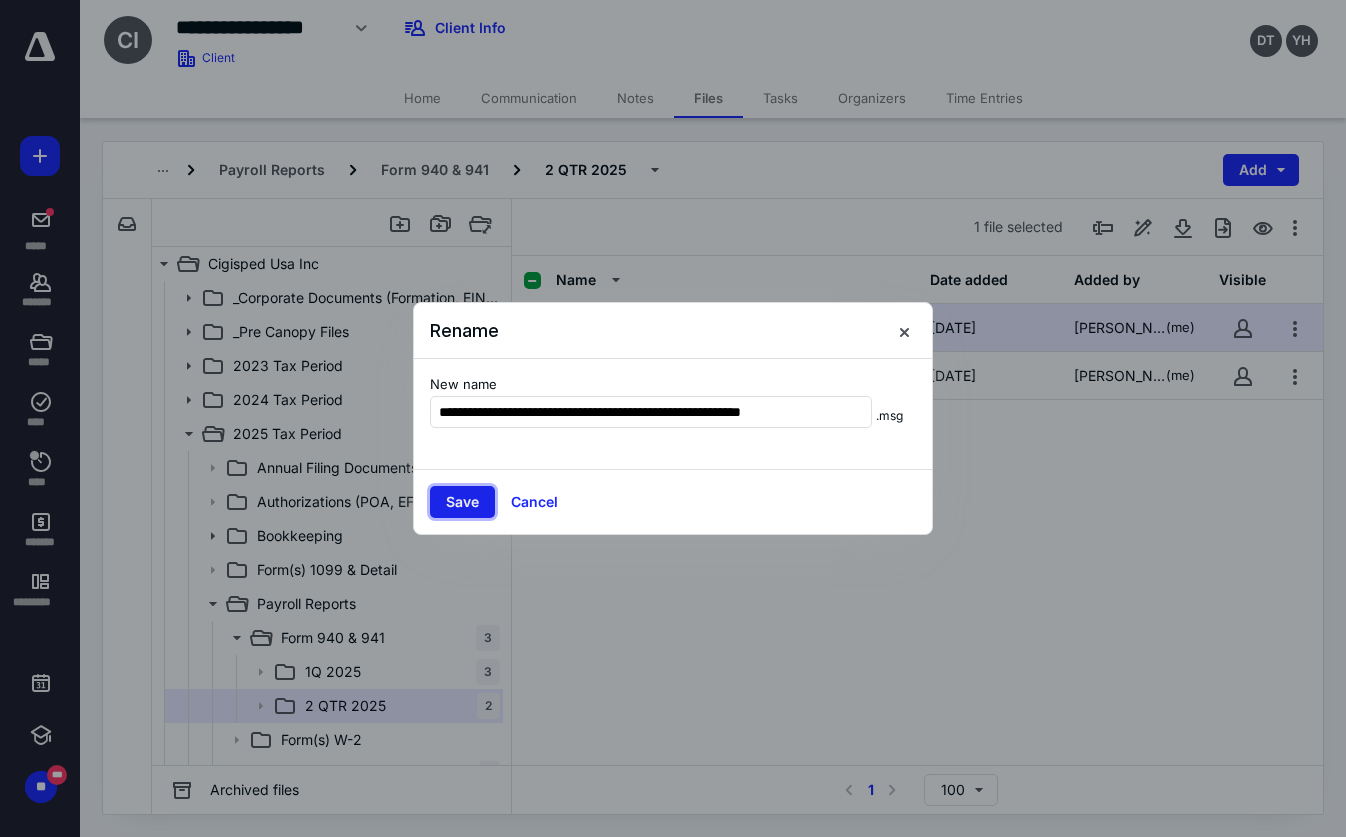 click on "Save" at bounding box center (462, 502) 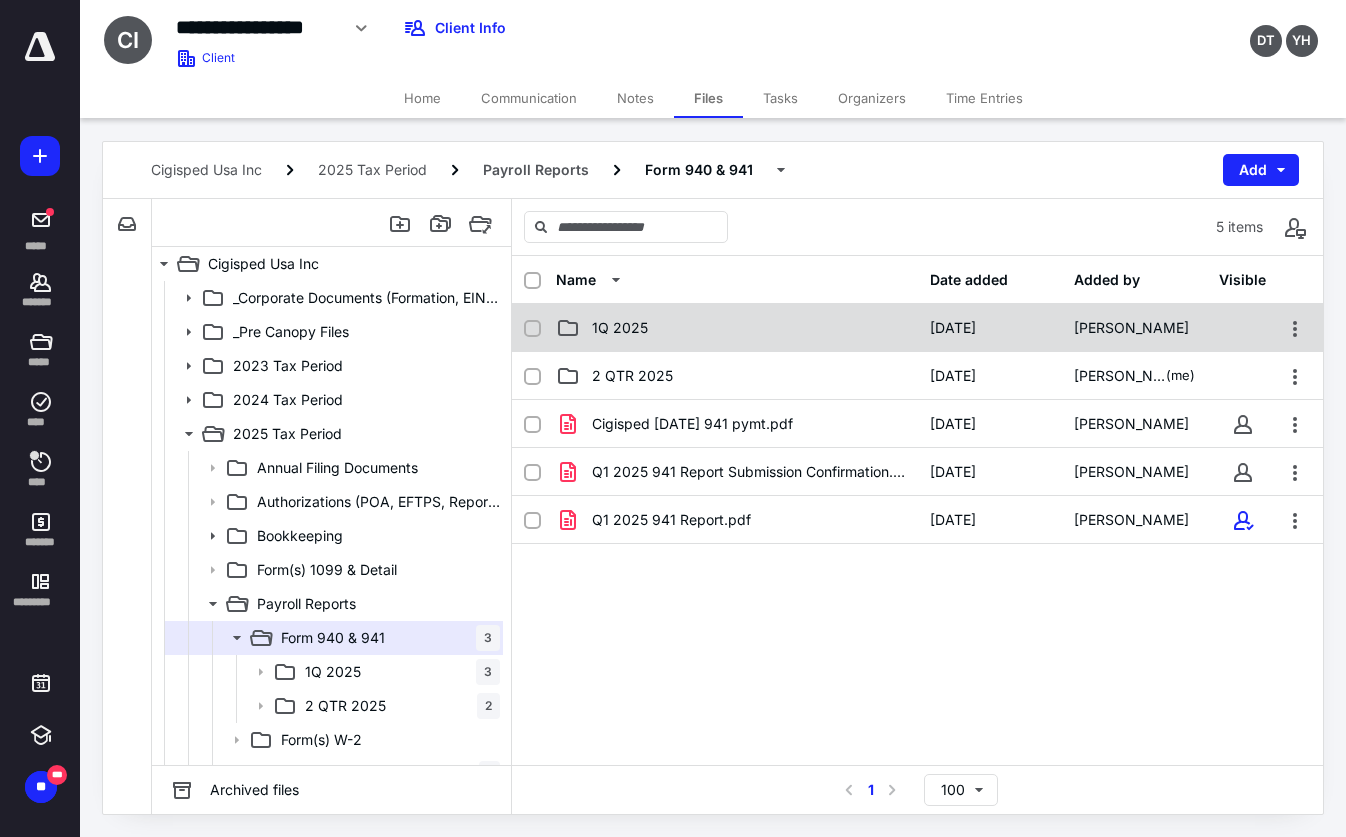click on "1Q 2025 [DATE] [PERSON_NAME]" at bounding box center [917, 328] 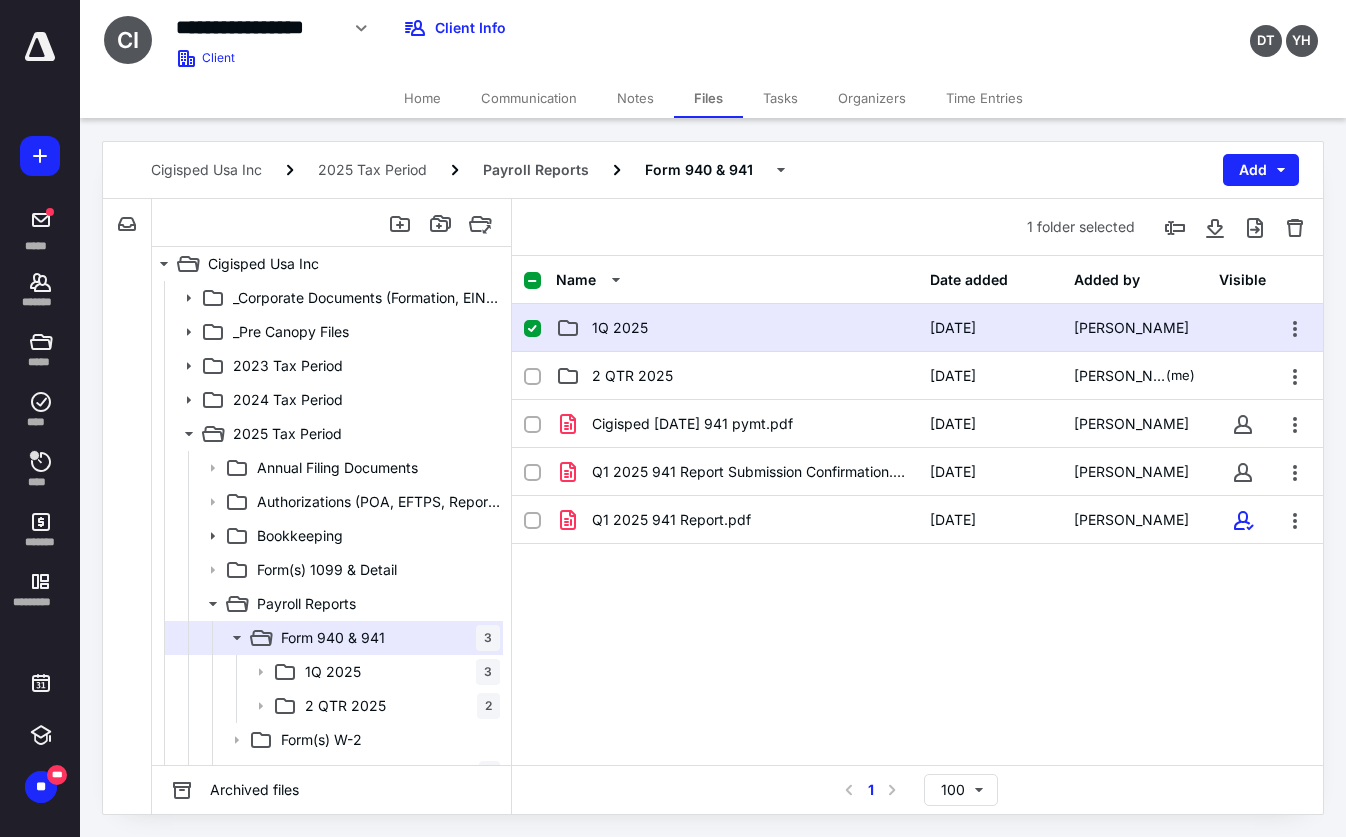 click on "1Q 2025 [DATE] [PERSON_NAME]" at bounding box center [917, 328] 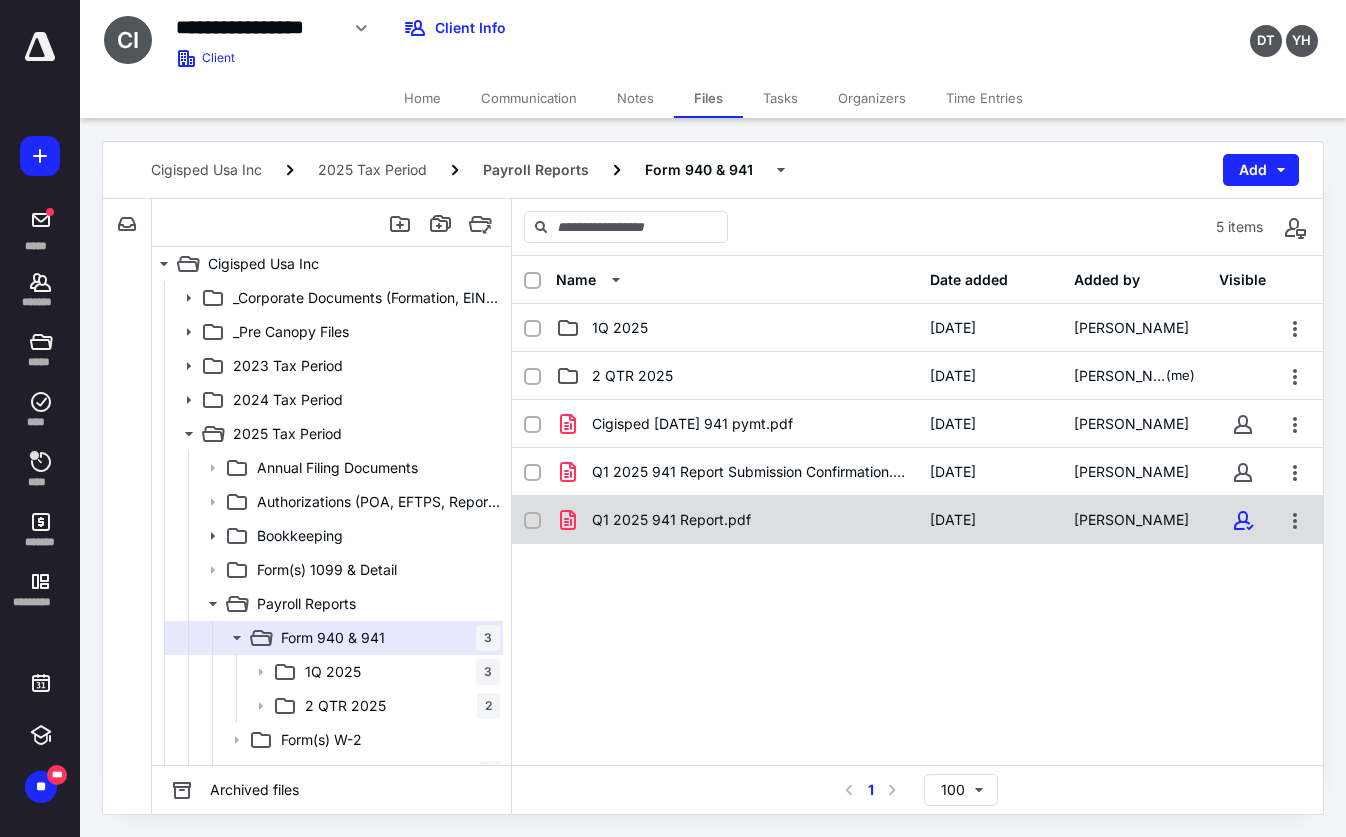 click on "Q1 2025 941 Report.pdf" at bounding box center [671, 520] 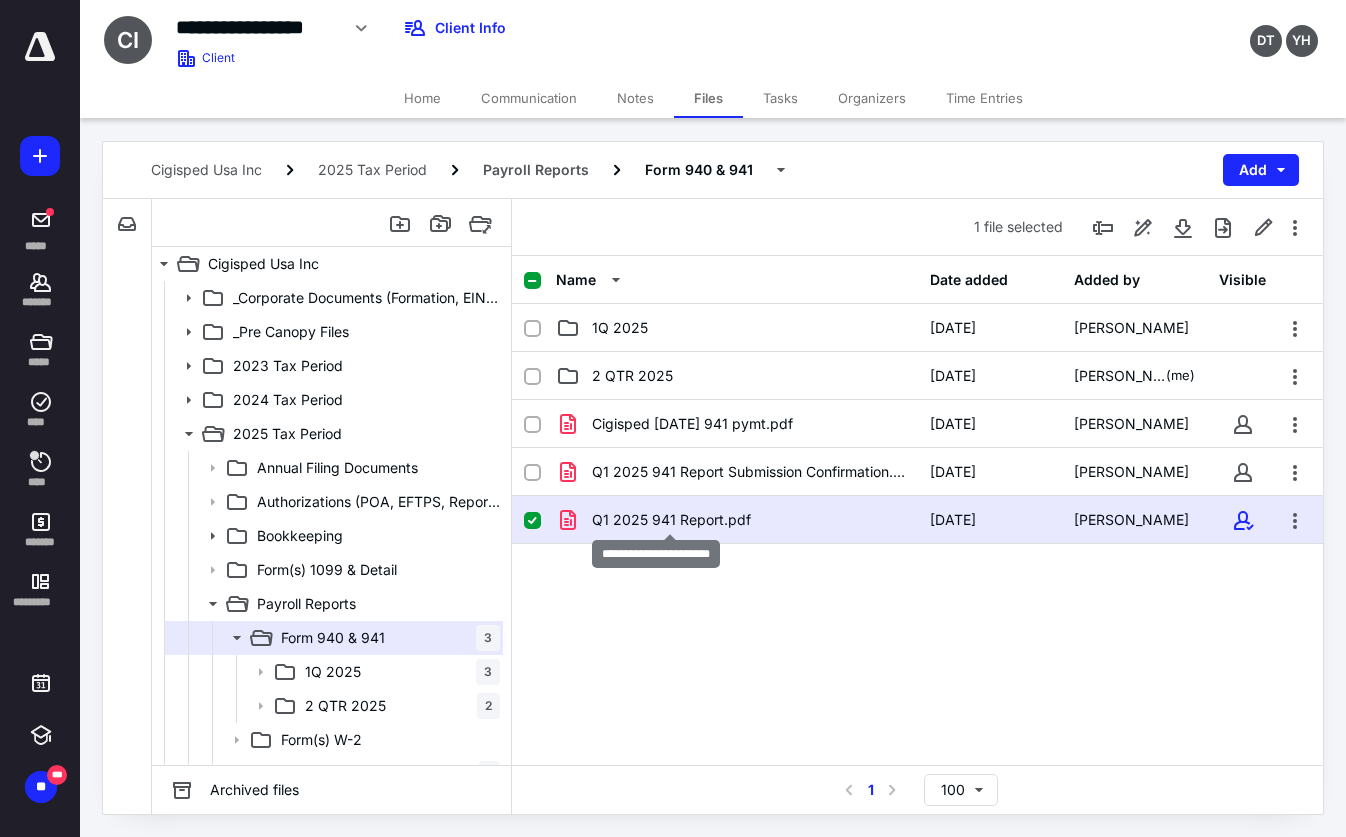 click on "Q1 2025 941 Report.pdf" at bounding box center [671, 520] 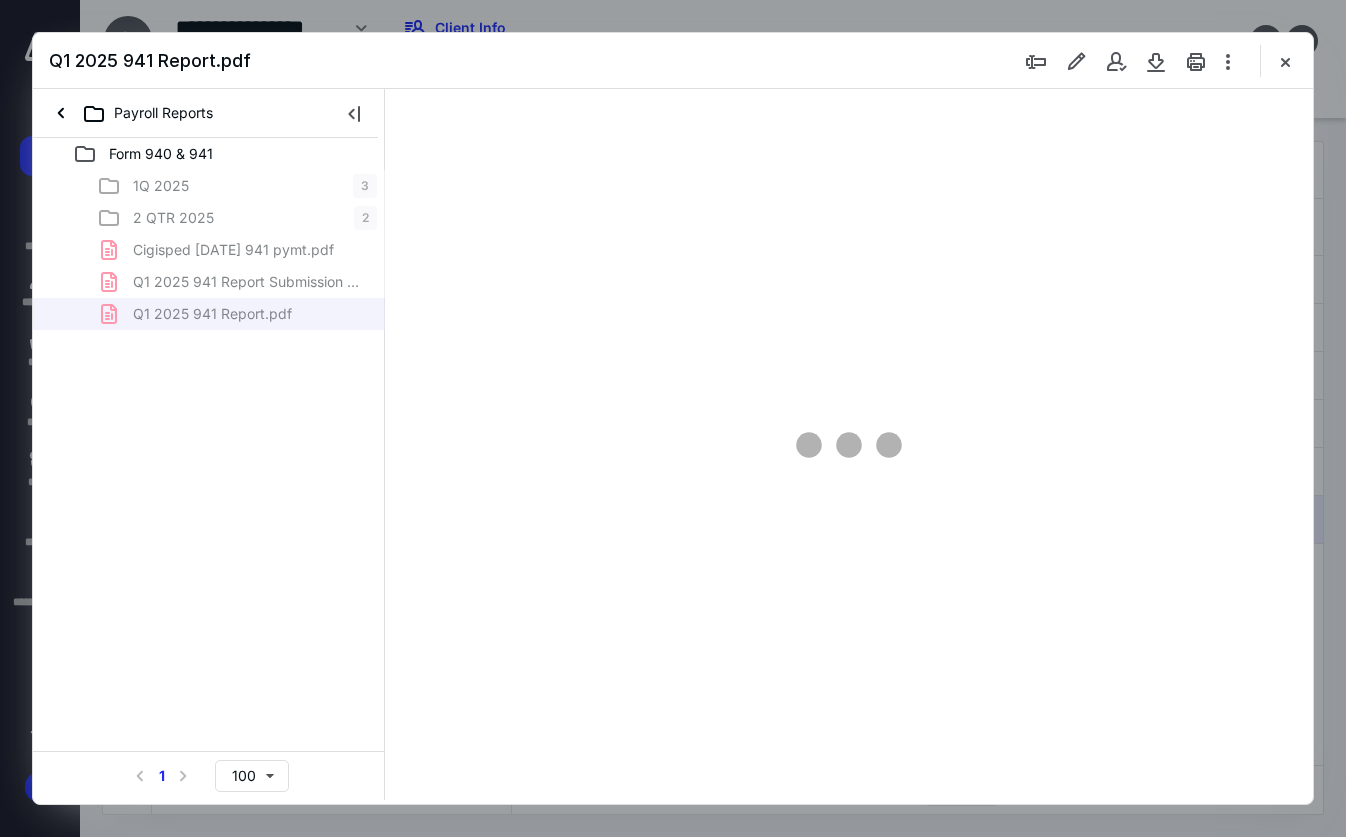 scroll, scrollTop: 0, scrollLeft: 0, axis: both 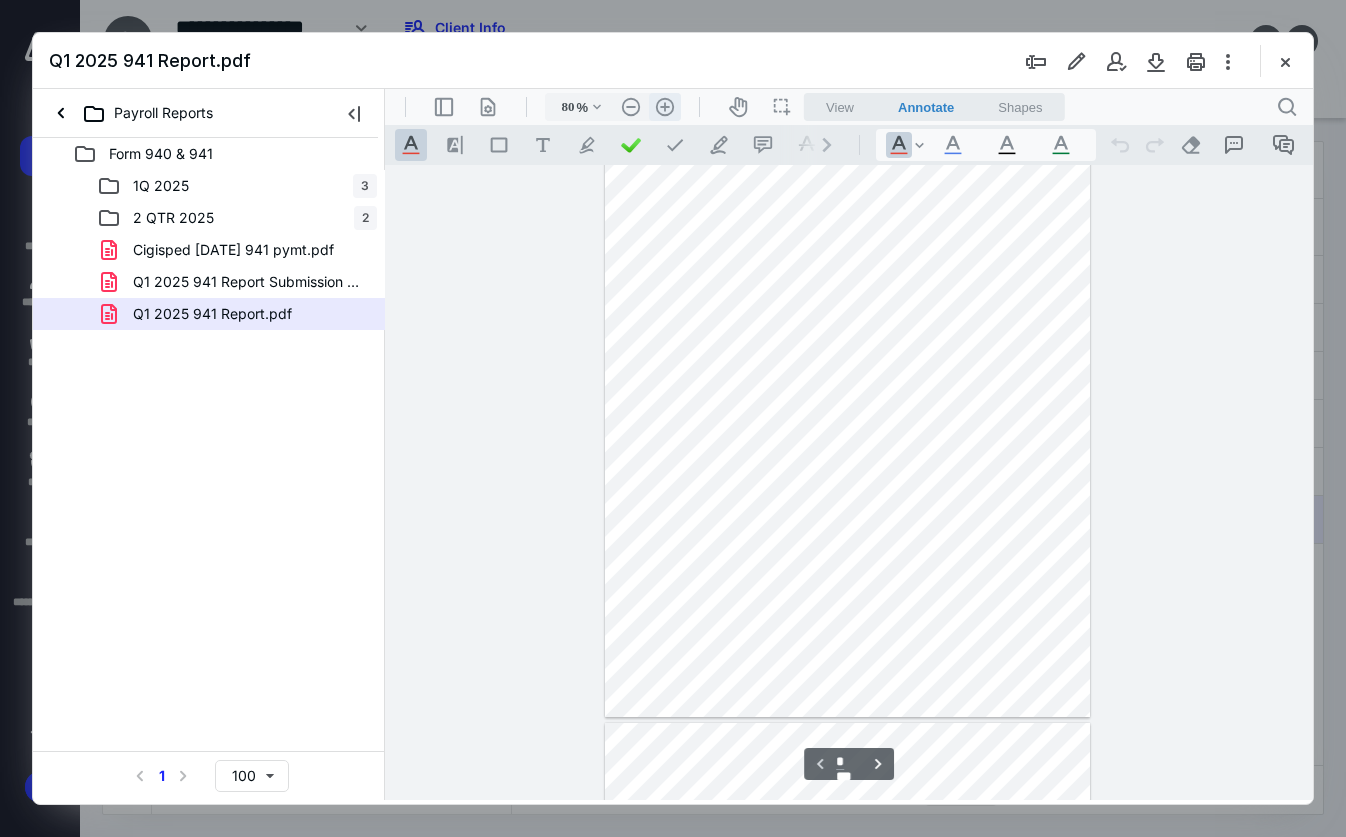 click on ".cls-1{fill:#abb0c4;} icon - header - zoom - in - line" at bounding box center [665, 107] 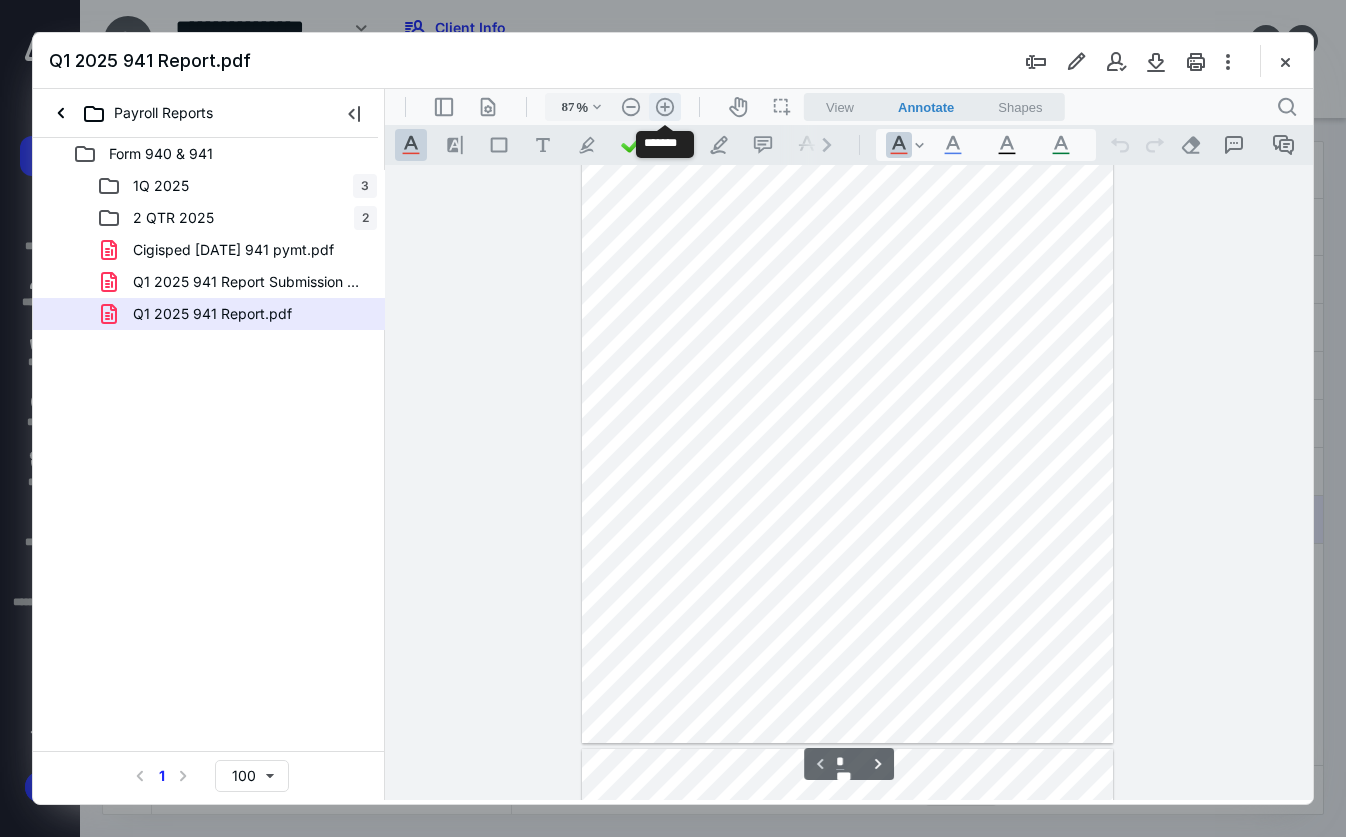 click on ".cls-1{fill:#abb0c4;} icon - header - zoom - in - line" at bounding box center (665, 107) 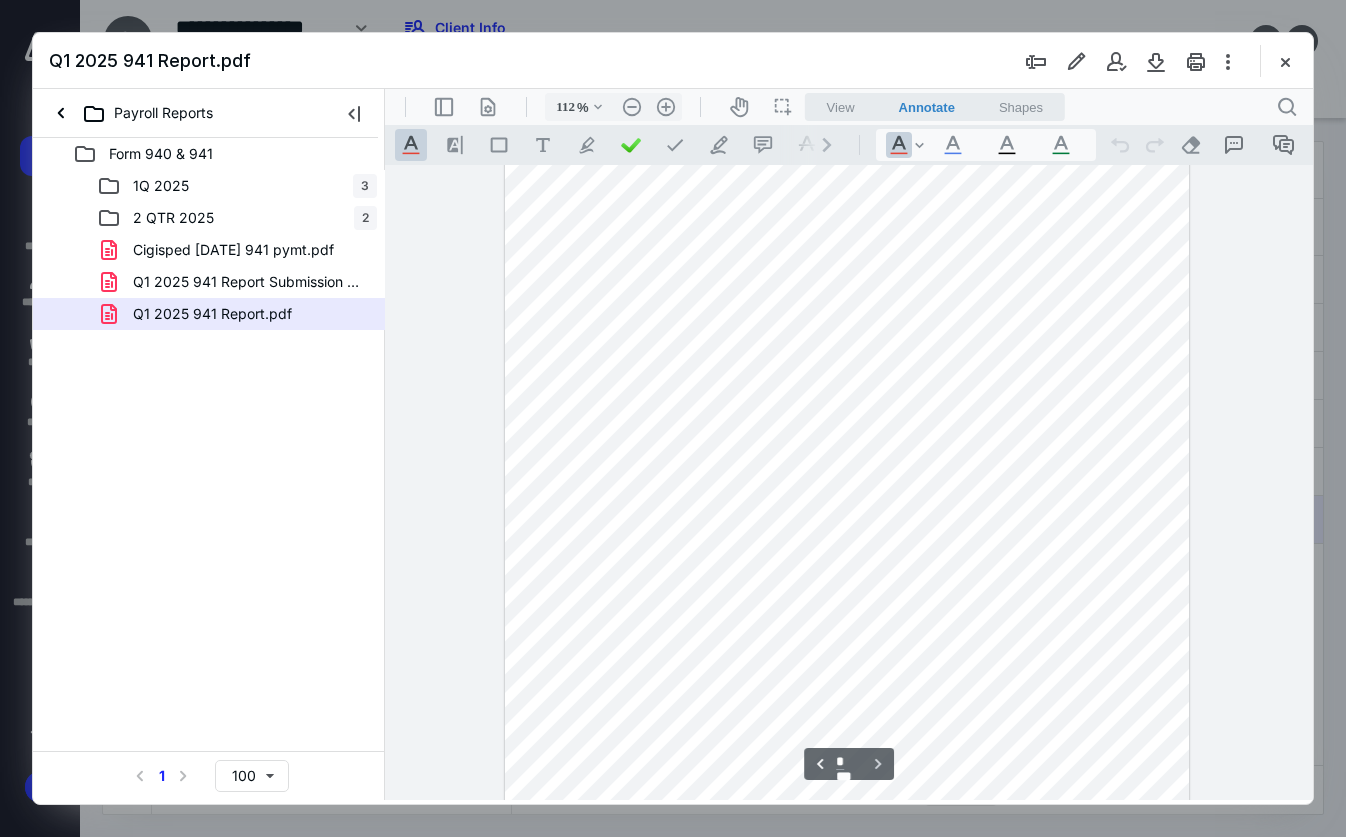 scroll, scrollTop: 1153, scrollLeft: 0, axis: vertical 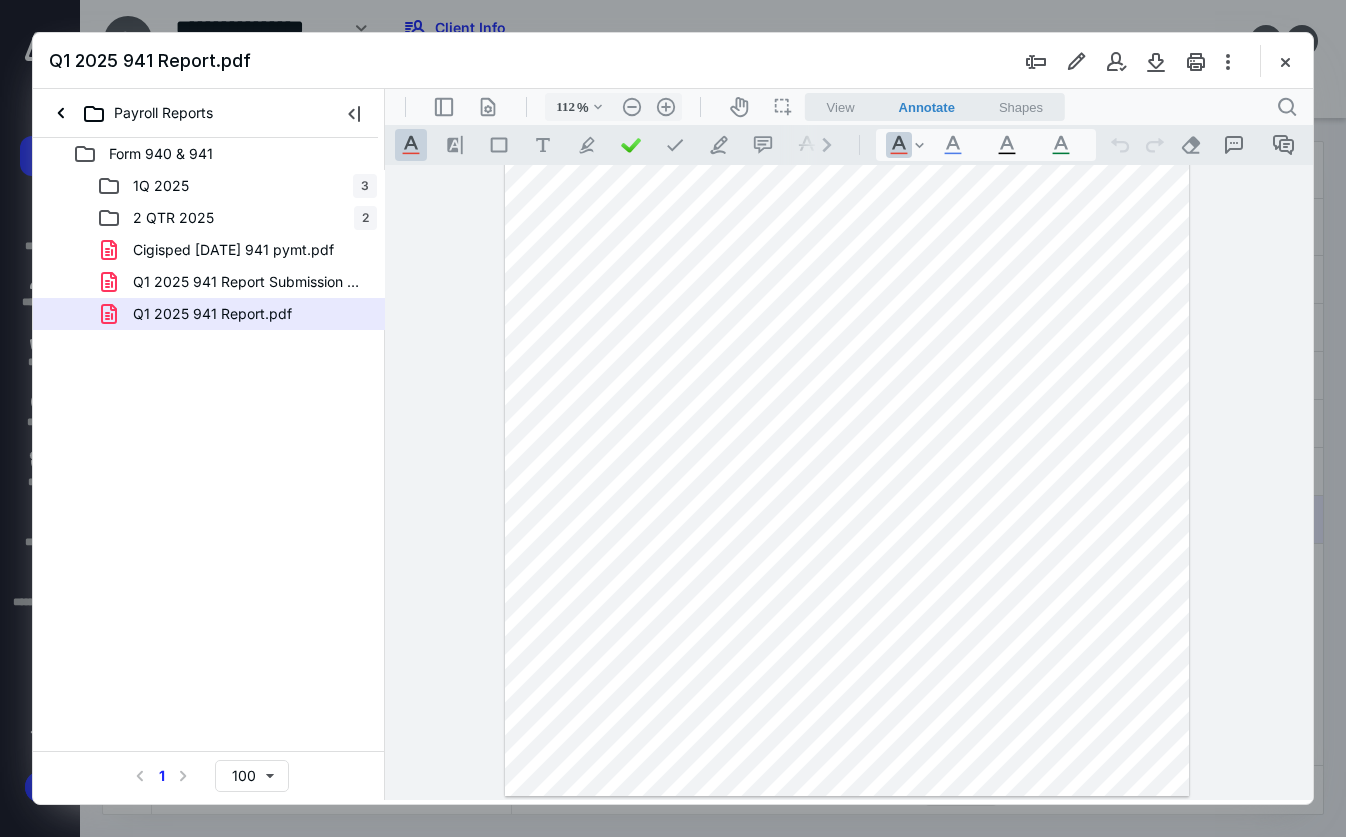 click on "Form 940 & 941 1Q 2025 3 2 QTR 2025 2 Cigisped [DATE] 941 pymt.pdf Q1 2025 941 Report Submission Confirmation.pdf Q1 2025 941 Report.pdf Select a page number for more results 1 100" at bounding box center [209, 469] 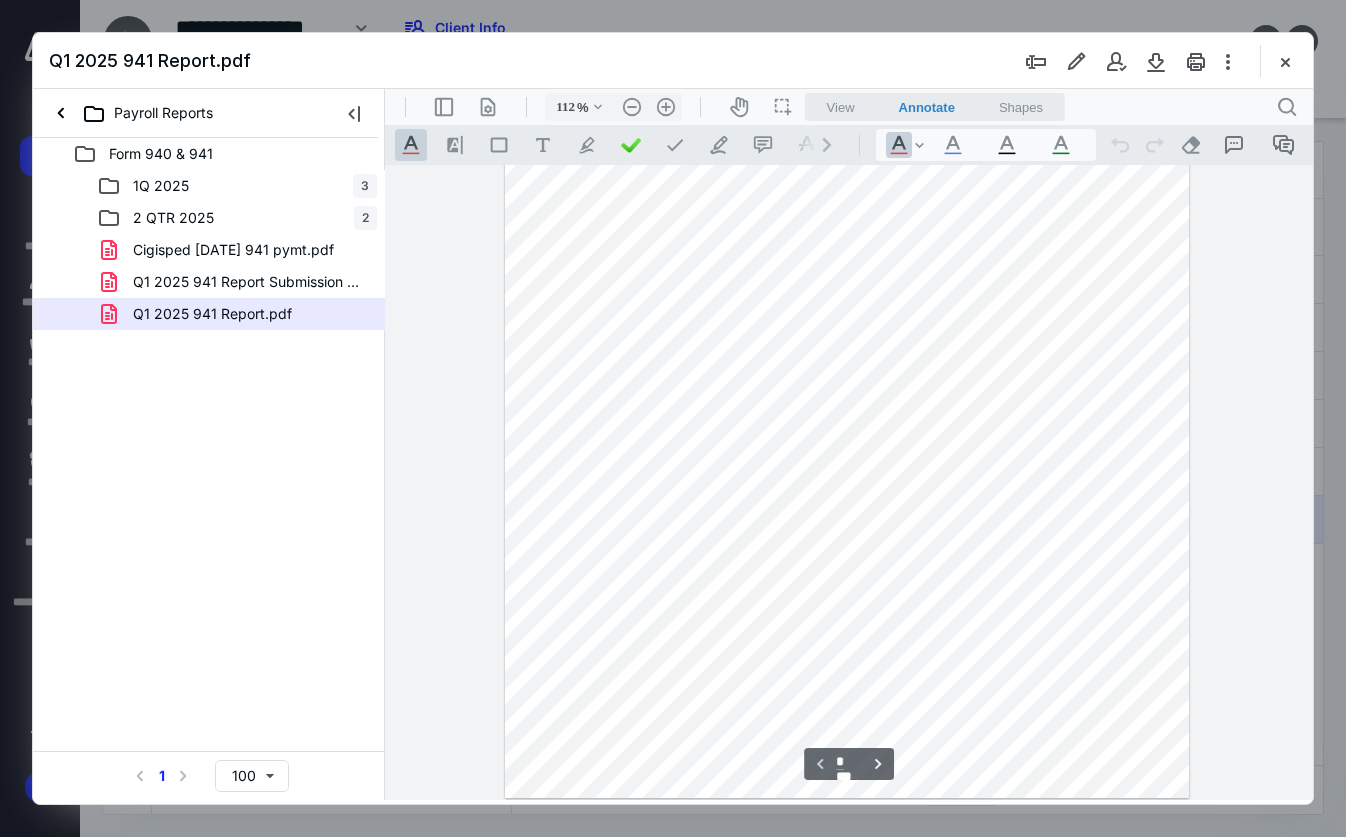 scroll, scrollTop: 253, scrollLeft: 0, axis: vertical 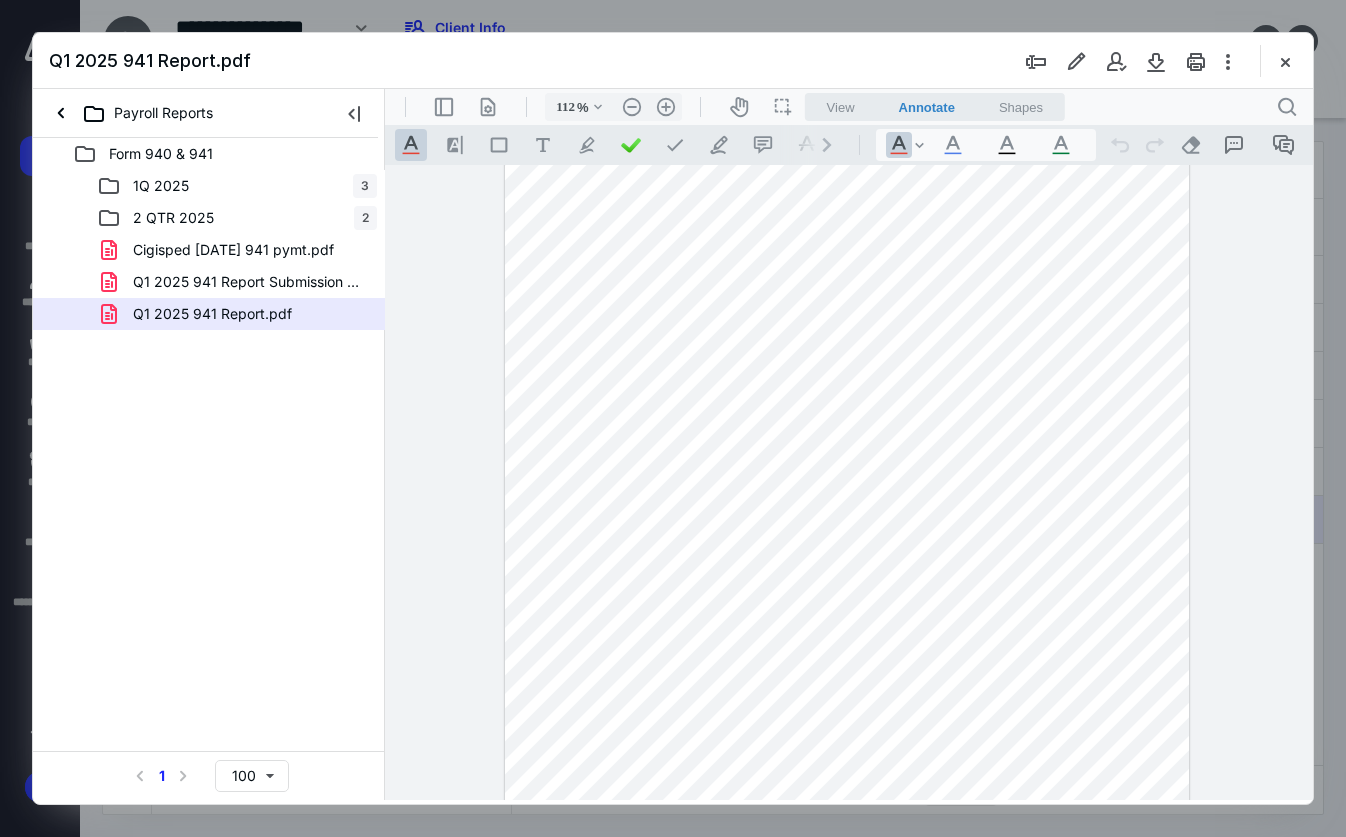 type on "*" 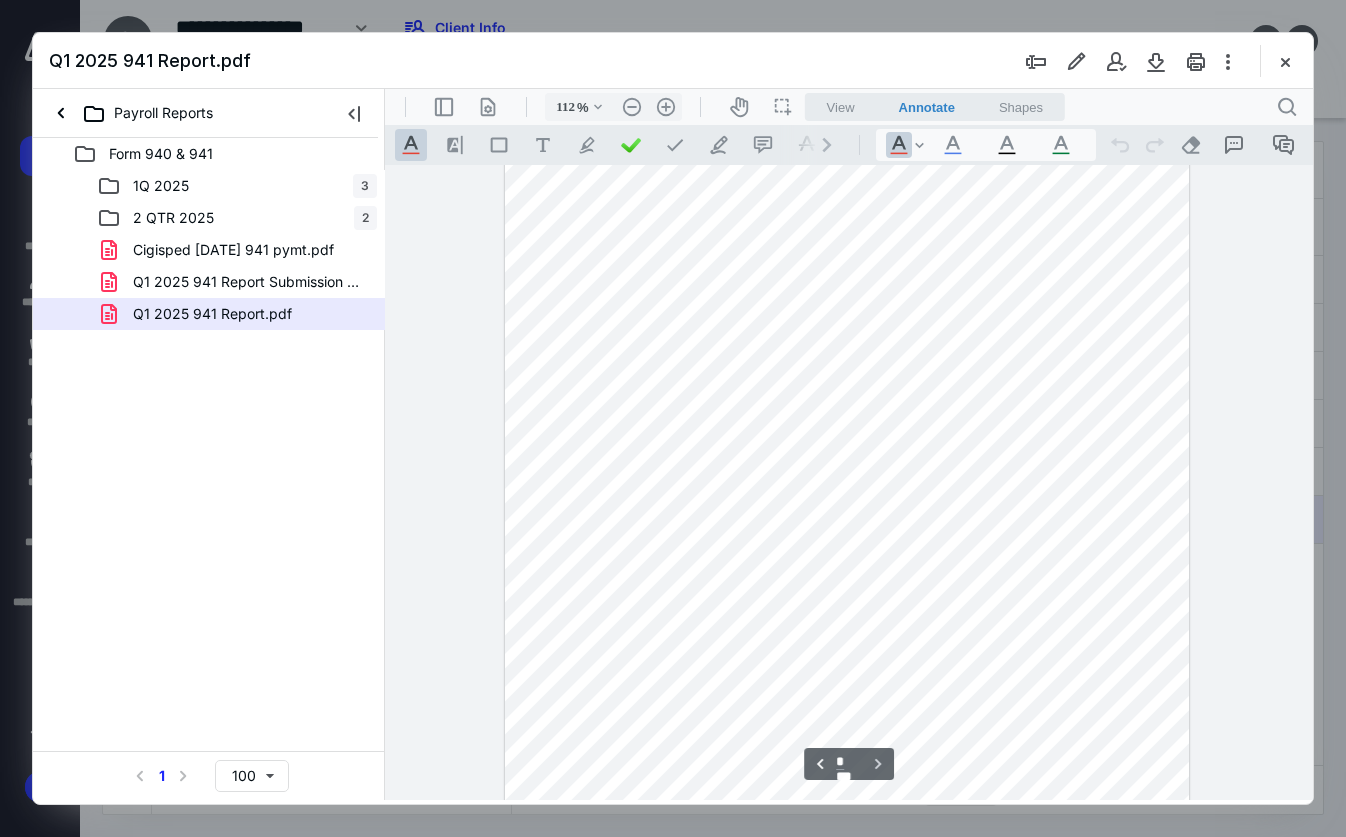 scroll, scrollTop: 1153, scrollLeft: 0, axis: vertical 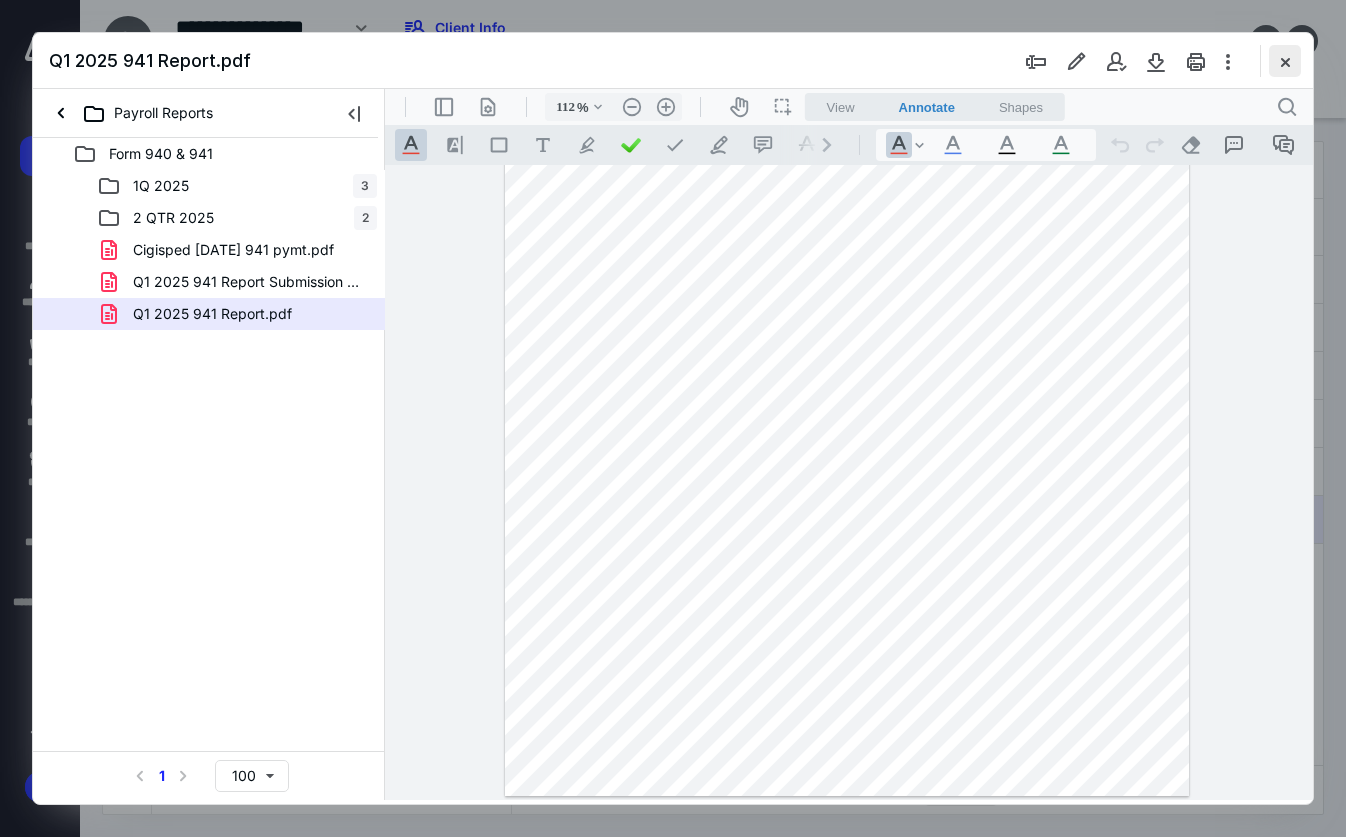 click at bounding box center (1285, 61) 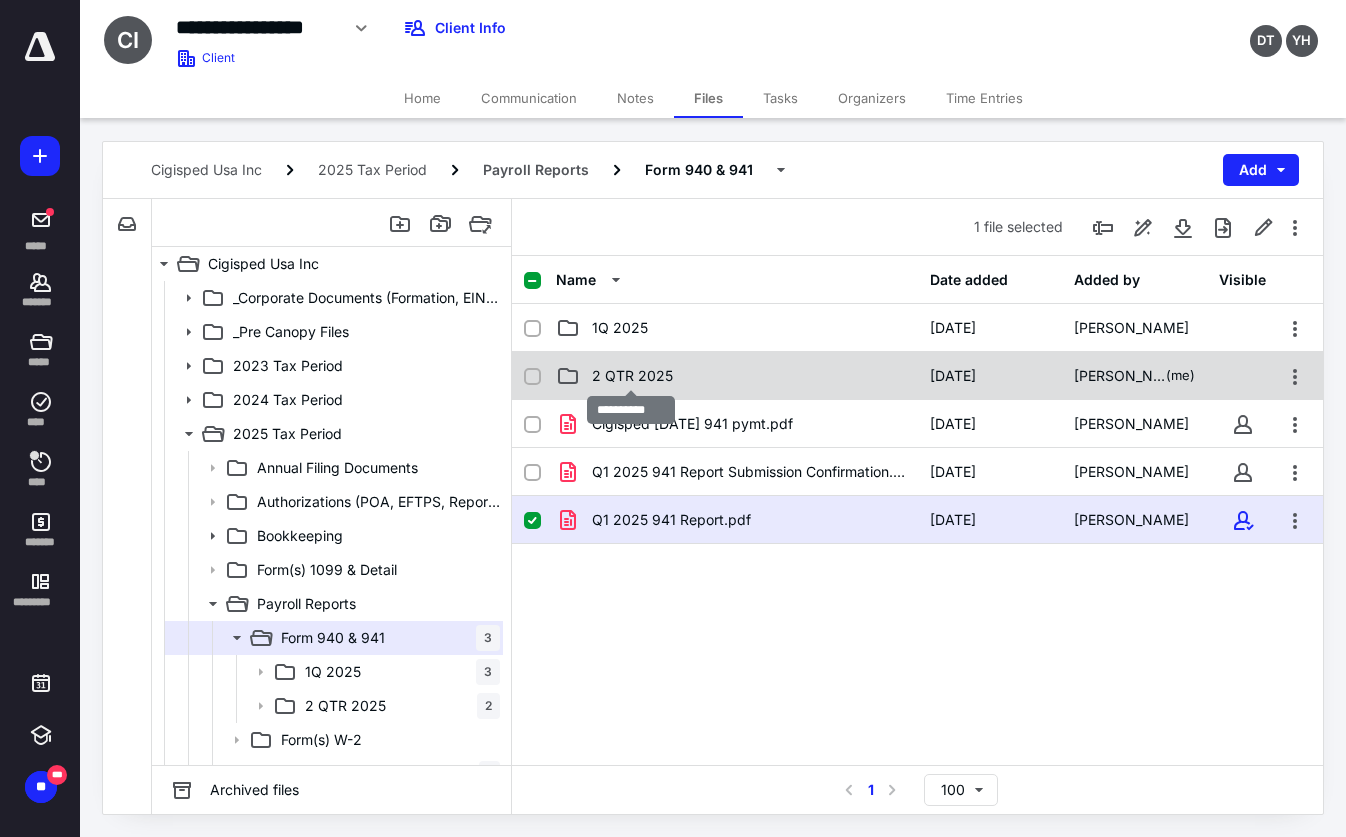click on "2 QTR 2025" at bounding box center [632, 376] 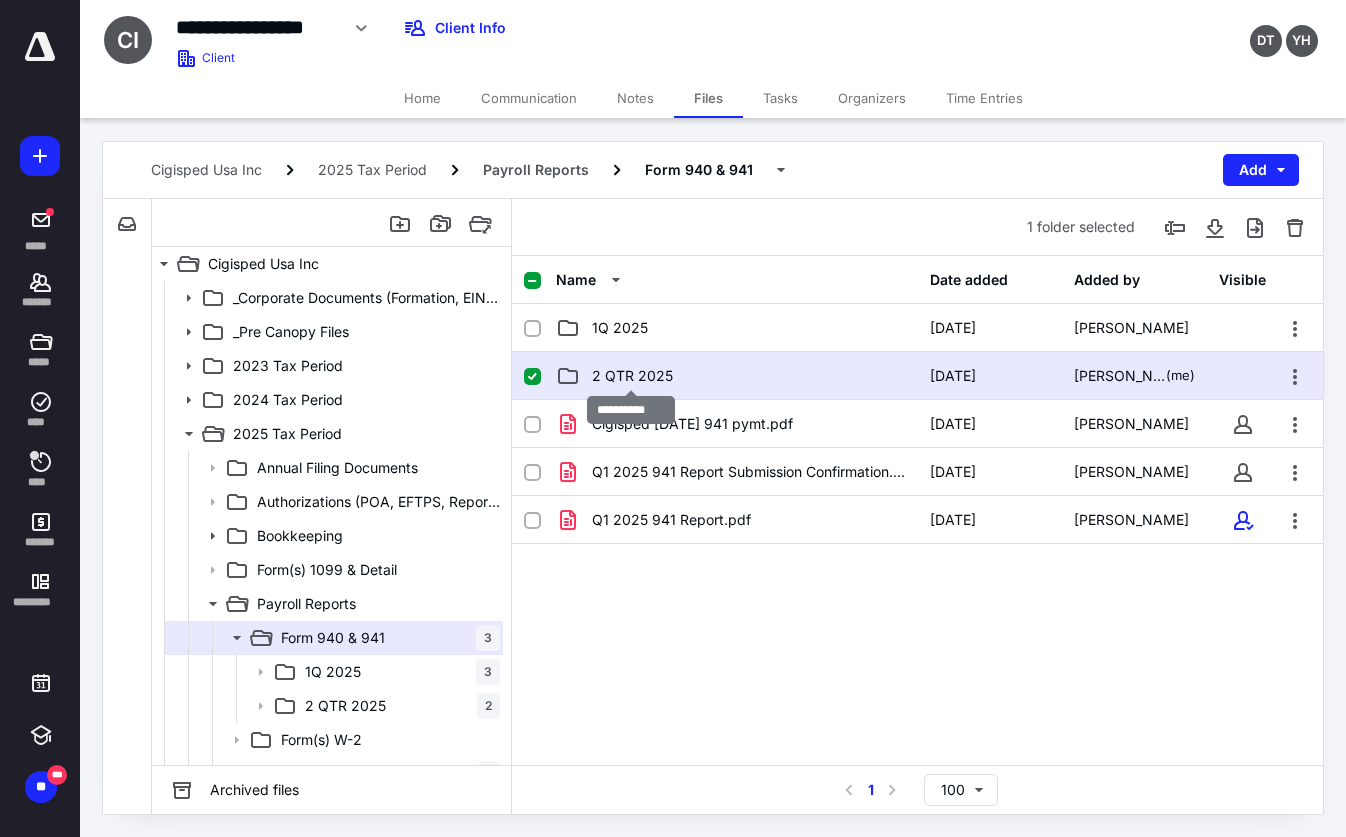 click on "2 QTR 2025" at bounding box center [632, 376] 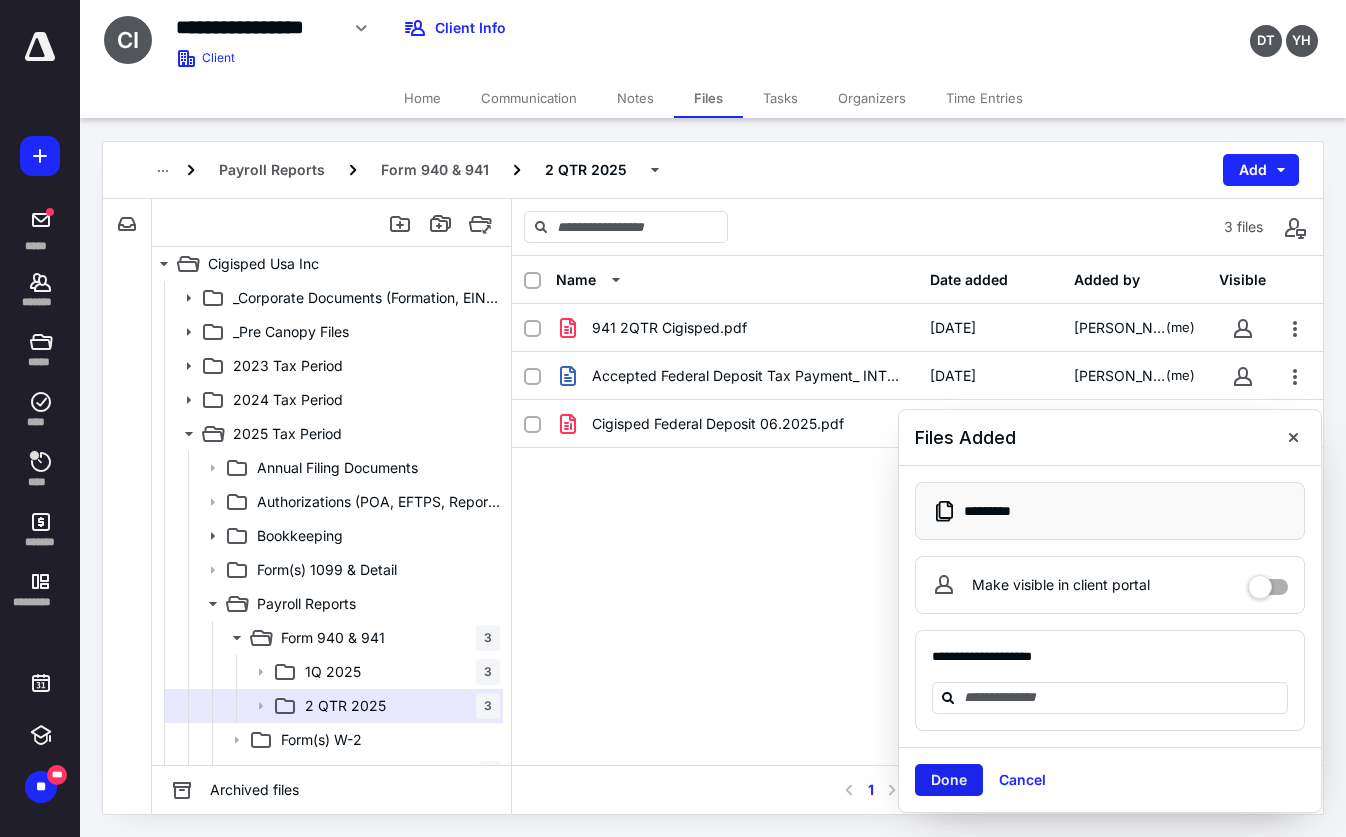 click on "Done" at bounding box center [949, 780] 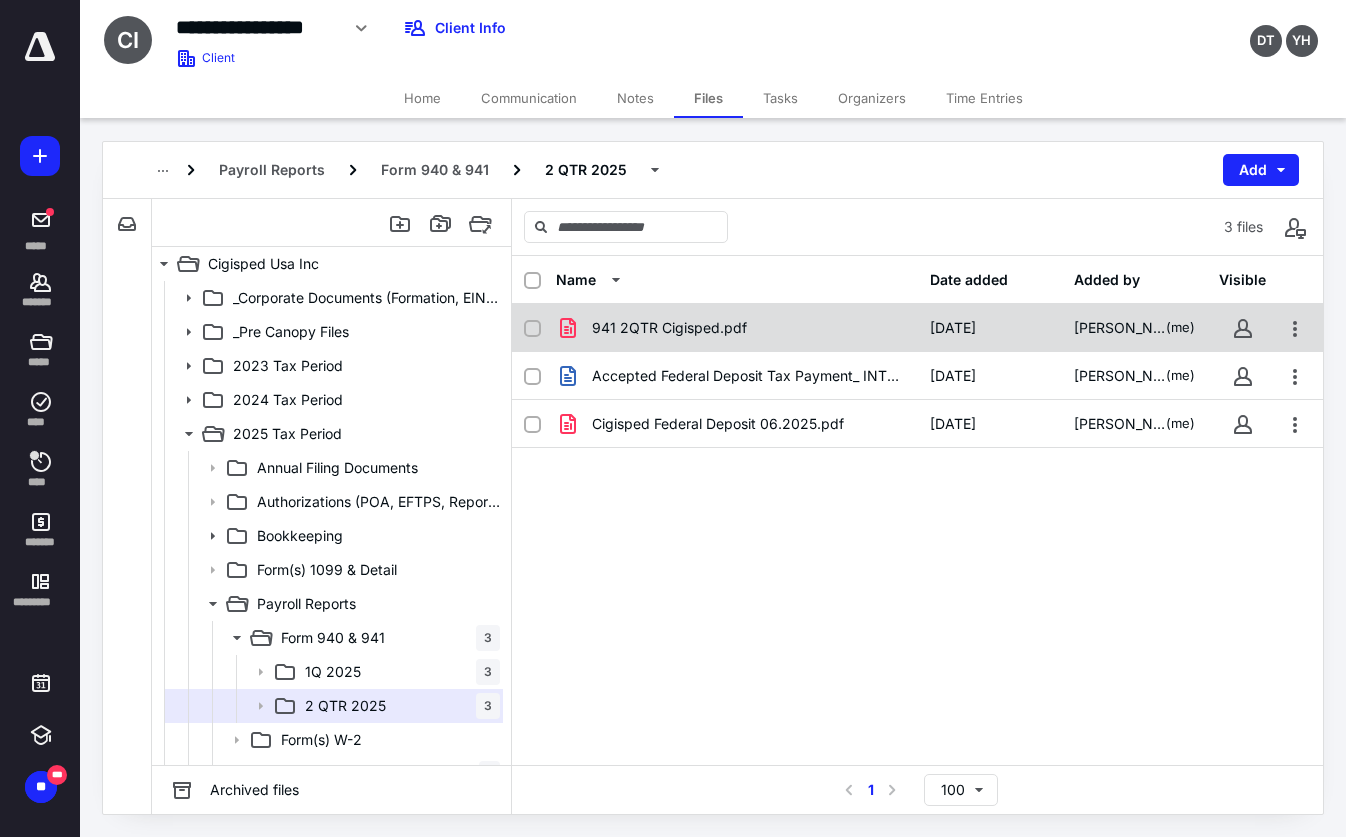 click on "941 2QTR Cigisped.pdf" at bounding box center (737, 328) 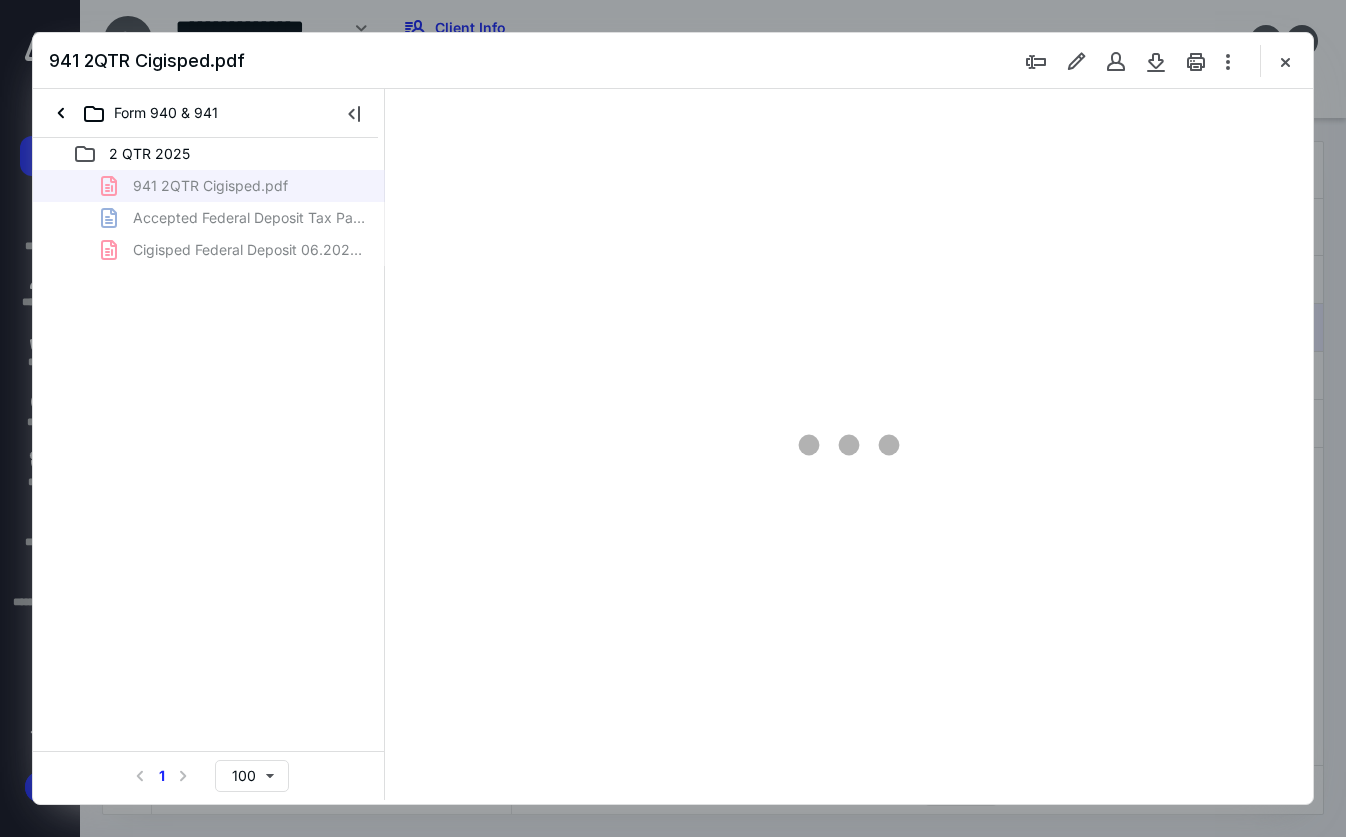scroll, scrollTop: 0, scrollLeft: 0, axis: both 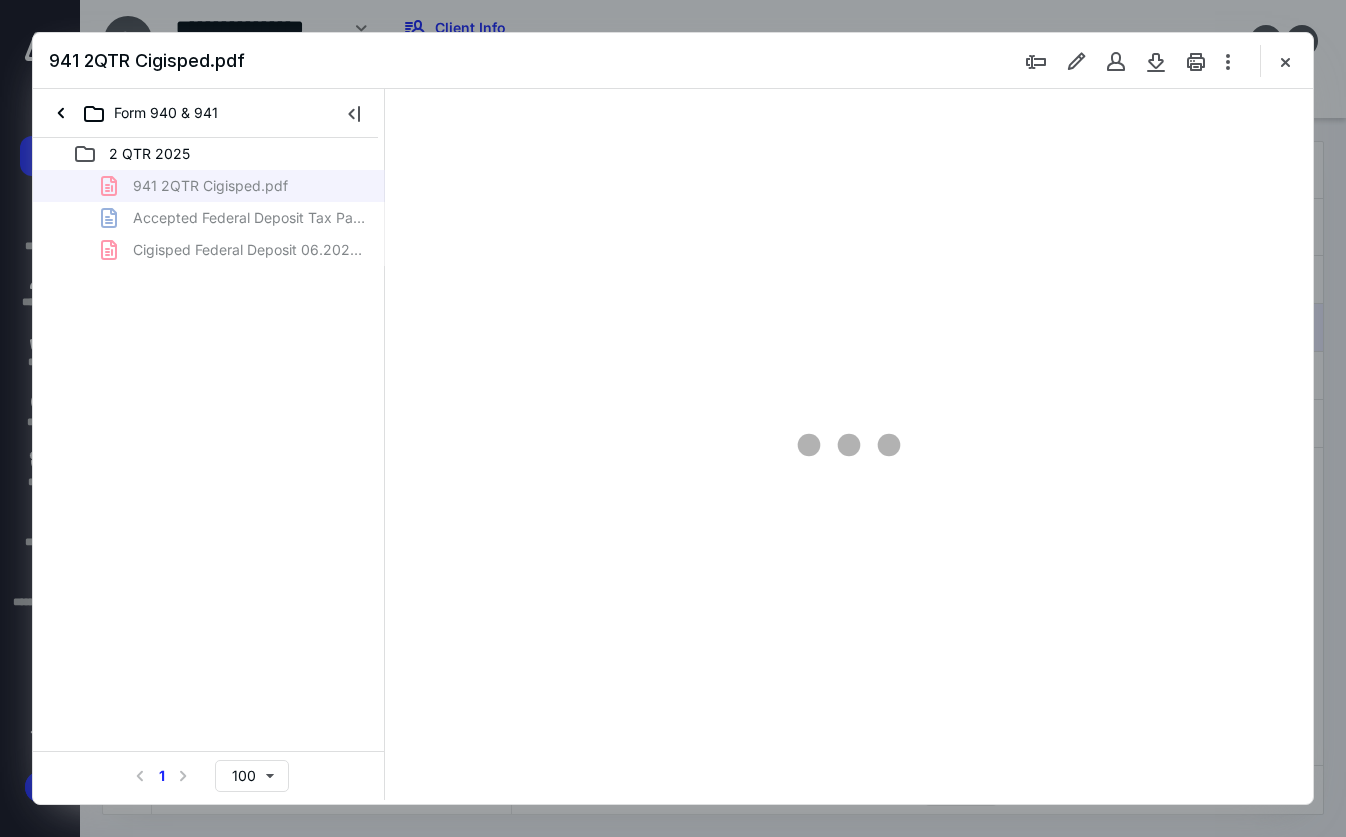 type on "80" 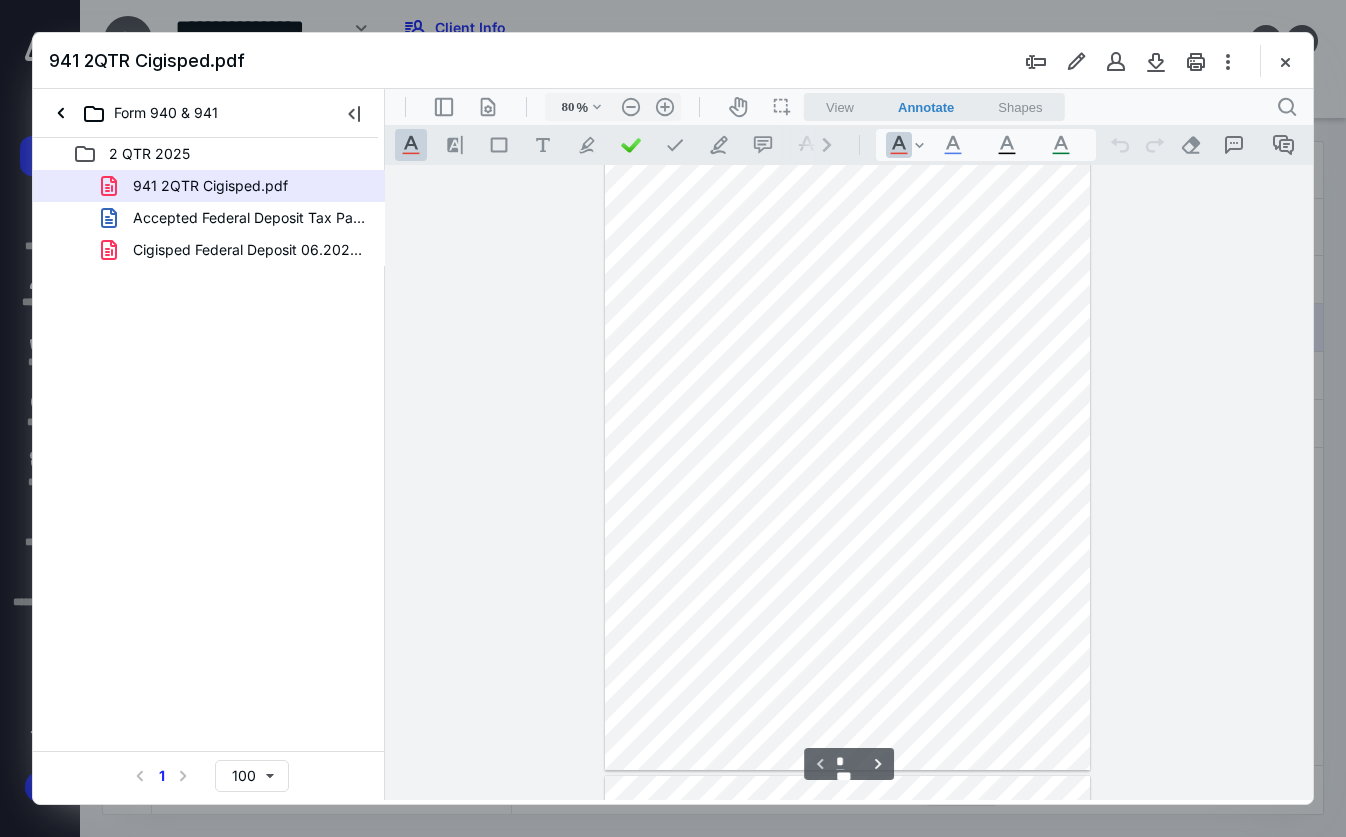 scroll, scrollTop: 0, scrollLeft: 0, axis: both 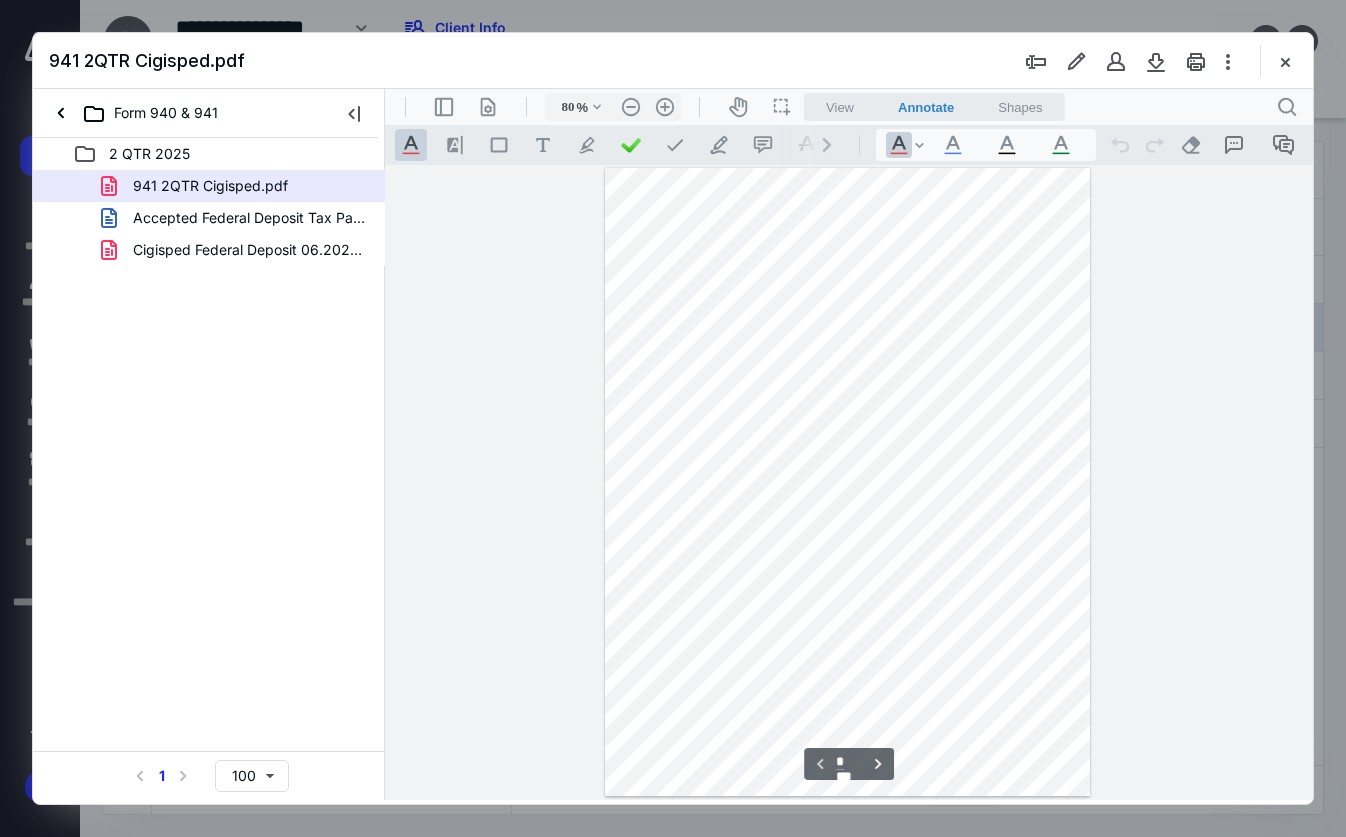 type on "*" 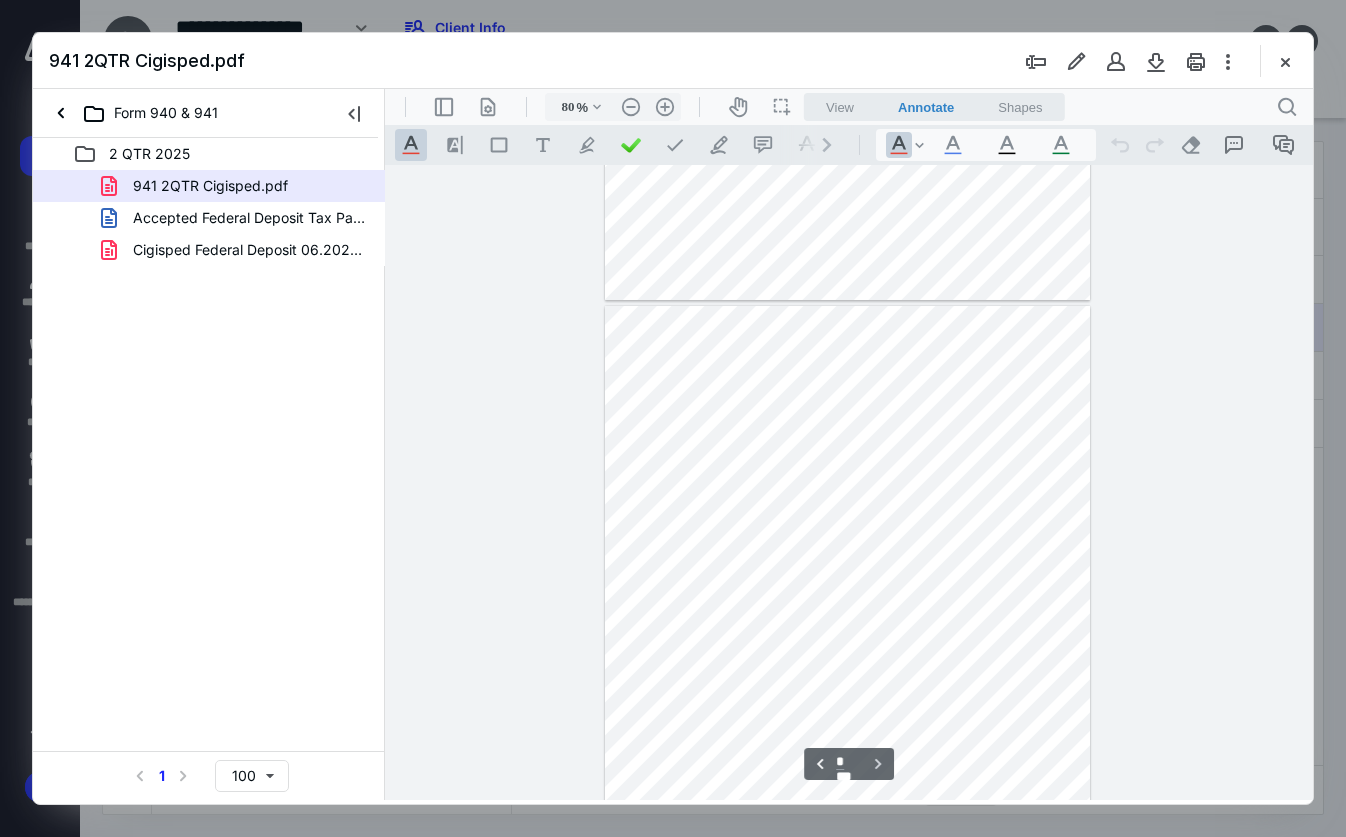 scroll, scrollTop: 633, scrollLeft: 0, axis: vertical 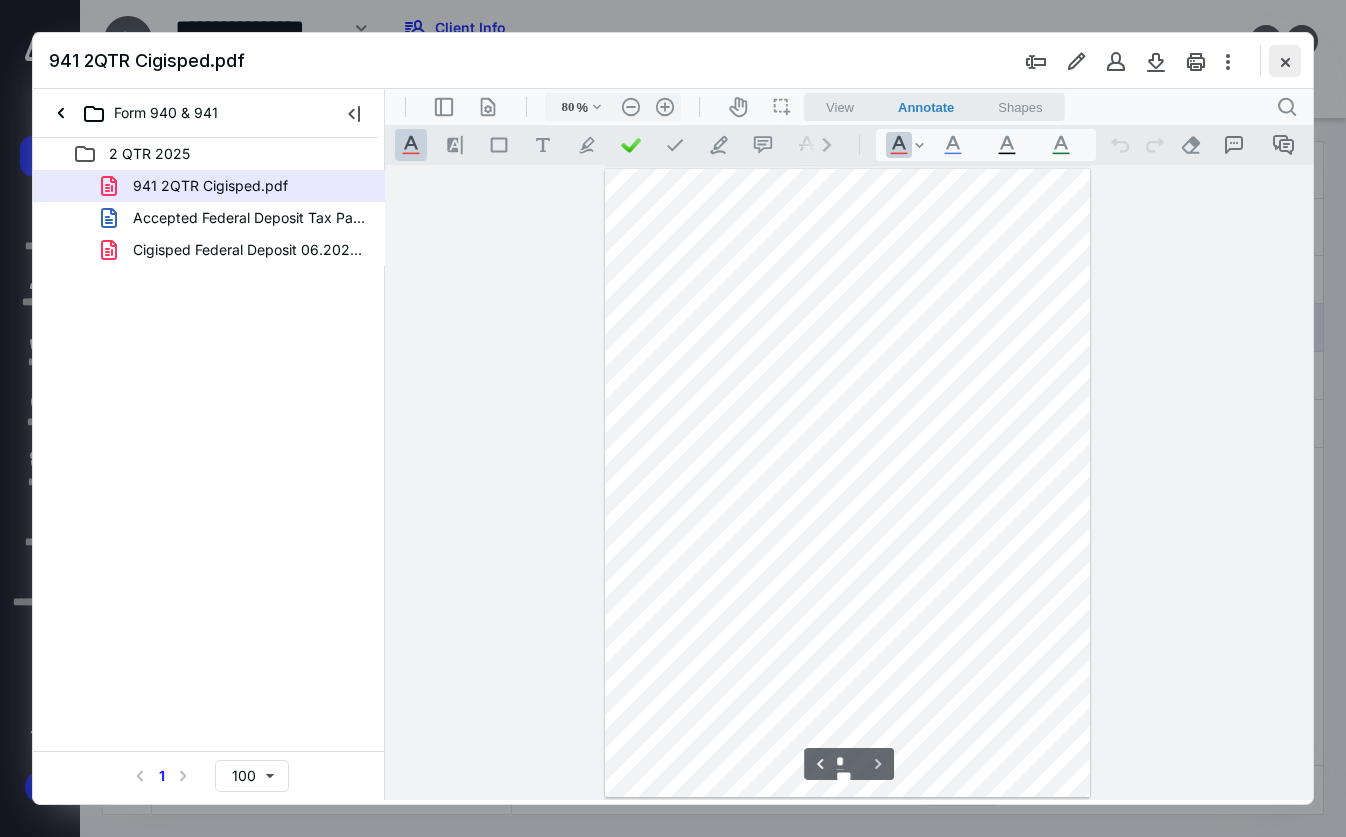 click at bounding box center [1285, 61] 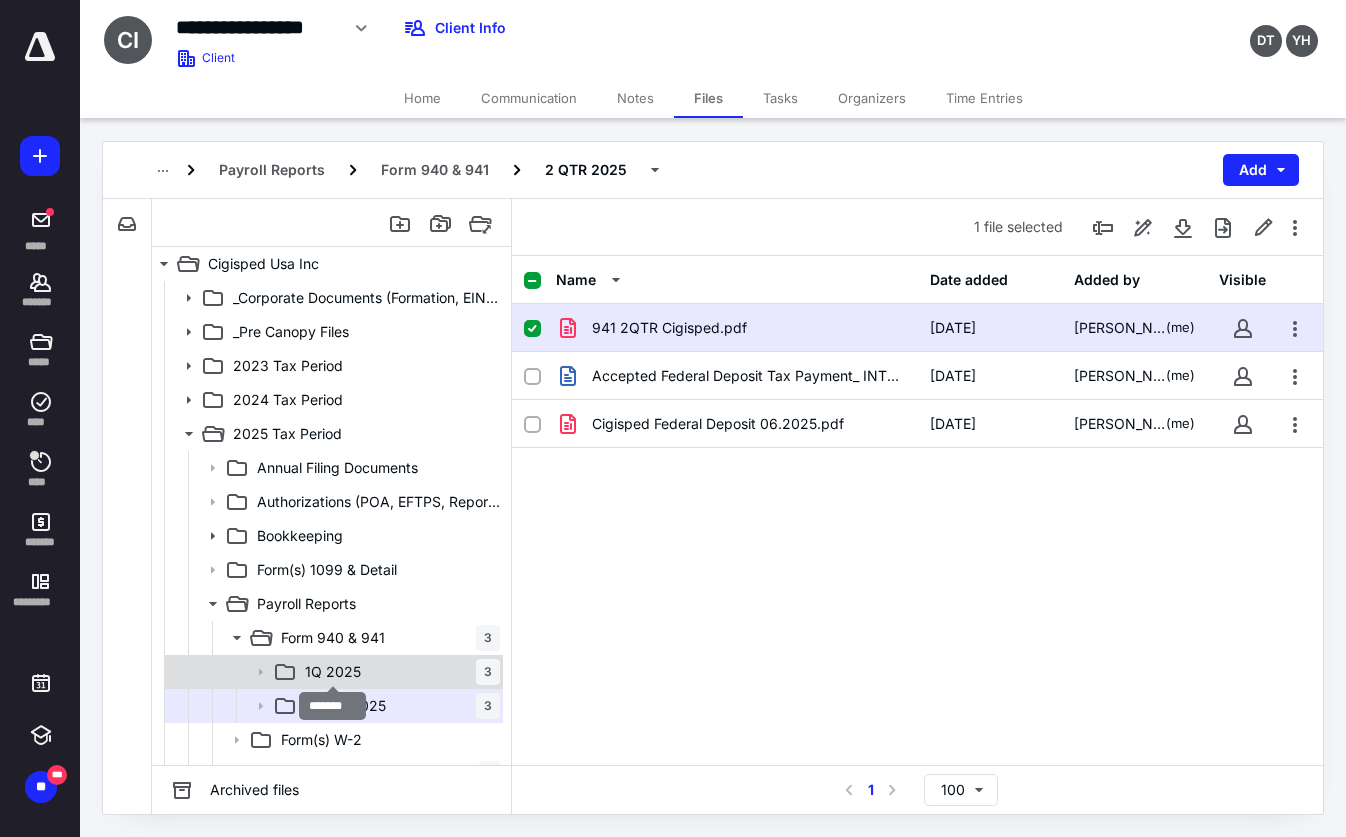 scroll, scrollTop: 196, scrollLeft: 0, axis: vertical 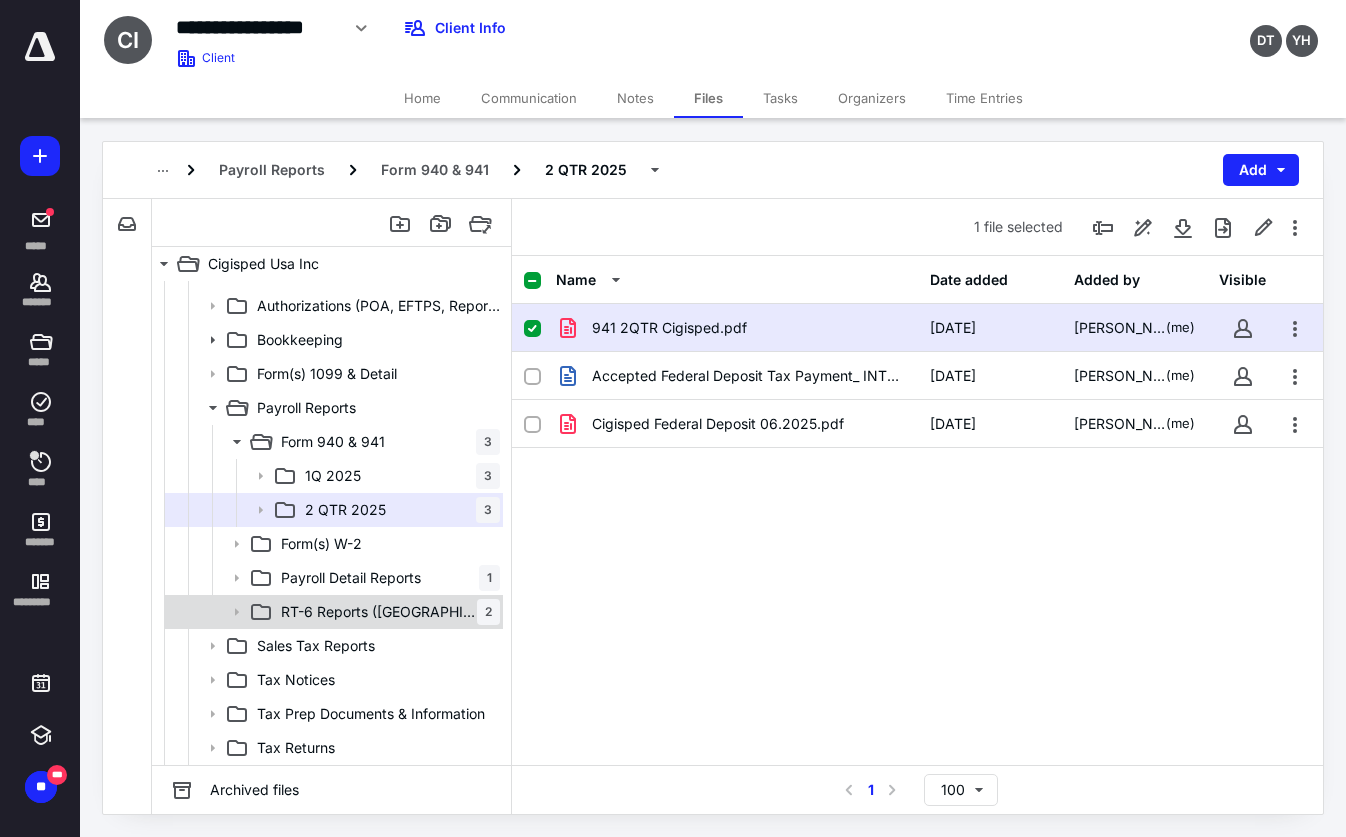 click on "RT-6 Reports ([GEOGRAPHIC_DATA])" at bounding box center (379, 612) 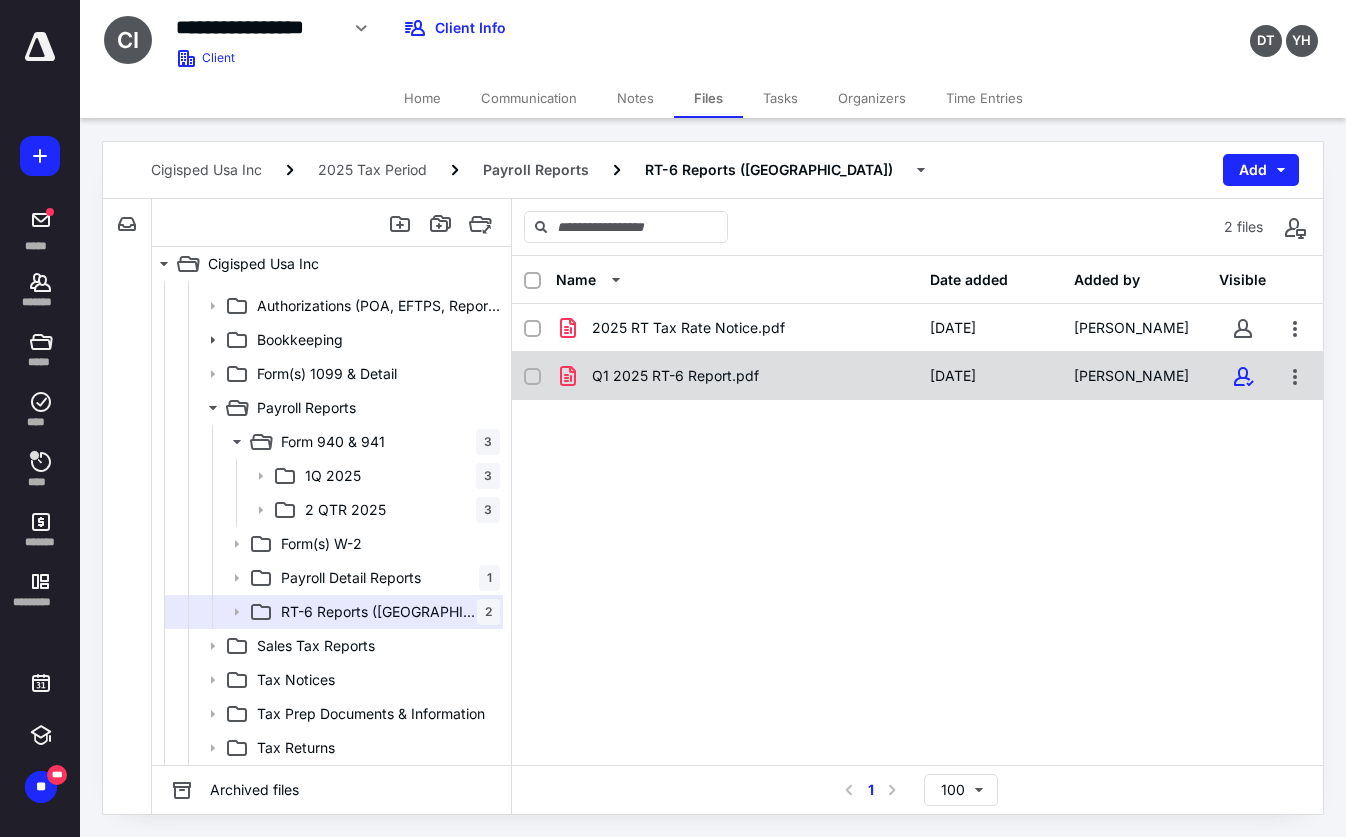click on "Q1 2025 RT-6 Report.pdf" at bounding box center (675, 376) 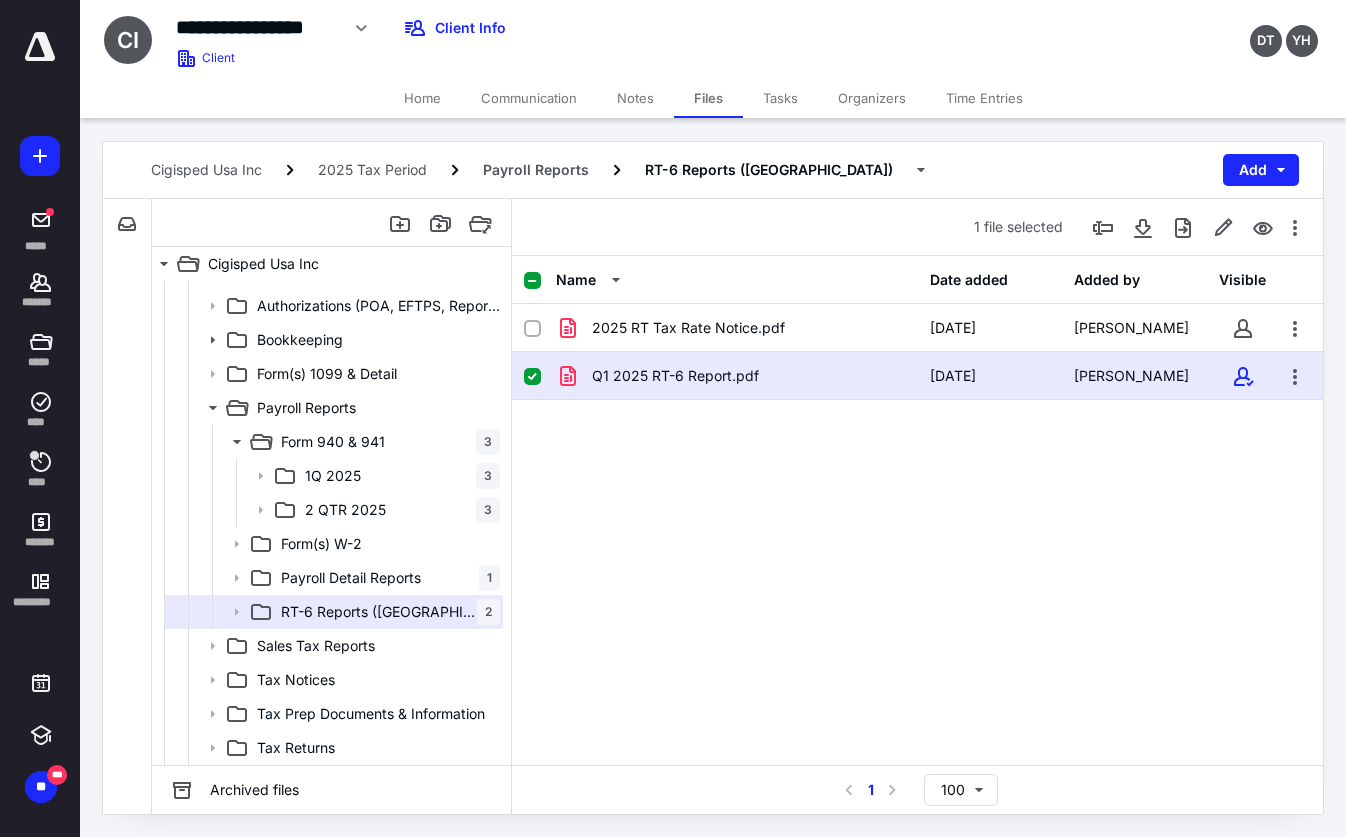 checkbox on "true" 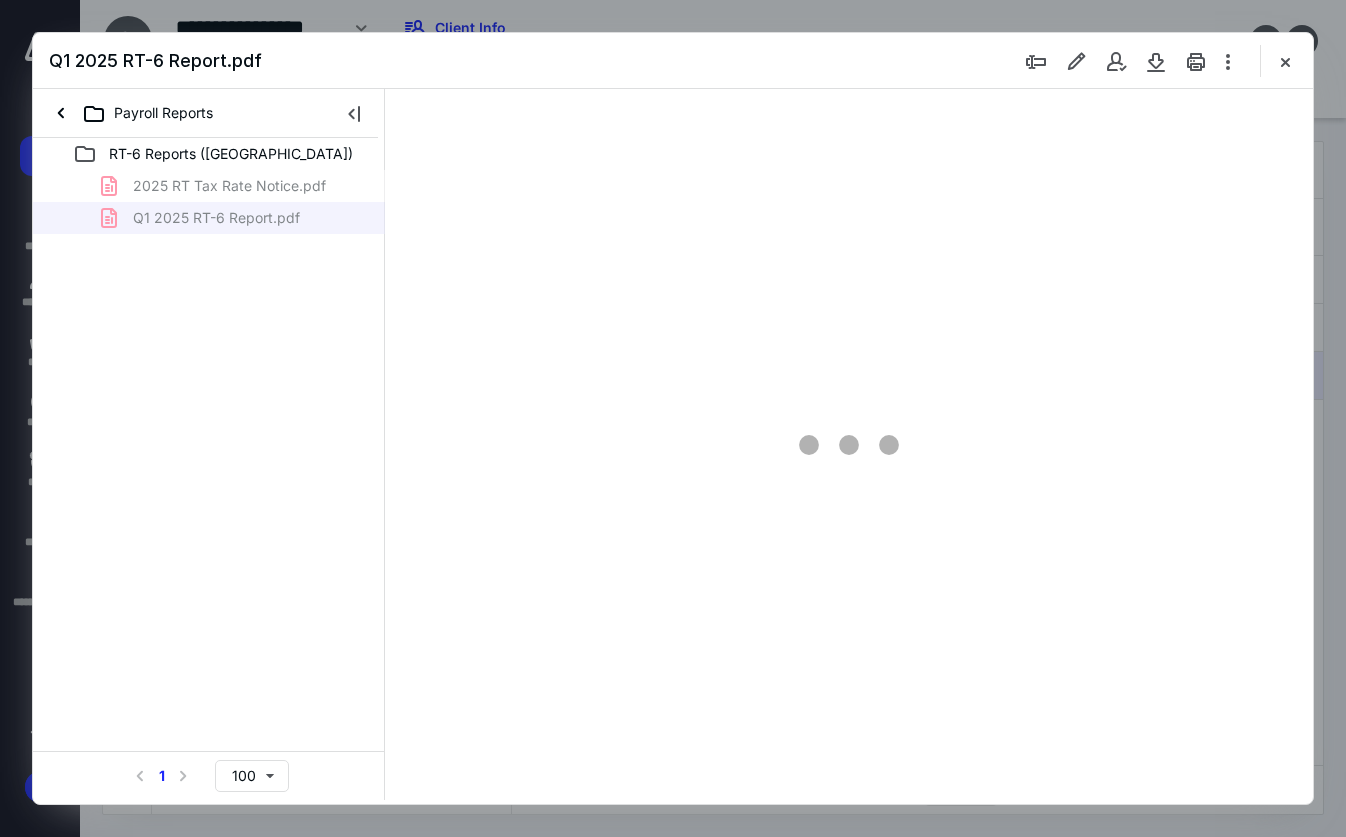 scroll, scrollTop: 0, scrollLeft: 0, axis: both 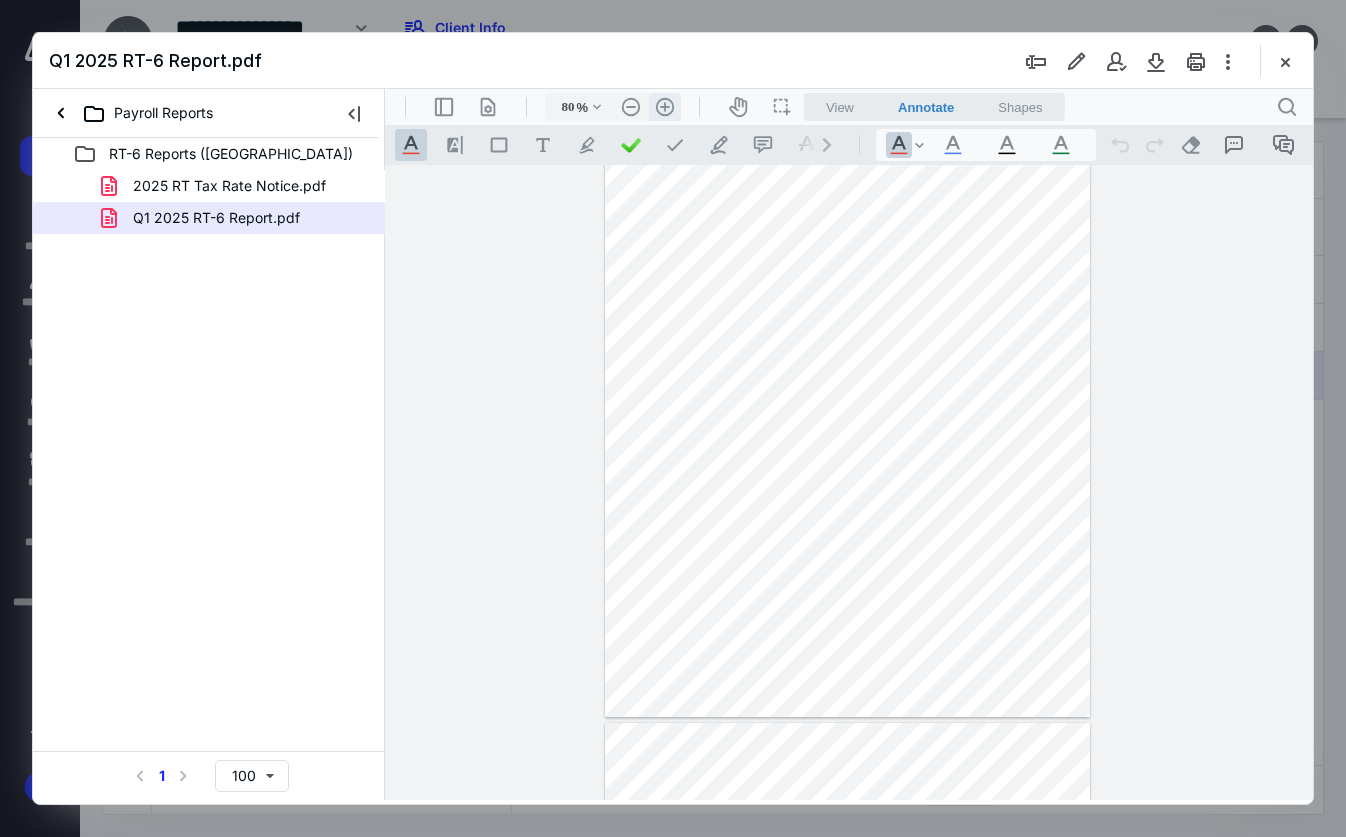 click on ".cls-1{fill:#abb0c4;} icon - header - zoom - in - line" at bounding box center (665, 107) 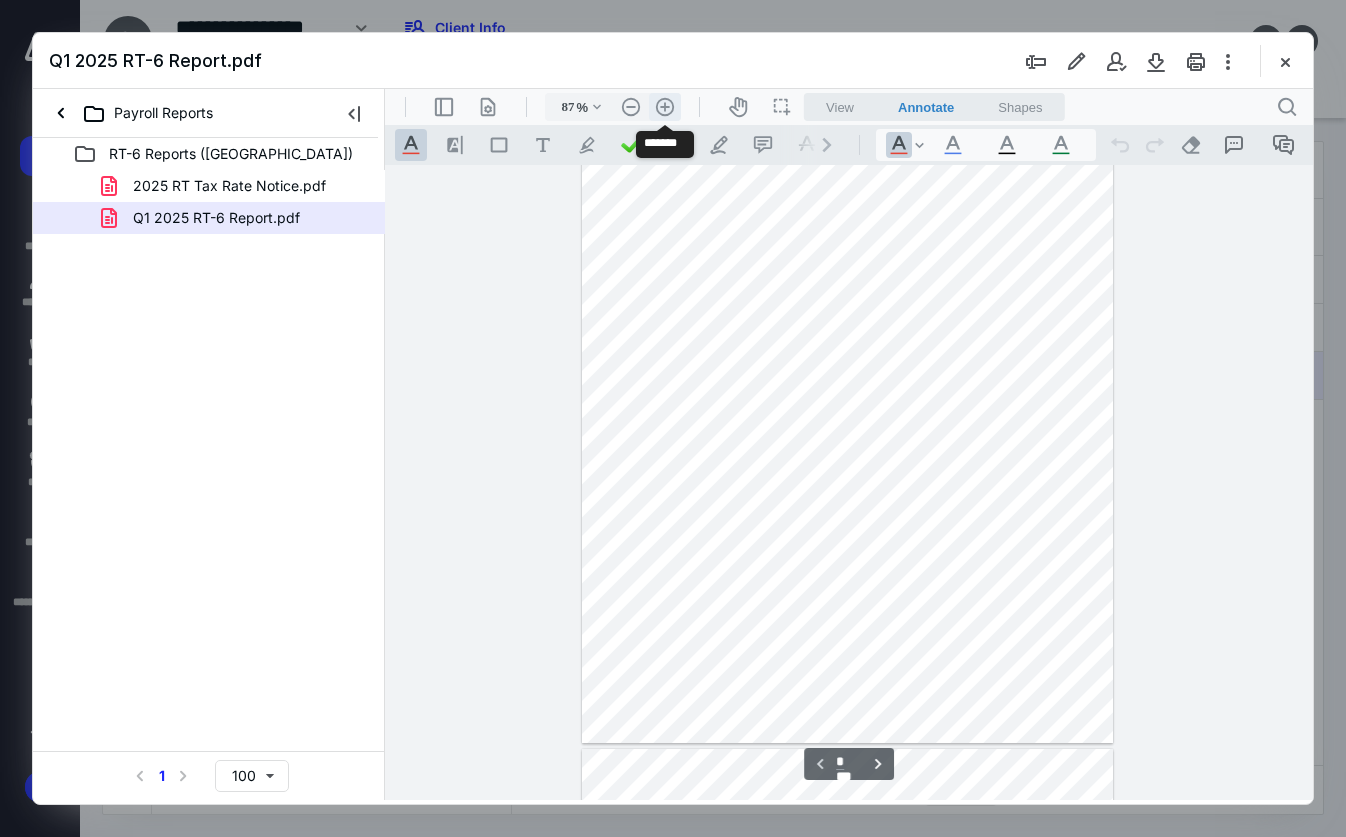 click on ".cls-1{fill:#abb0c4;} icon - header - zoom - in - line" at bounding box center [665, 107] 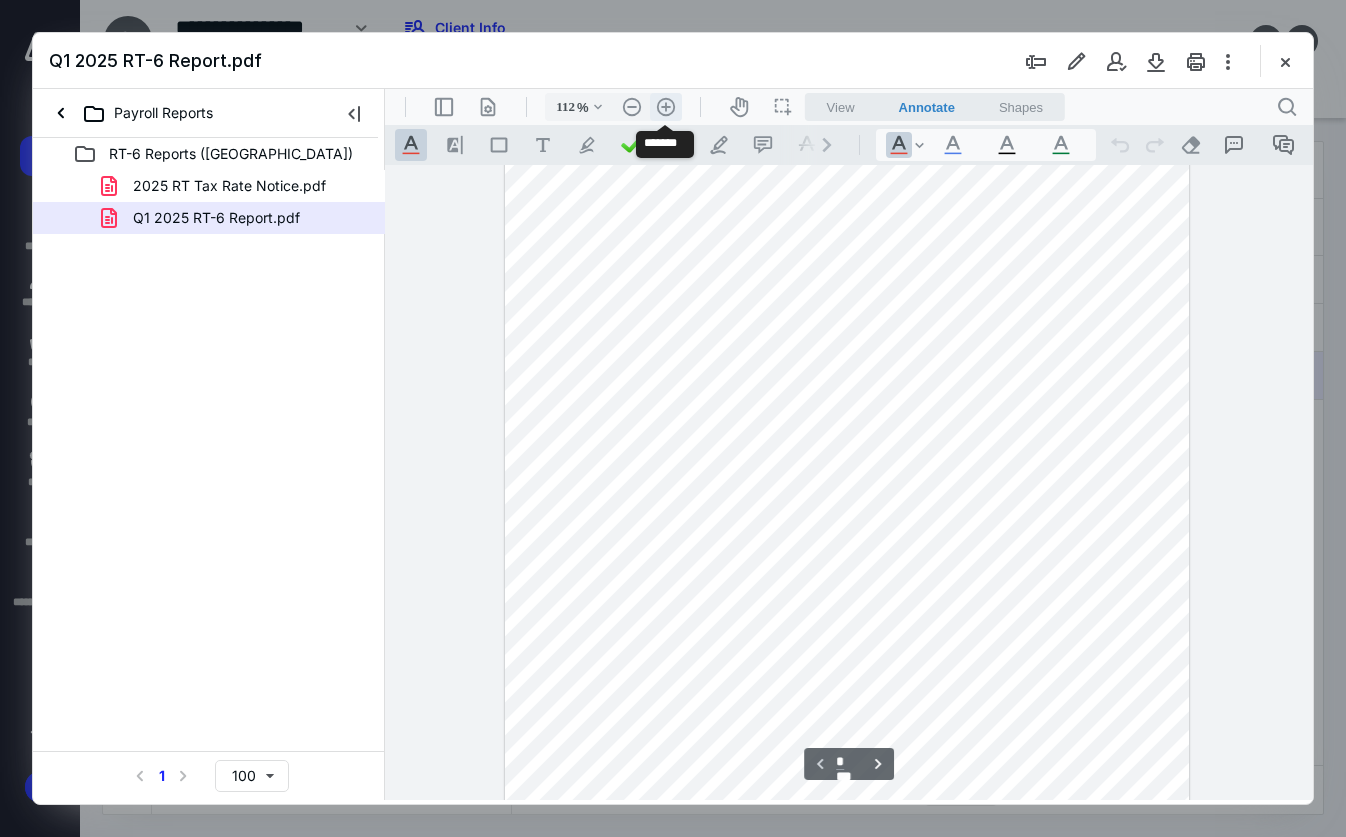 click on ".cls-1{fill:#abb0c4;} icon - header - zoom - in - line" at bounding box center (666, 107) 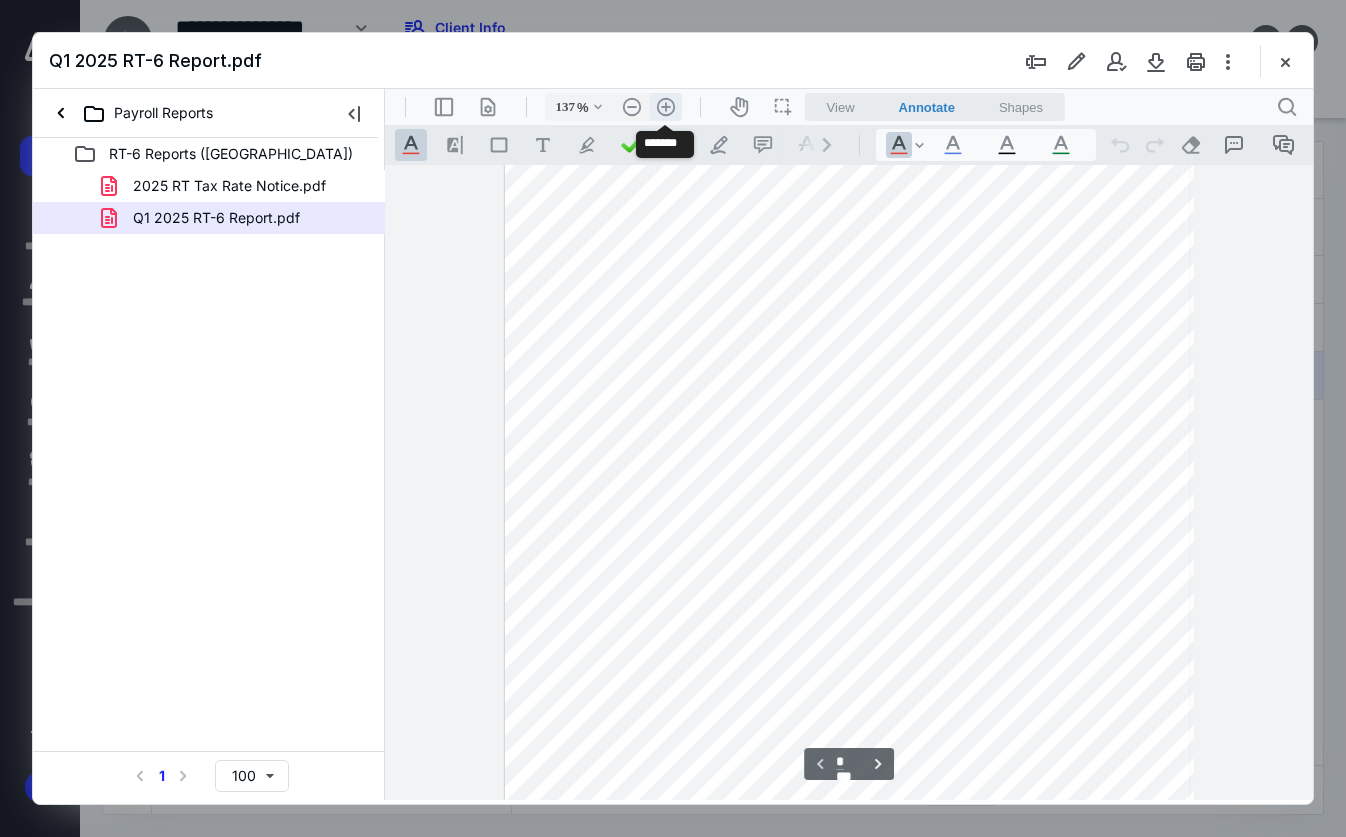 scroll, scrollTop: 339, scrollLeft: 0, axis: vertical 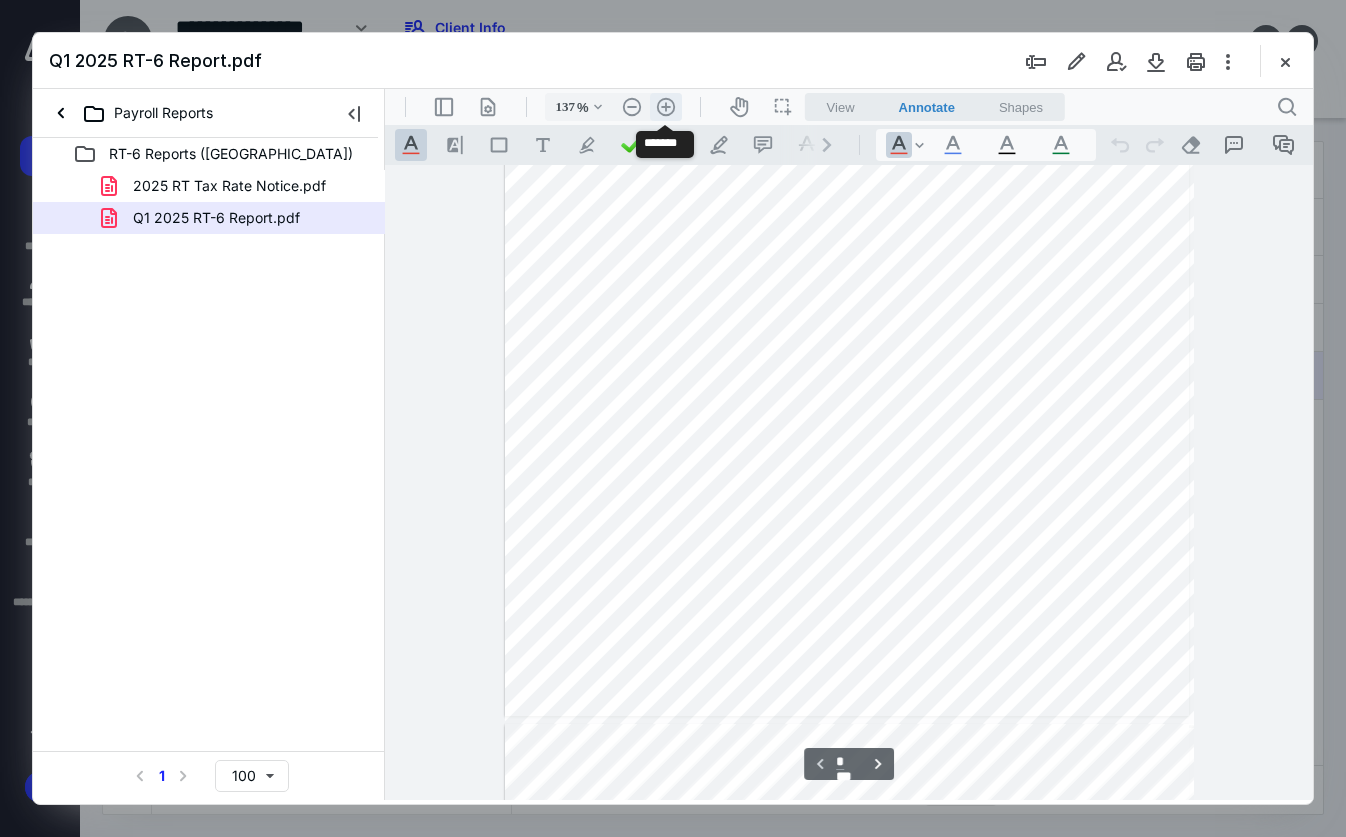 click on ".cls-1{fill:#abb0c4;} icon - header - zoom - in - line" at bounding box center [666, 107] 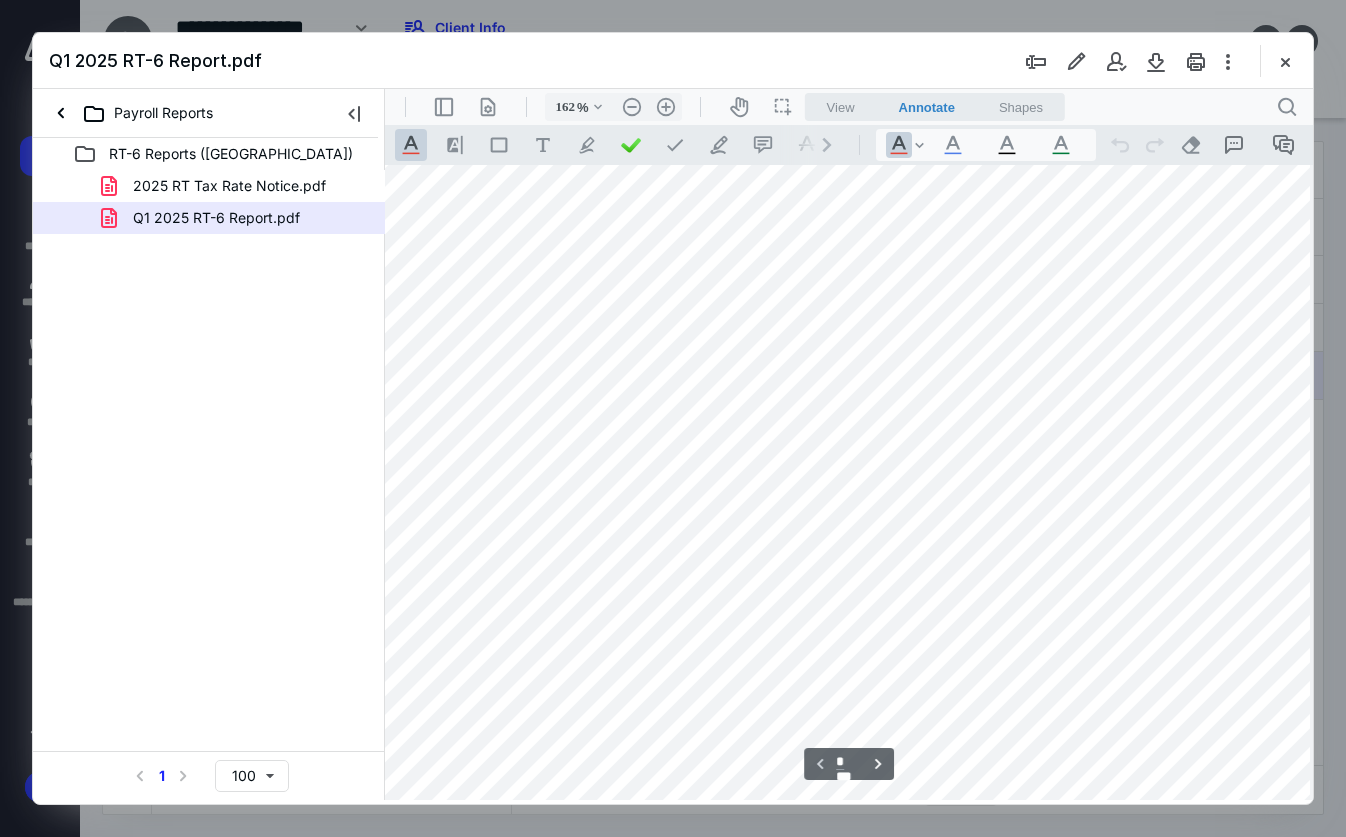 scroll, scrollTop: 152, scrollLeft: 43, axis: both 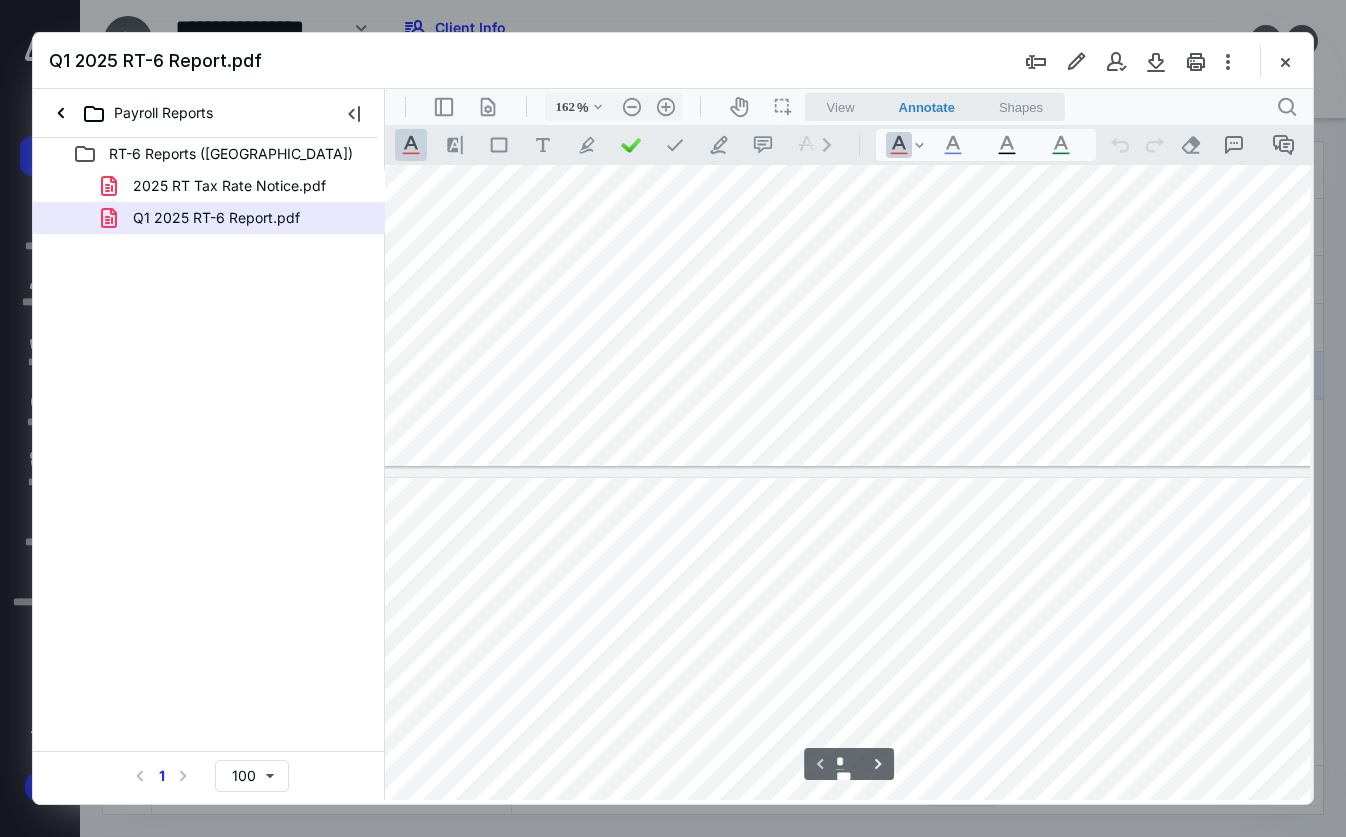 type on "*" 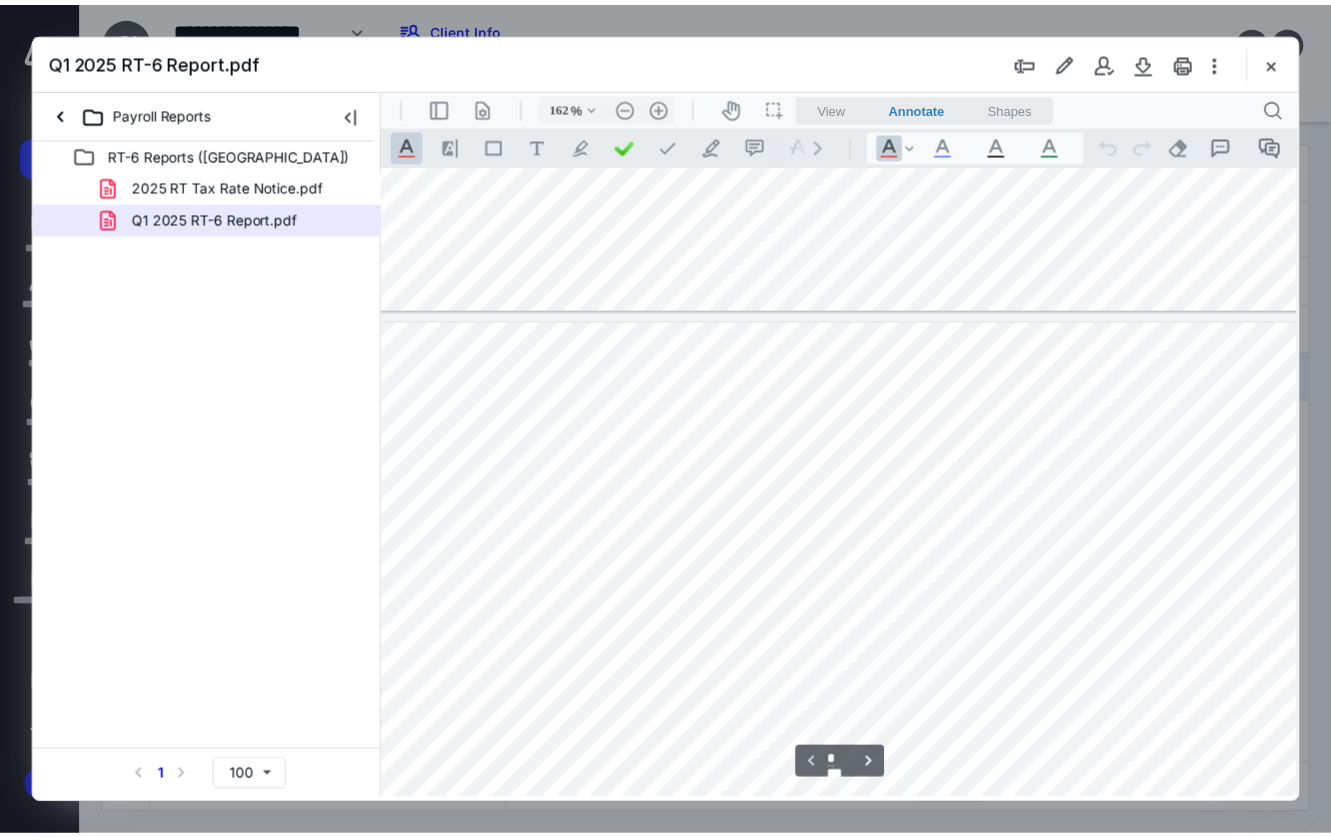 scroll, scrollTop: 1152, scrollLeft: 43, axis: both 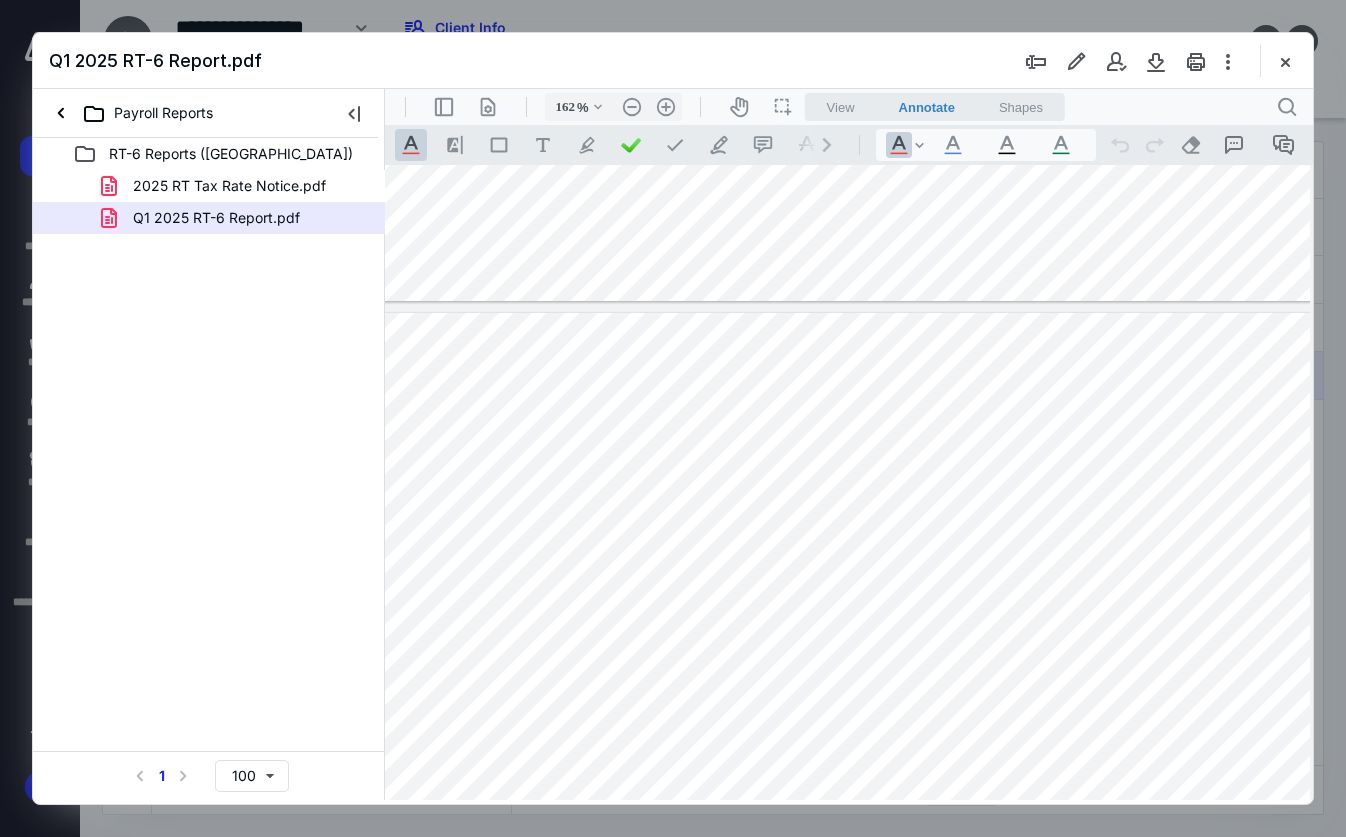 click on "RT-6 Reports ([GEOGRAPHIC_DATA]) 2025 RT Tax Rate Notice.pdf Q1 2025 RT-6 Report.pdf Select a page number for more results 1 100" at bounding box center (209, 469) 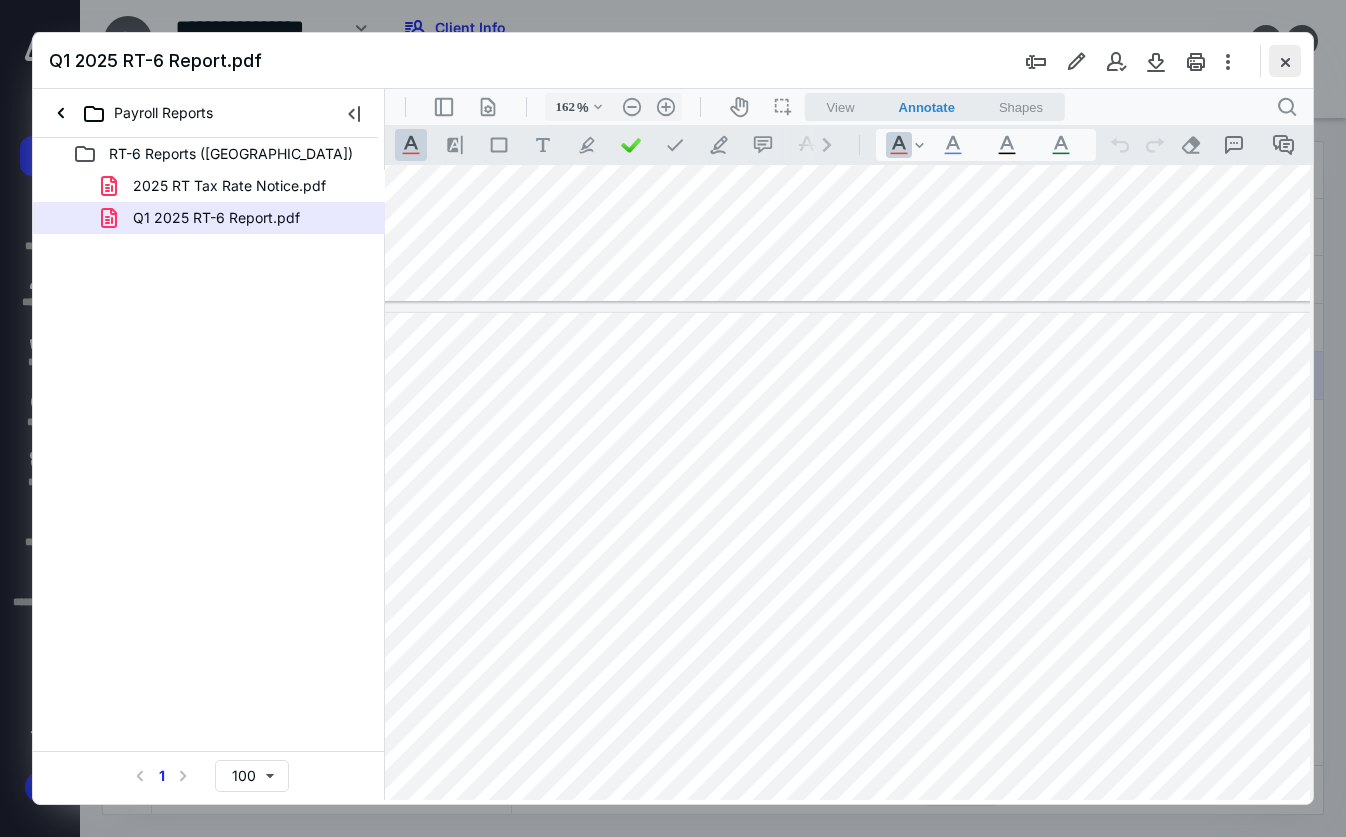 click at bounding box center (1285, 61) 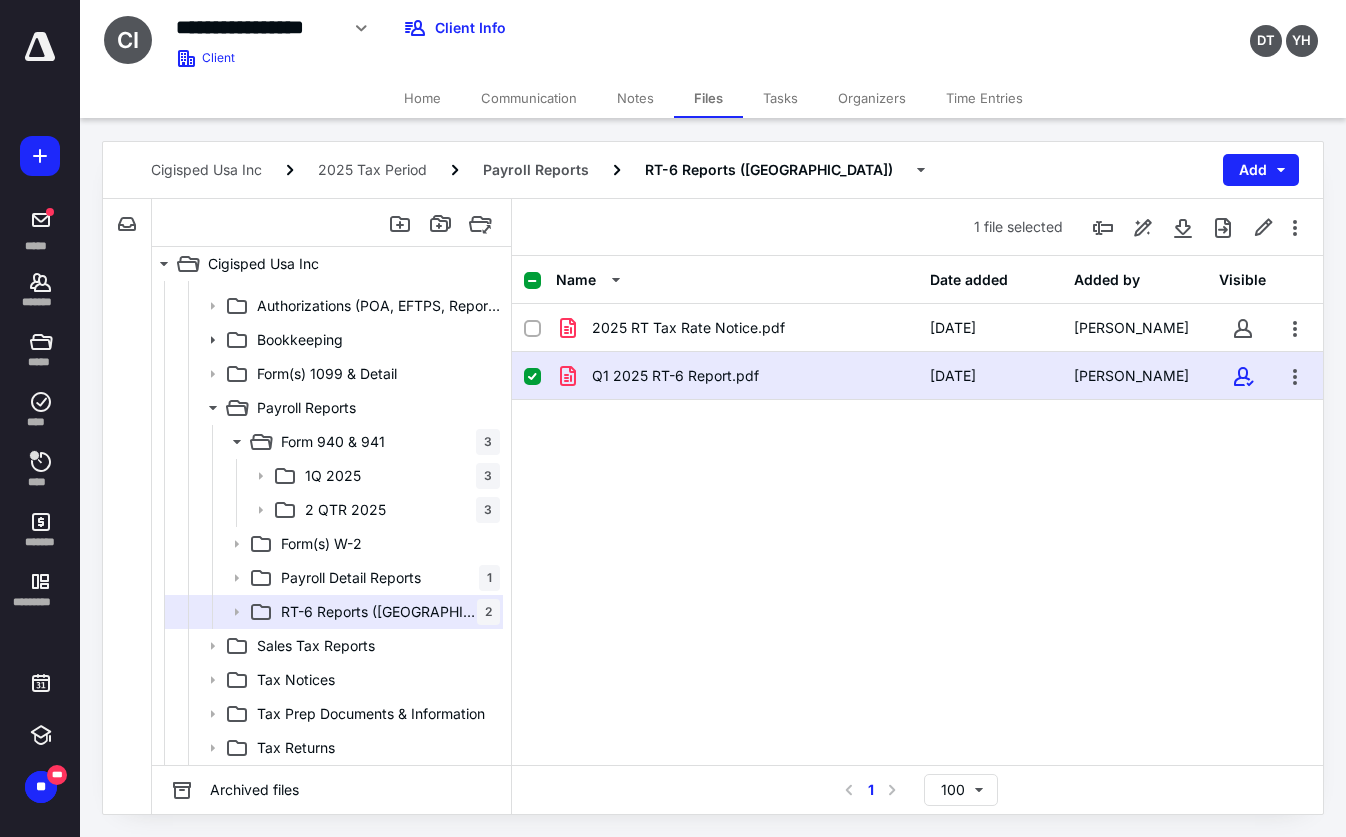 click on "Home" at bounding box center (422, 98) 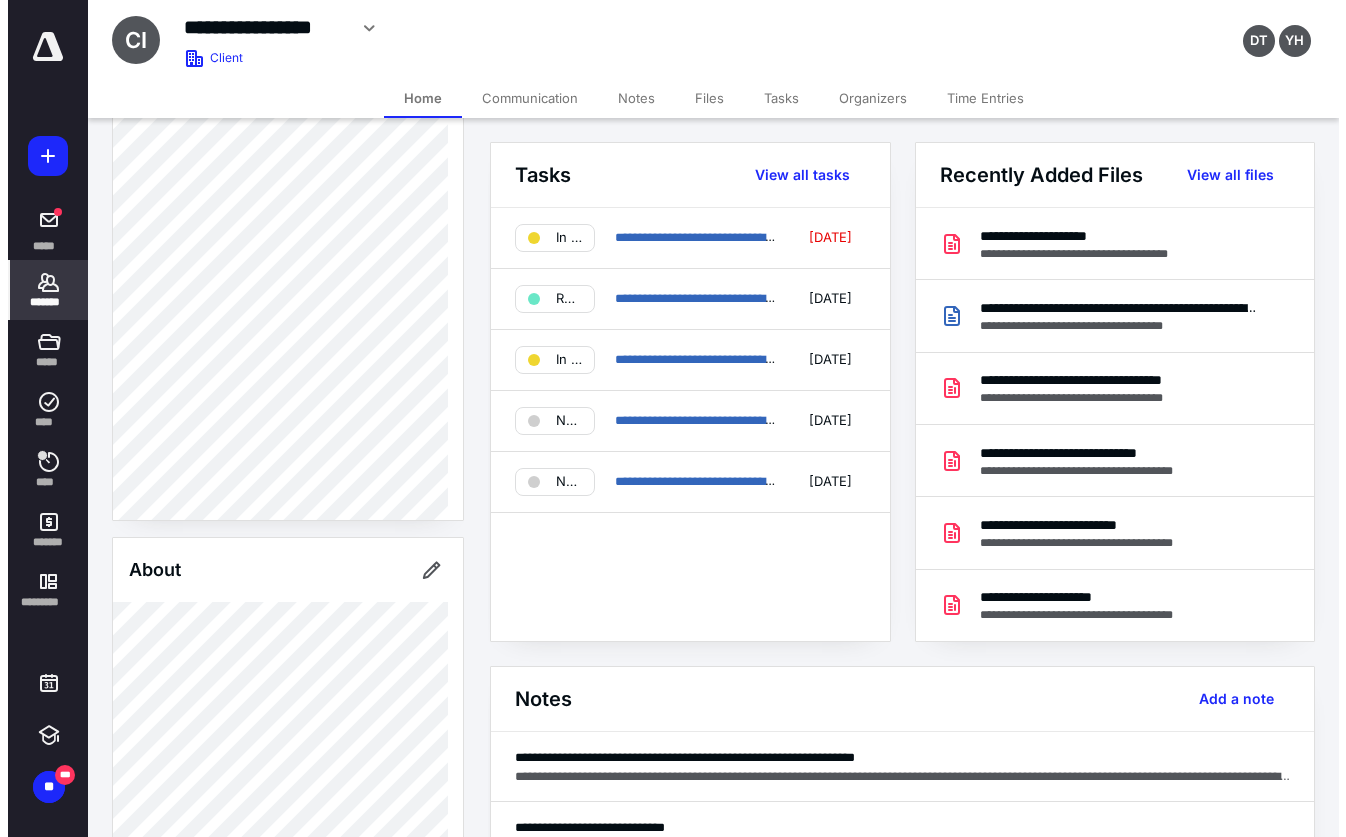 scroll, scrollTop: 400, scrollLeft: 0, axis: vertical 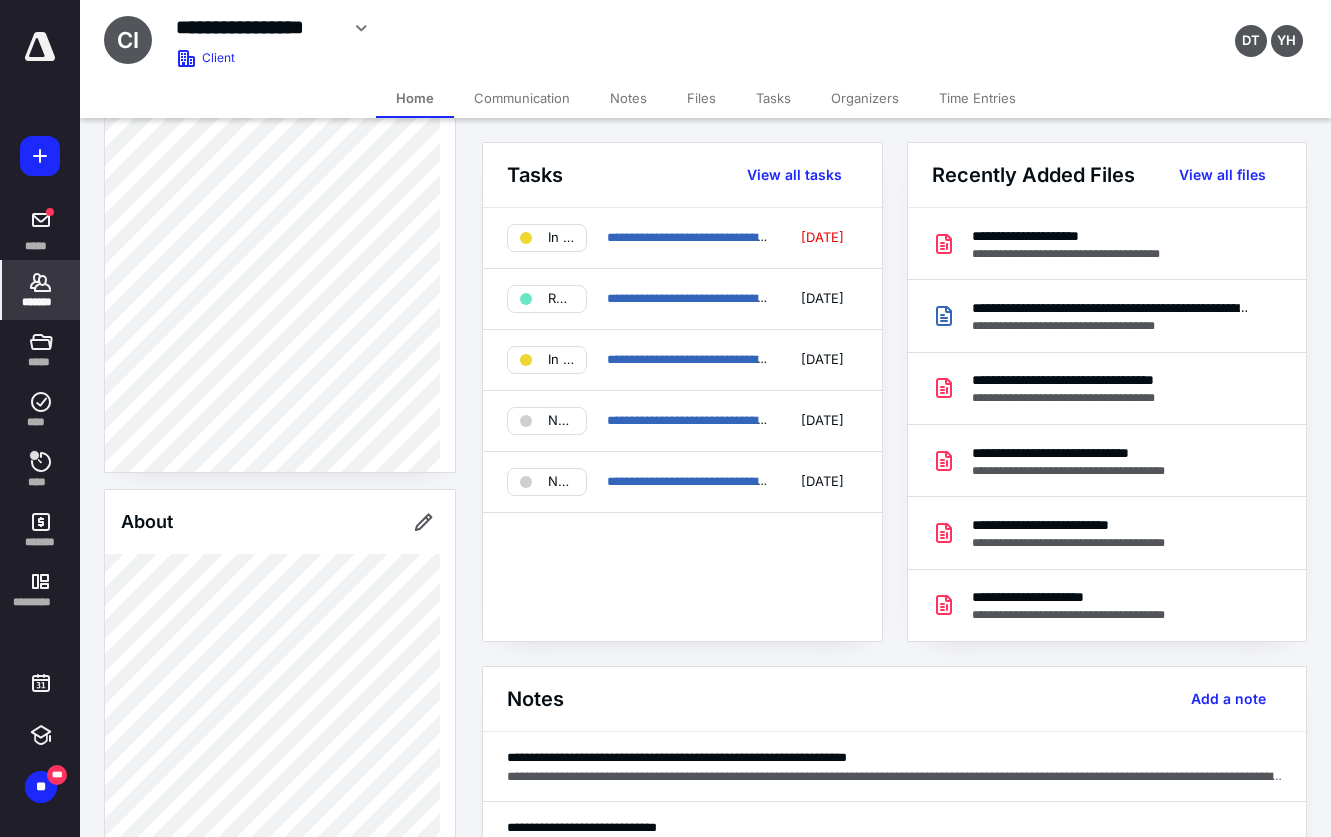 click on "Files" at bounding box center (701, 98) 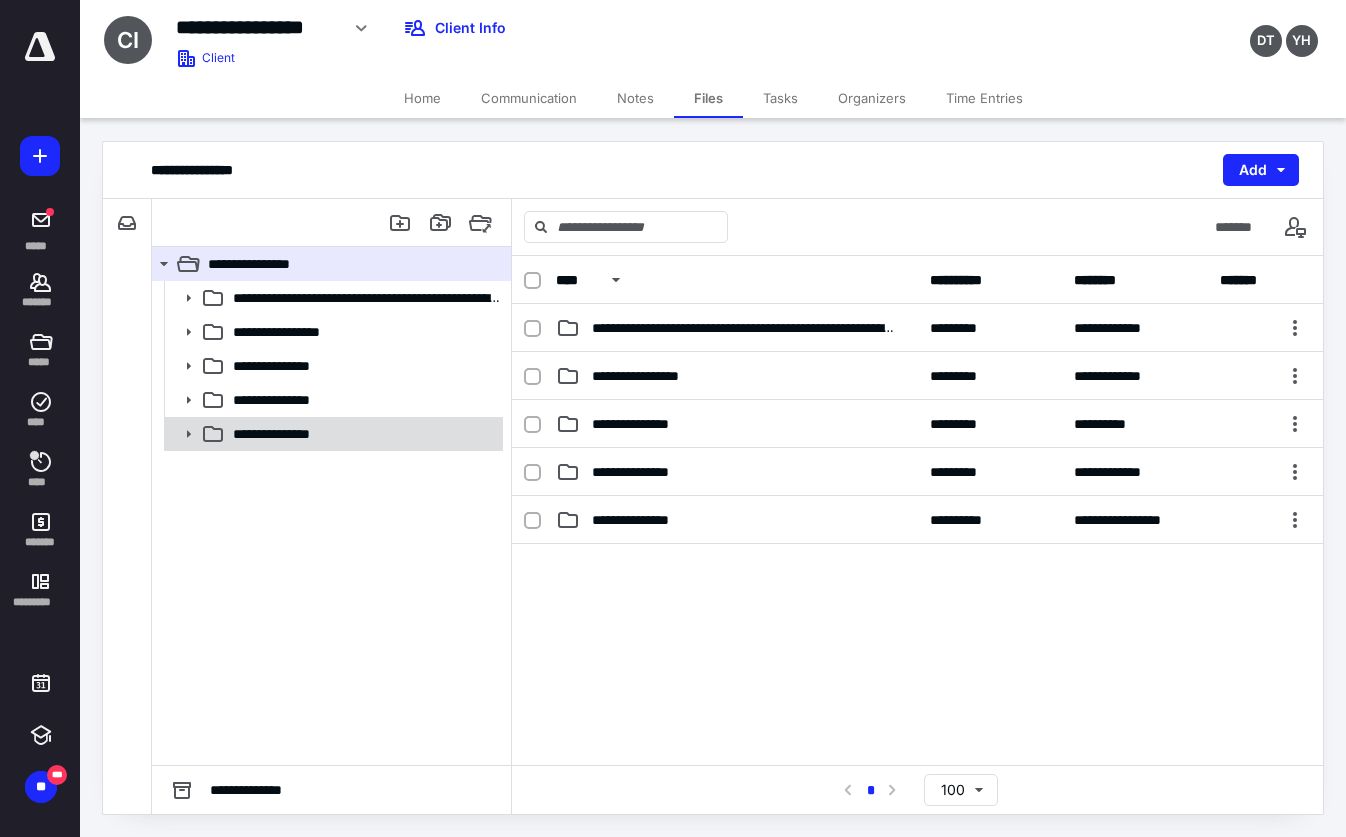 click 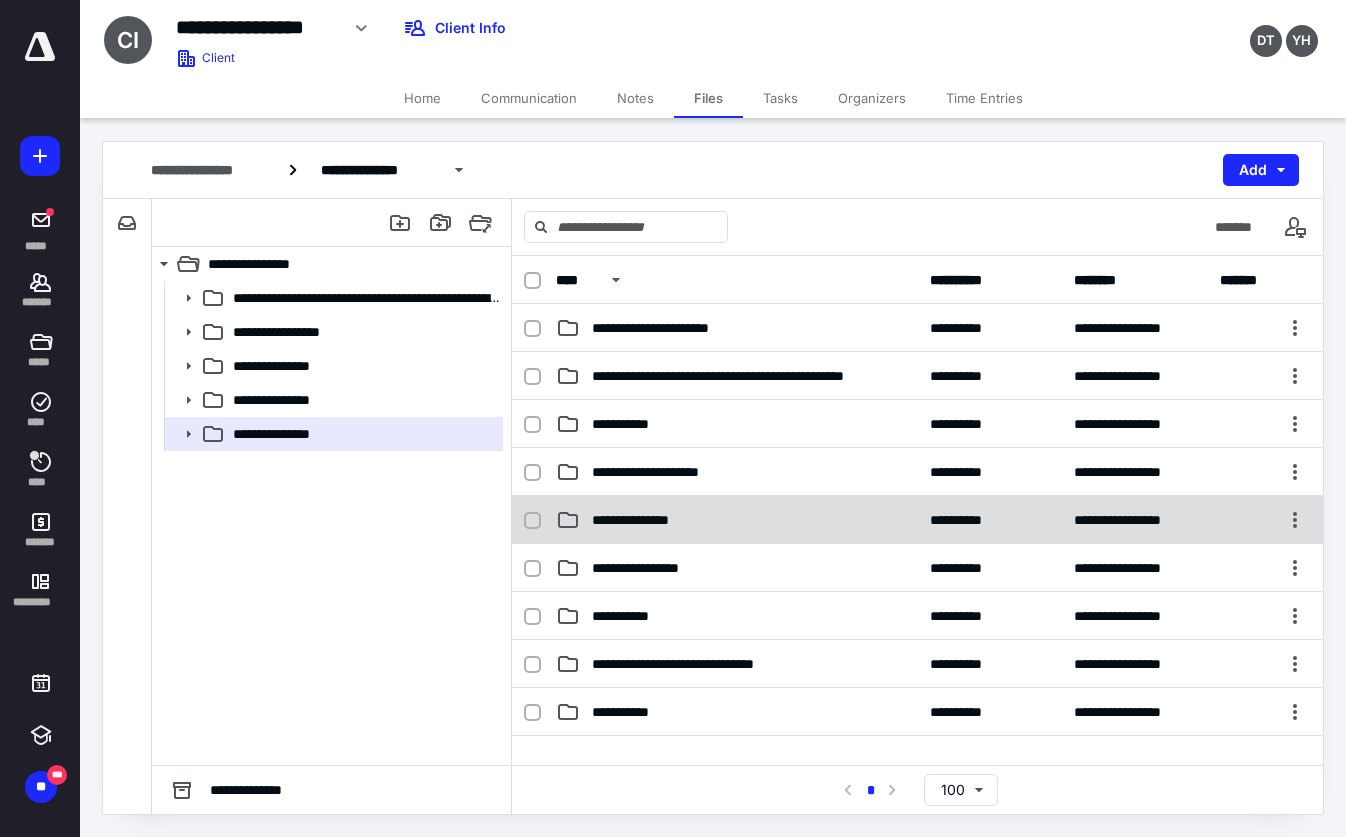 click on "**********" at bounding box center (917, 520) 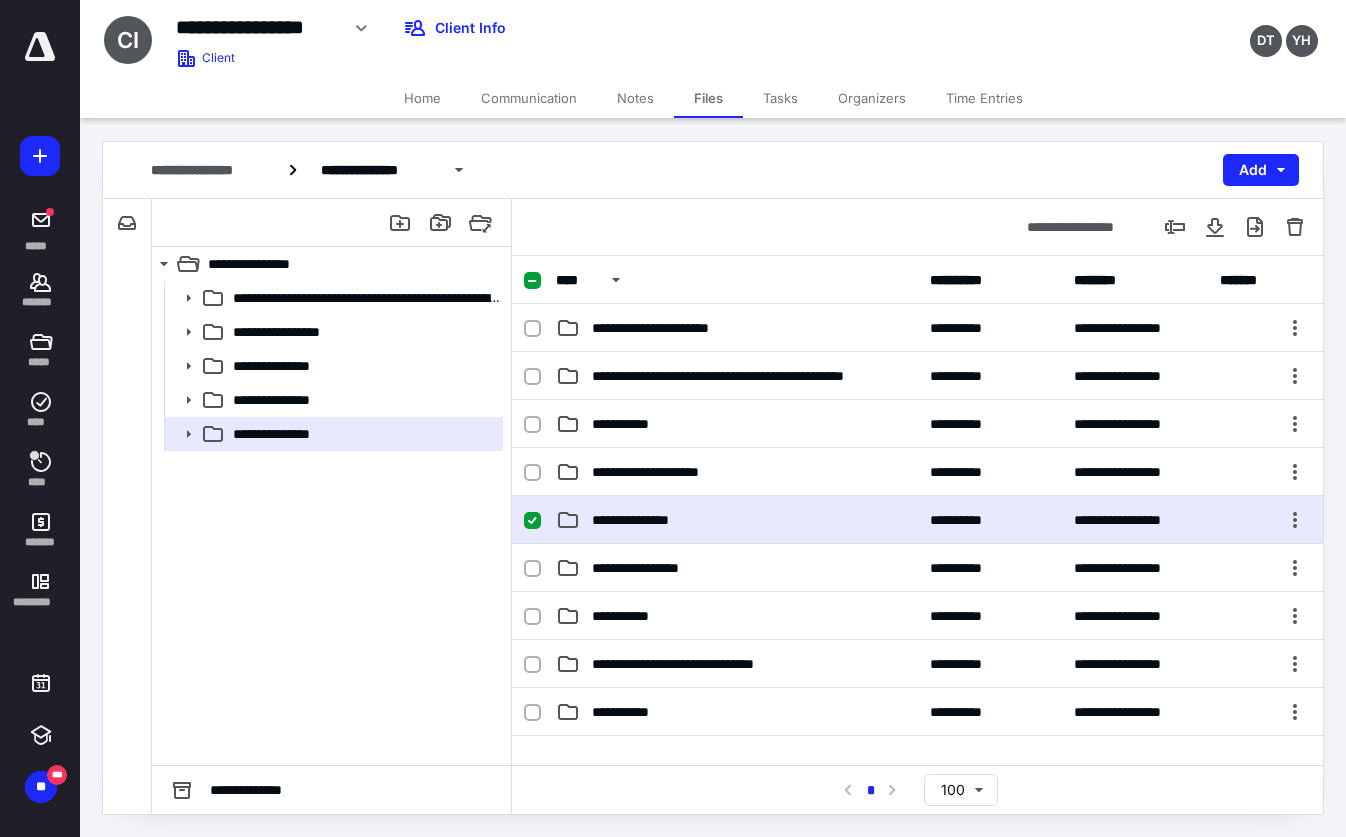 click on "**********" at bounding box center [917, 520] 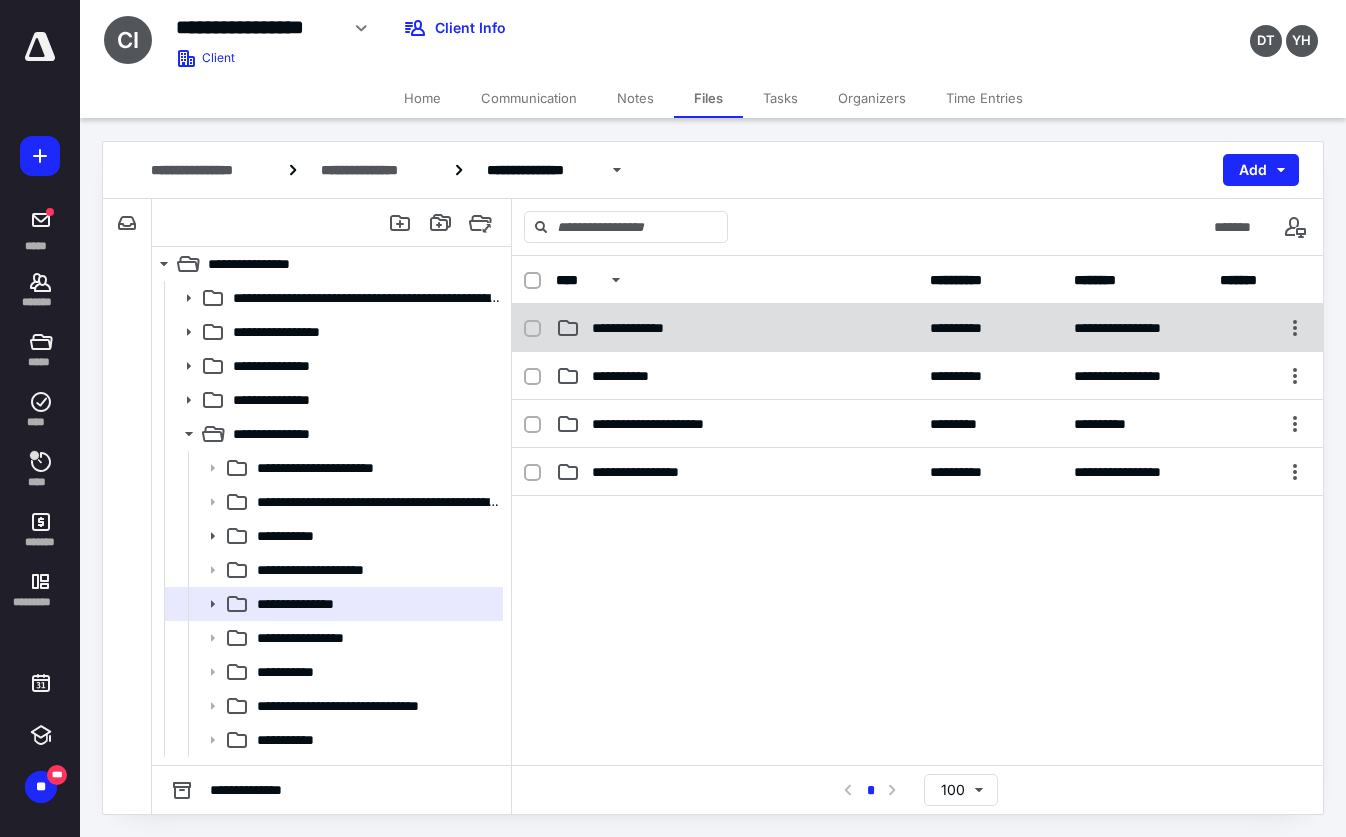 click on "**********" at bounding box center (644, 328) 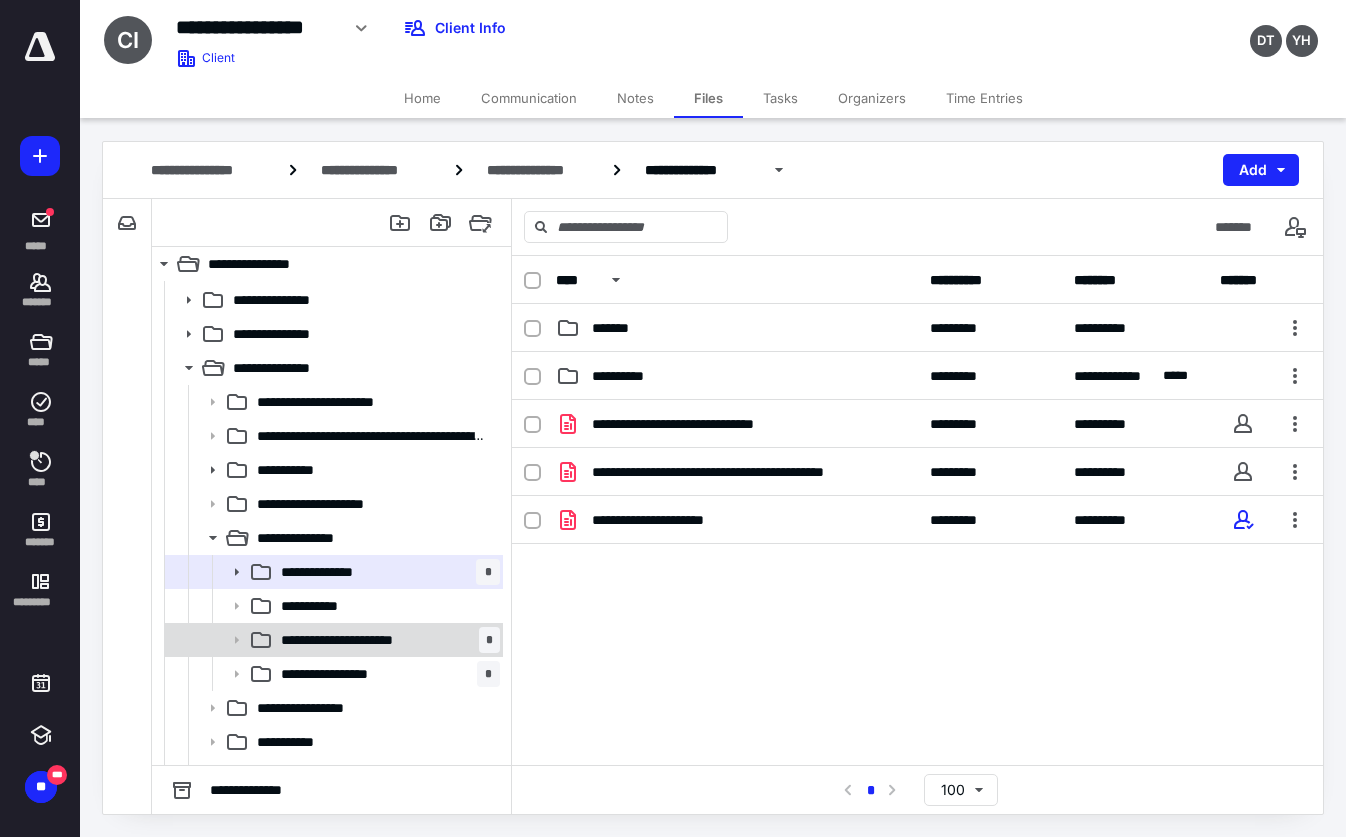 scroll, scrollTop: 100, scrollLeft: 0, axis: vertical 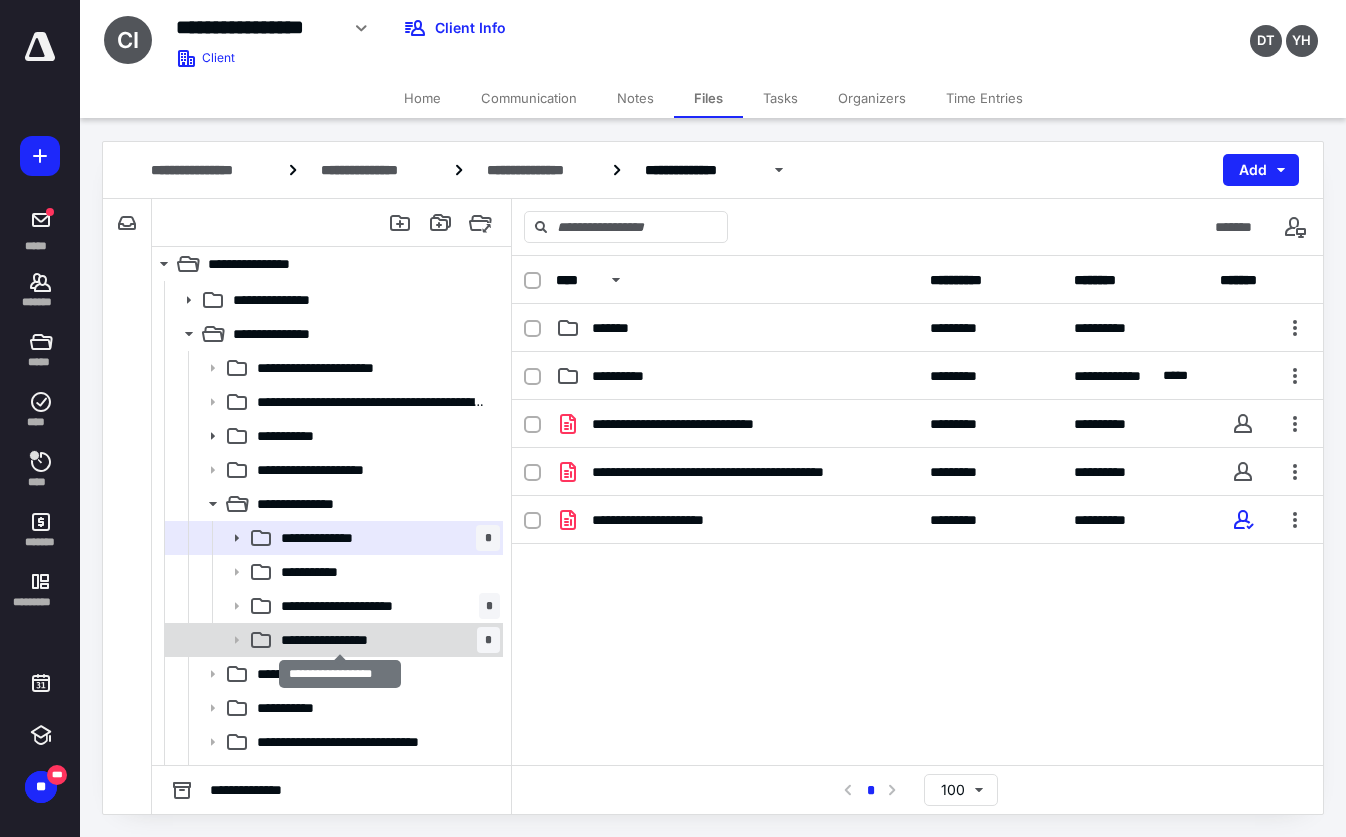 click on "**********" at bounding box center (340, 640) 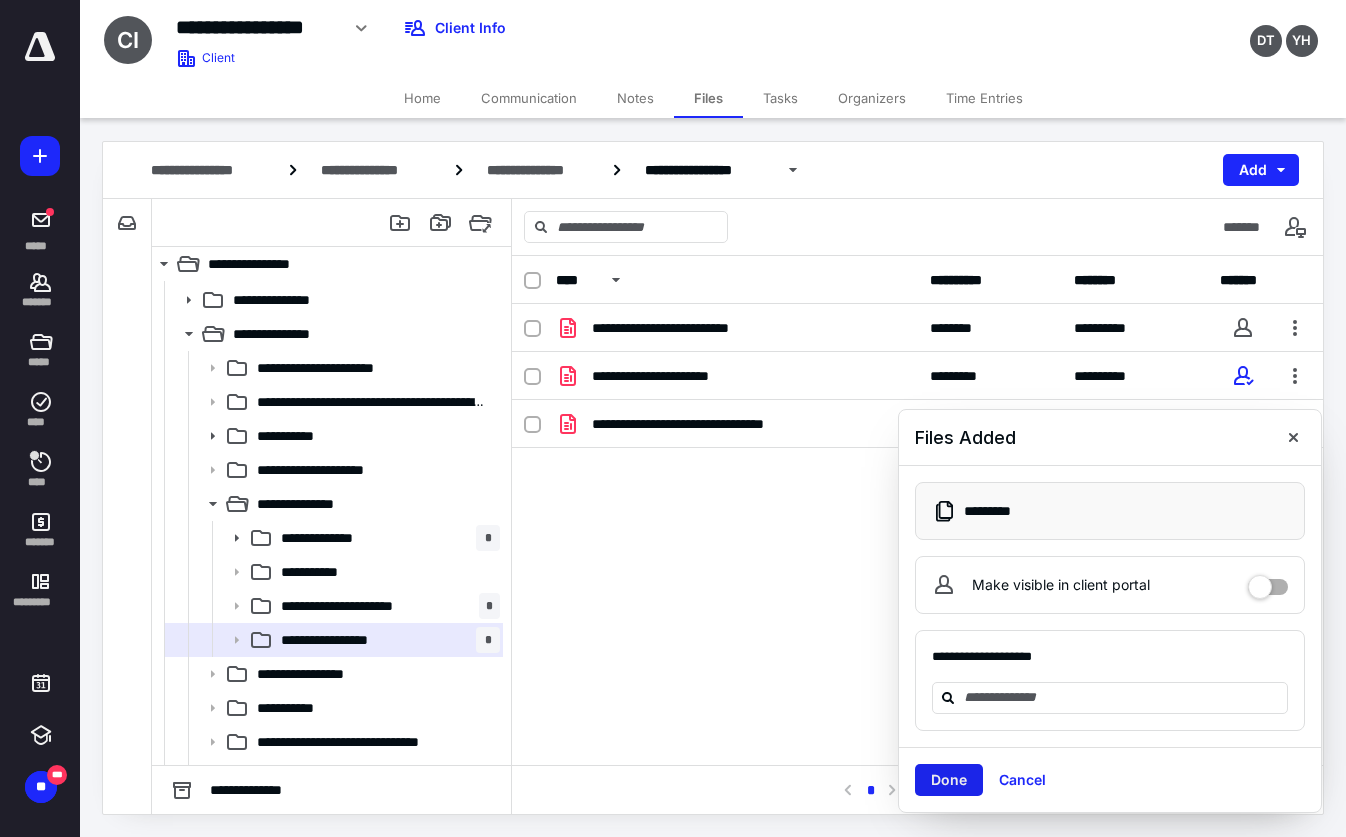 click on "Done" at bounding box center [949, 780] 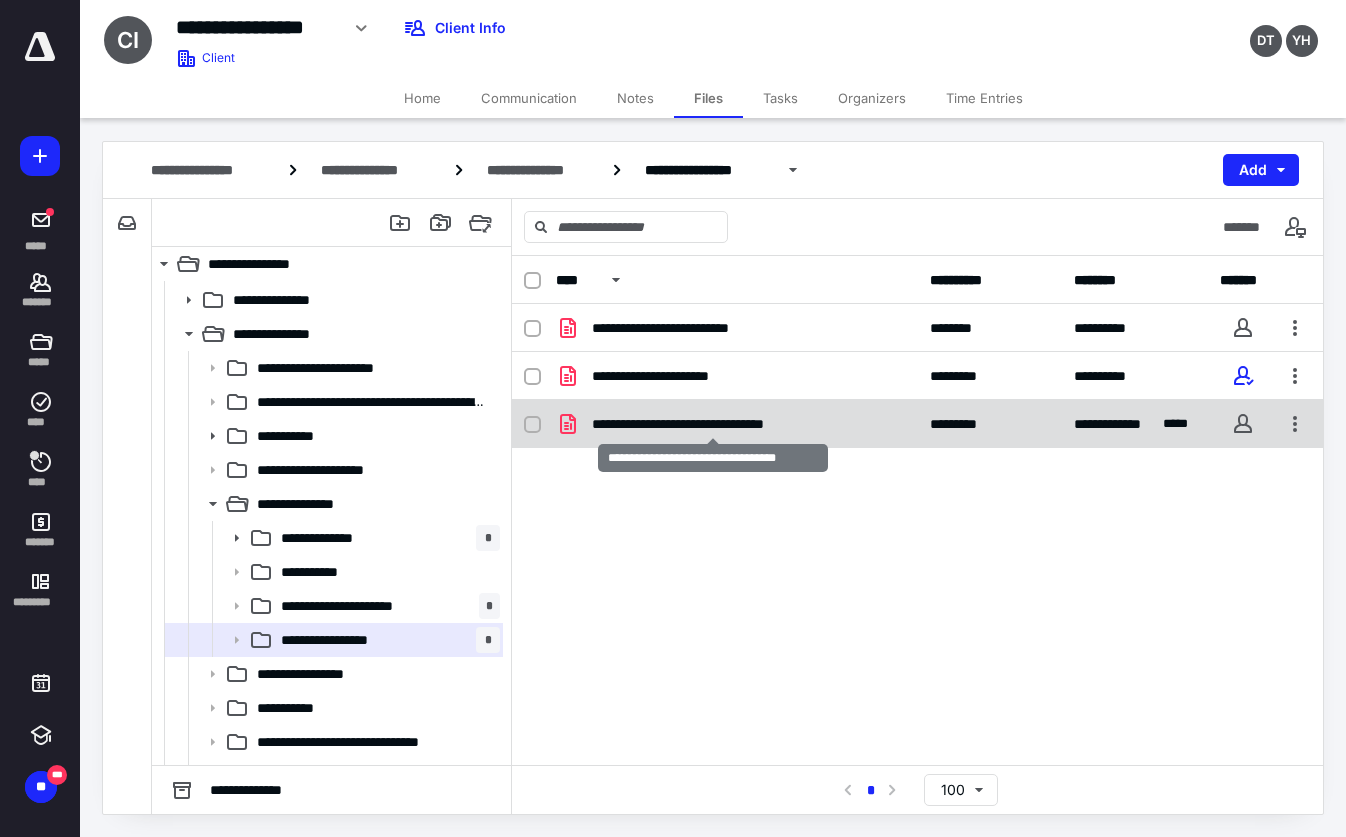 checkbox on "true" 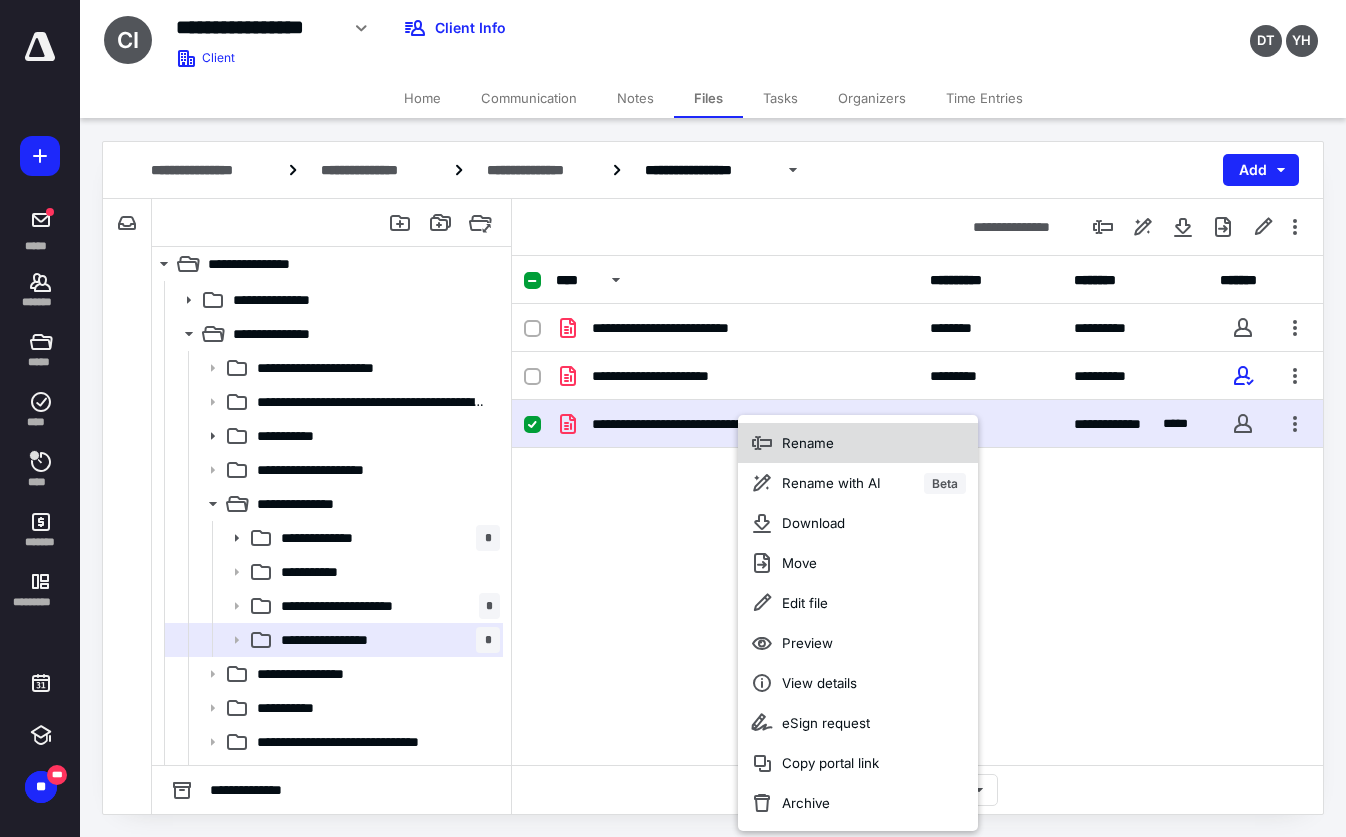 click on "Rename" at bounding box center (858, 443) 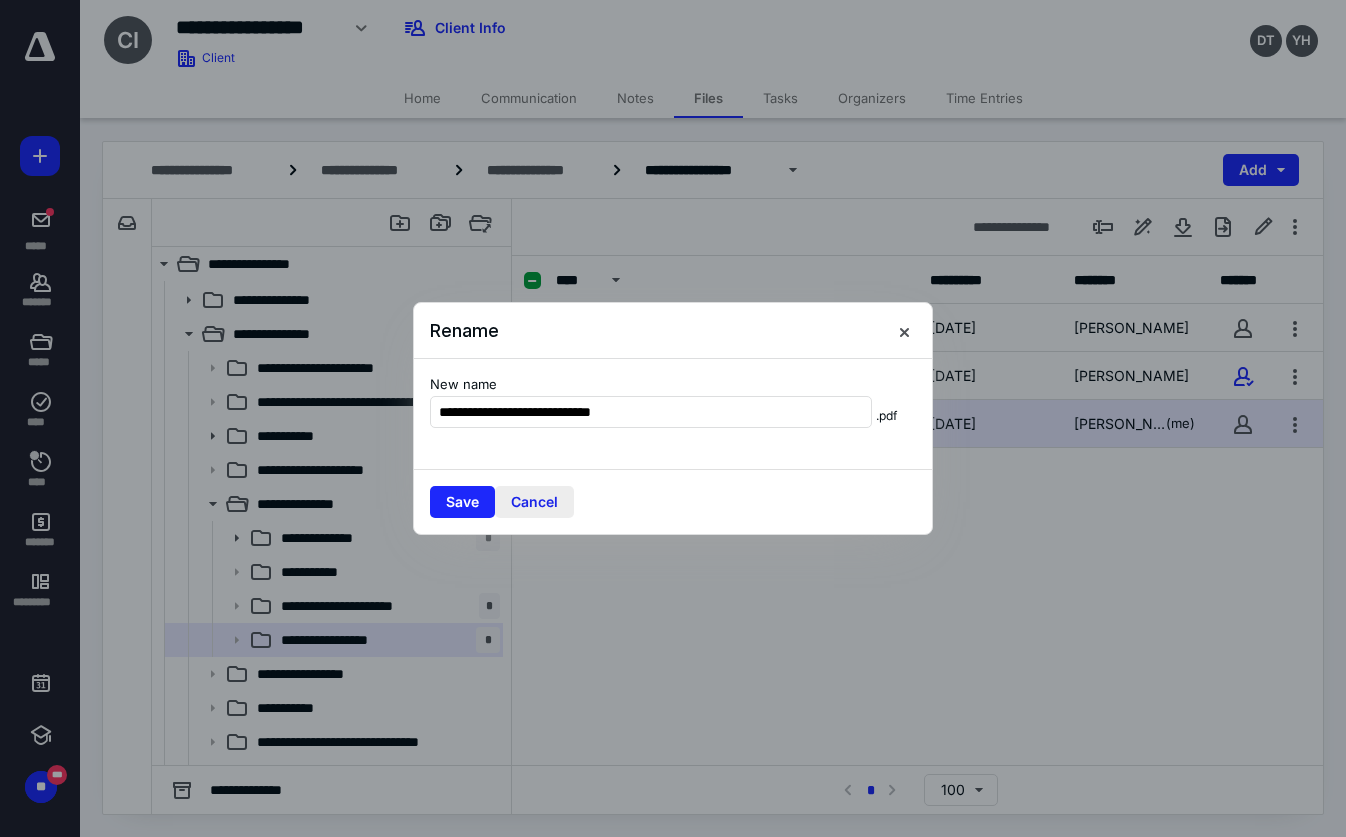 click on "Cancel" at bounding box center (534, 502) 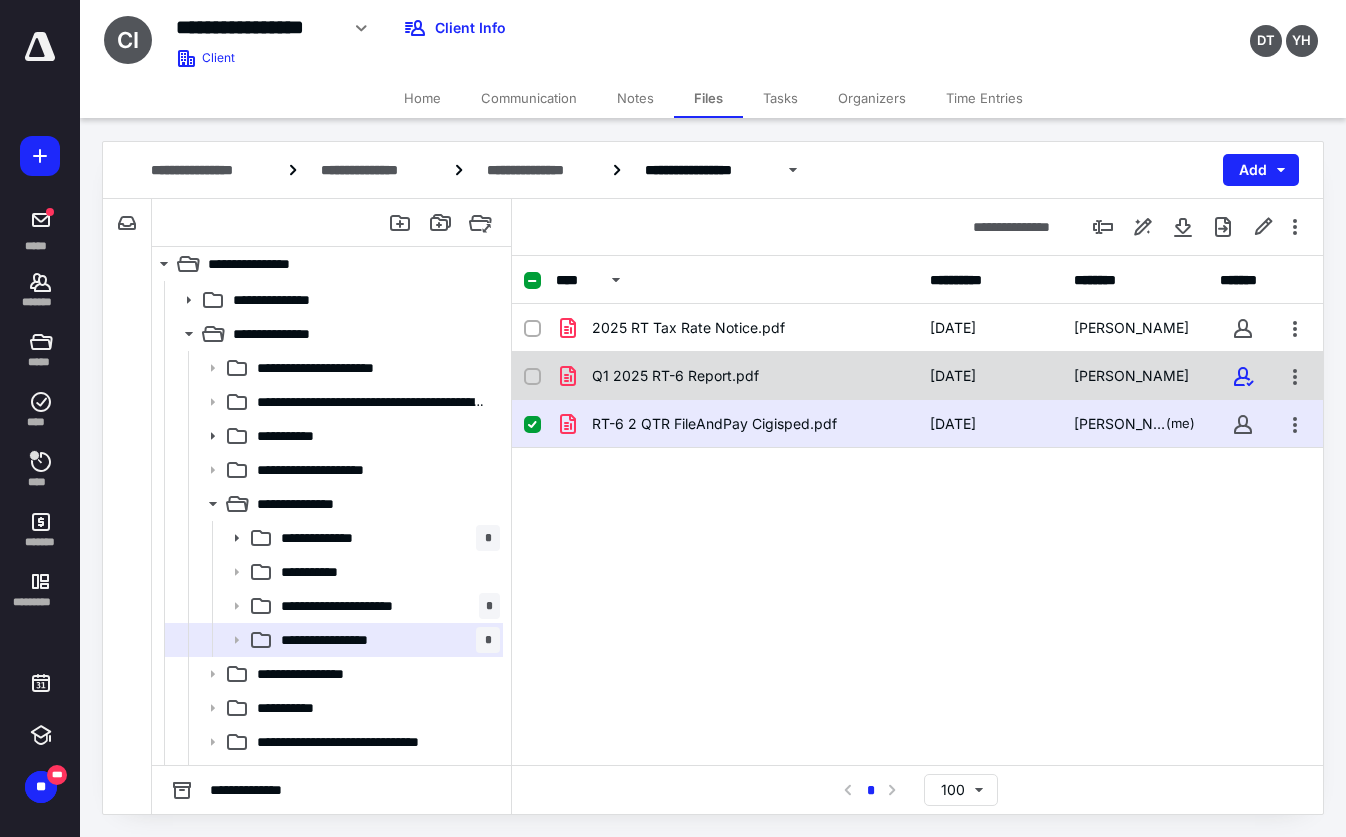 click on "Q1 2025 RT-6 Report.pdf" at bounding box center [675, 376] 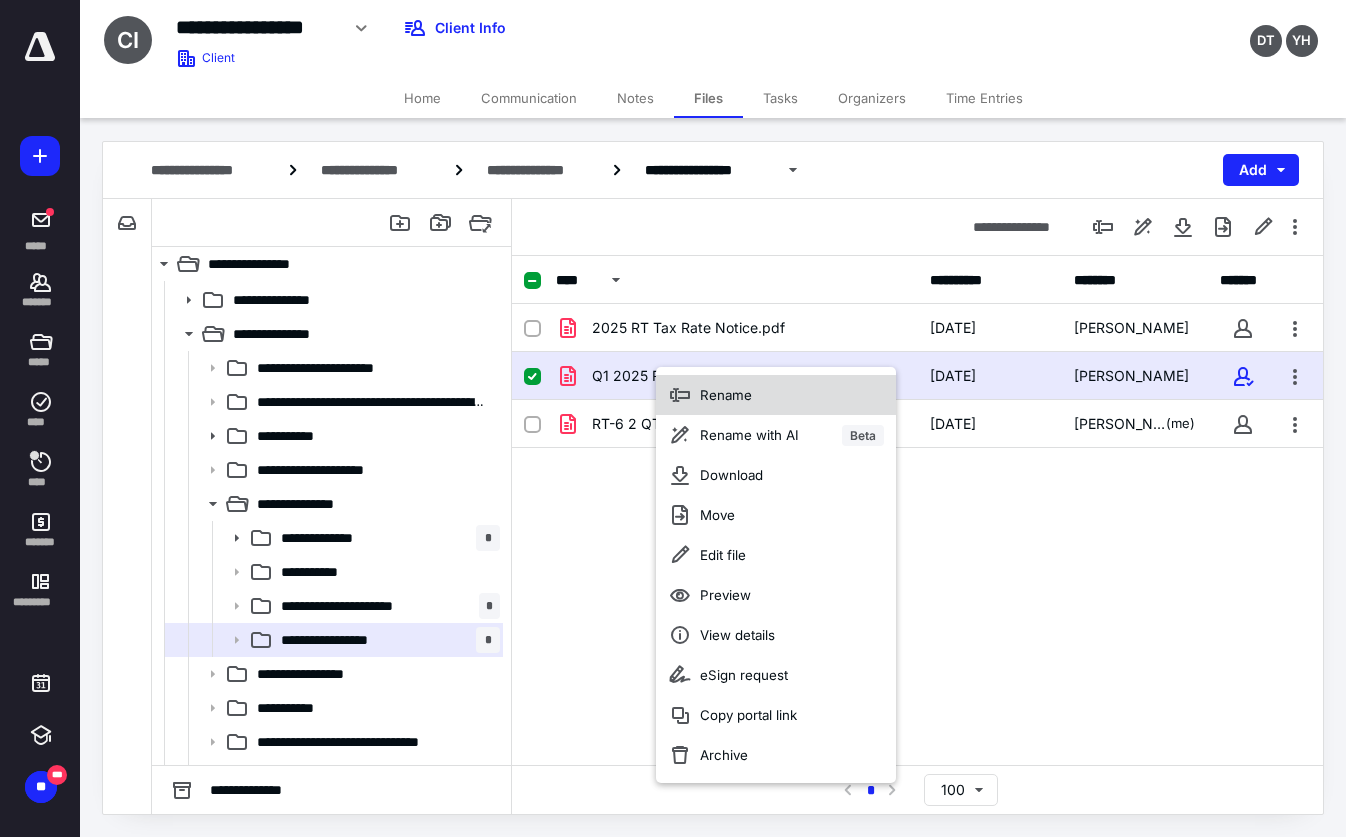 click on "Rename" at bounding box center [776, 395] 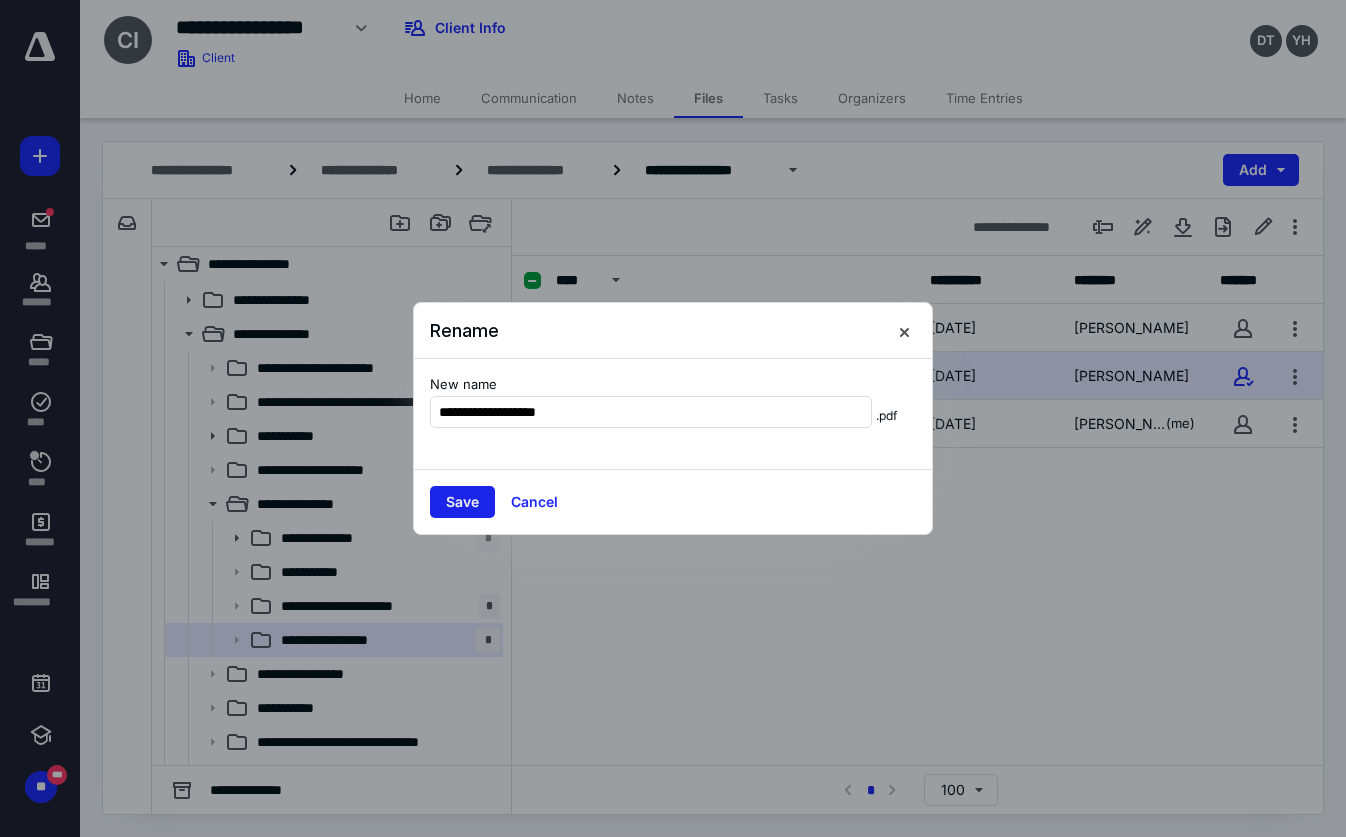 click on "Save" at bounding box center [462, 502] 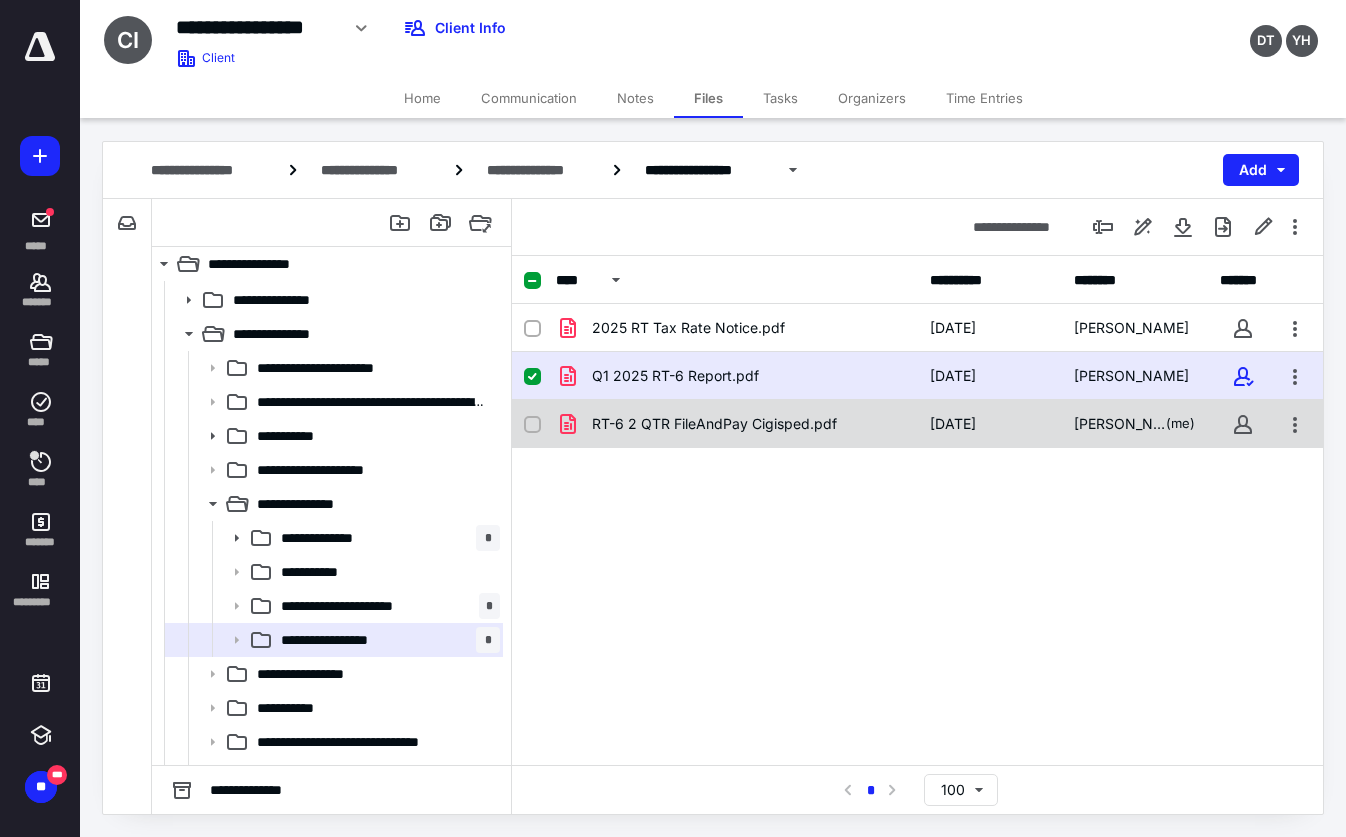 click on "RT-6 2 QTR FileAndPay Cigisped.pdf" at bounding box center (714, 424) 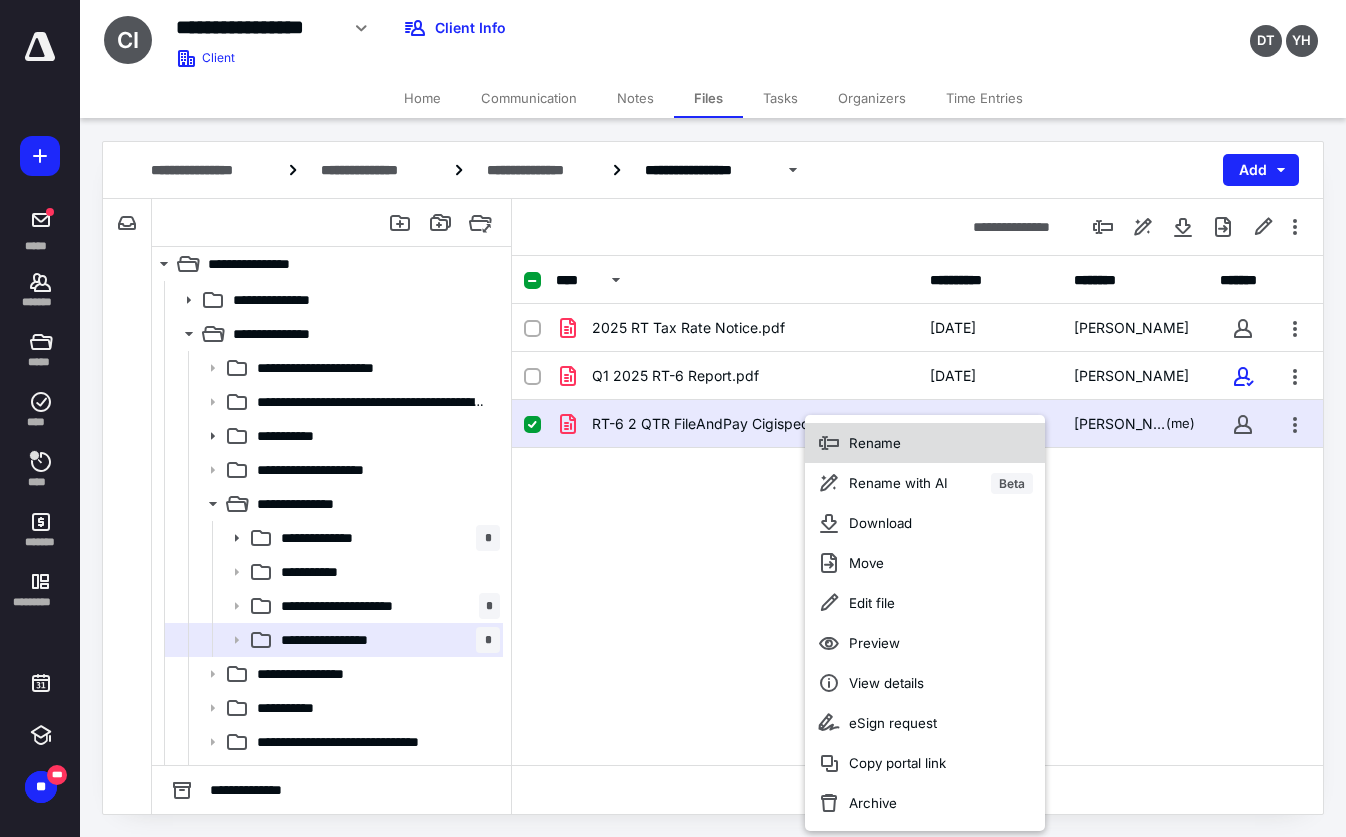 click on "Rename" at bounding box center [925, 443] 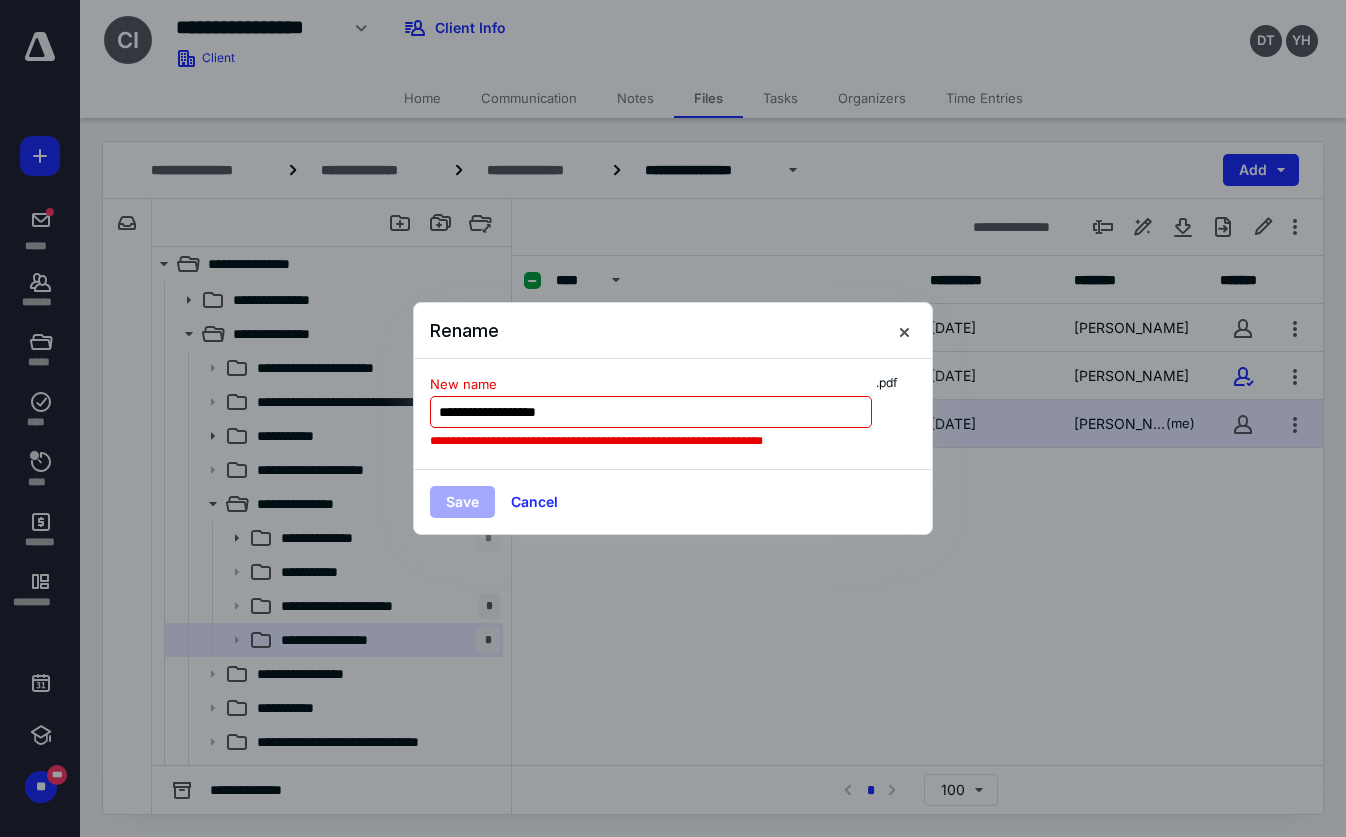 drag, startPoint x: 454, startPoint y: 414, endPoint x: 465, endPoint y: 412, distance: 11.18034 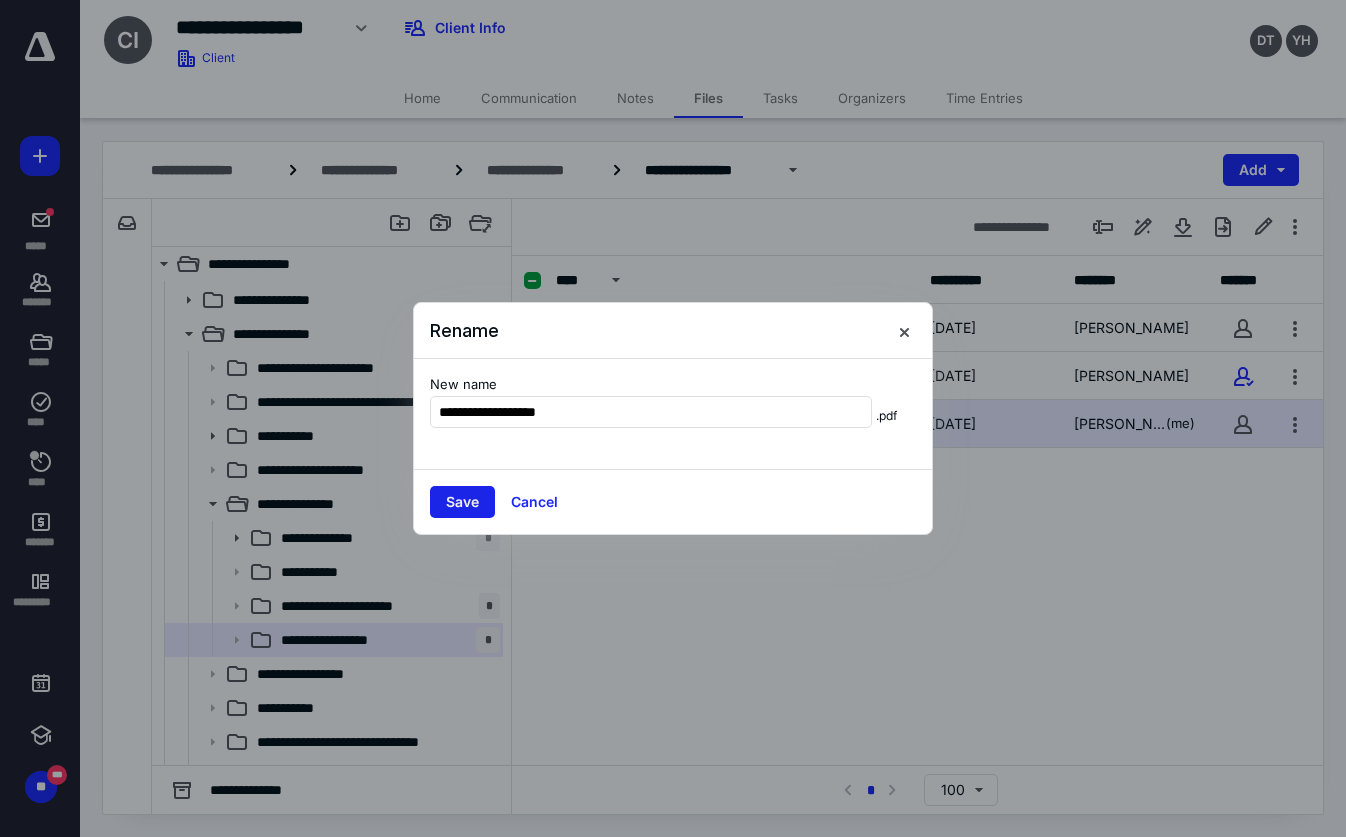 type on "**********" 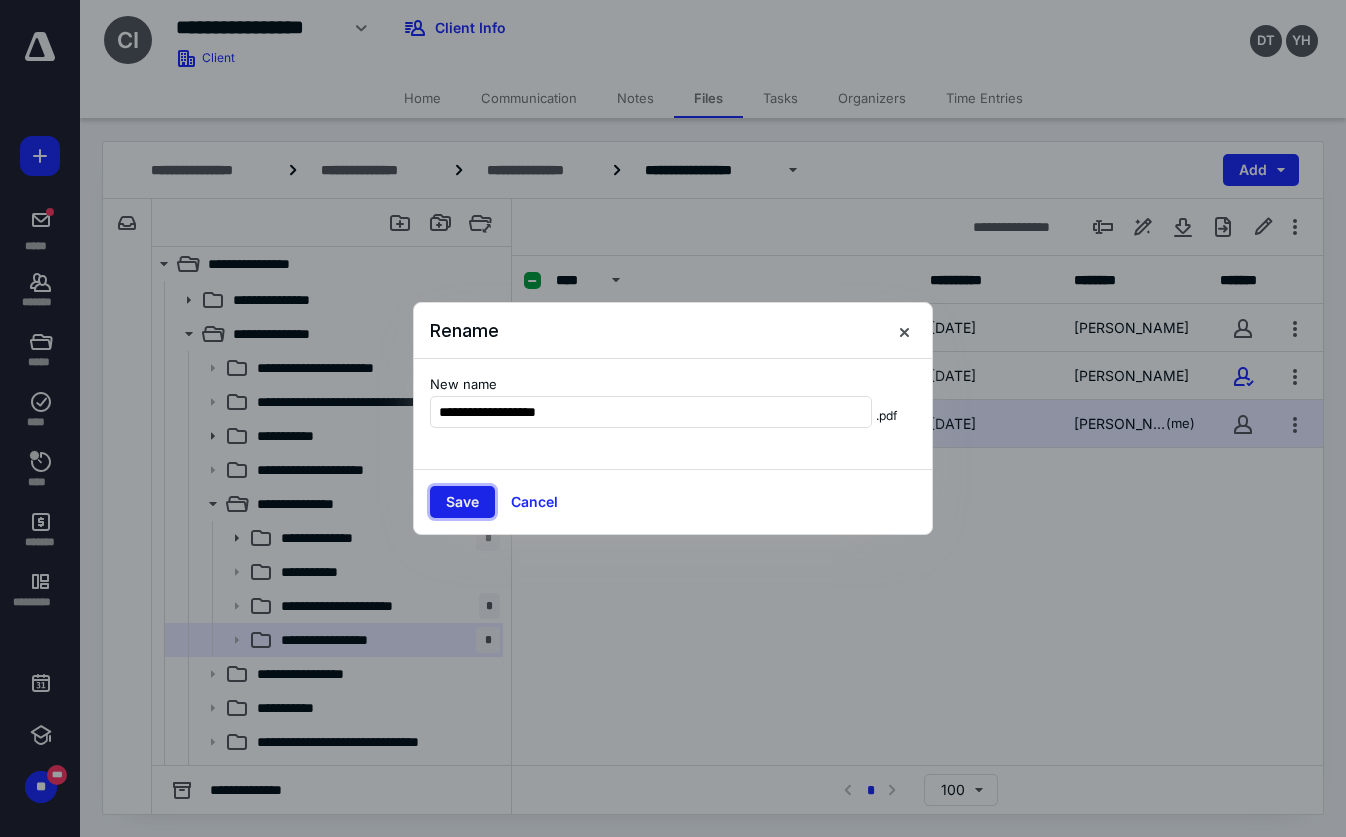 click on "Save" at bounding box center [462, 502] 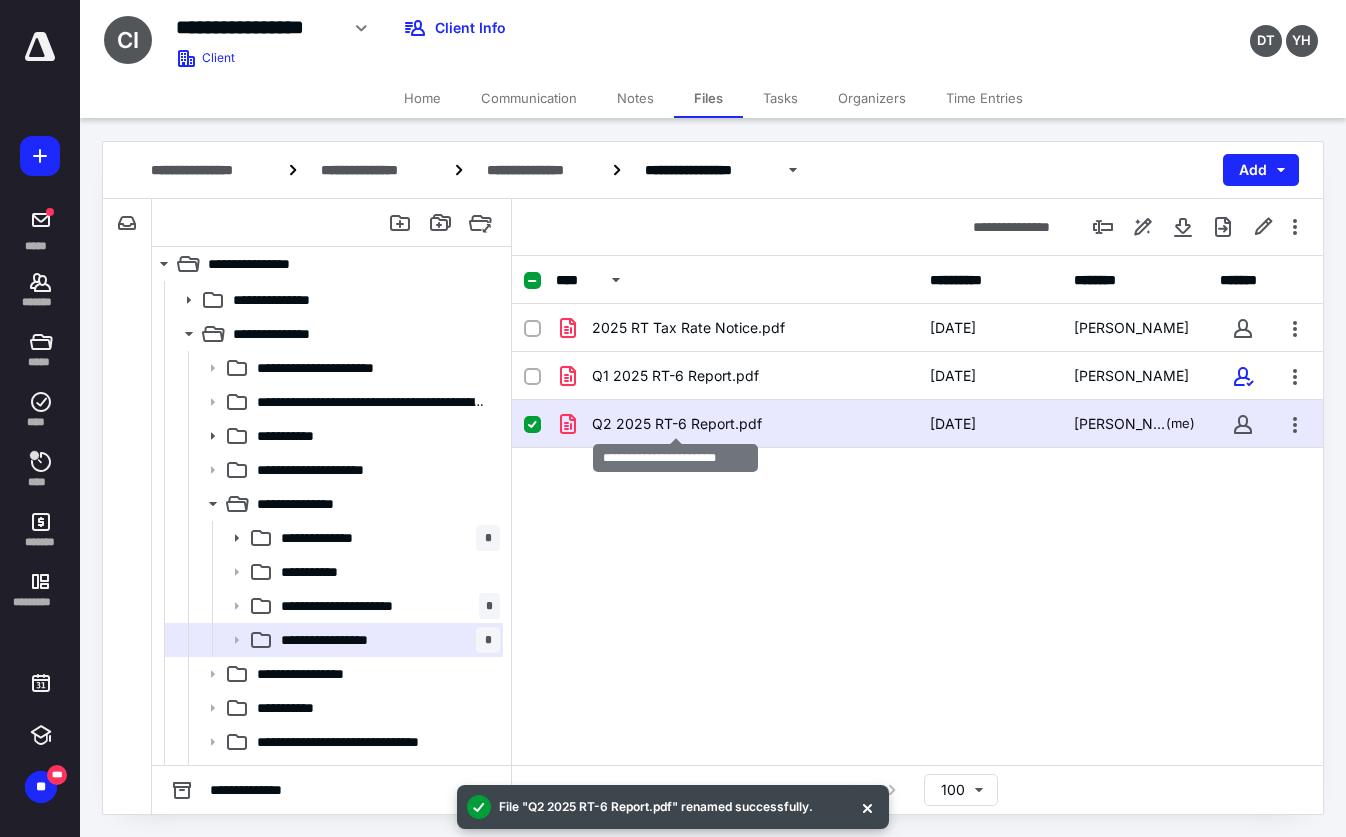 click on "Q2 2025 RT-6 Report.pdf" at bounding box center [677, 424] 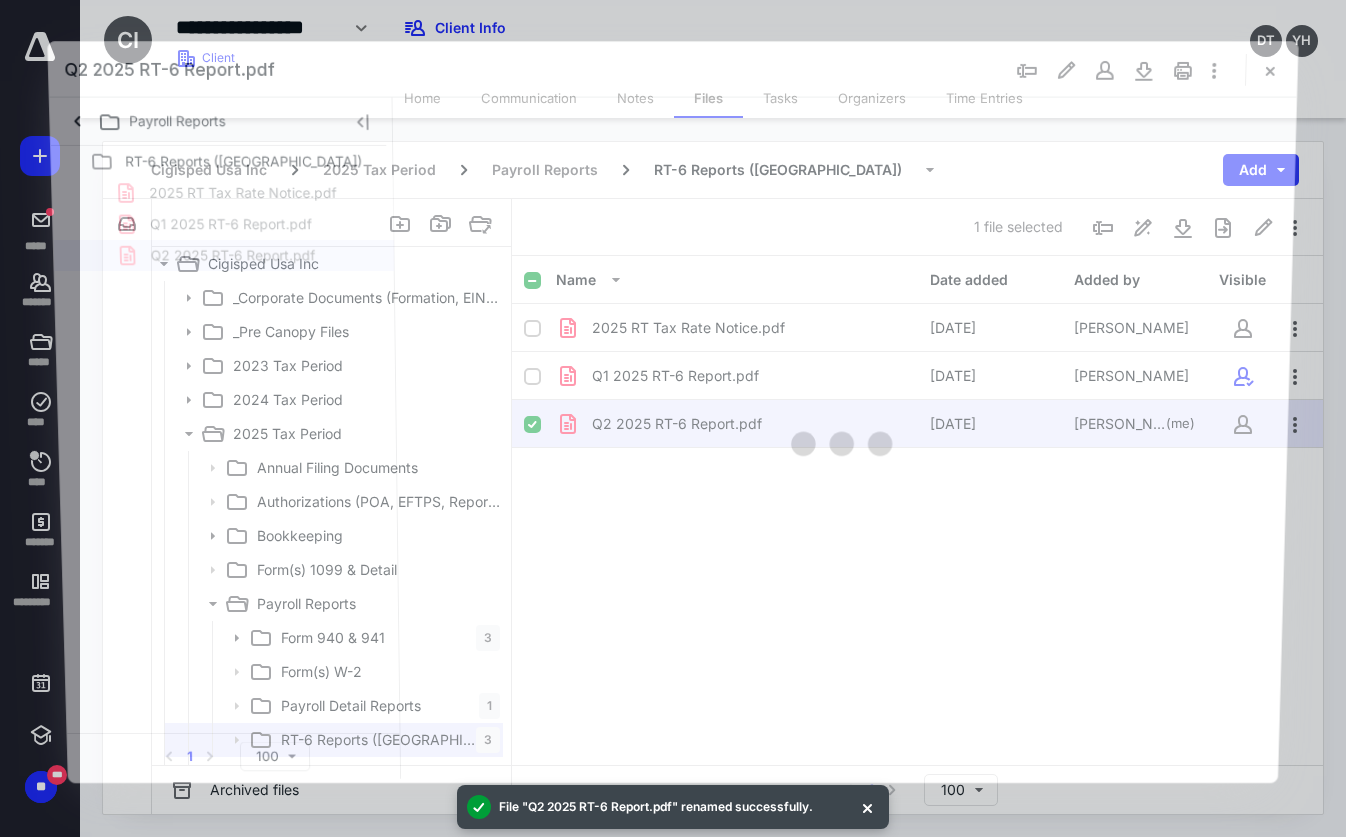 scroll, scrollTop: 100, scrollLeft: 0, axis: vertical 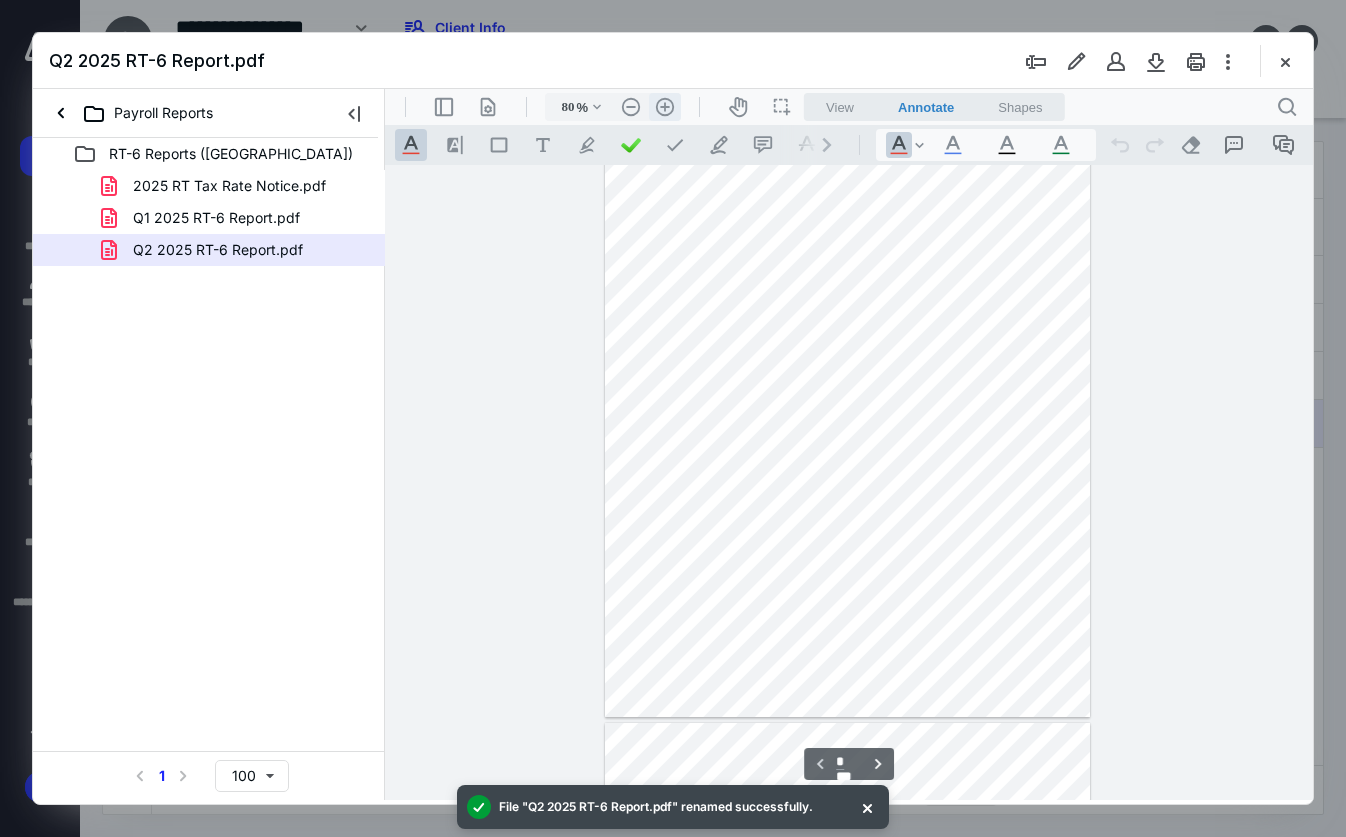 click on ".cls-1{fill:#abb0c4;} icon - header - zoom - in - line" at bounding box center [665, 107] 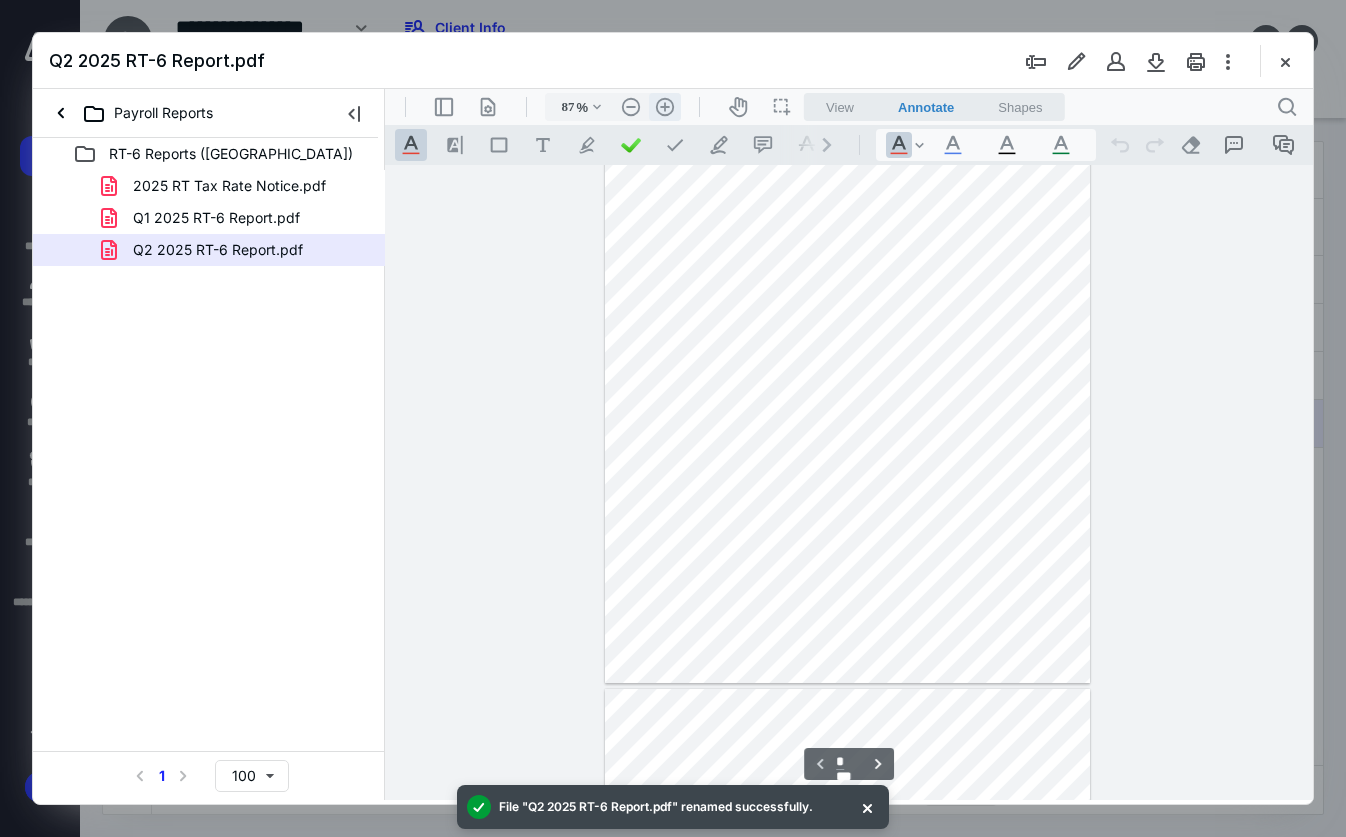 click on ".cls-1{fill:#abb0c4;} icon - header - zoom - in - line" at bounding box center [665, 107] 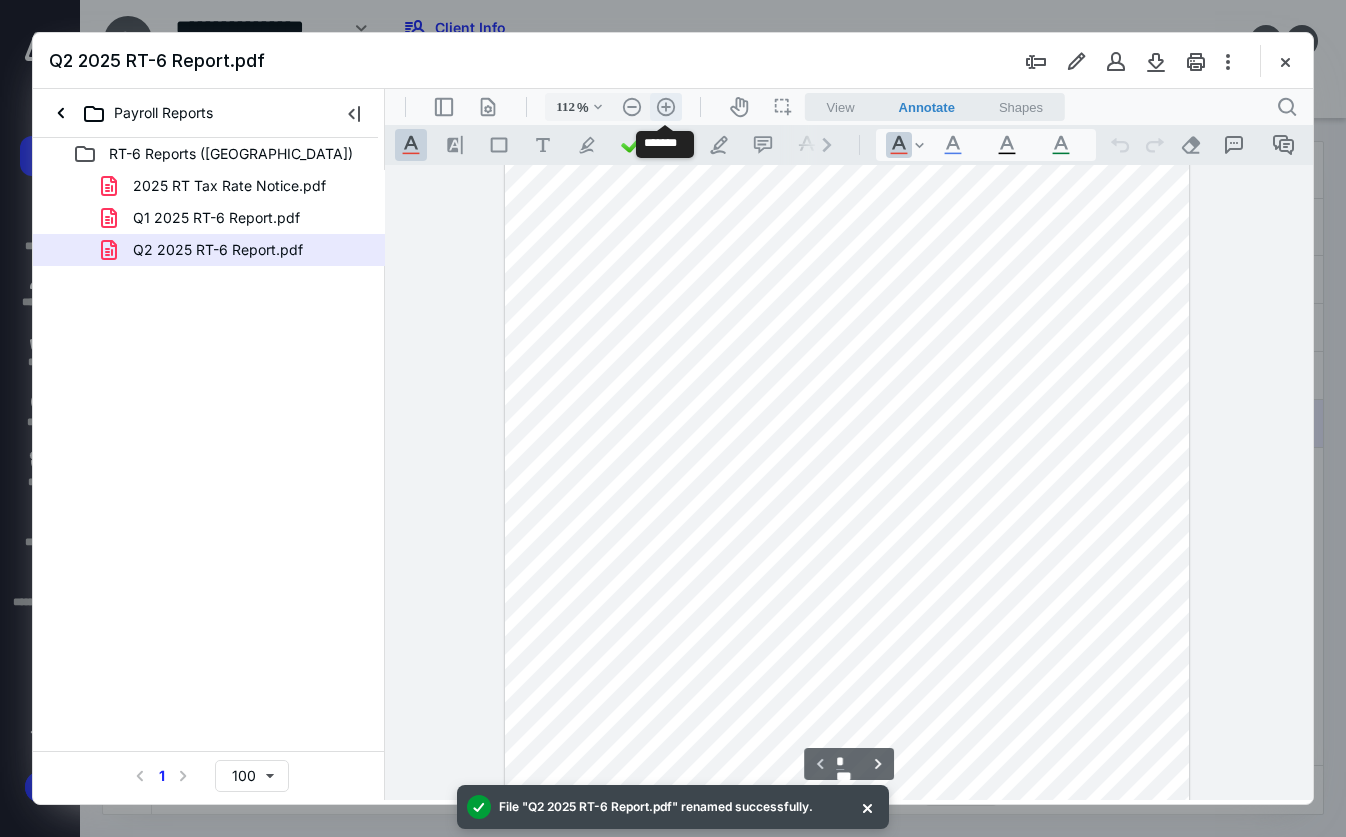 click on ".cls-1{fill:#abb0c4;} icon - header - zoom - in - line" at bounding box center [666, 107] 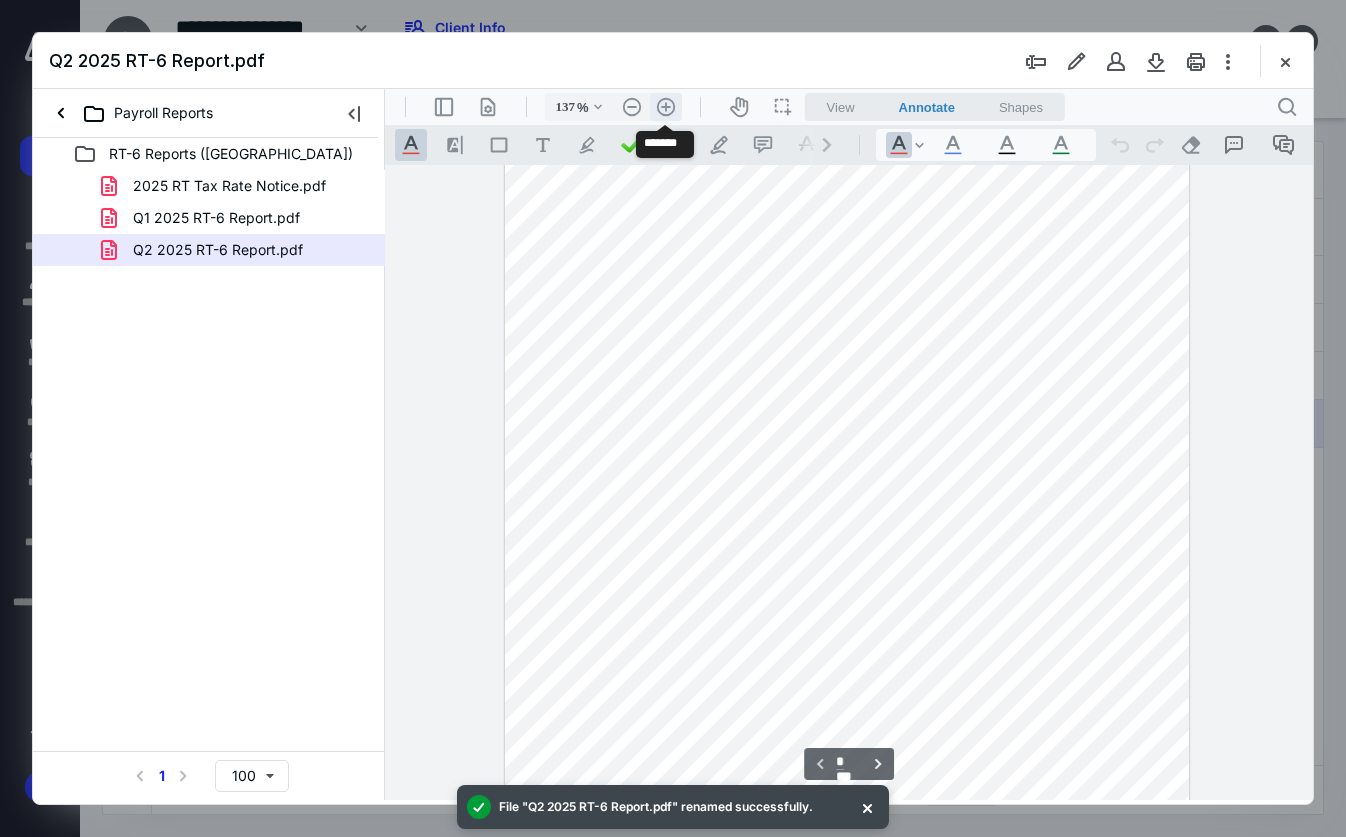 scroll, scrollTop: 339, scrollLeft: 0, axis: vertical 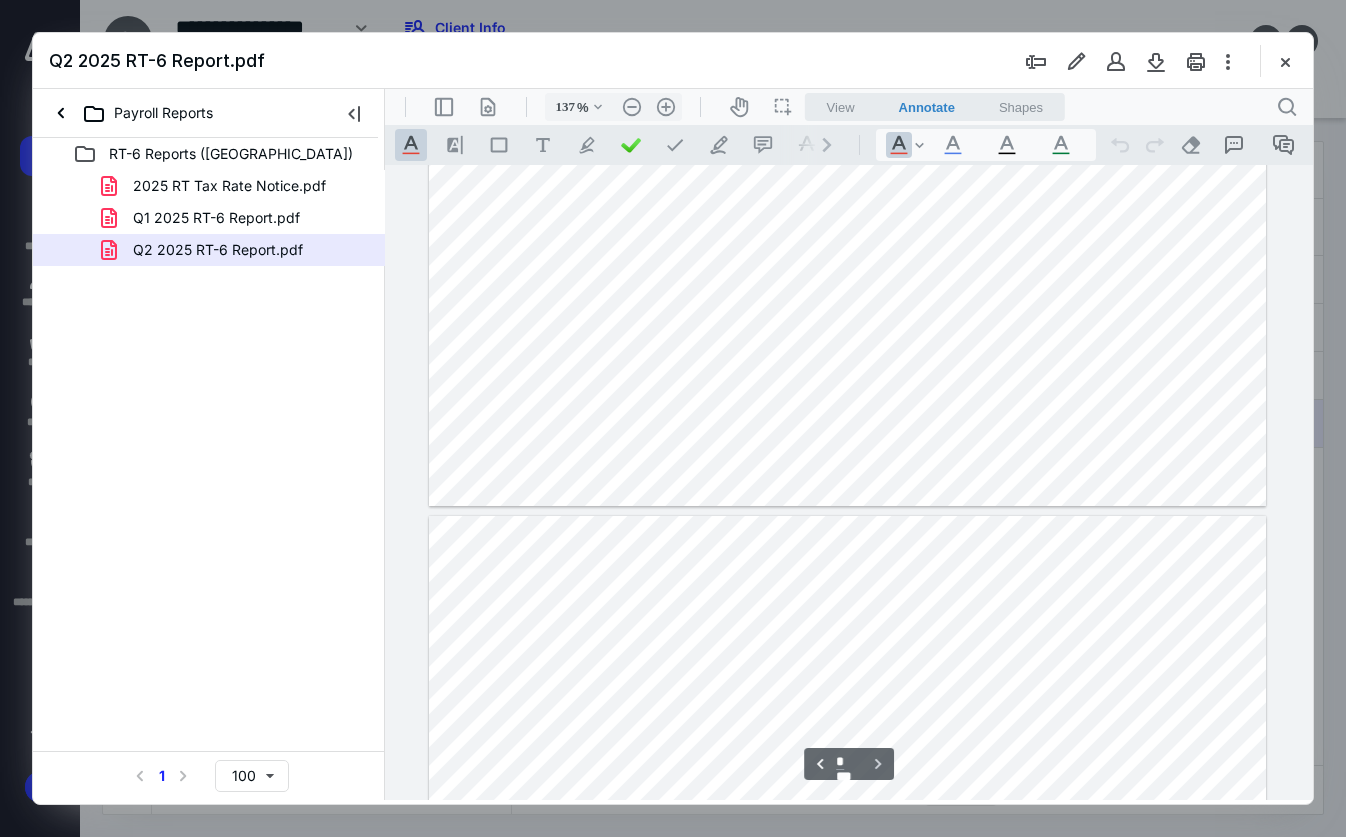type on "*" 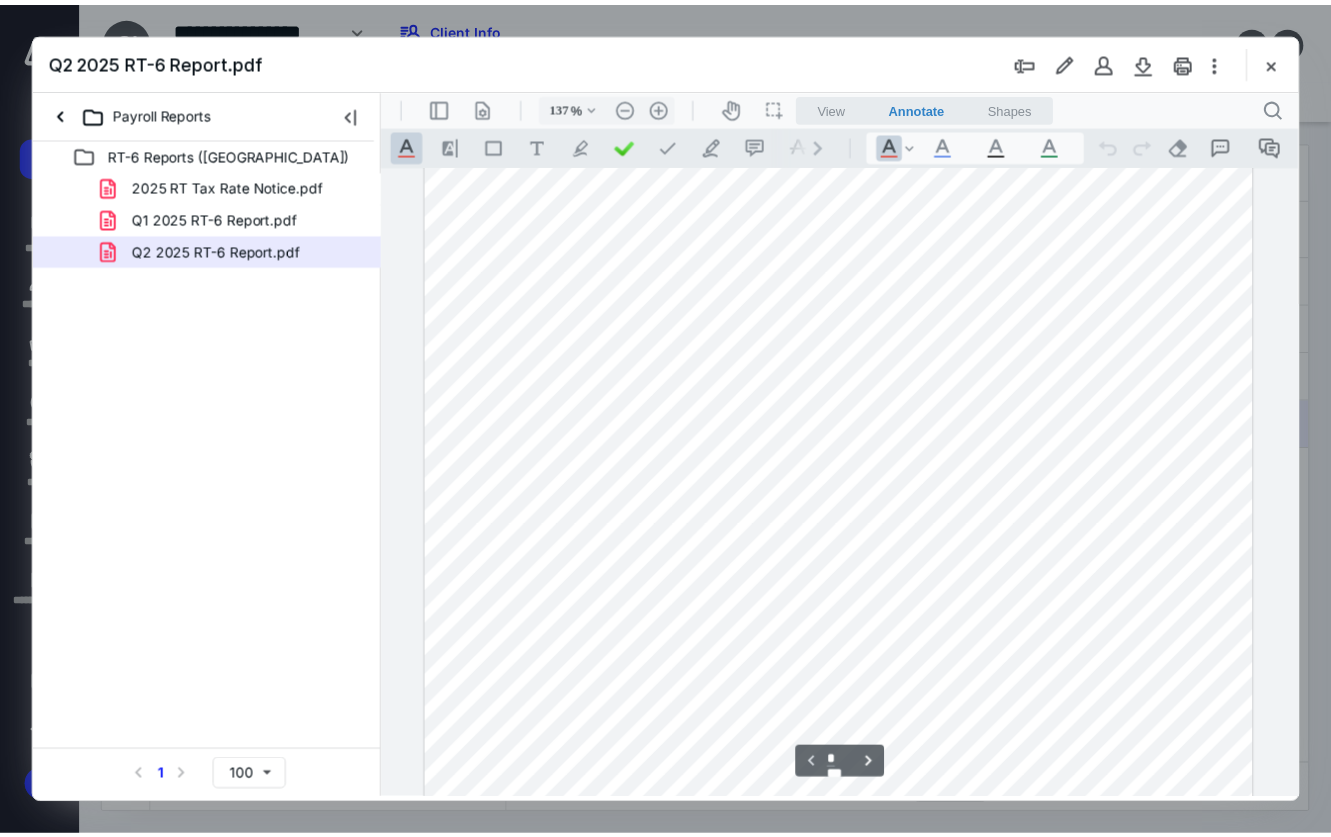 scroll, scrollTop: 153, scrollLeft: 0, axis: vertical 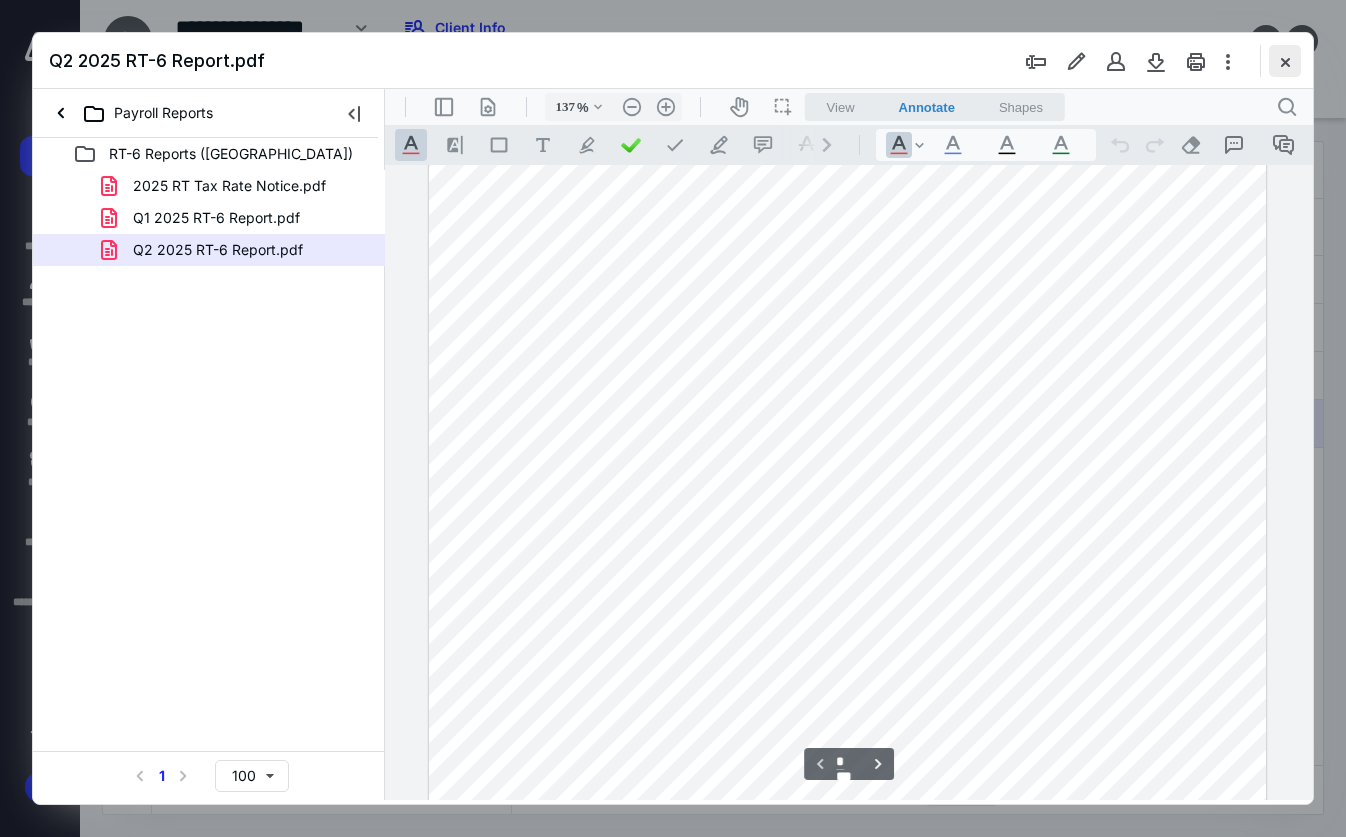 click at bounding box center [1285, 61] 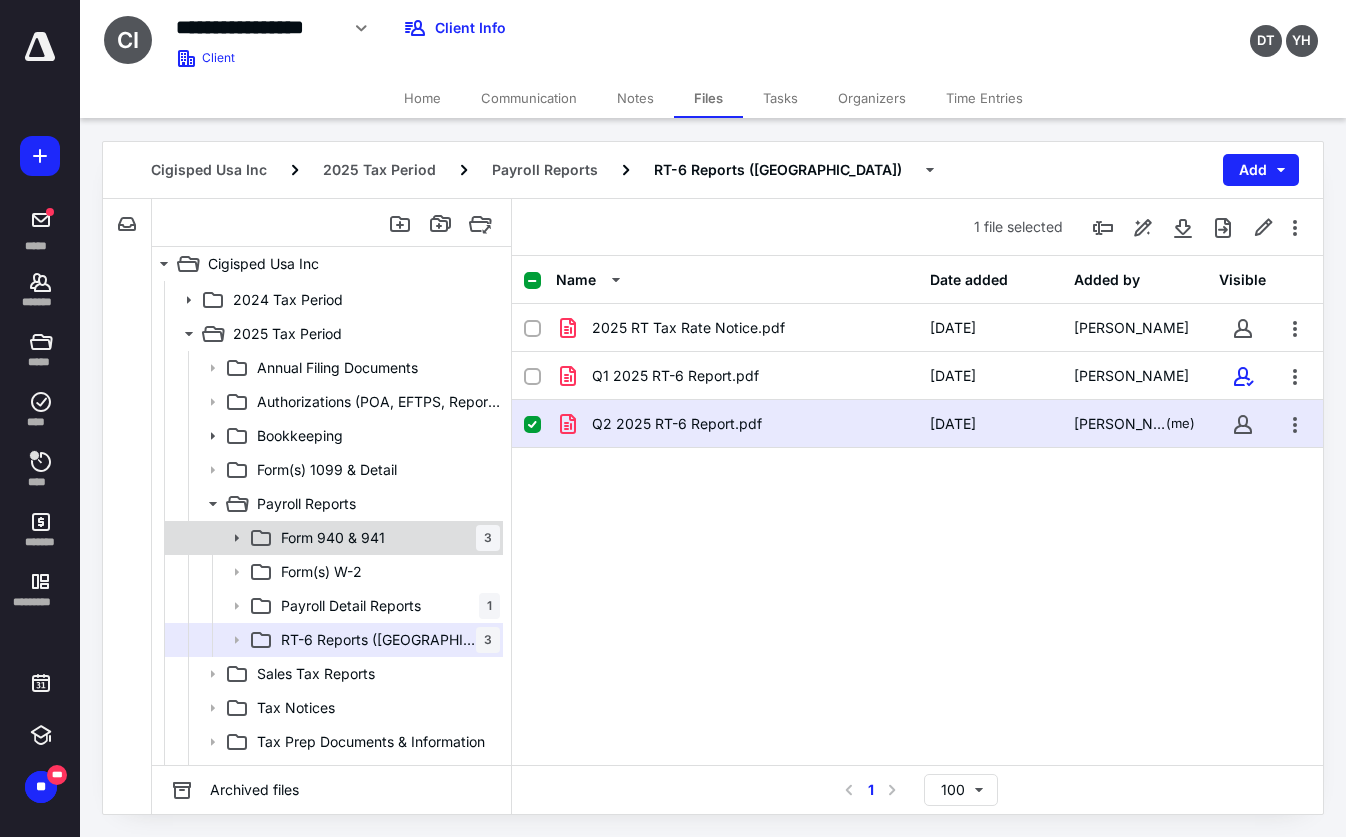 click on "Form 940 & 941" at bounding box center (333, 538) 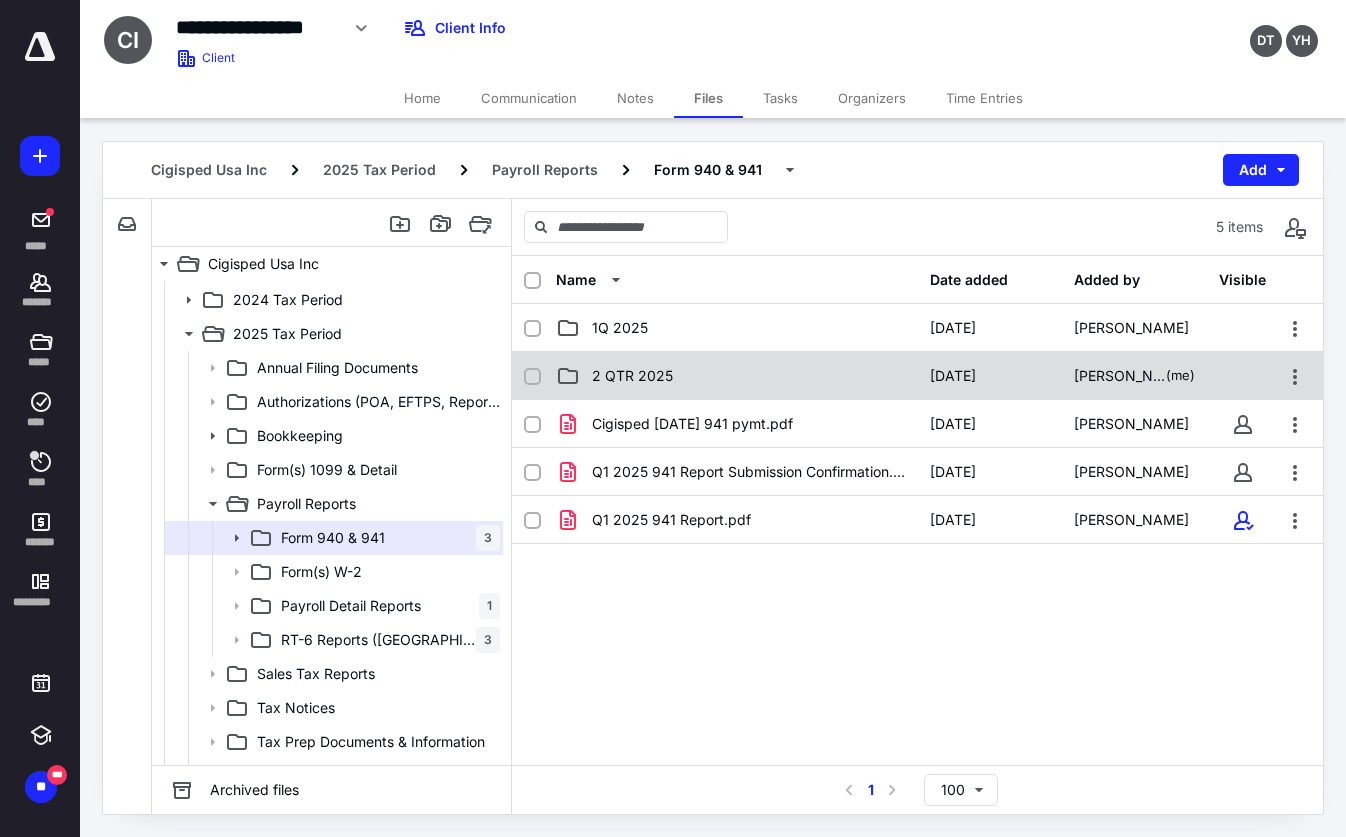 click on "2 QTR 2025" at bounding box center (737, 376) 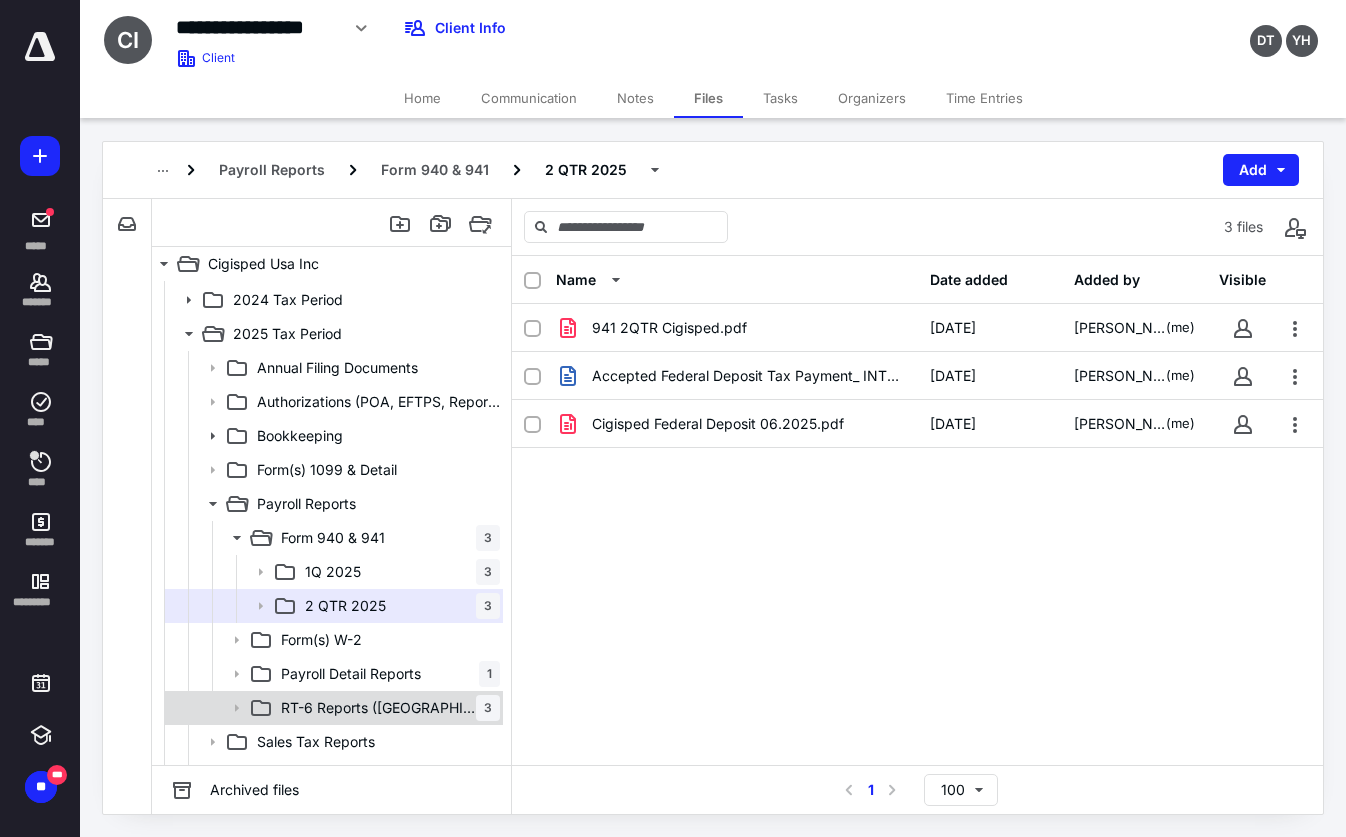 click on "RT-6 Reports ([GEOGRAPHIC_DATA])" at bounding box center [378, 708] 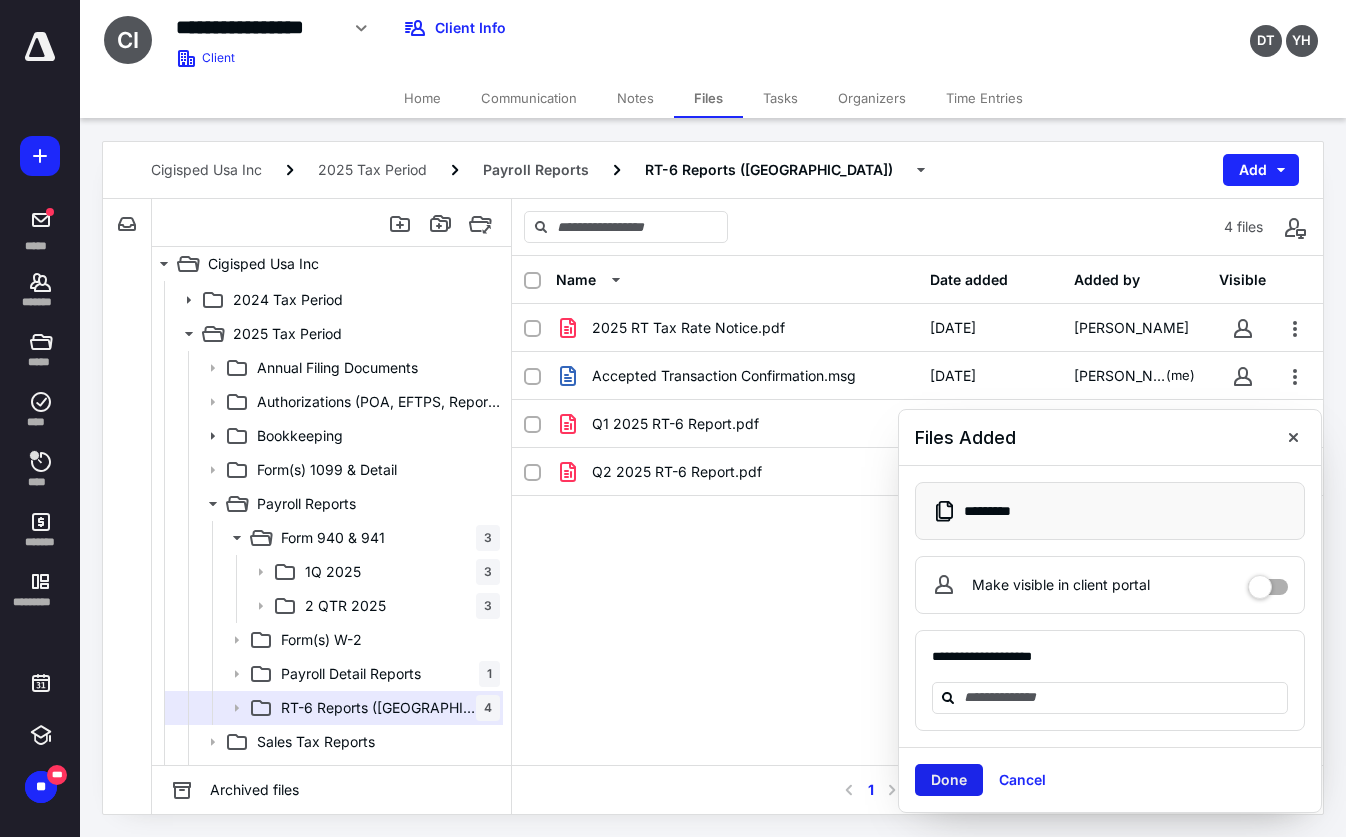 click on "Done" at bounding box center [949, 780] 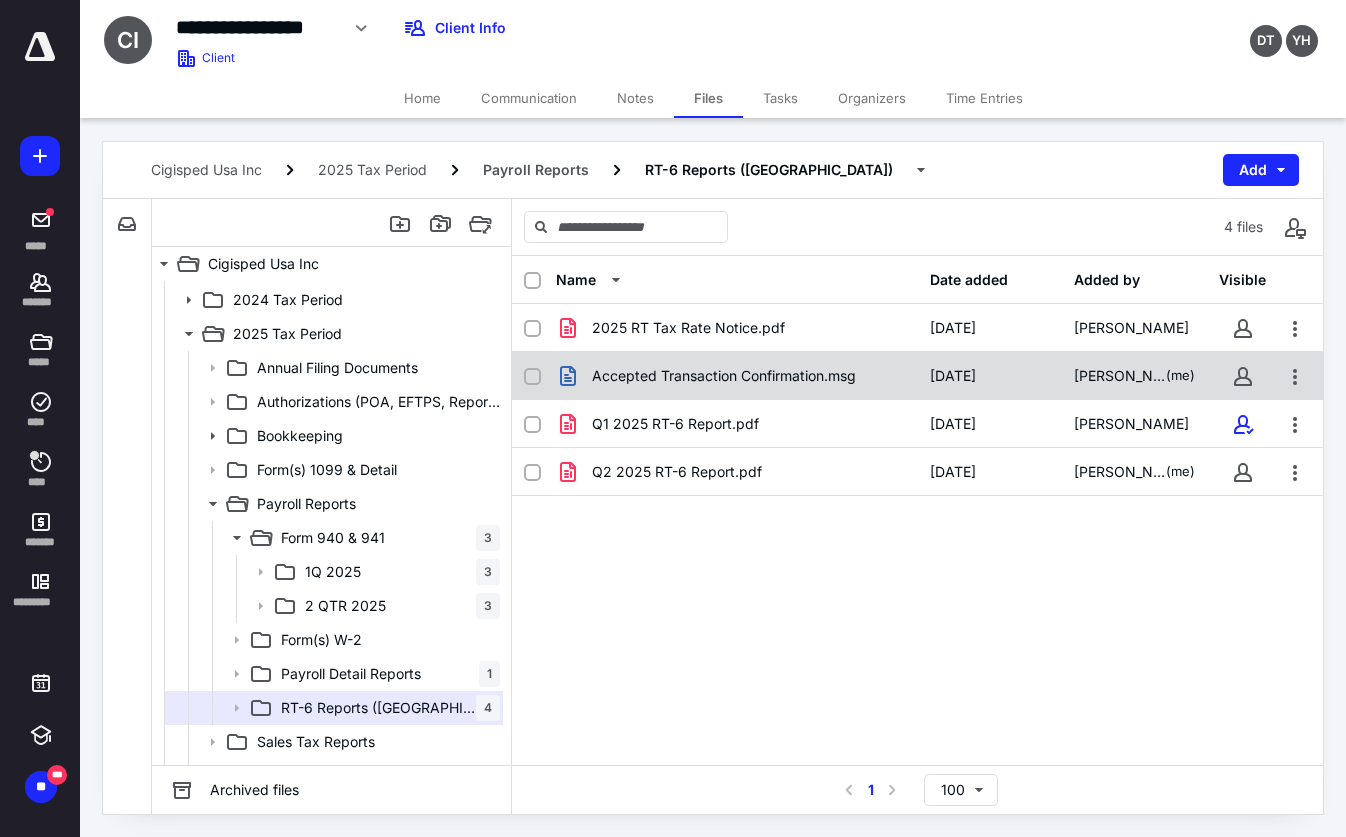 checkbox on "true" 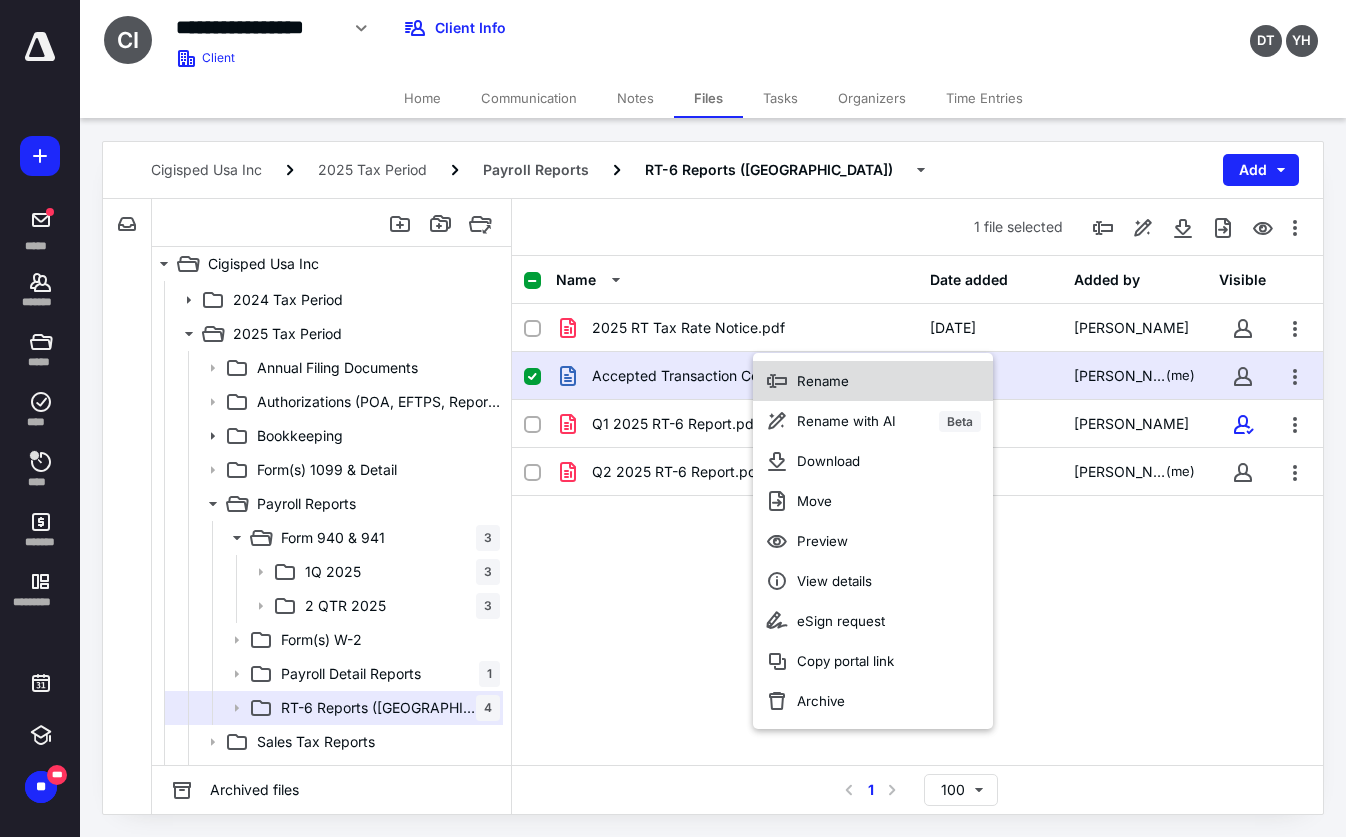 click on "Rename" at bounding box center [823, 381] 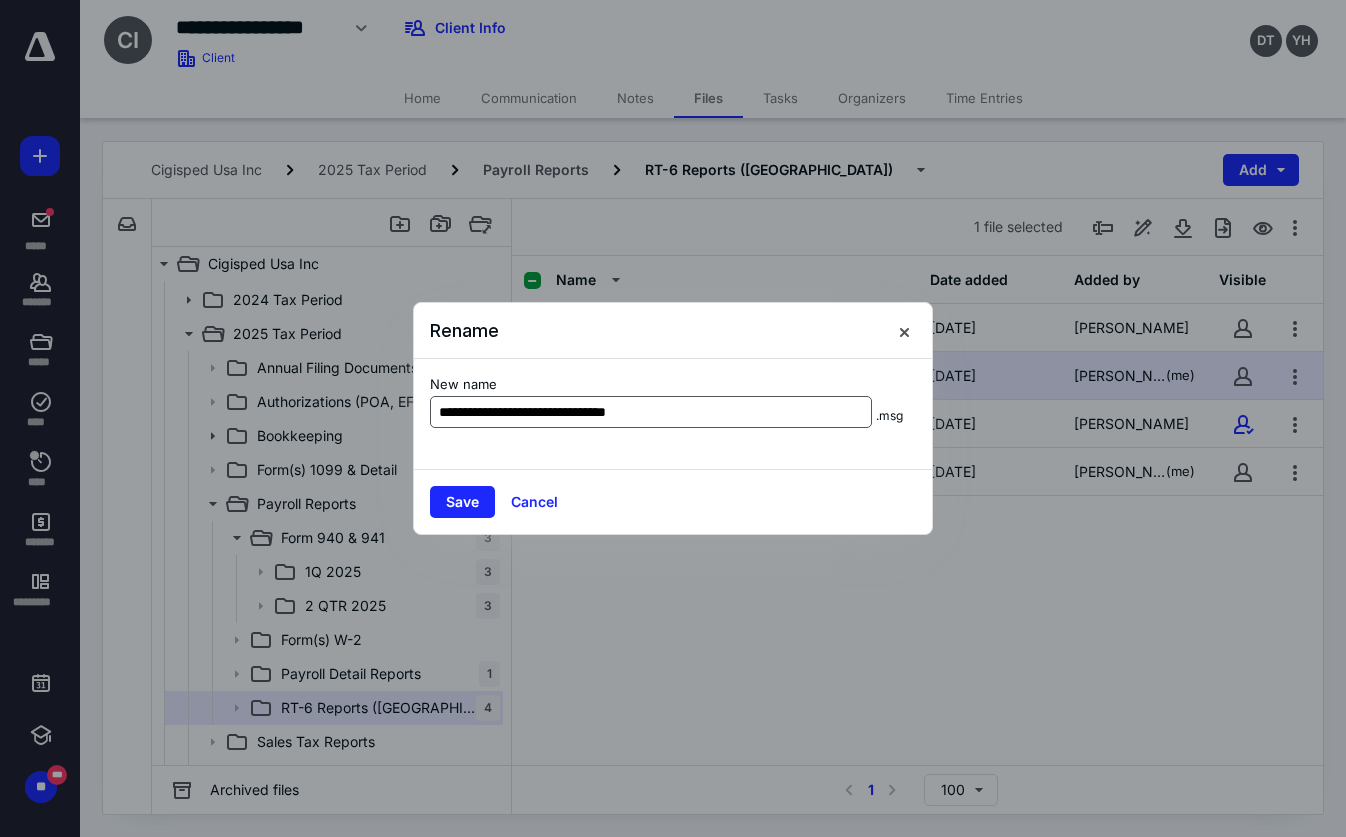 click on "**********" at bounding box center [651, 412] 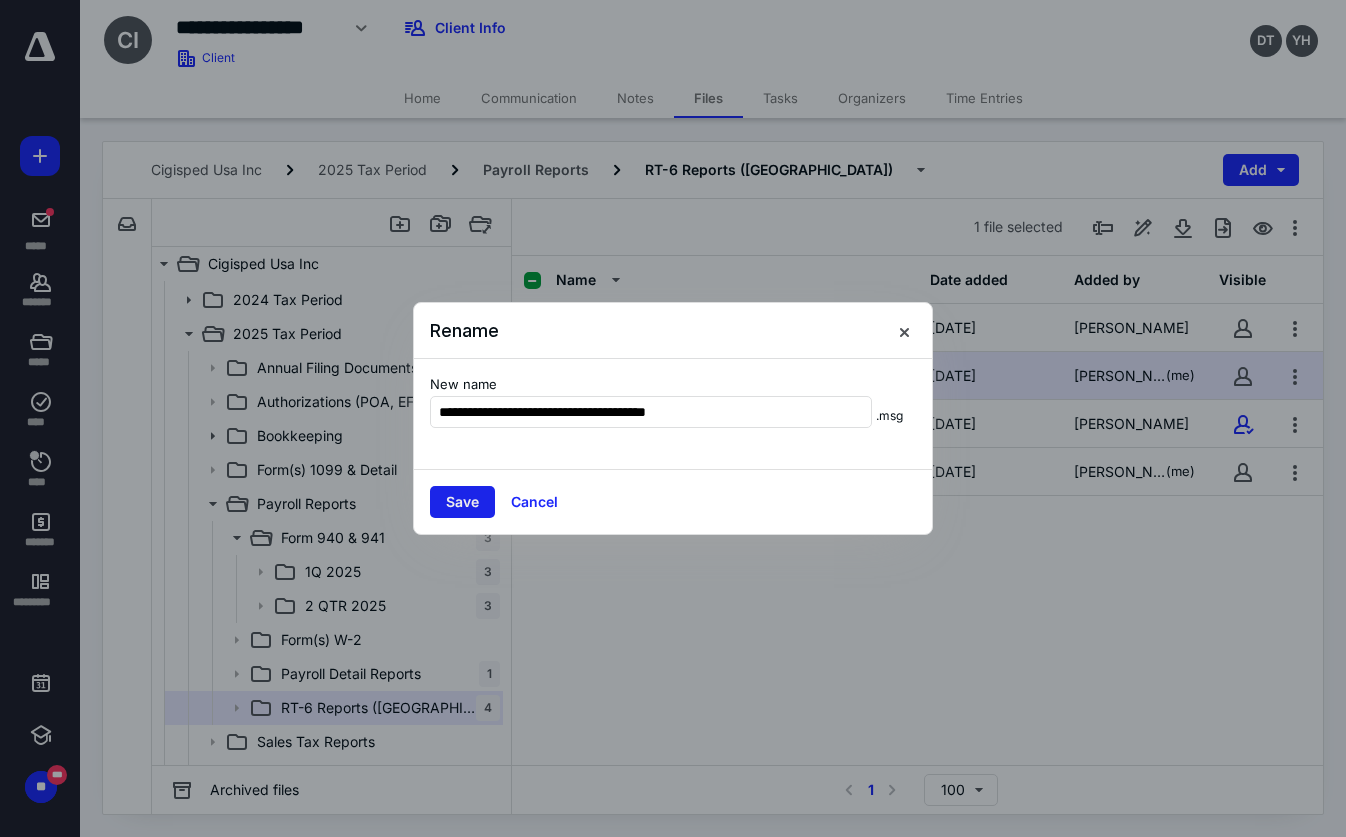 type on "**********" 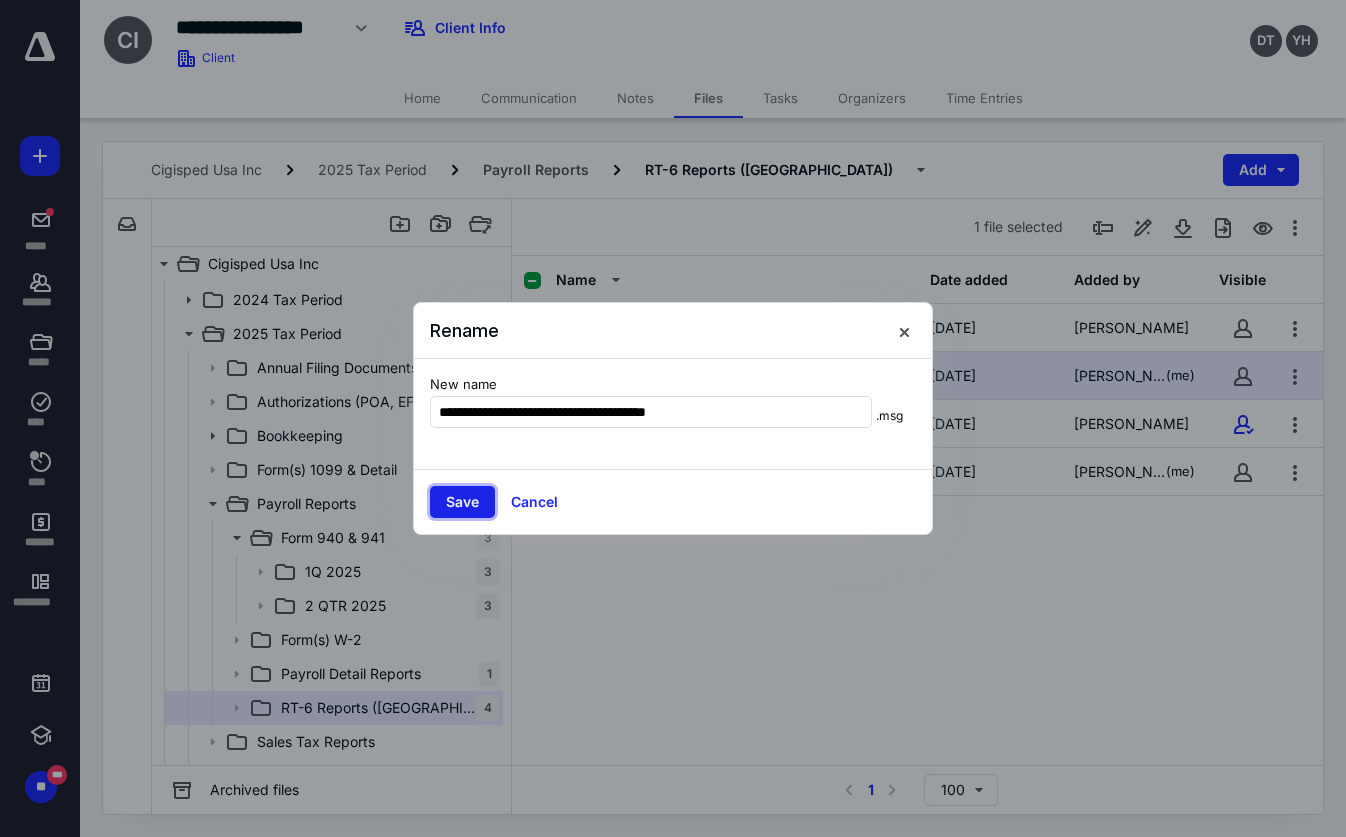 click on "Save" at bounding box center [462, 502] 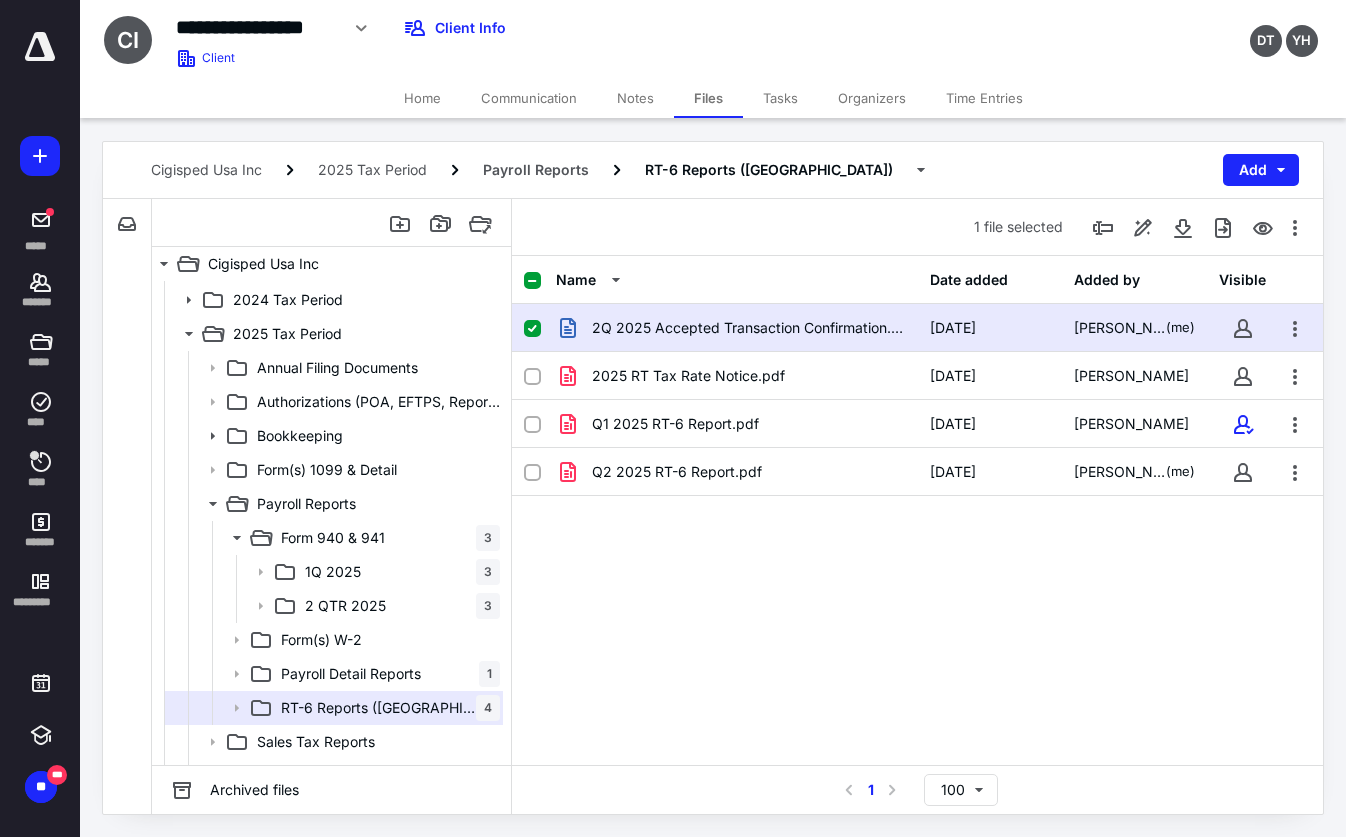 click on "Tasks" at bounding box center [780, 98] 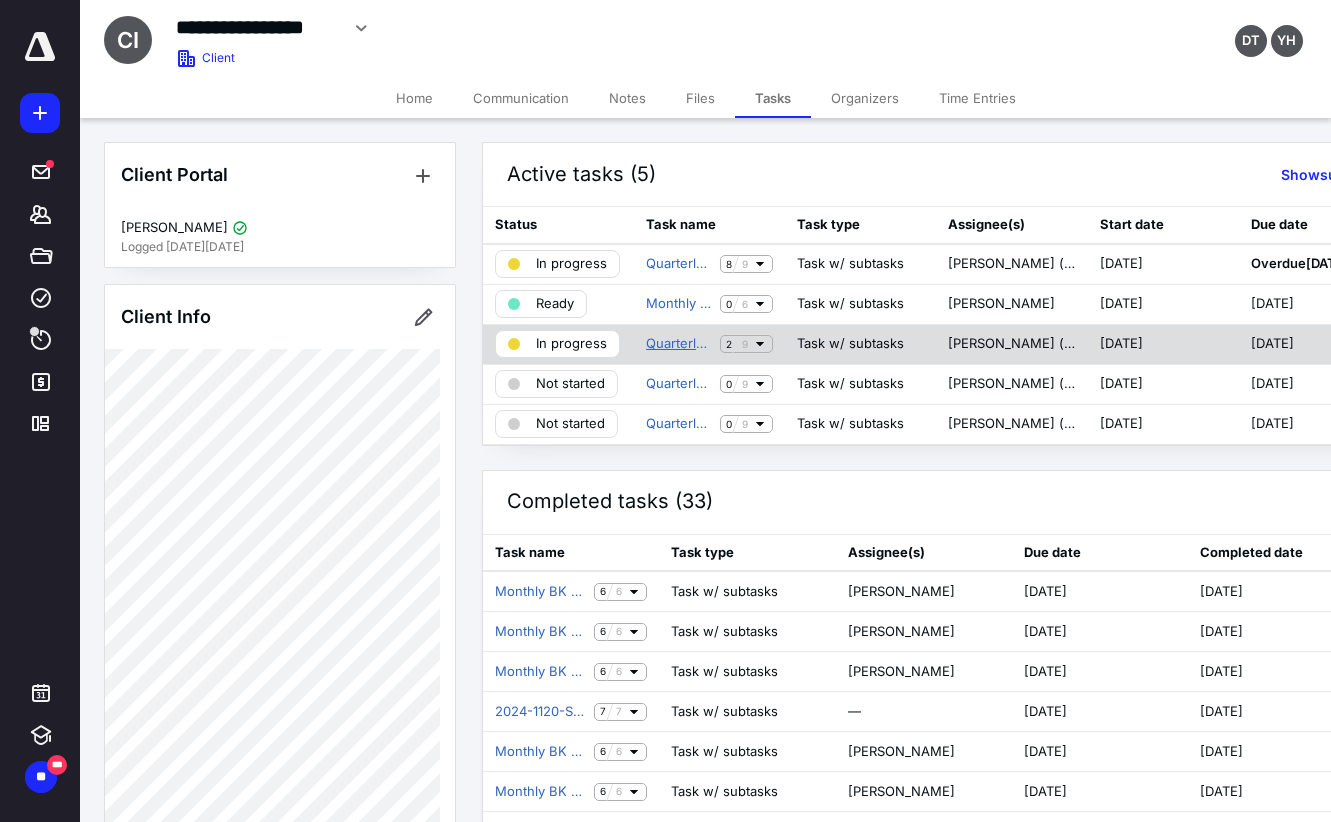 click on "Quarterly Payroll Processing (941/RT-6) for Period Ending [DATE] (Q2 2025) - Cigisped Usa Inc" at bounding box center [679, 344] 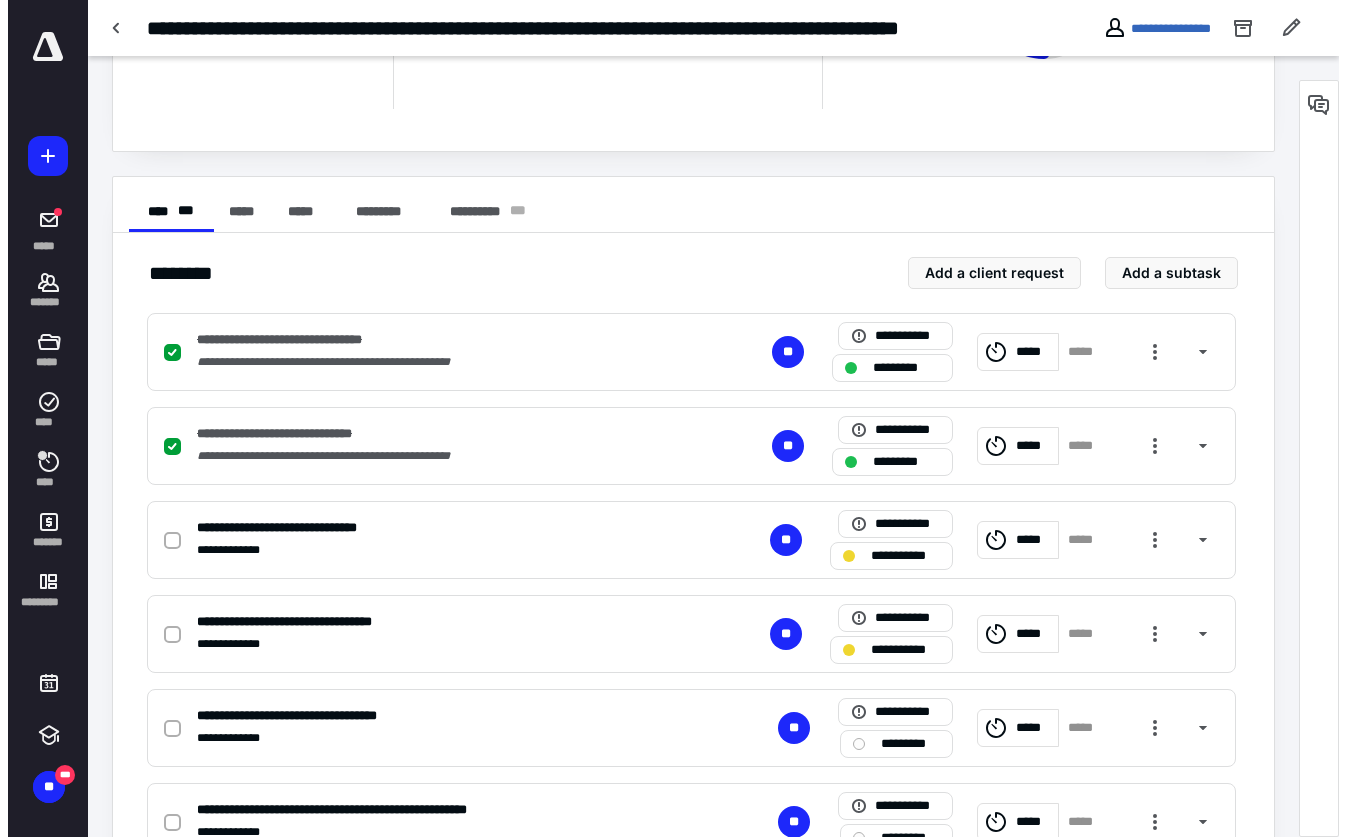 scroll, scrollTop: 300, scrollLeft: 0, axis: vertical 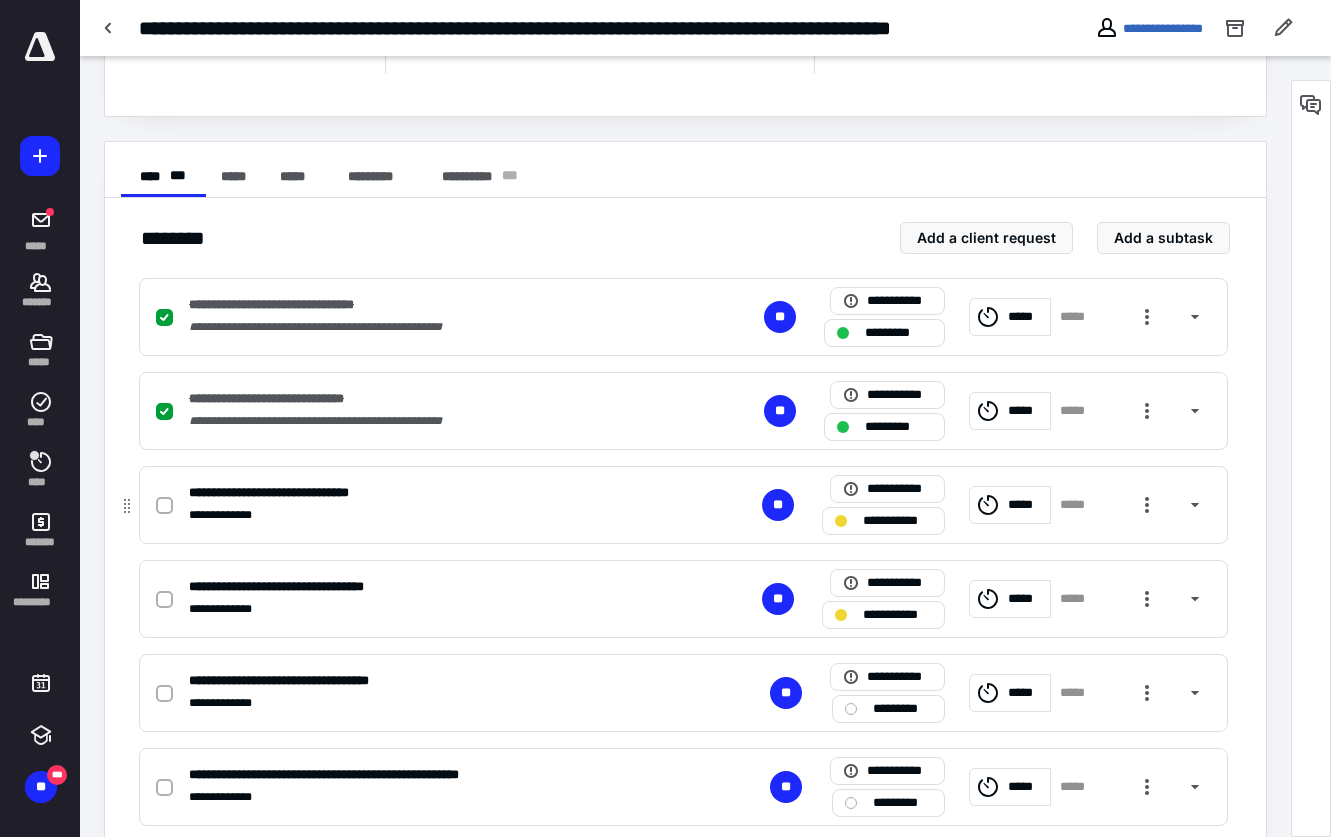 click on "*****" at bounding box center [1026, 505] 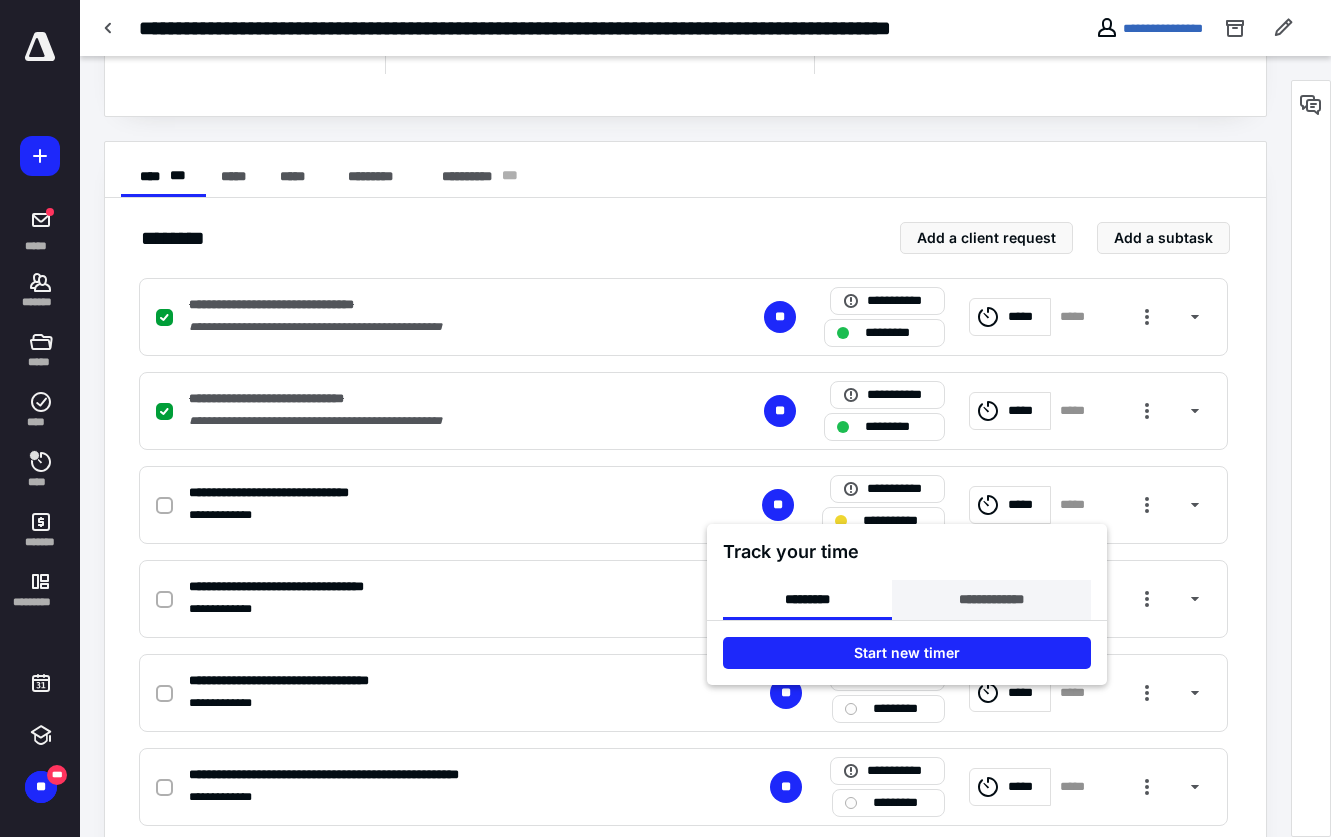 click on "**********" at bounding box center (991, 600) 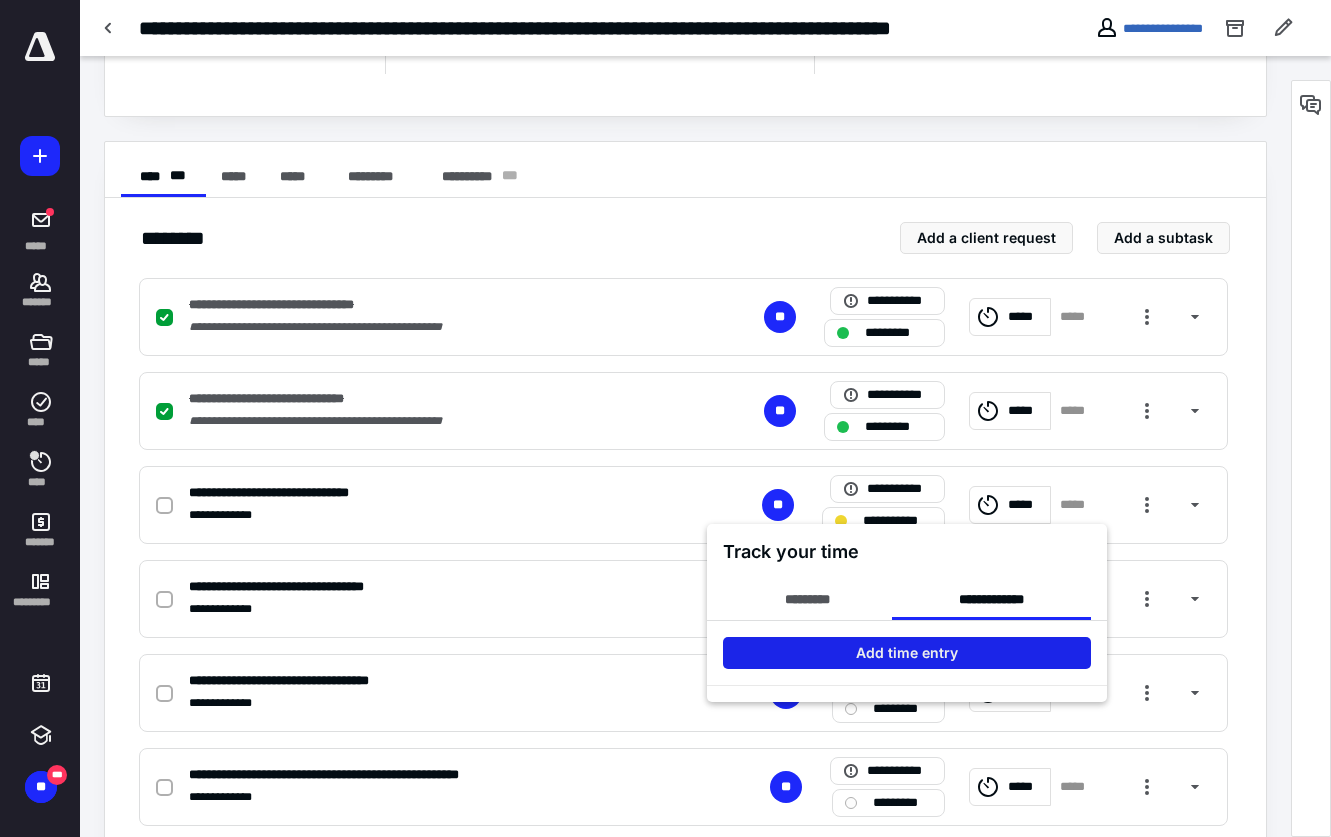 click on "Add time entry" at bounding box center [907, 653] 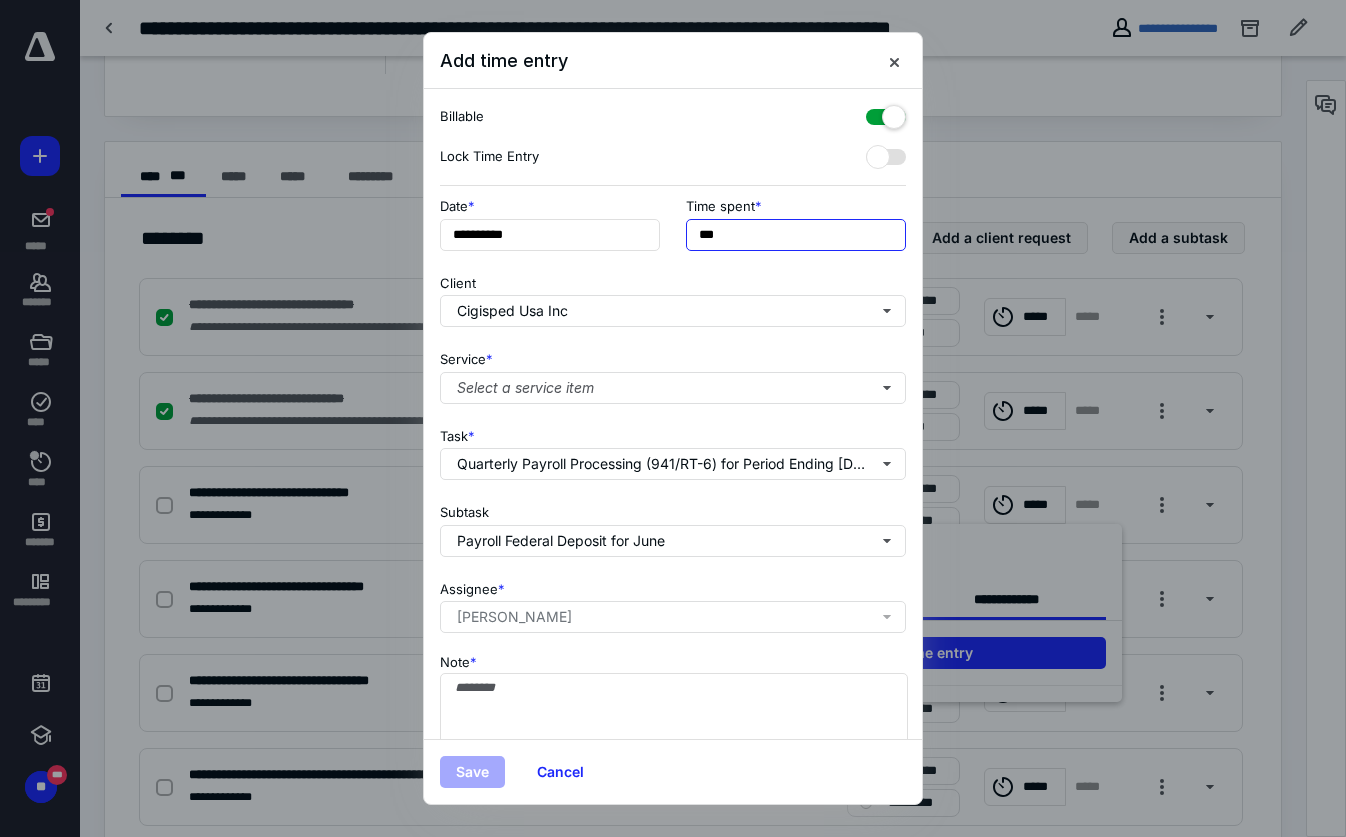 click on "***" at bounding box center [796, 235] 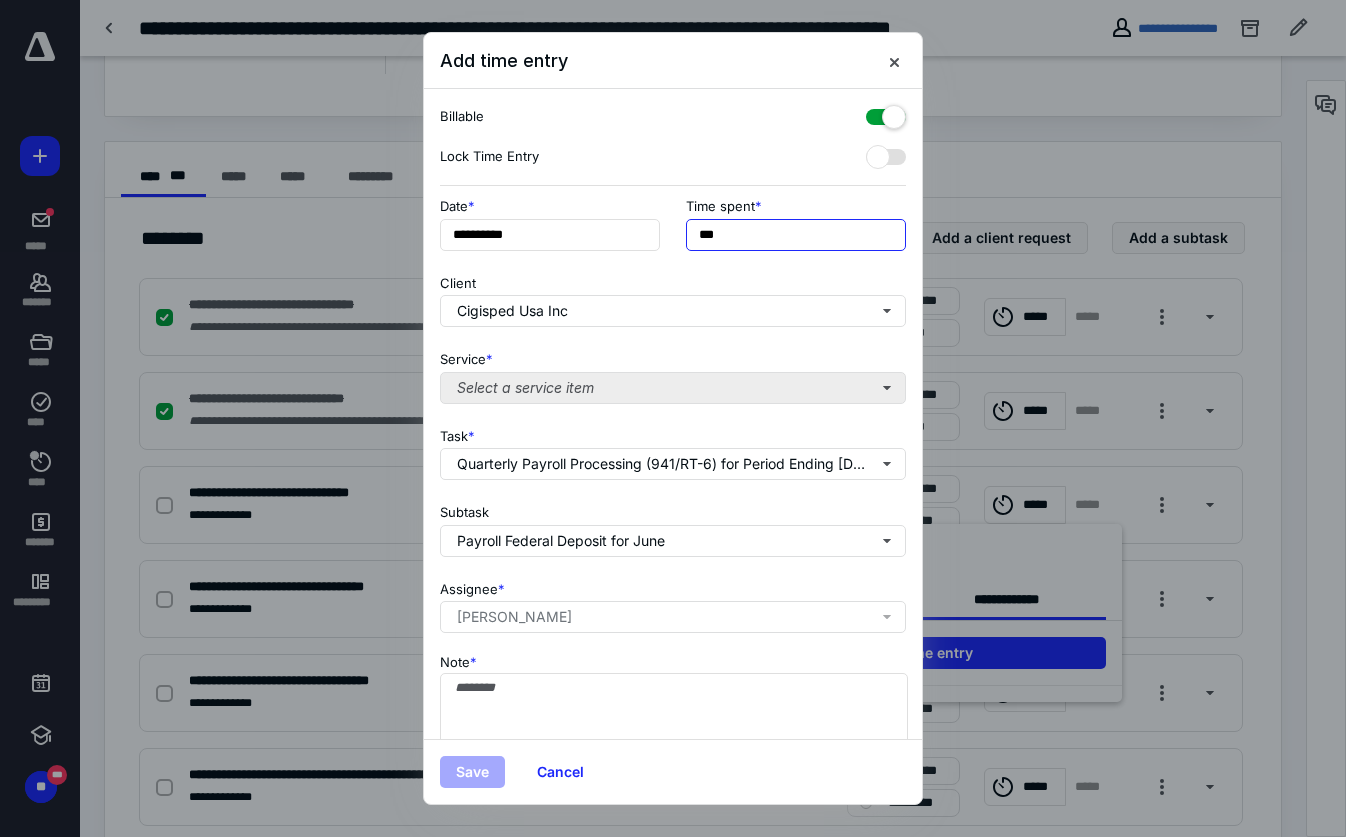 type on "***" 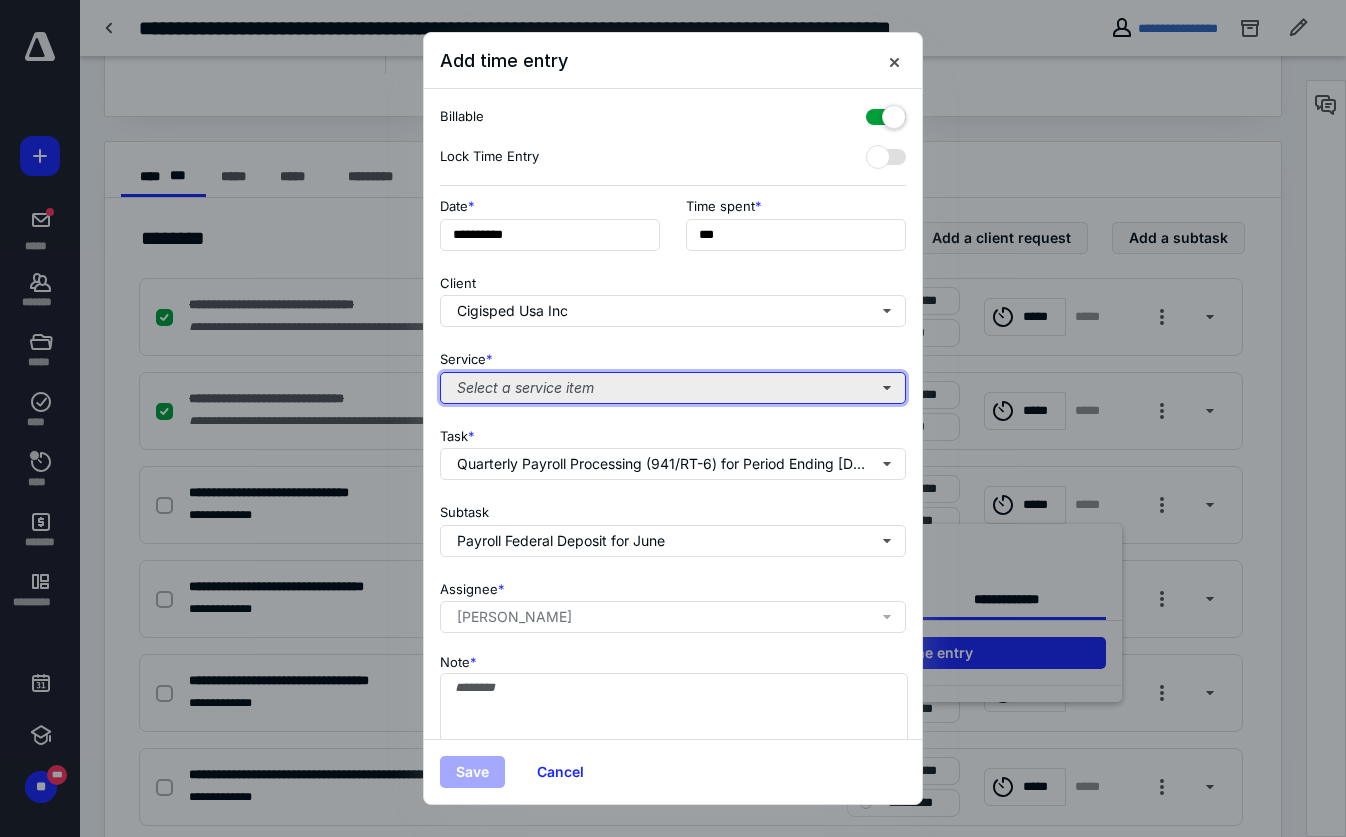 click on "Select a service item" at bounding box center (673, 388) 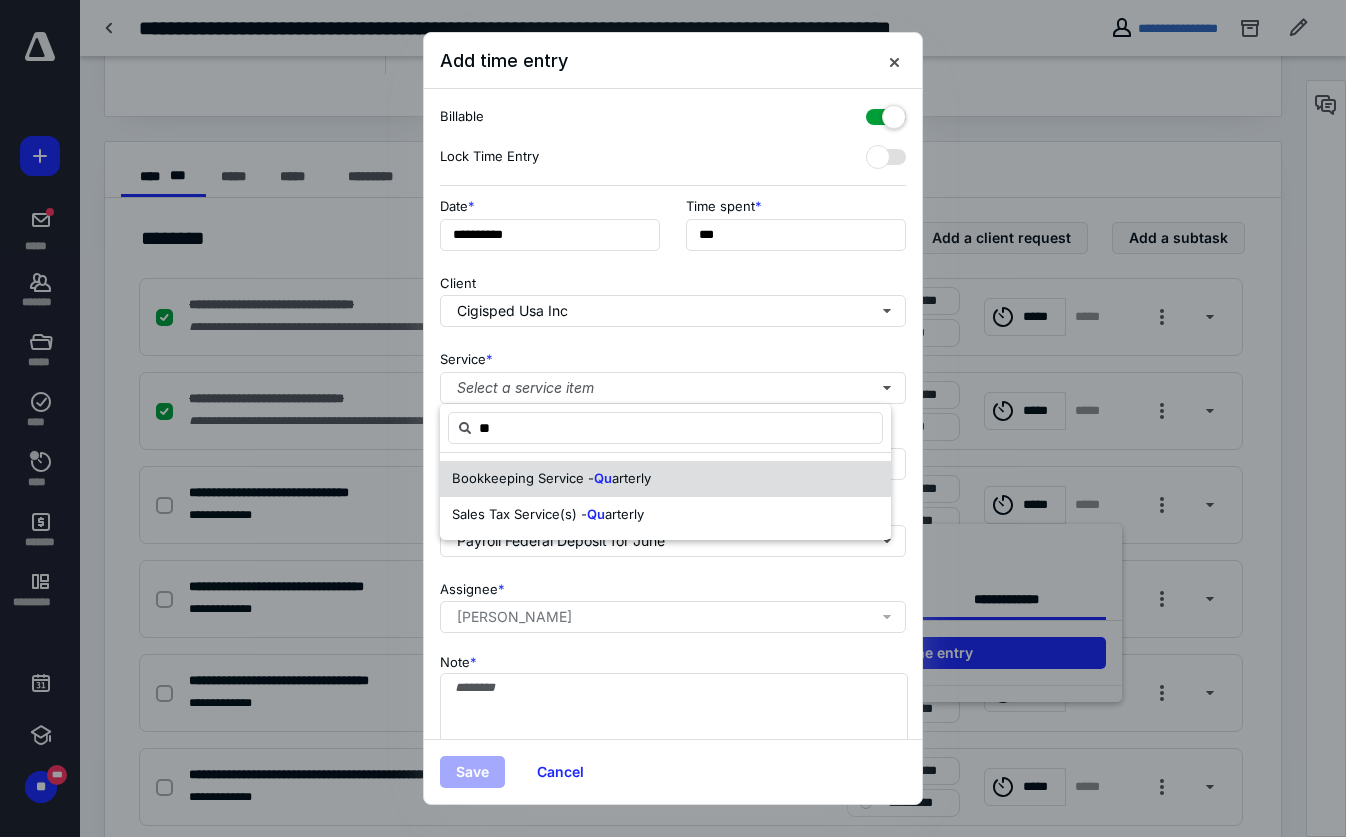 type on "*" 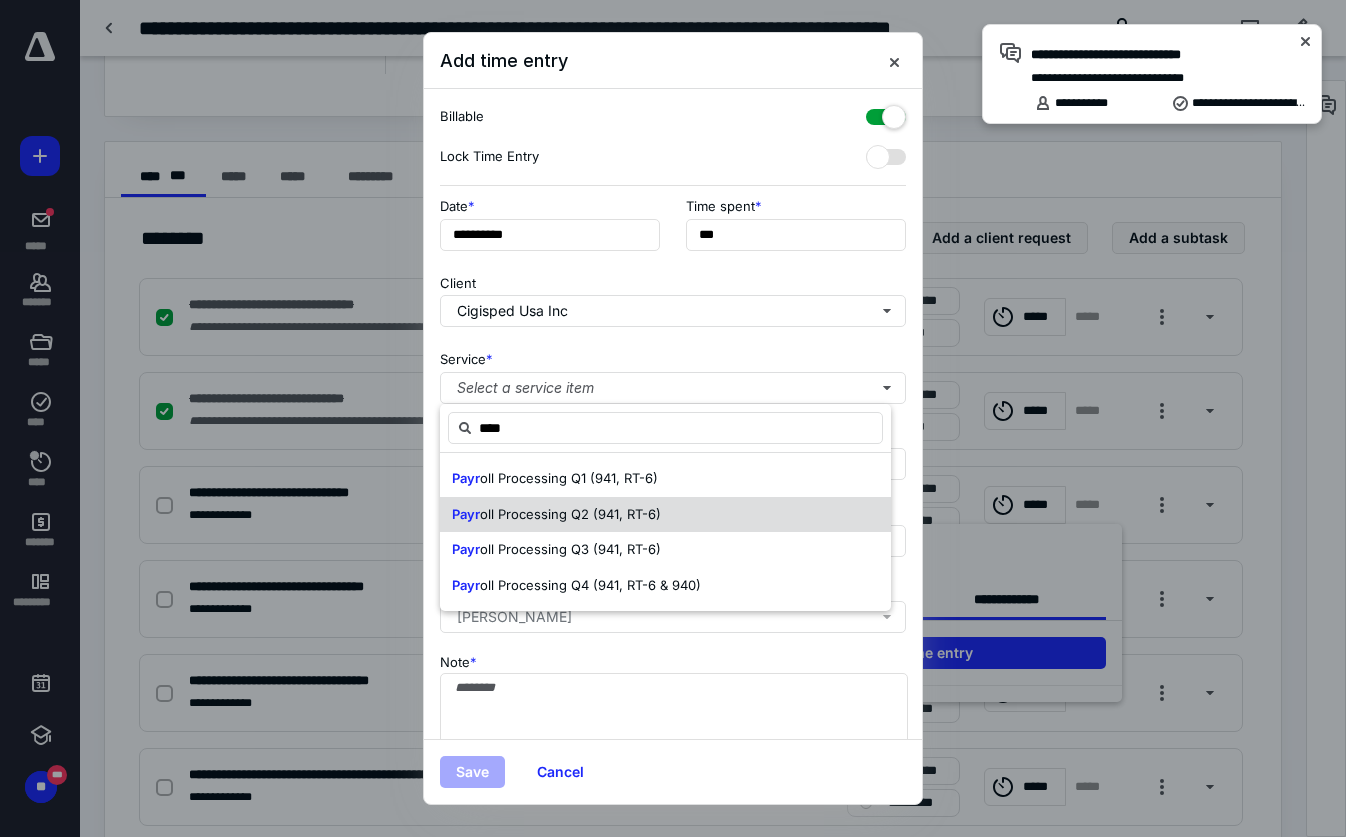 click on "oll Processing Q2 (941, RT-6)" at bounding box center (570, 514) 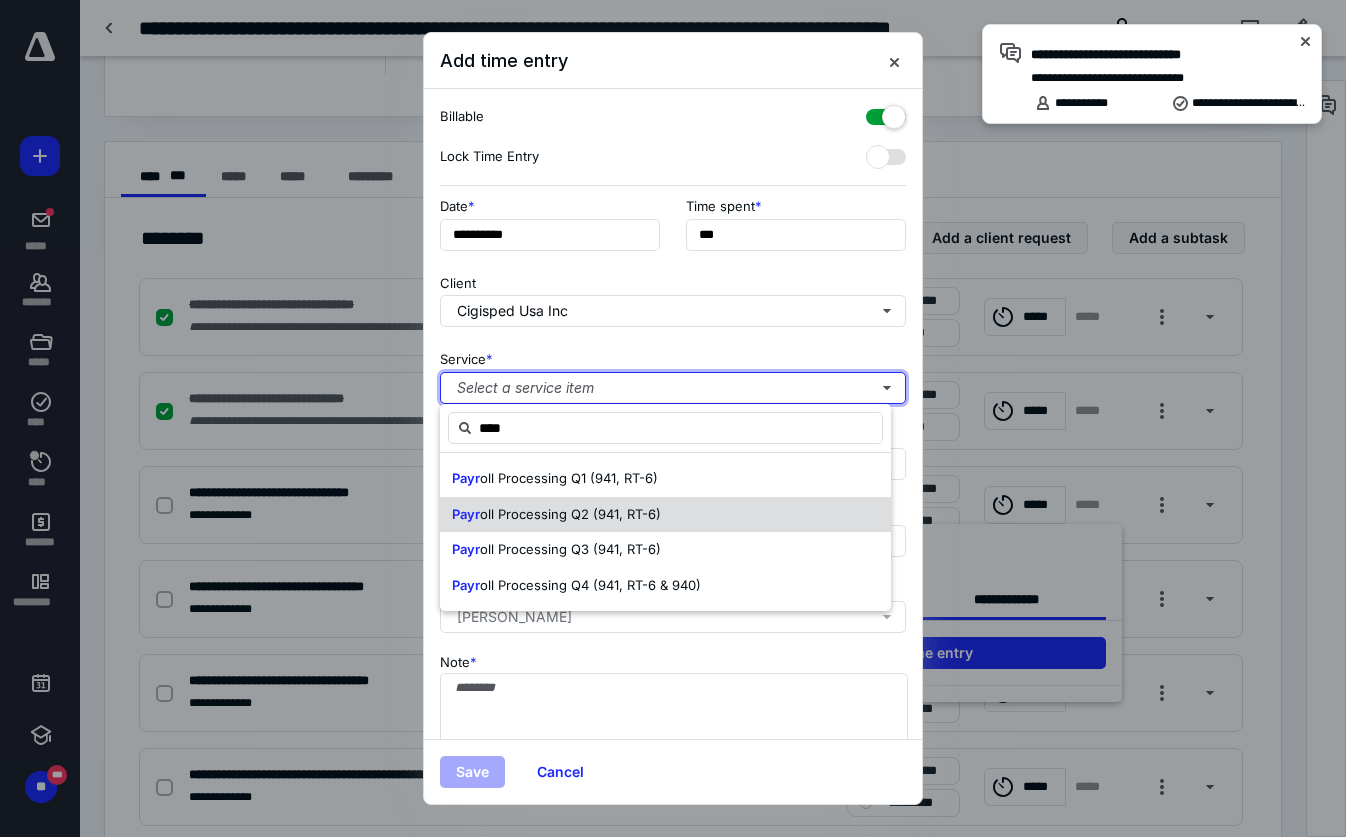 type 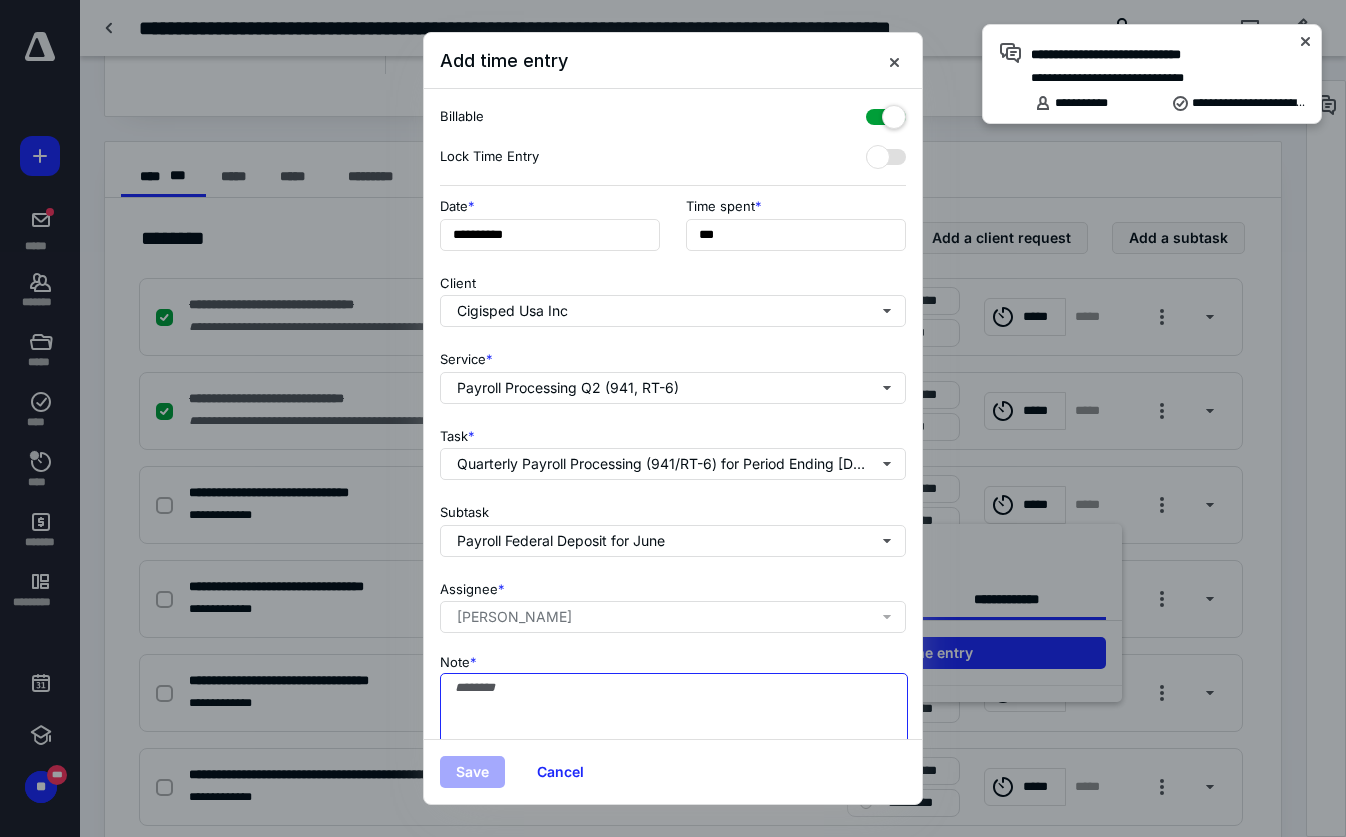 click on "Note *" at bounding box center (674, 723) 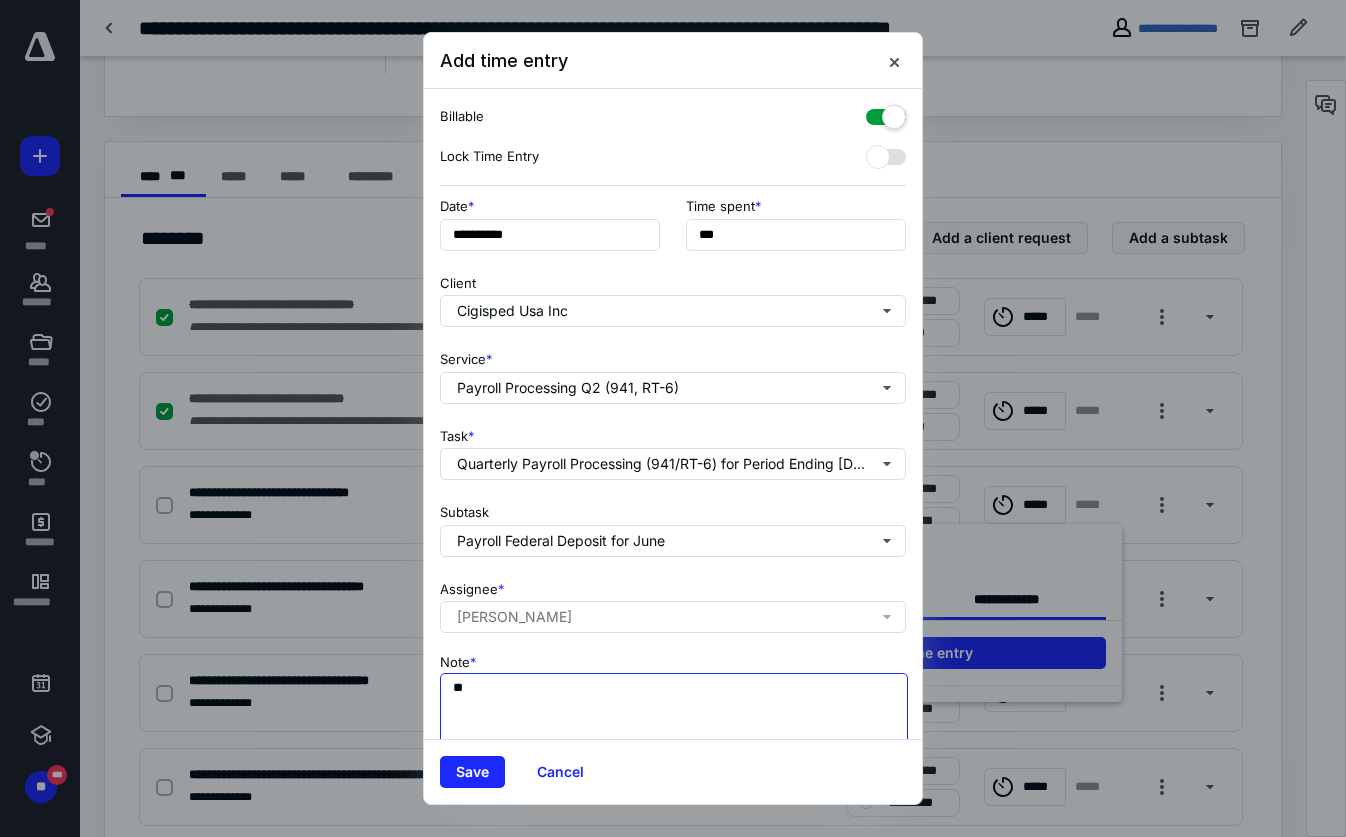 type on "*" 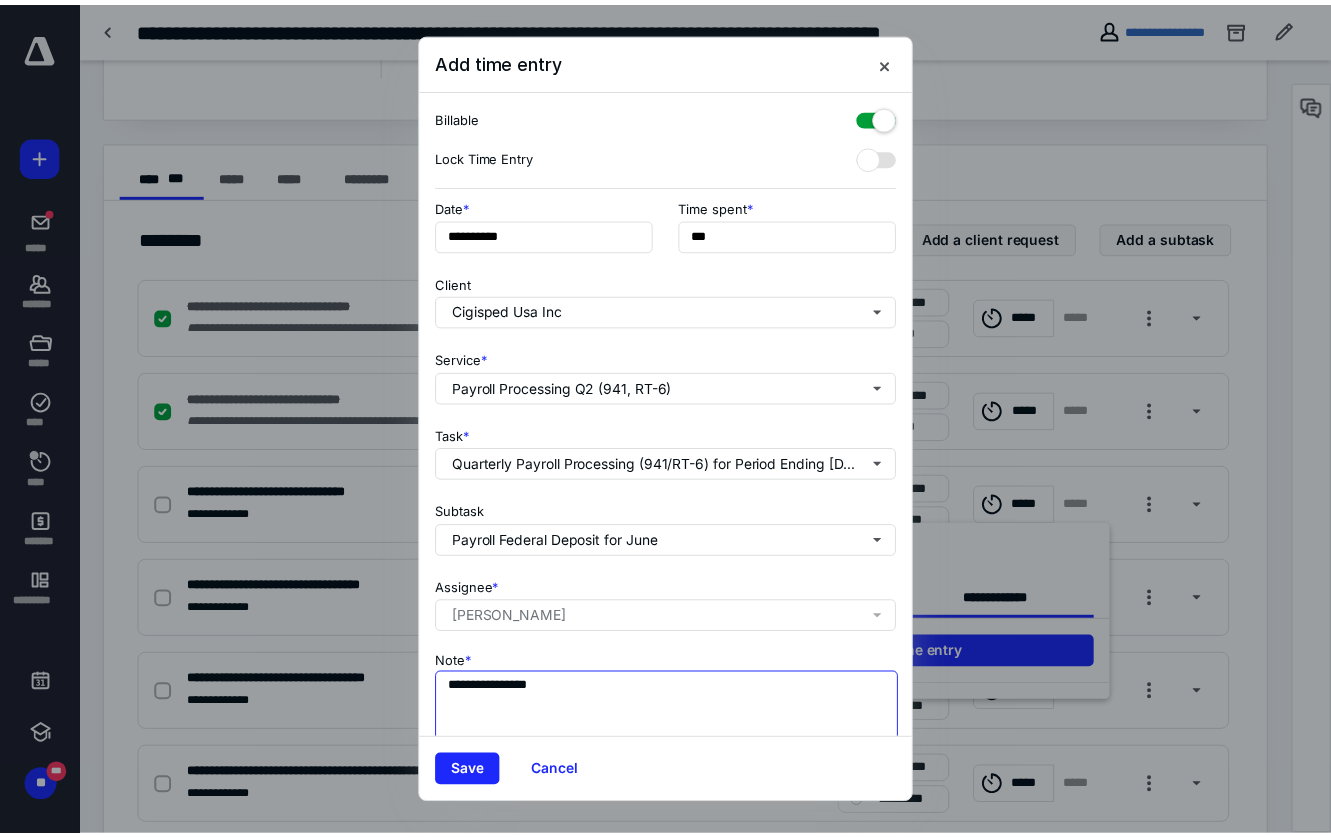 scroll, scrollTop: 65, scrollLeft: 0, axis: vertical 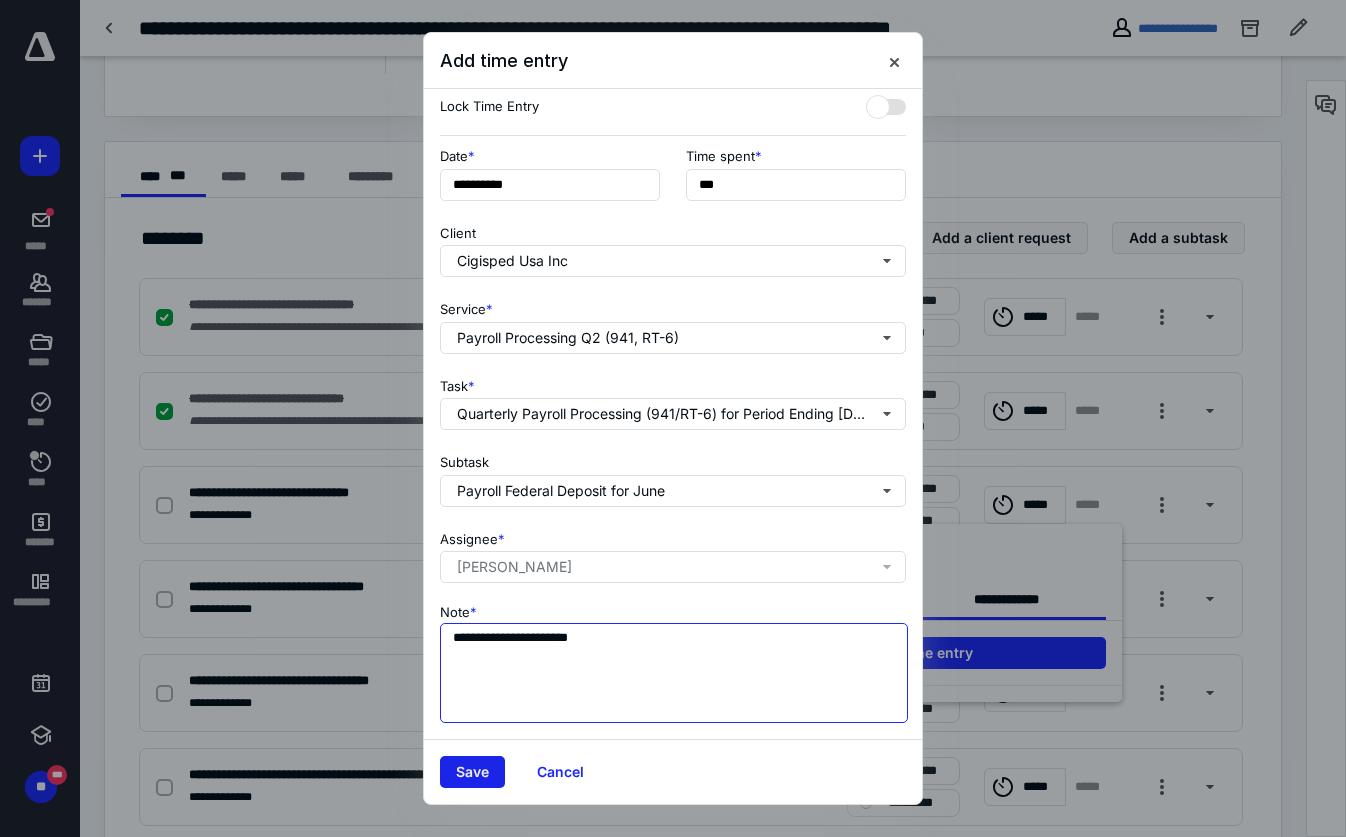 type on "**********" 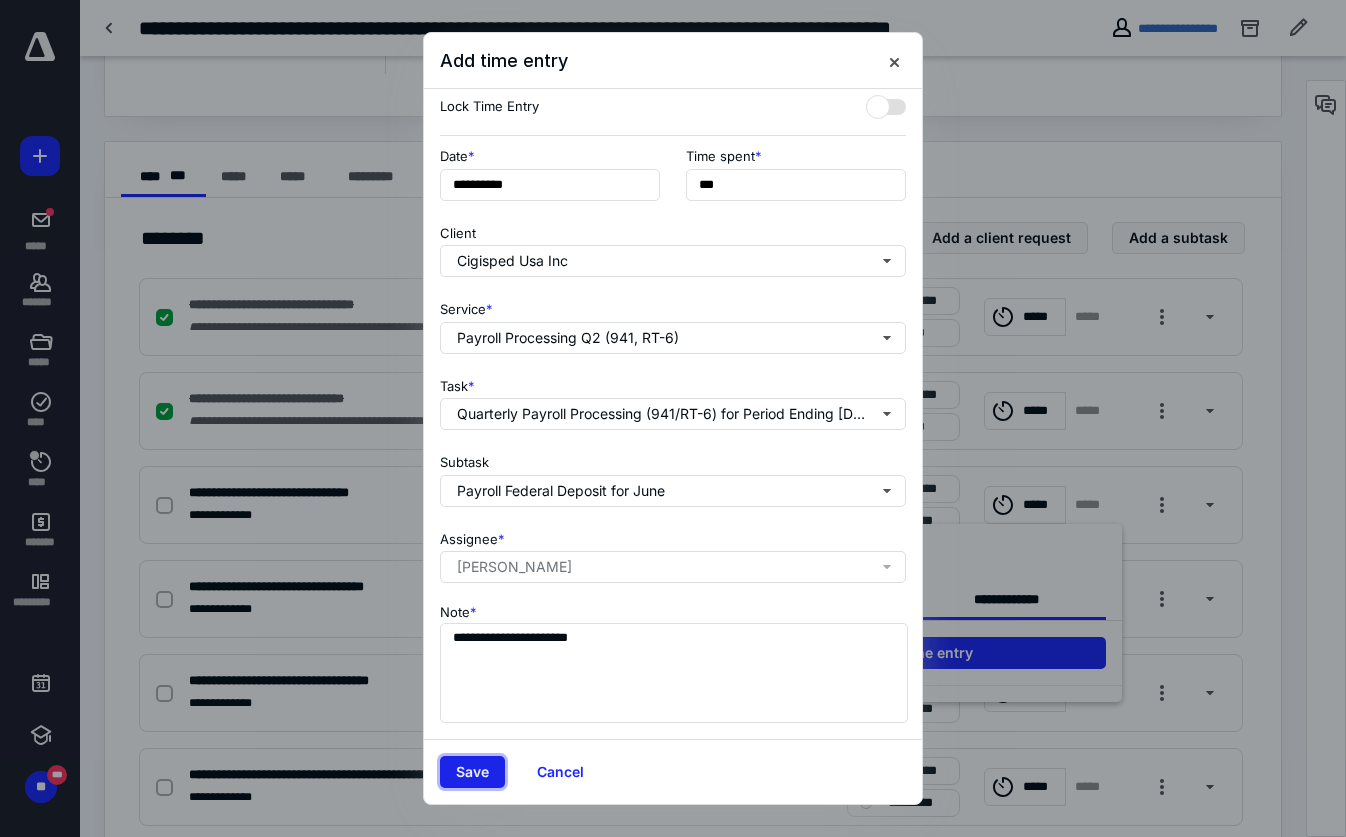 click on "Save" at bounding box center [472, 772] 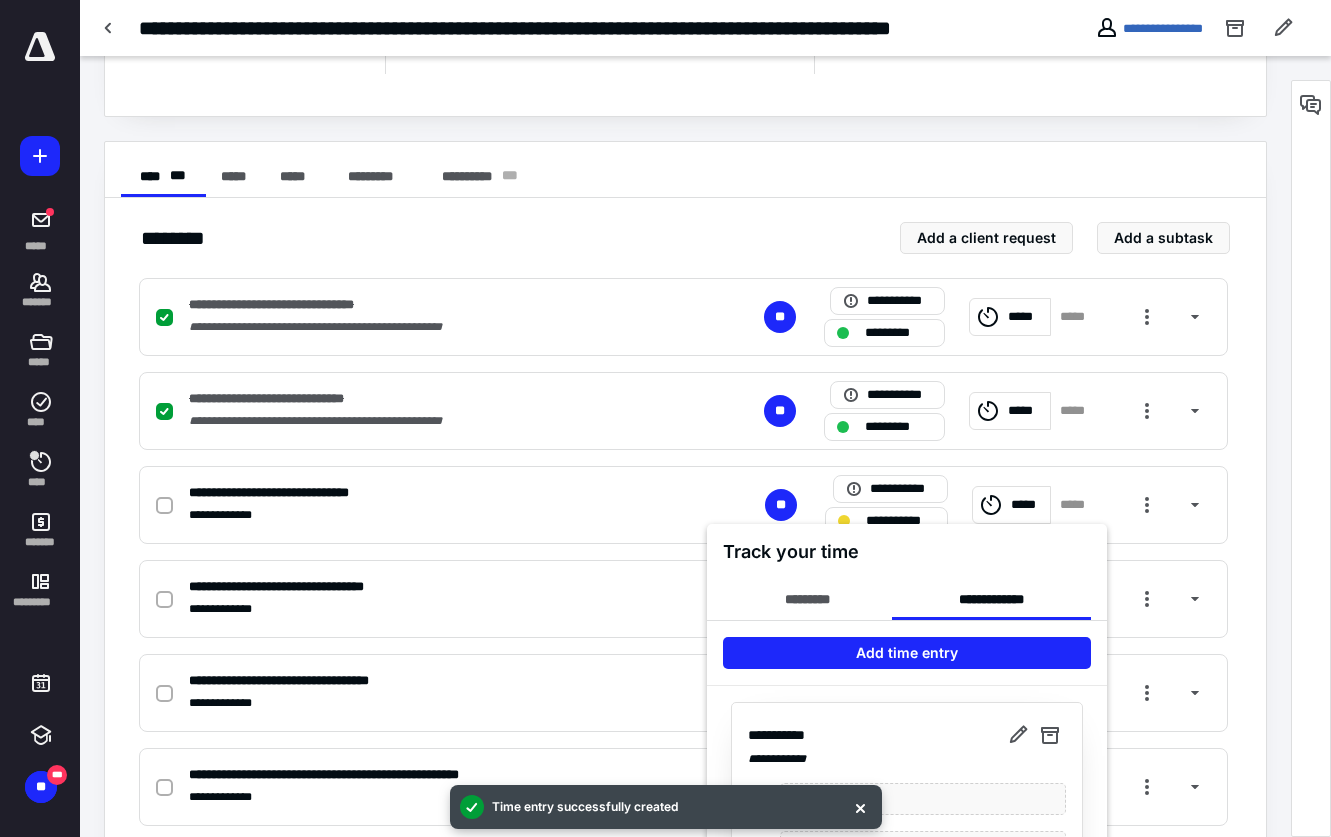 click at bounding box center [665, 418] 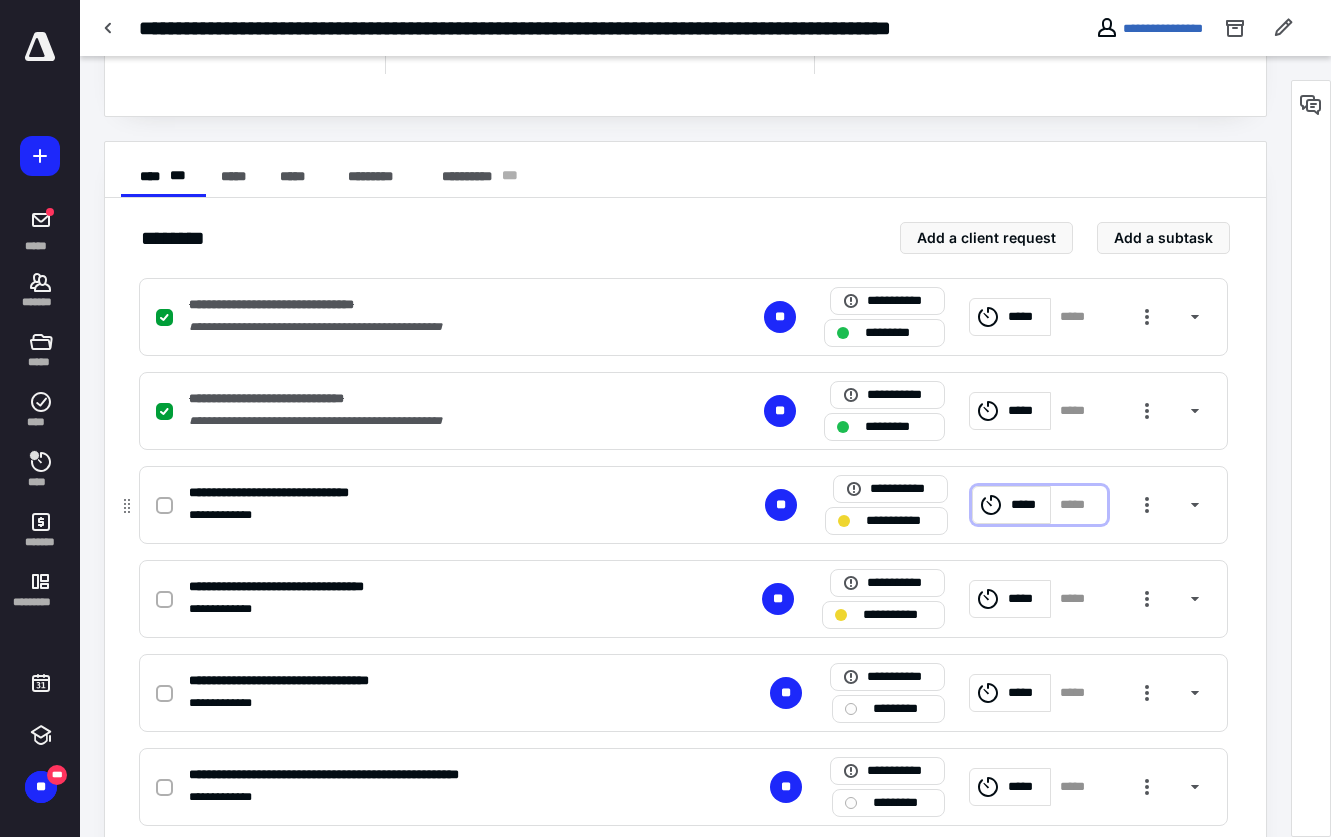 click on "*****" at bounding box center (1027, 505) 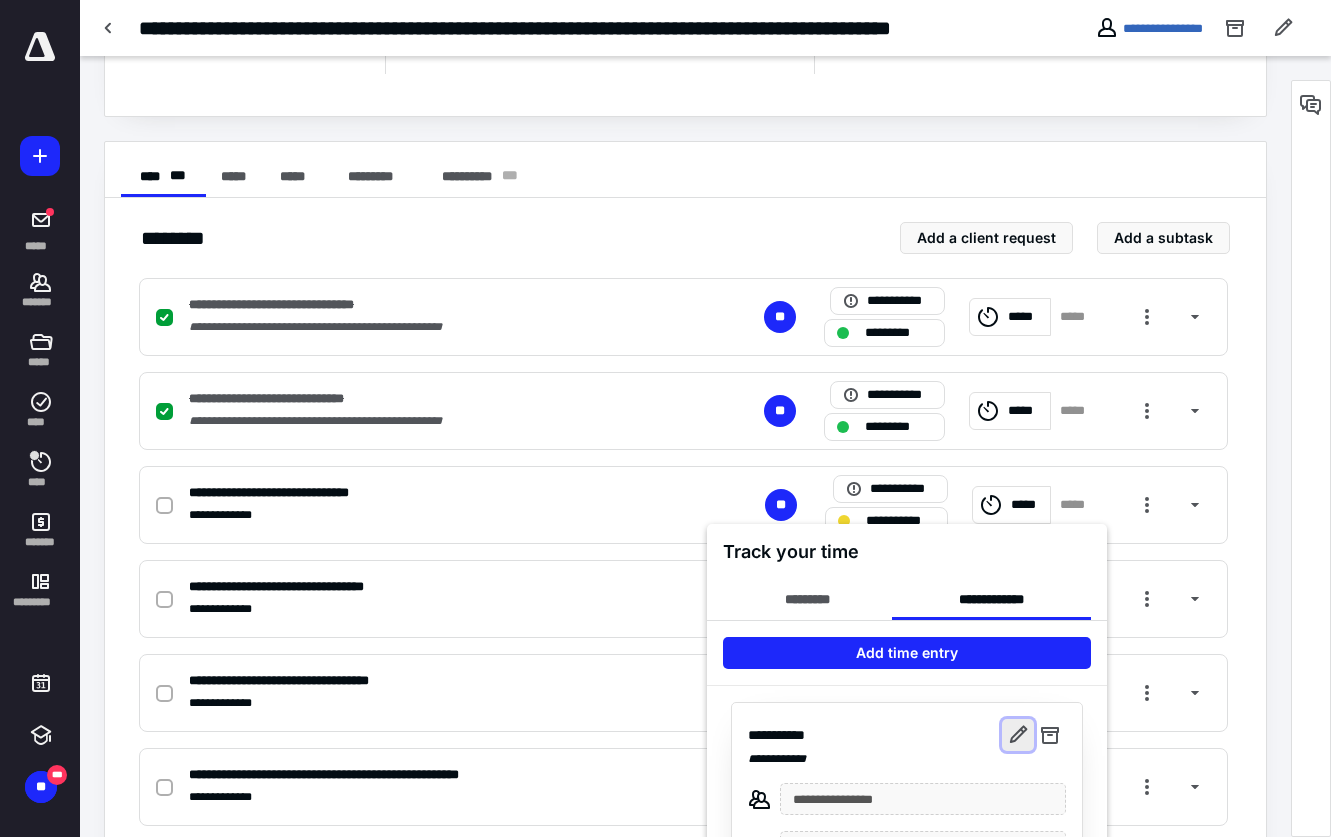 click at bounding box center [1018, 735] 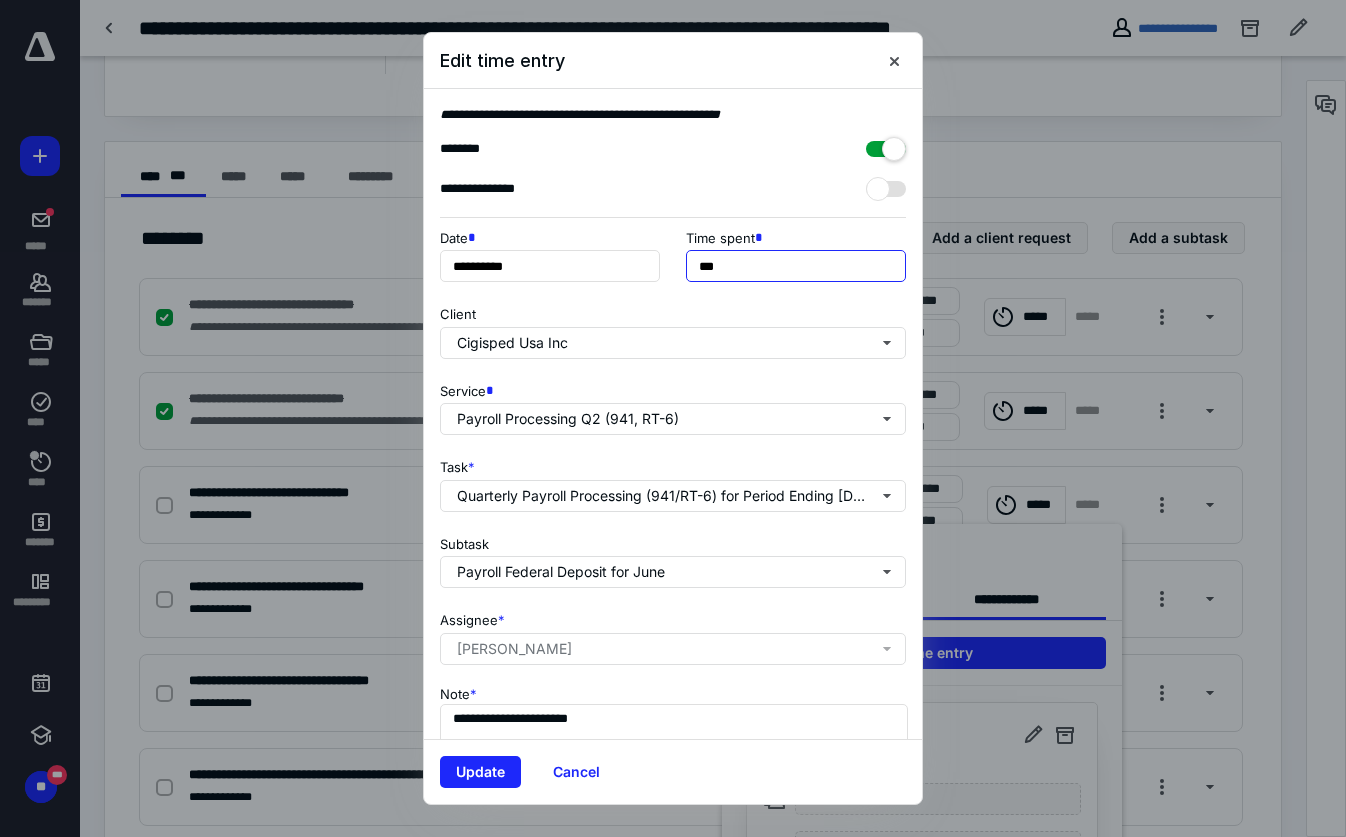 click on "***" at bounding box center (796, 266) 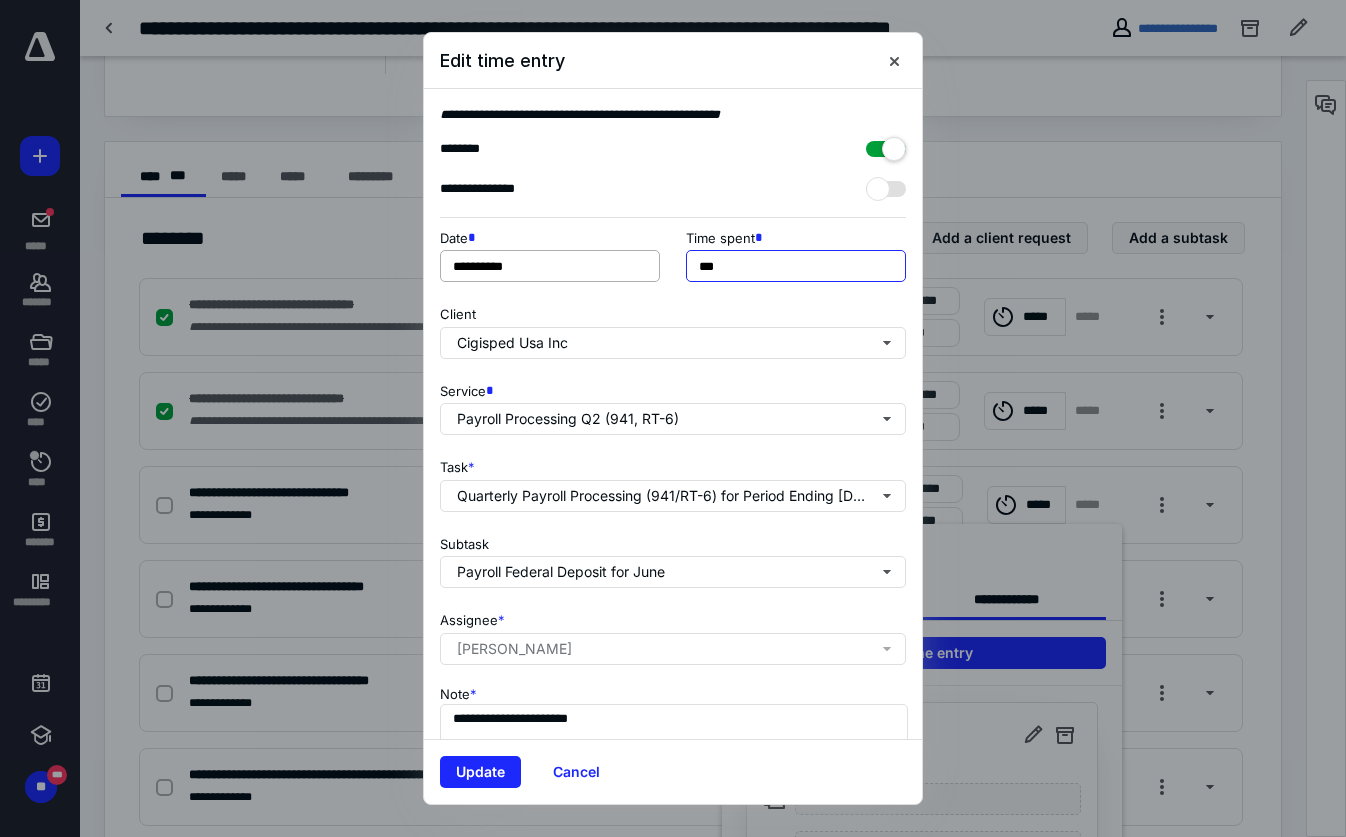 type on "***" 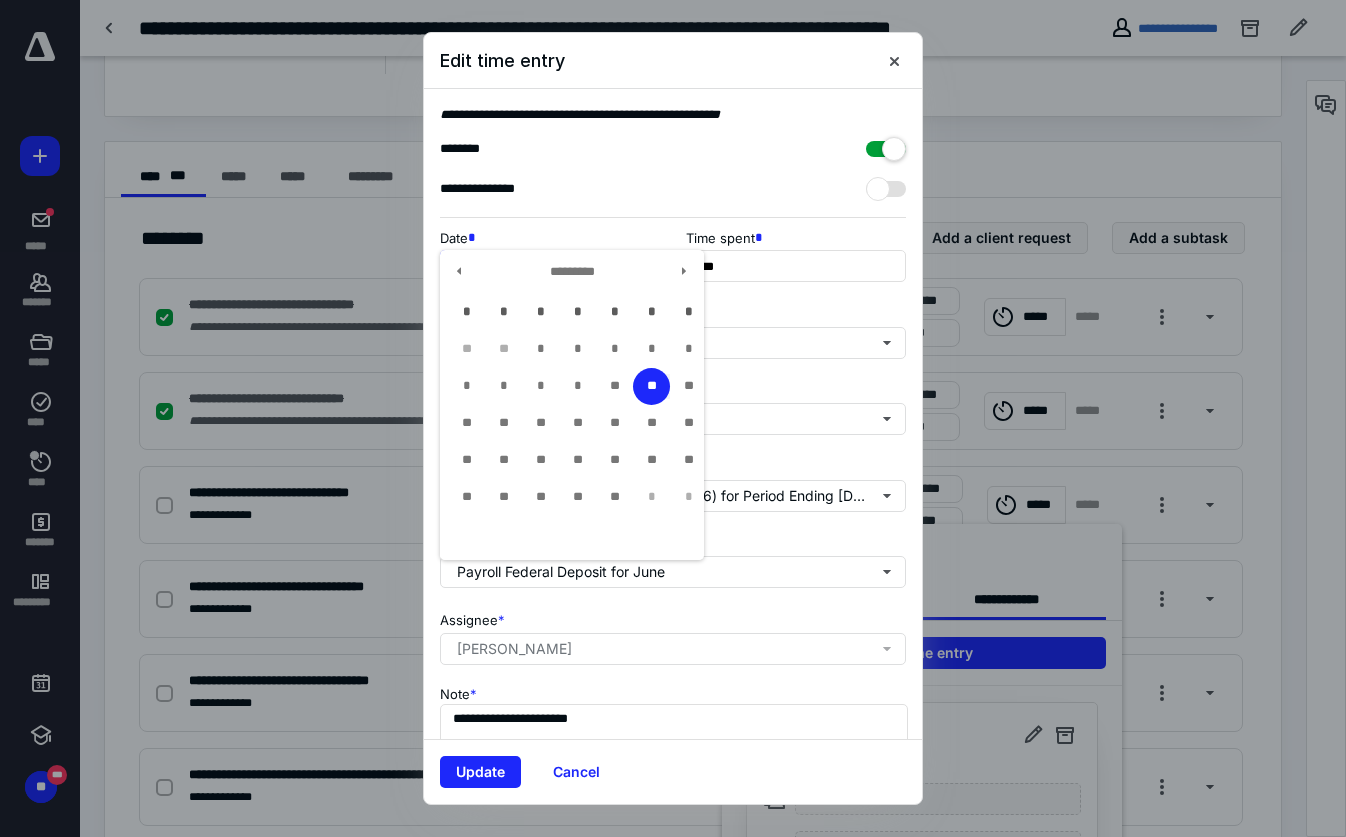 click on "**********" at bounding box center [550, 266] 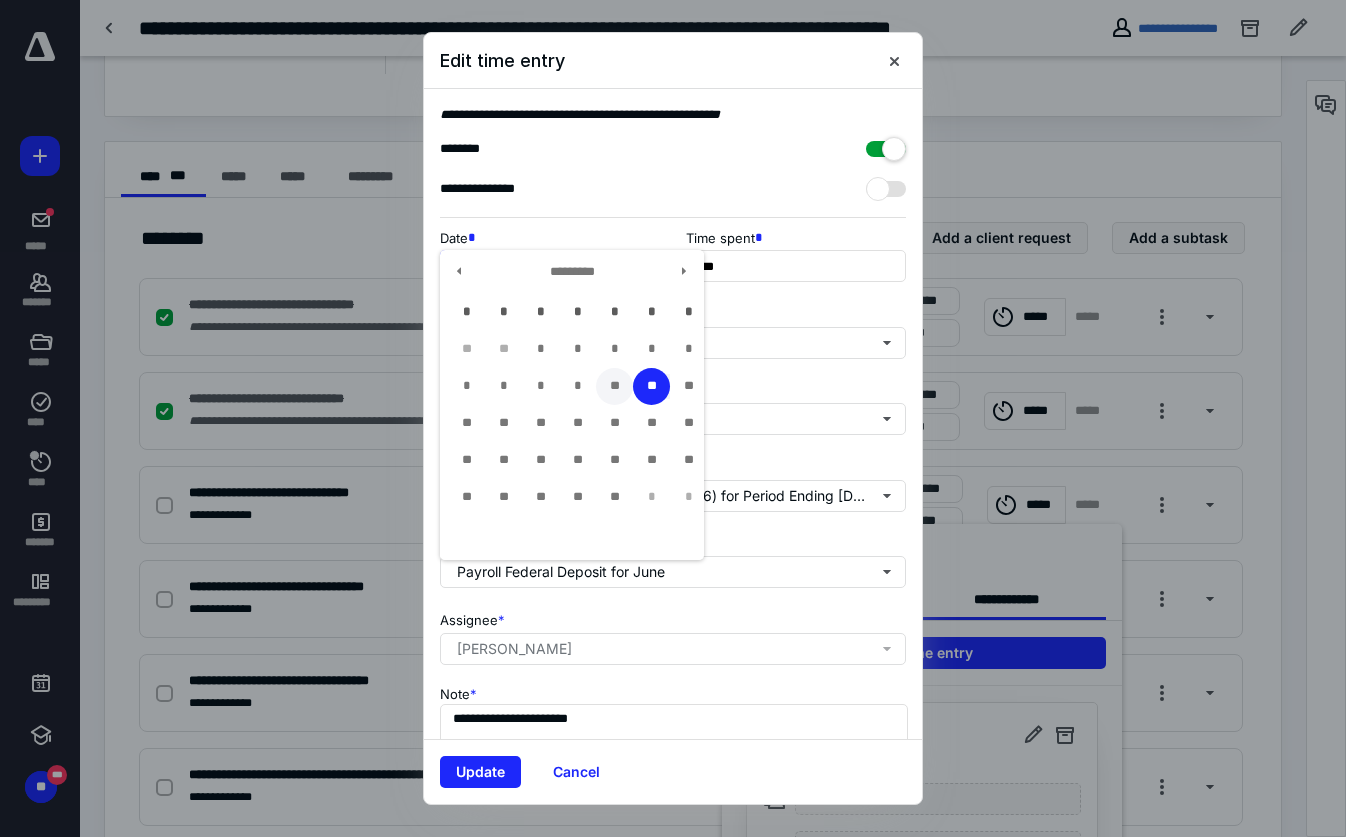 click on "**" at bounding box center [614, 386] 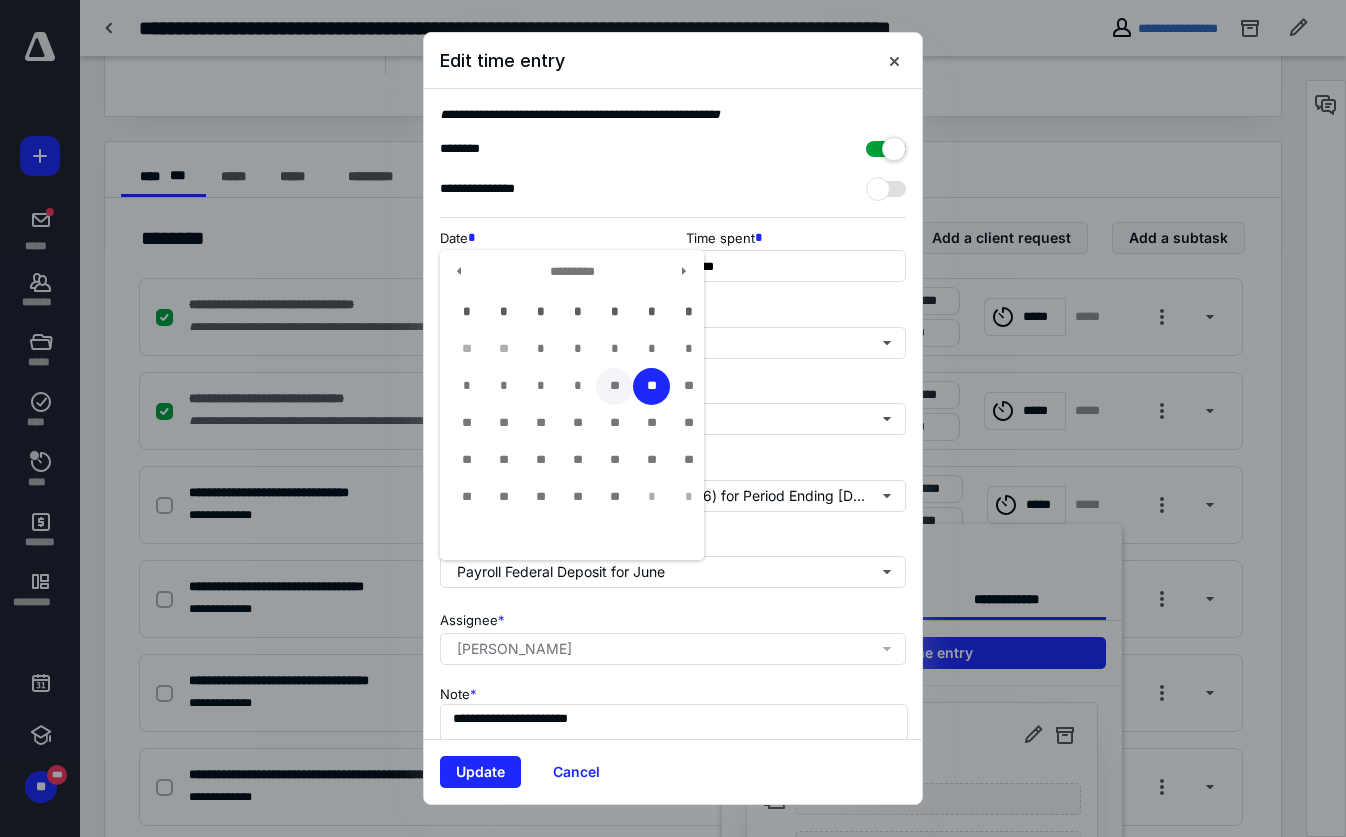 type on "**********" 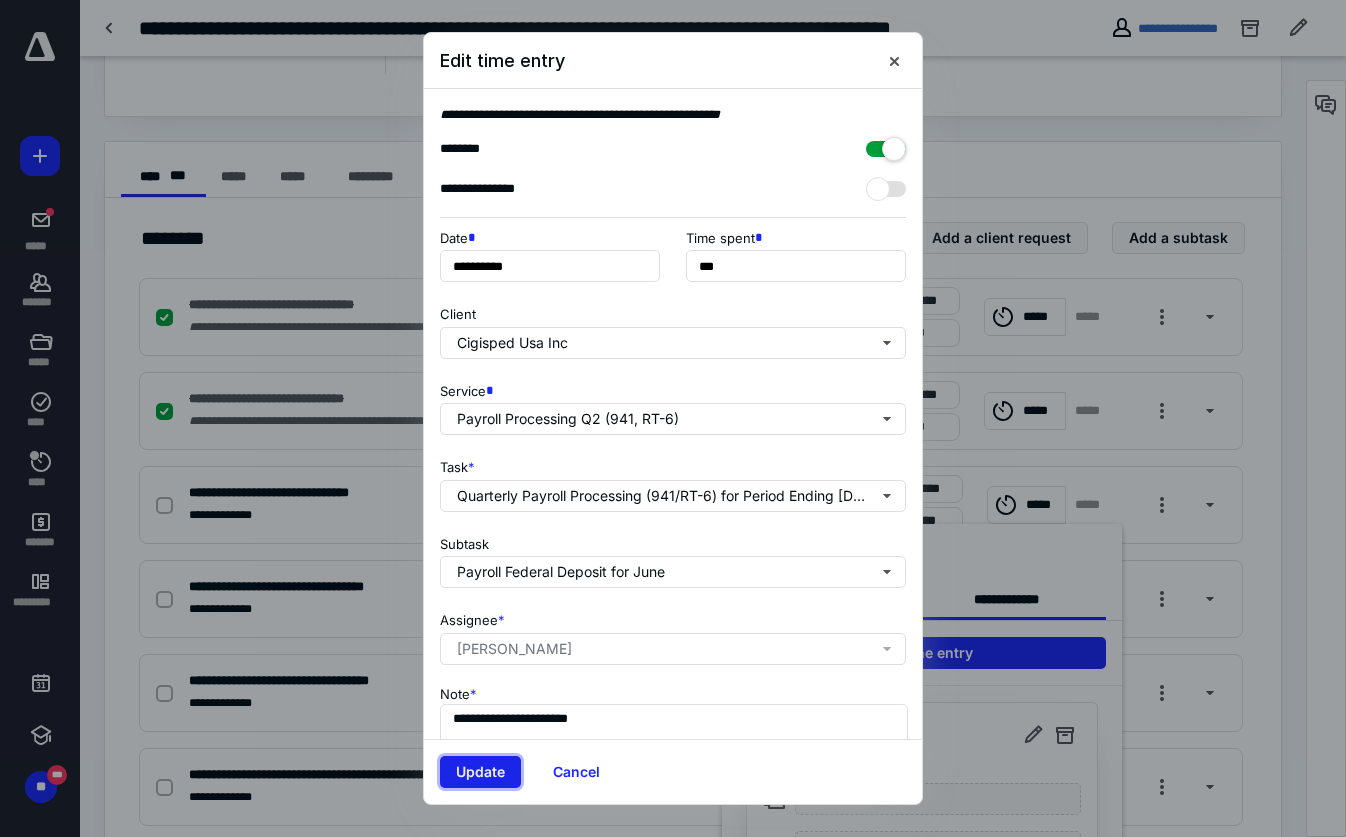 click on "Update" at bounding box center [480, 772] 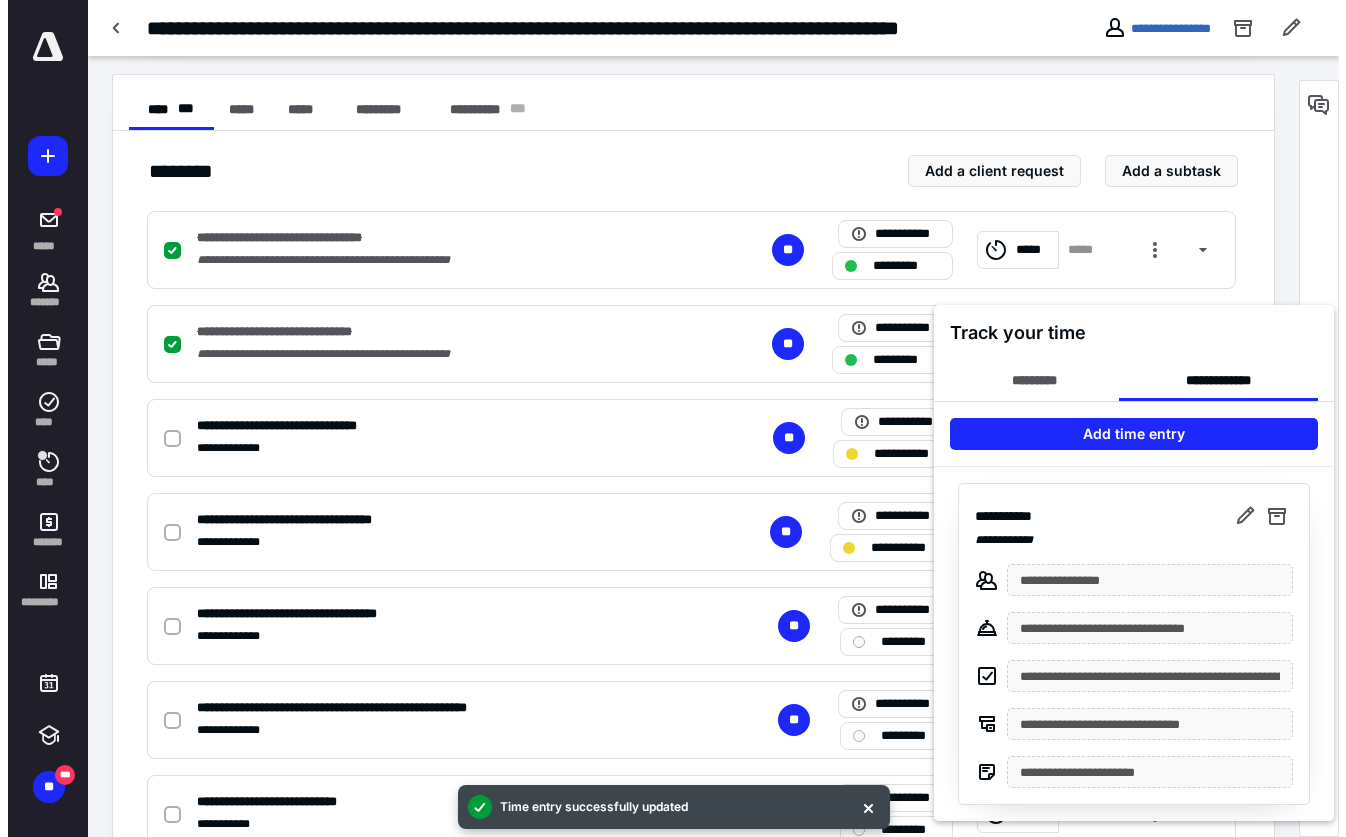 scroll, scrollTop: 400, scrollLeft: 0, axis: vertical 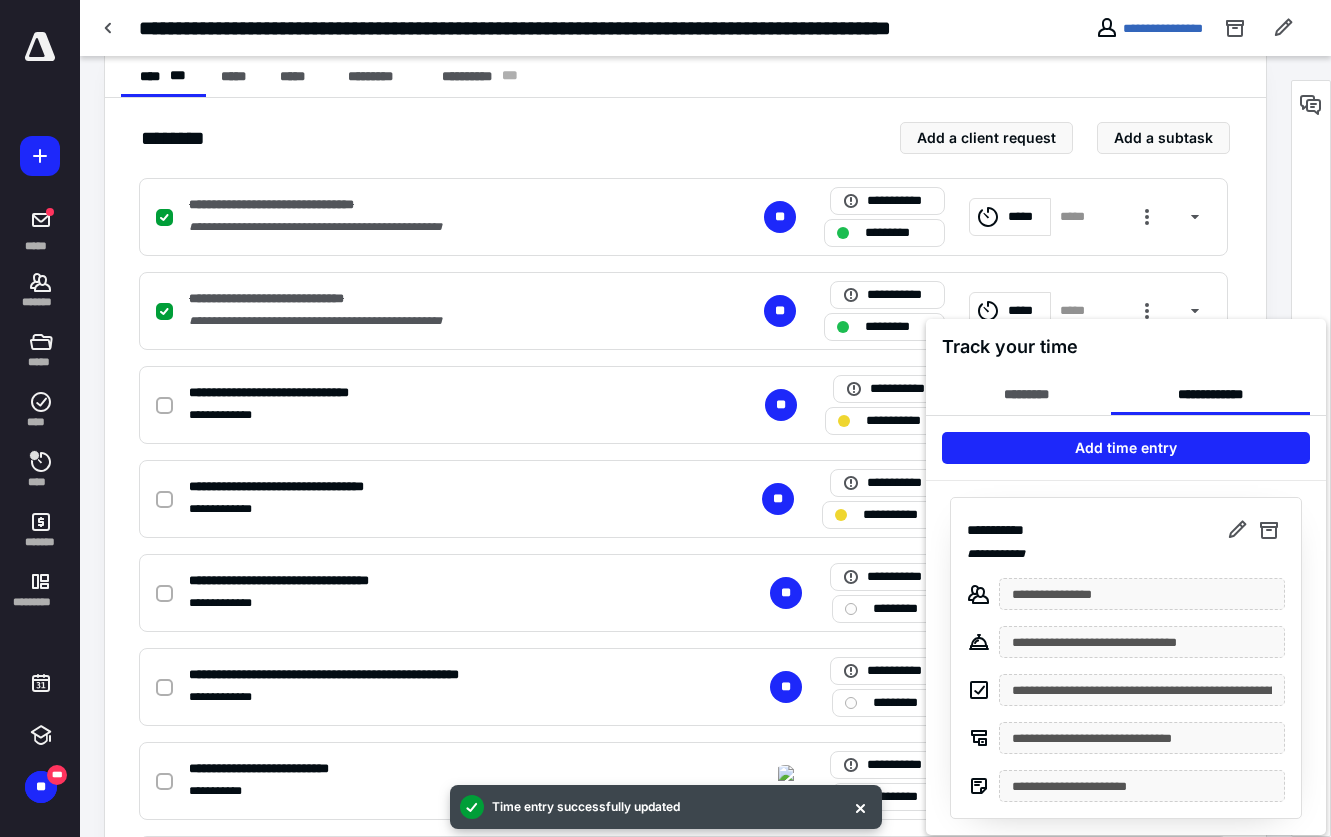 click at bounding box center (665, 418) 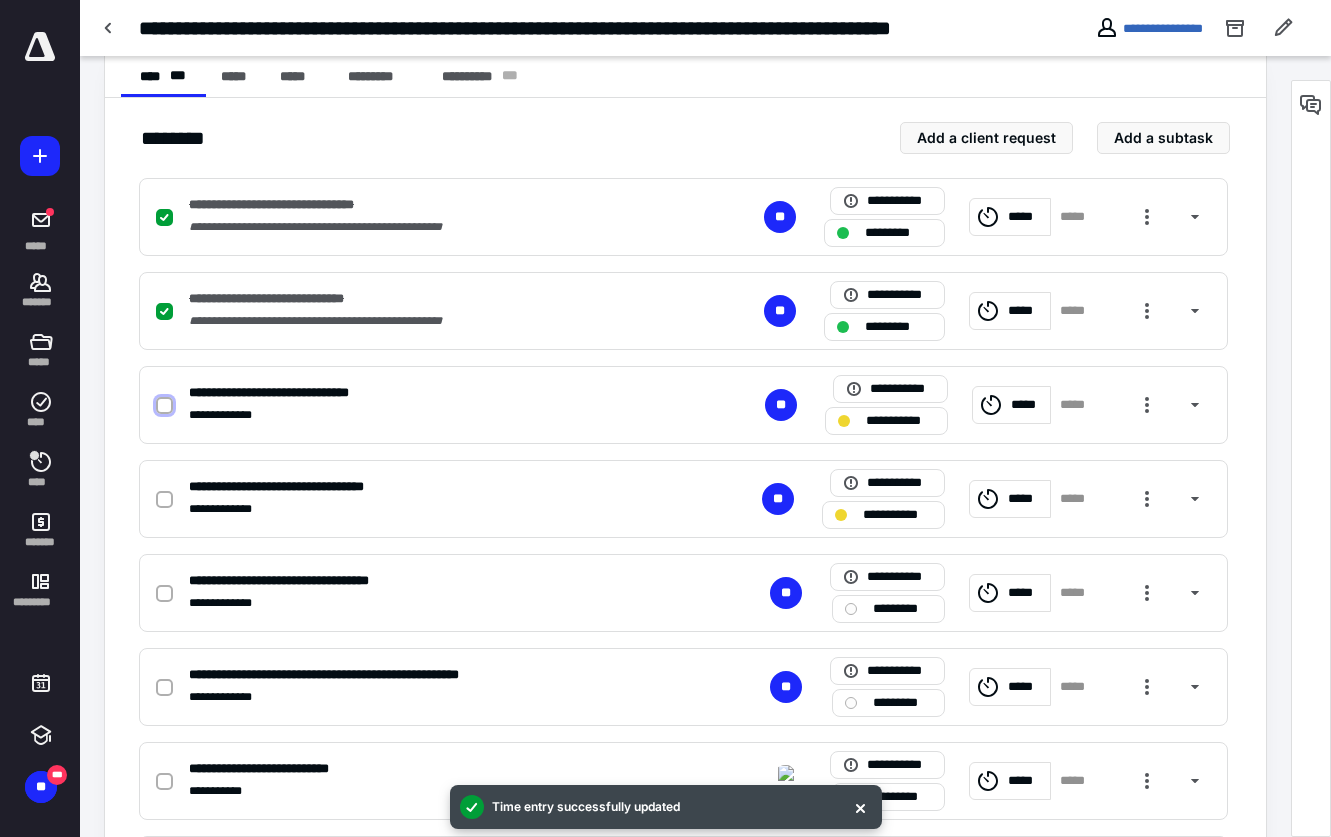click at bounding box center (164, 406) 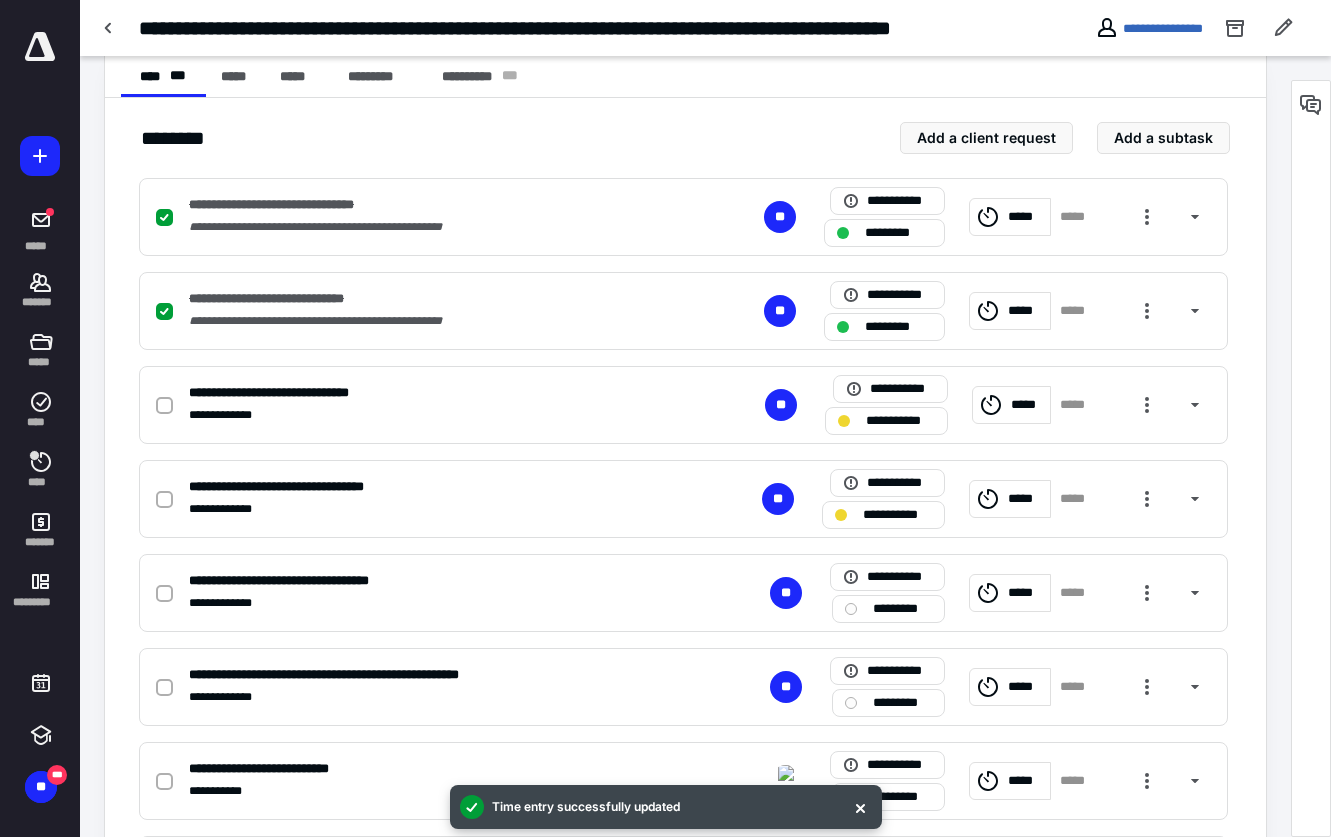 checkbox on "true" 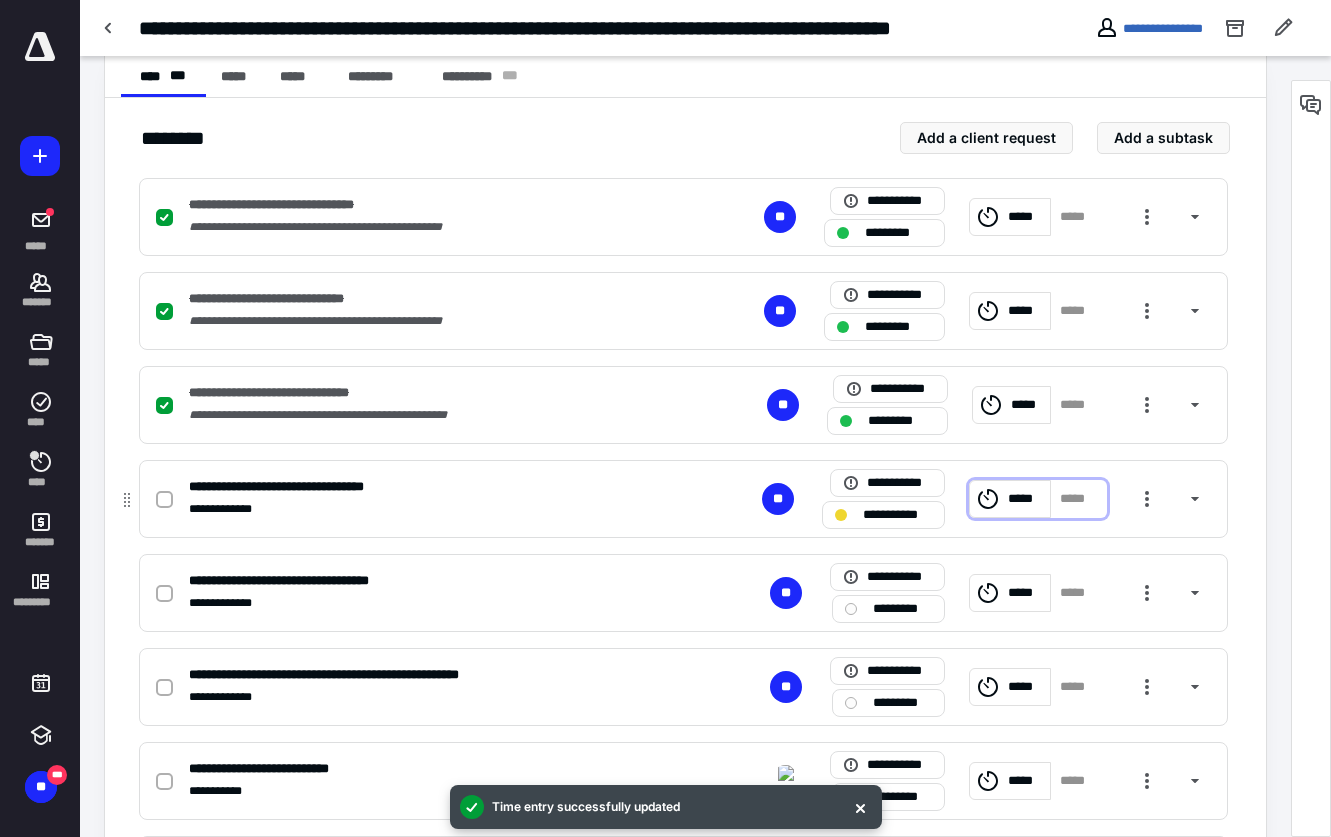 click on "*****" at bounding box center [1026, 499] 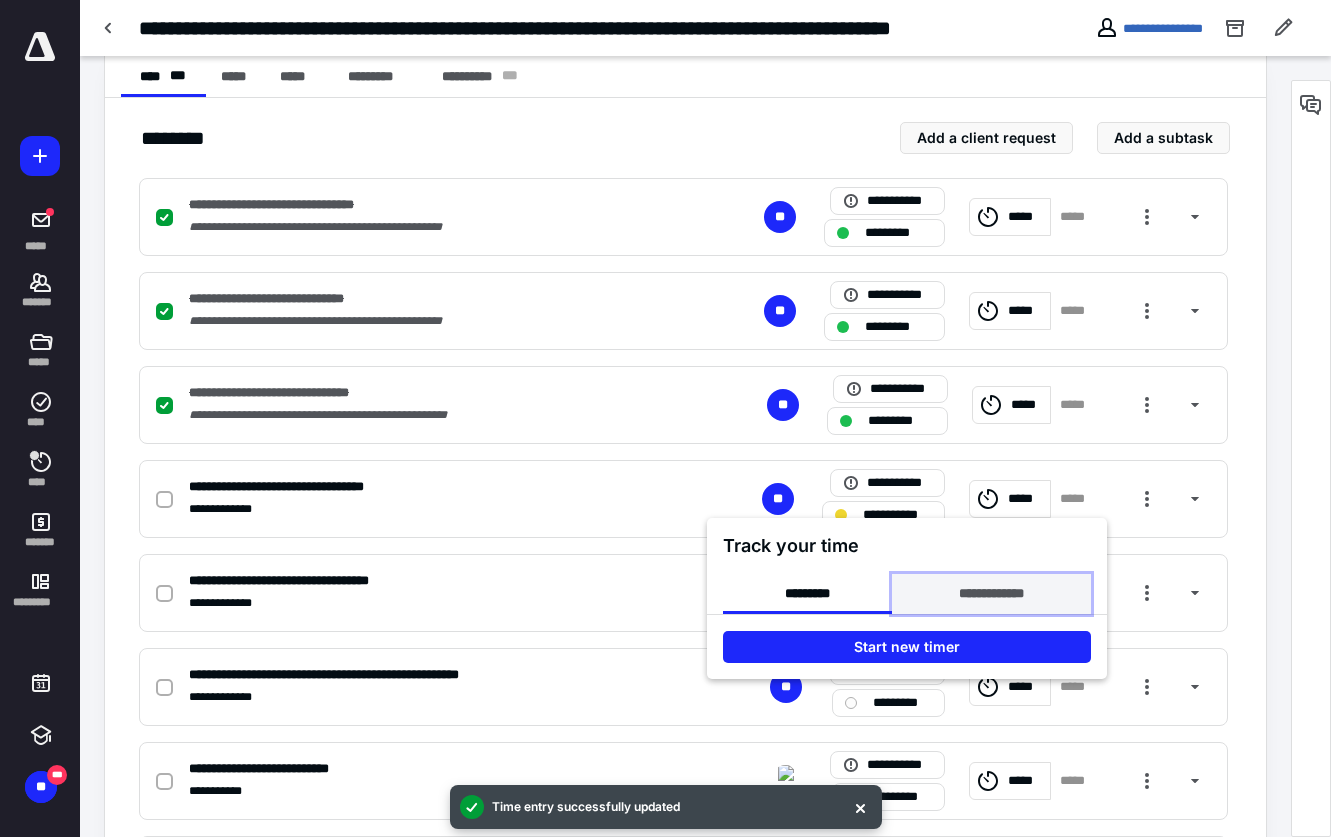 click on "**********" at bounding box center (991, 594) 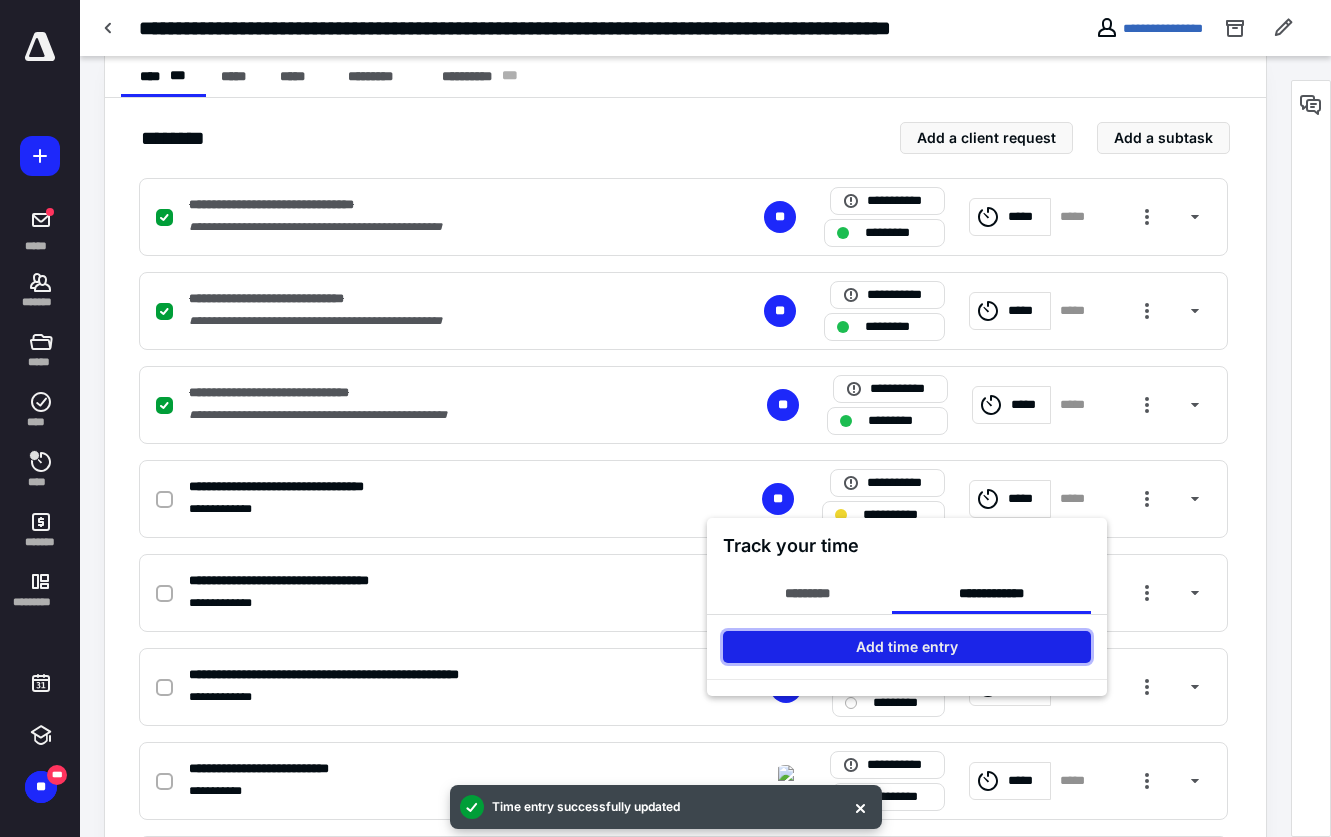 click on "Add time entry" at bounding box center (907, 647) 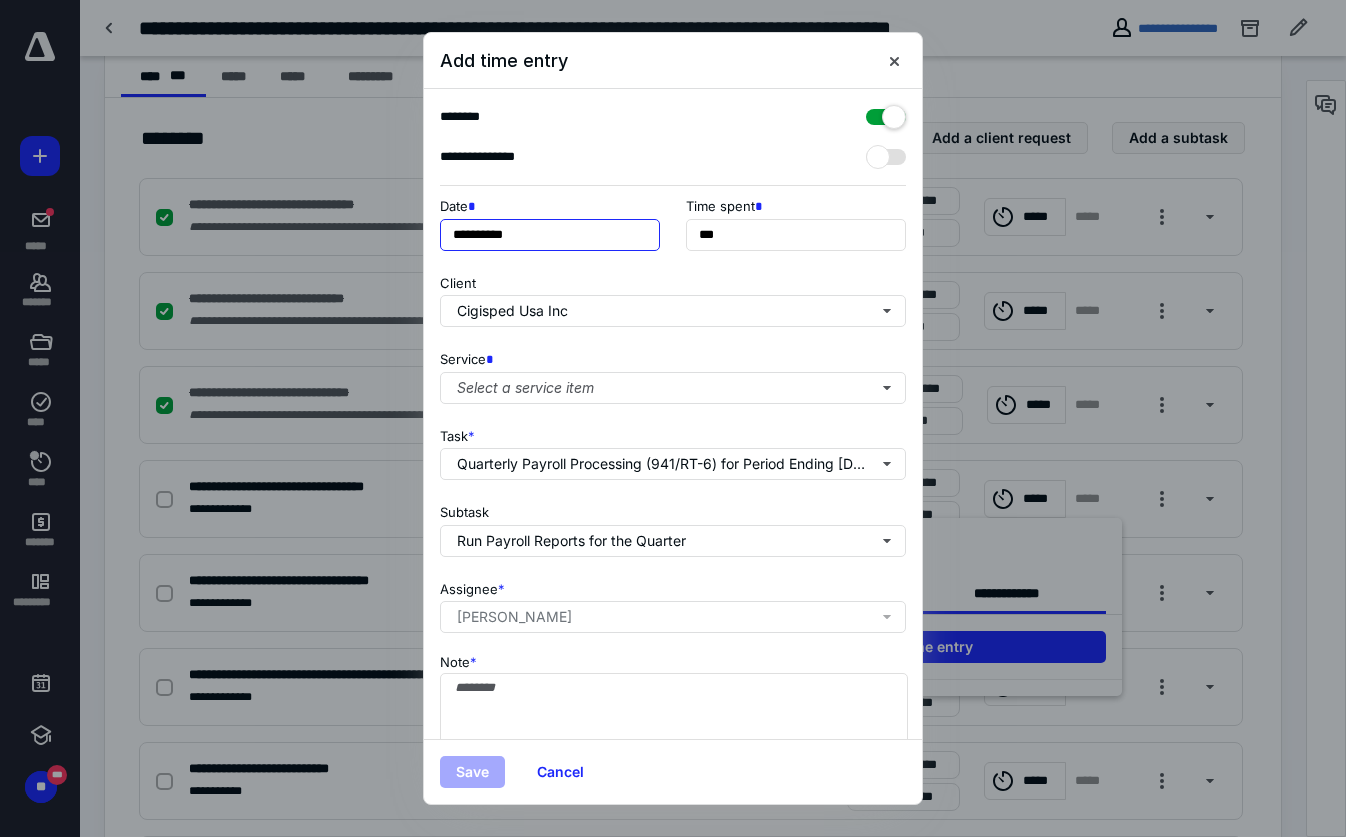 click on "**********" at bounding box center (550, 235) 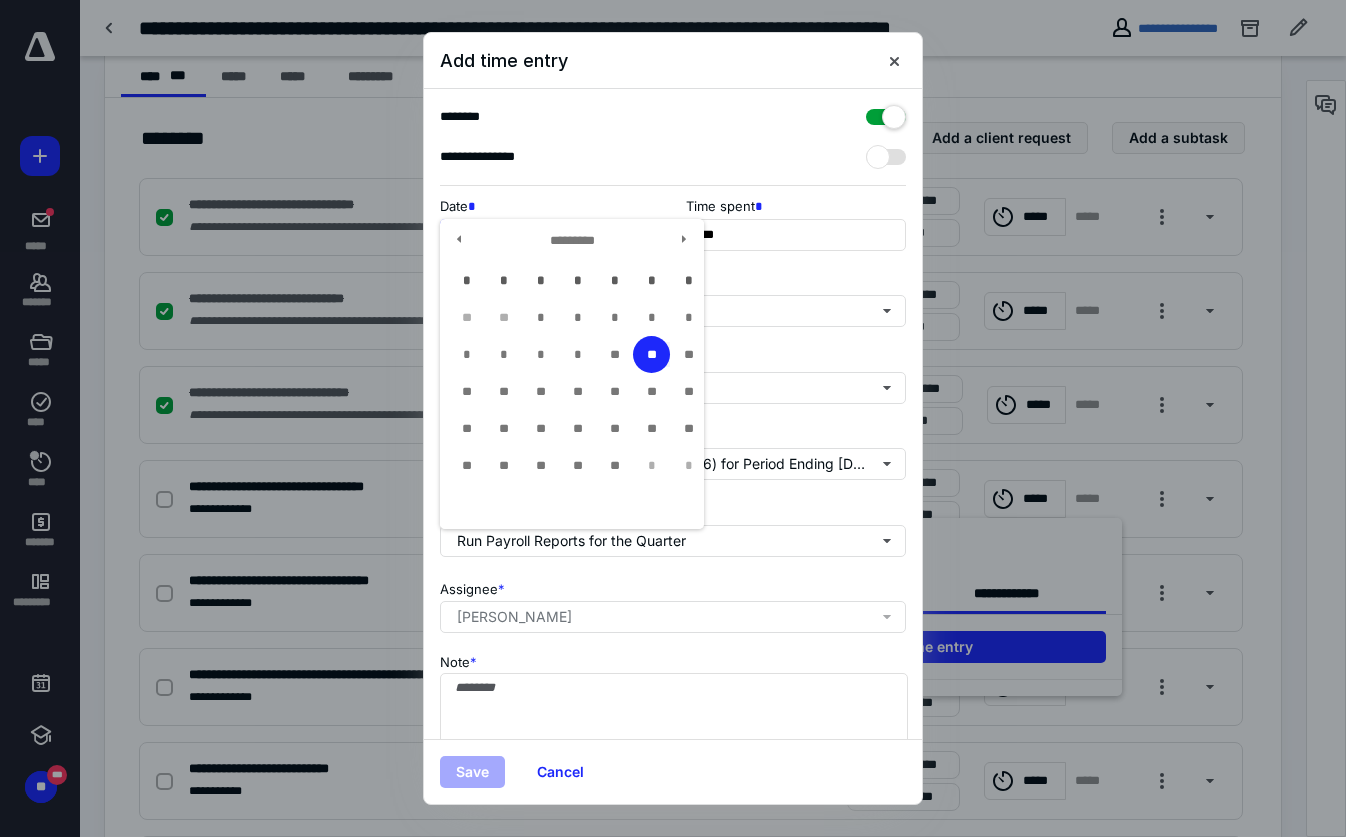 click on "**" at bounding box center [614, 354] 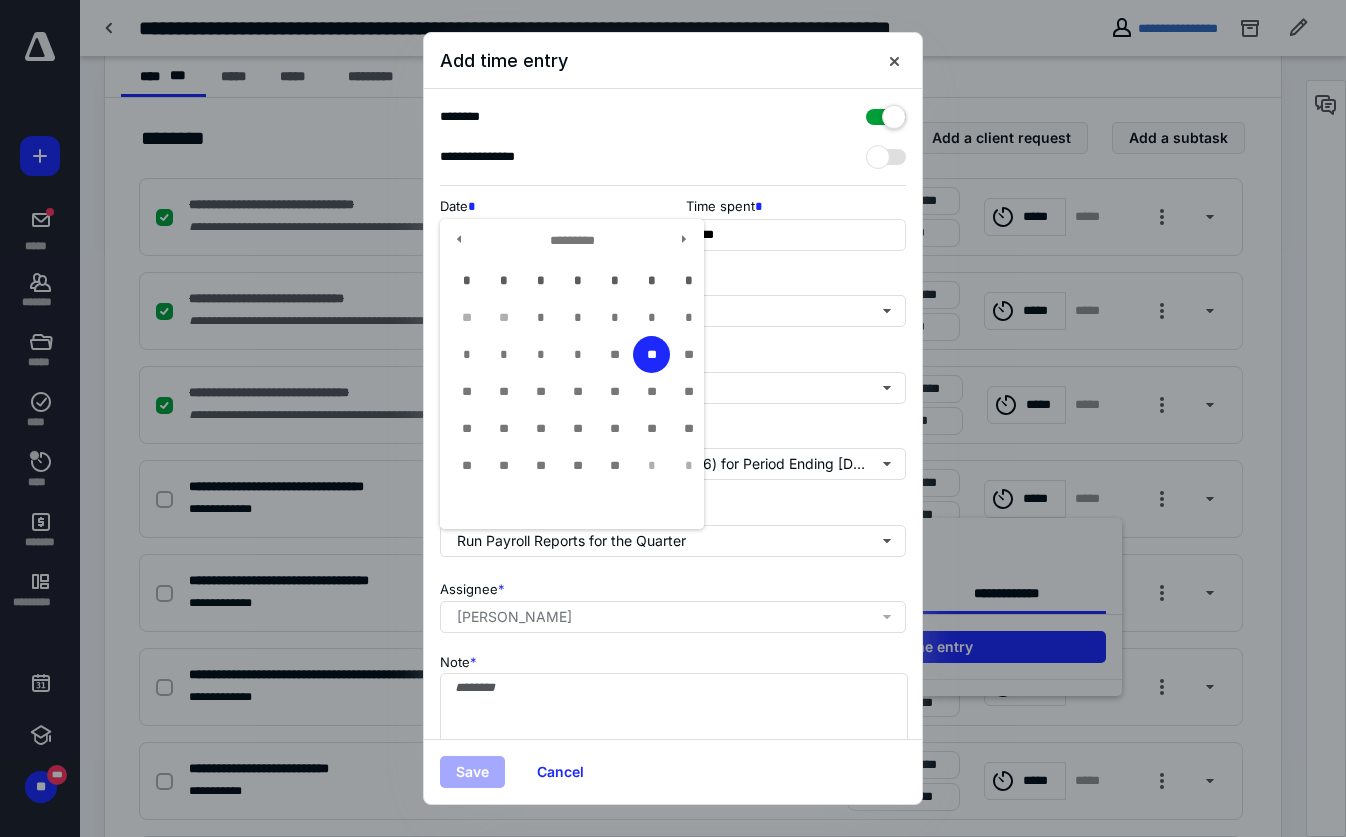 type on "**********" 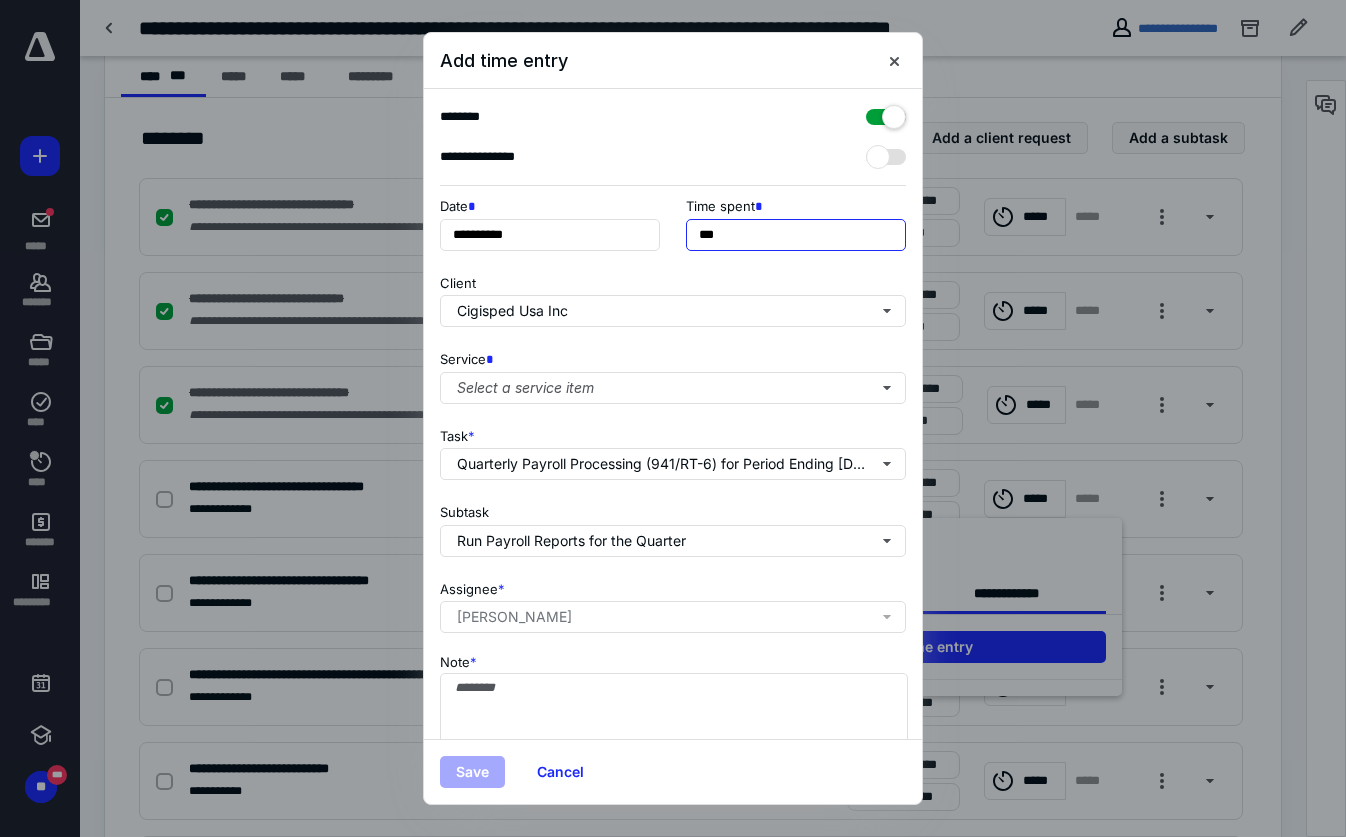 click on "***" at bounding box center [796, 235] 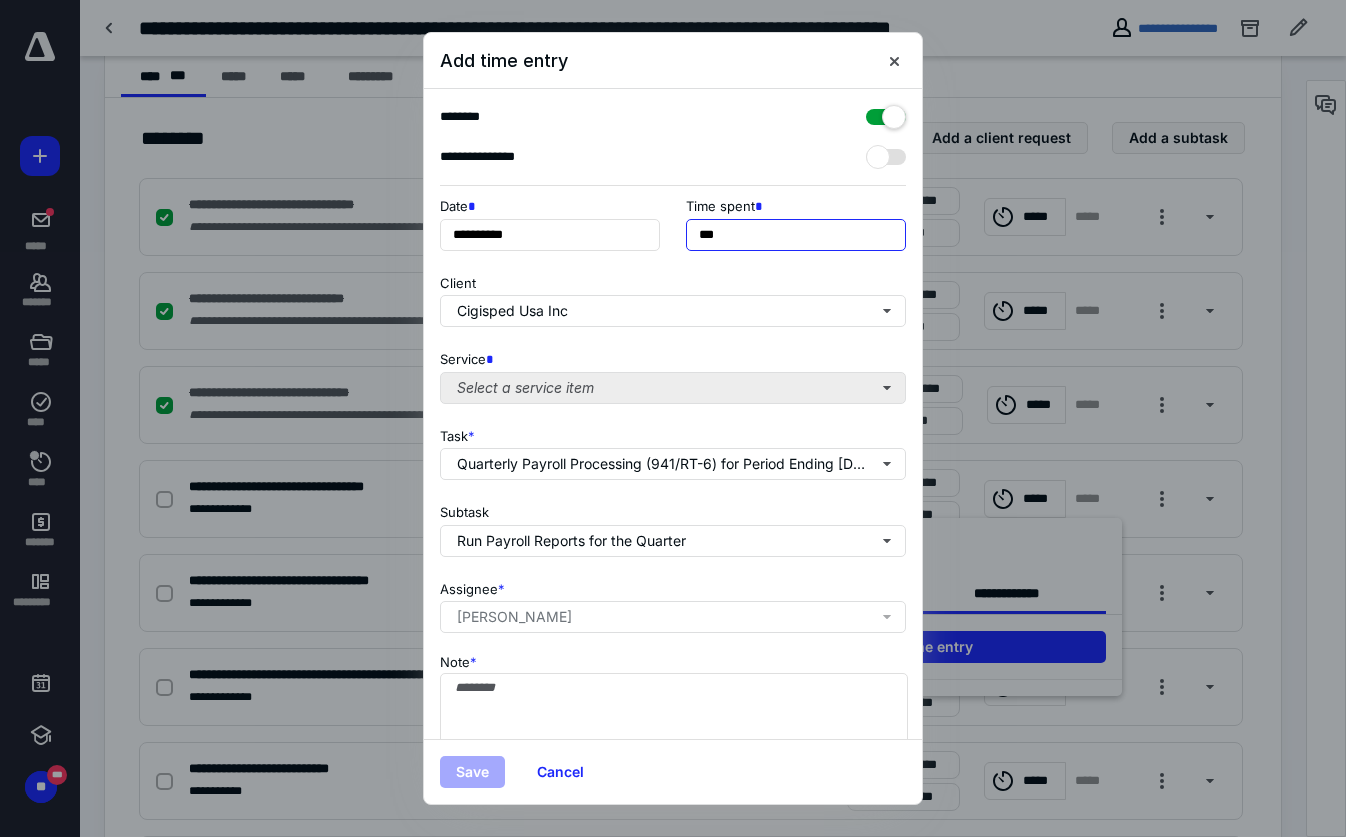 type on "***" 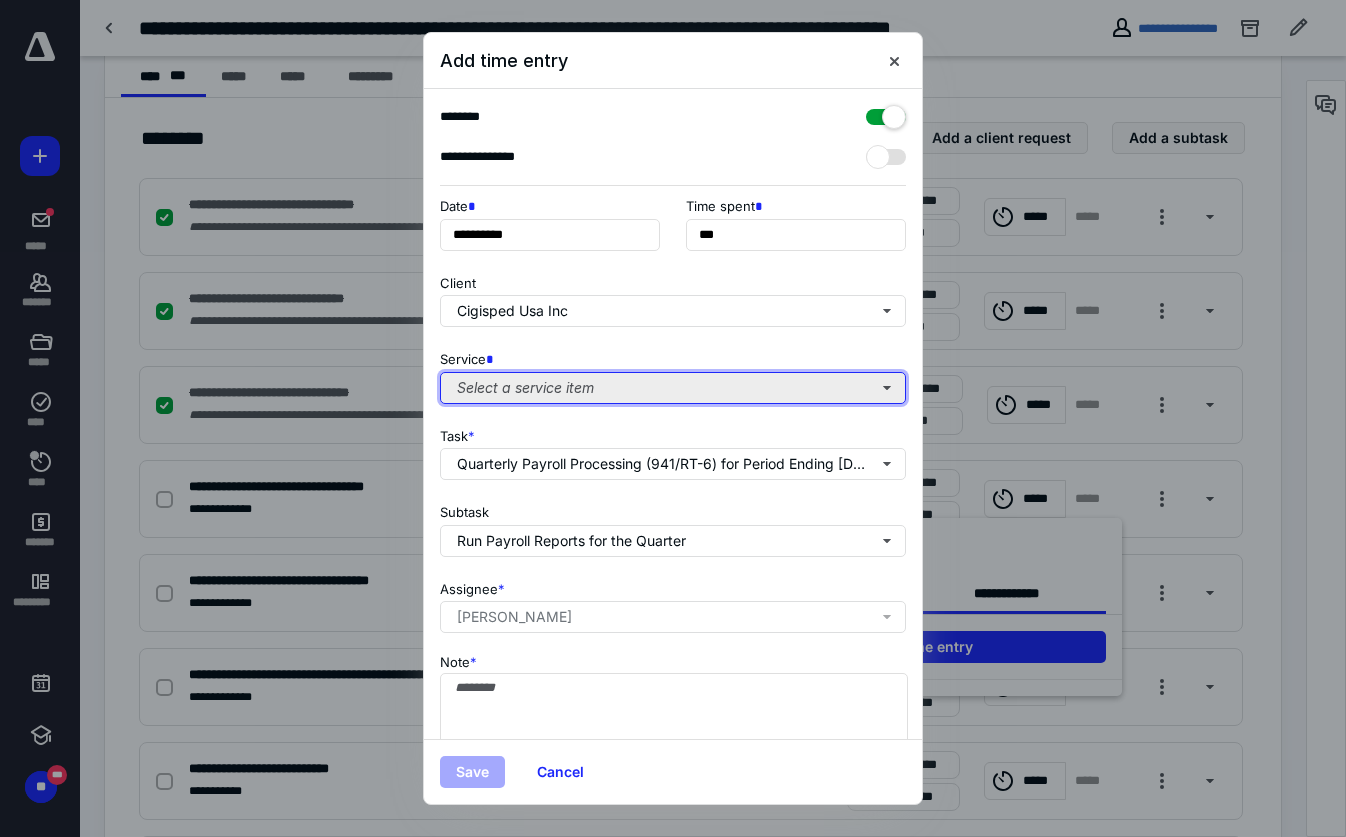 click on "Select a service item" at bounding box center [673, 388] 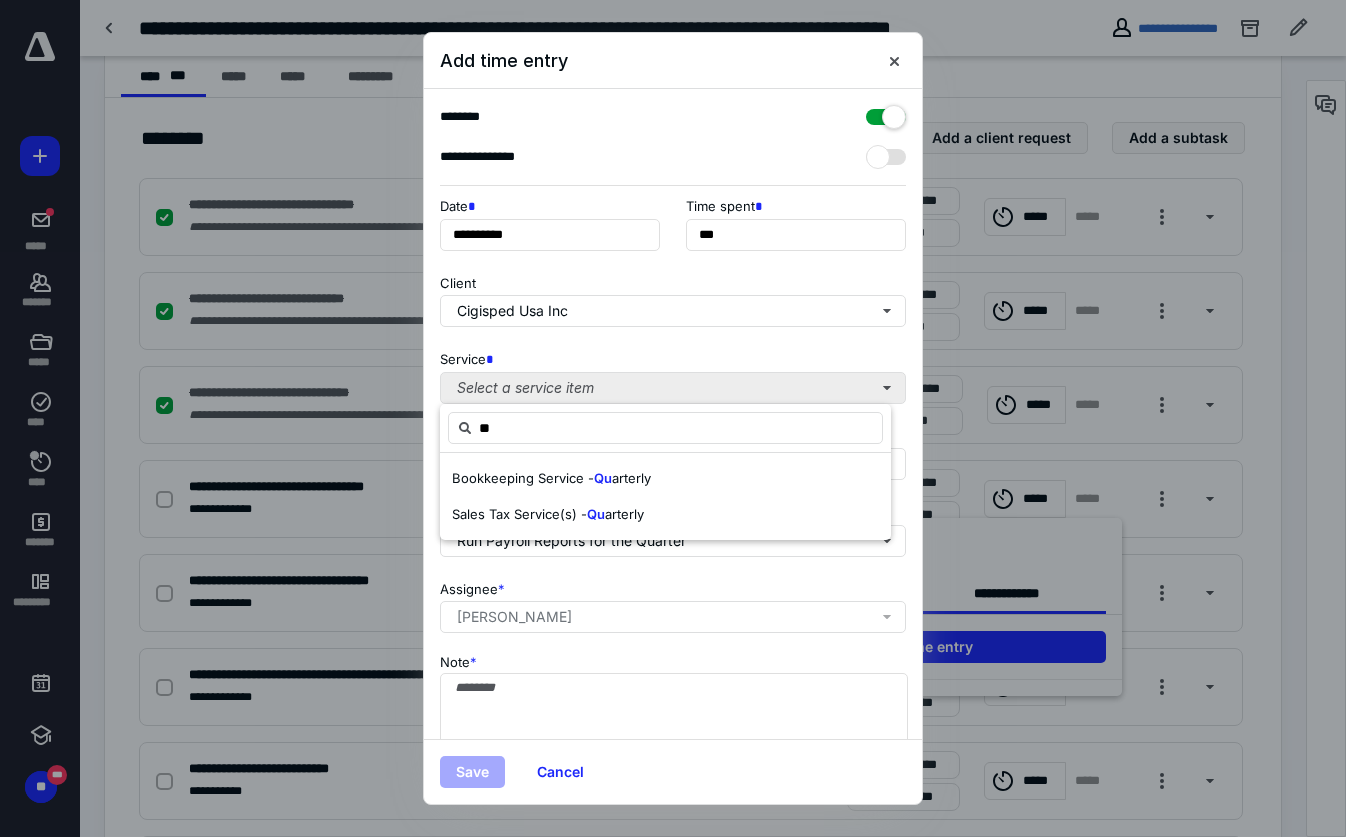 type on "*" 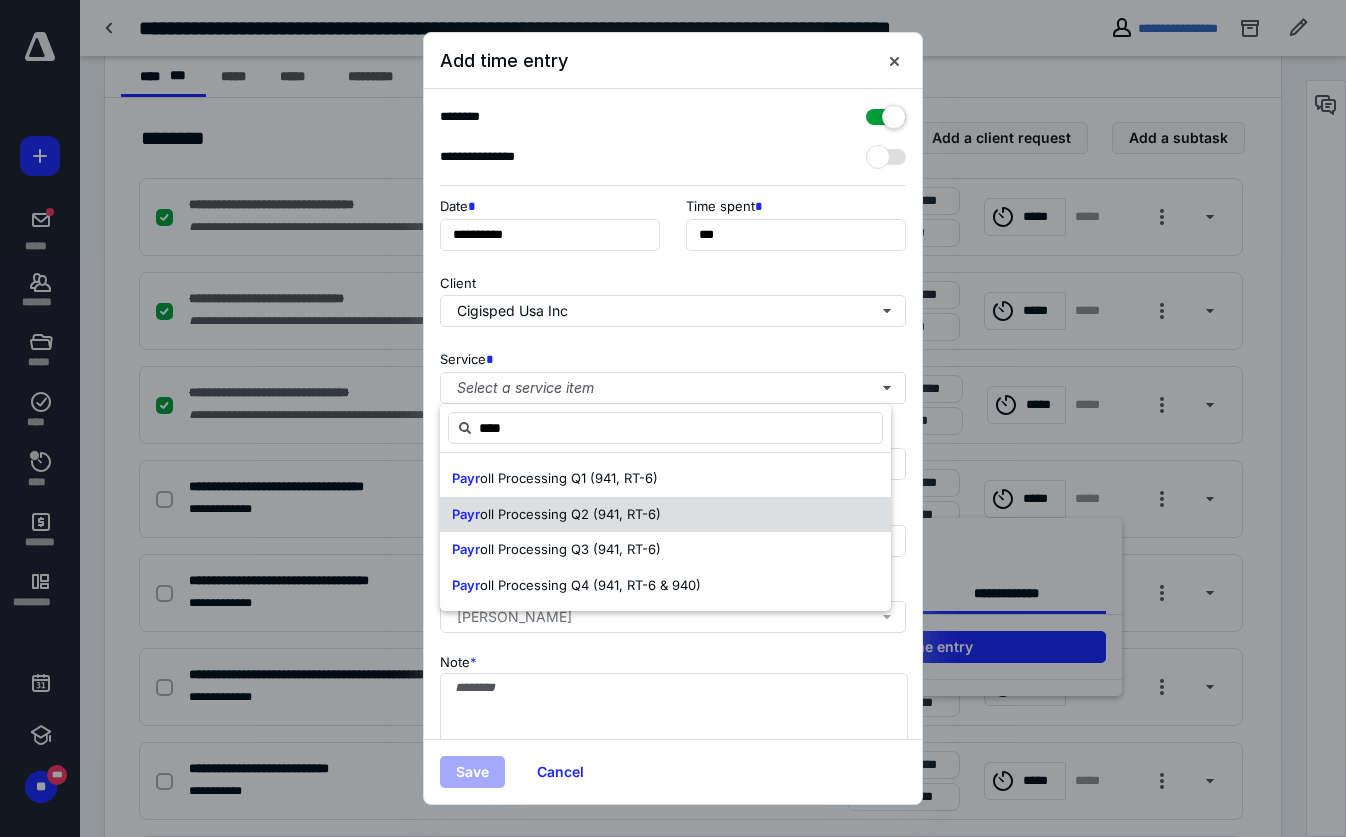 click on "Payr oll Processing Q2 (941, RT-6)" at bounding box center [556, 515] 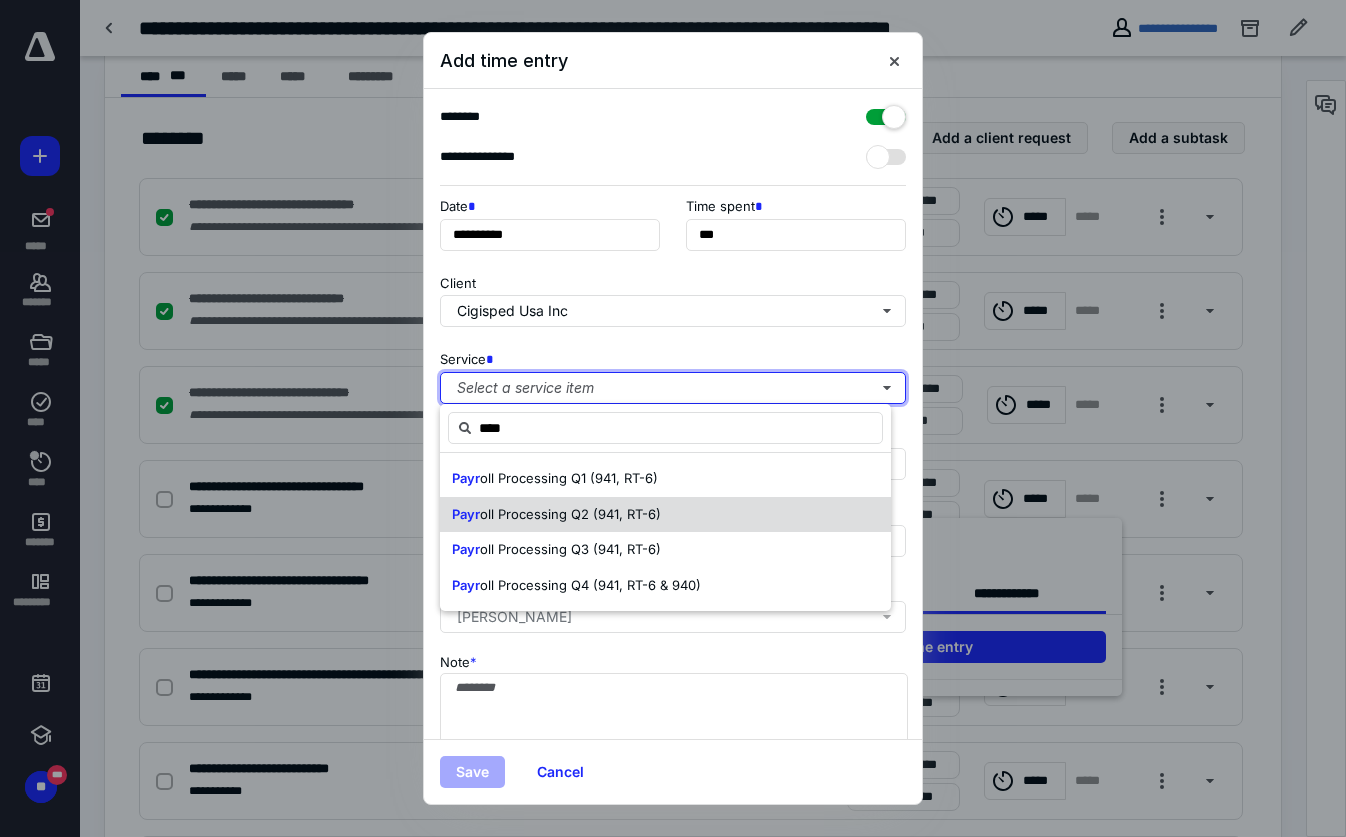 type 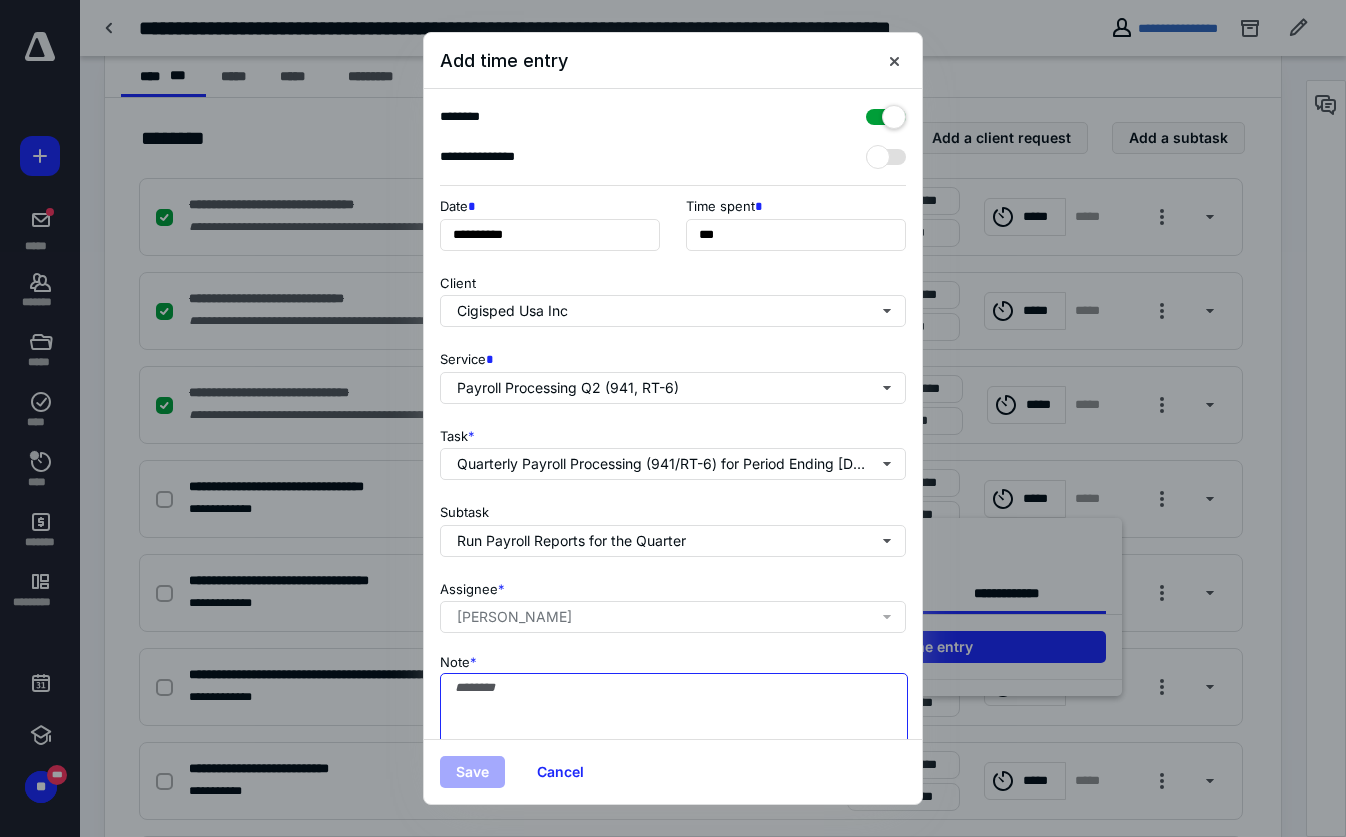 click on "Note *" at bounding box center (674, 723) 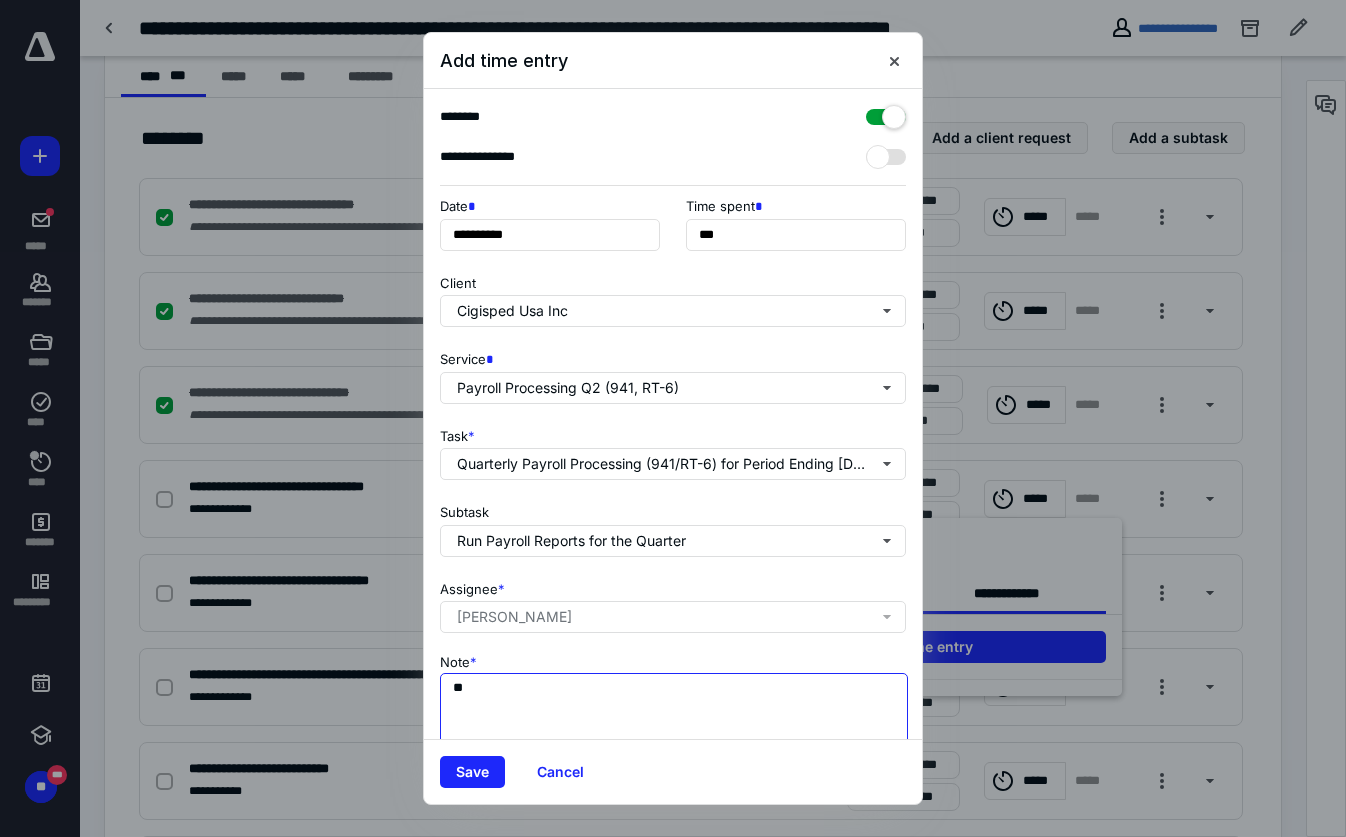 type on "*" 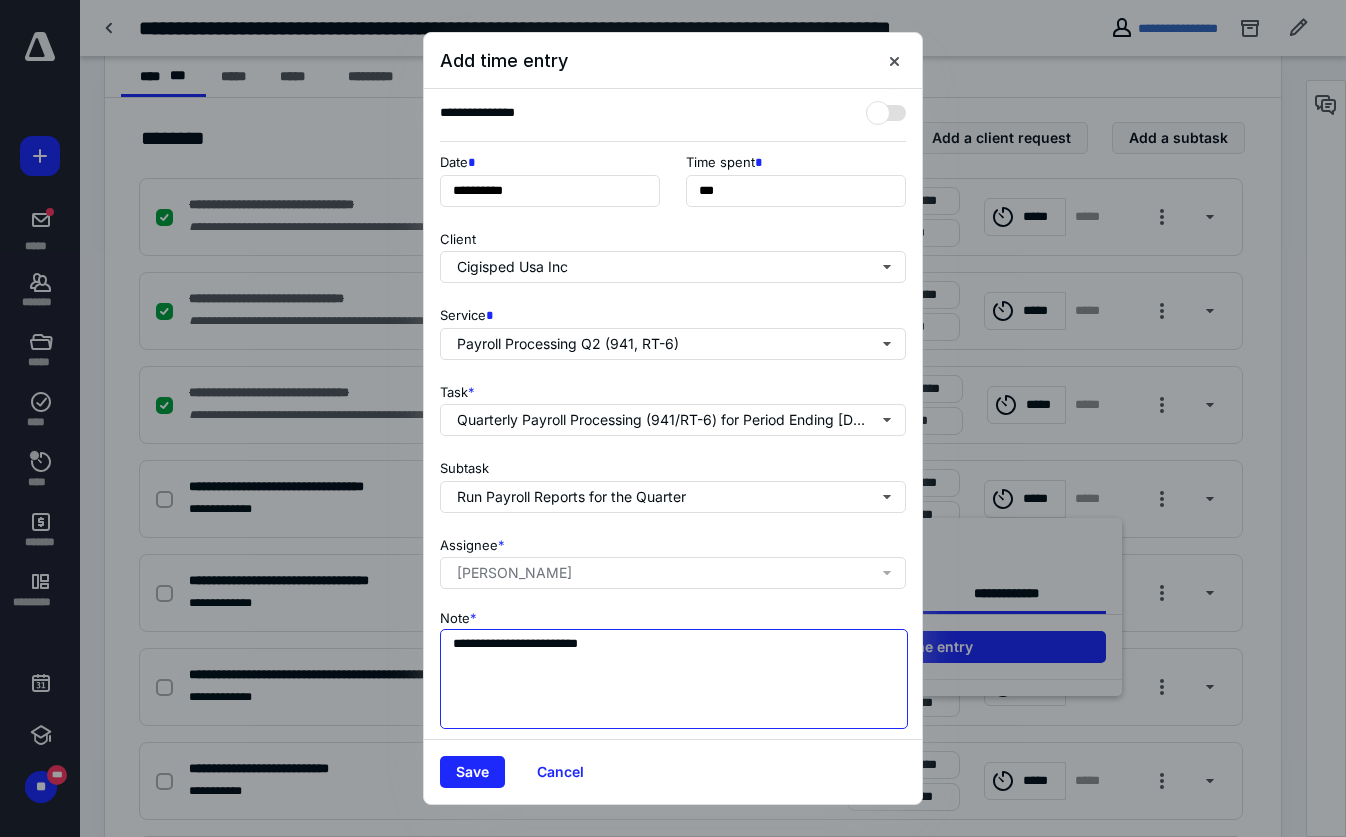 scroll, scrollTop: 65, scrollLeft: 0, axis: vertical 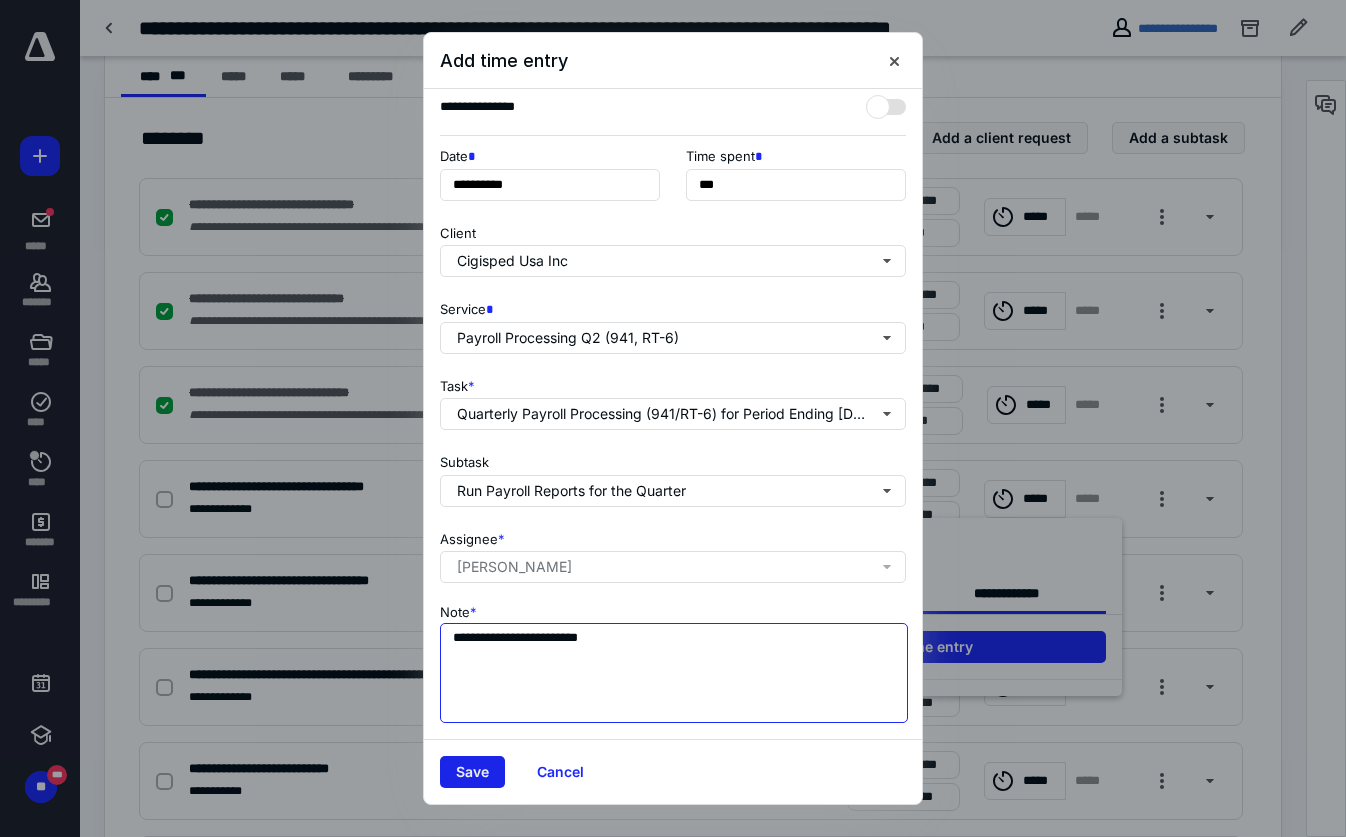 type on "**********" 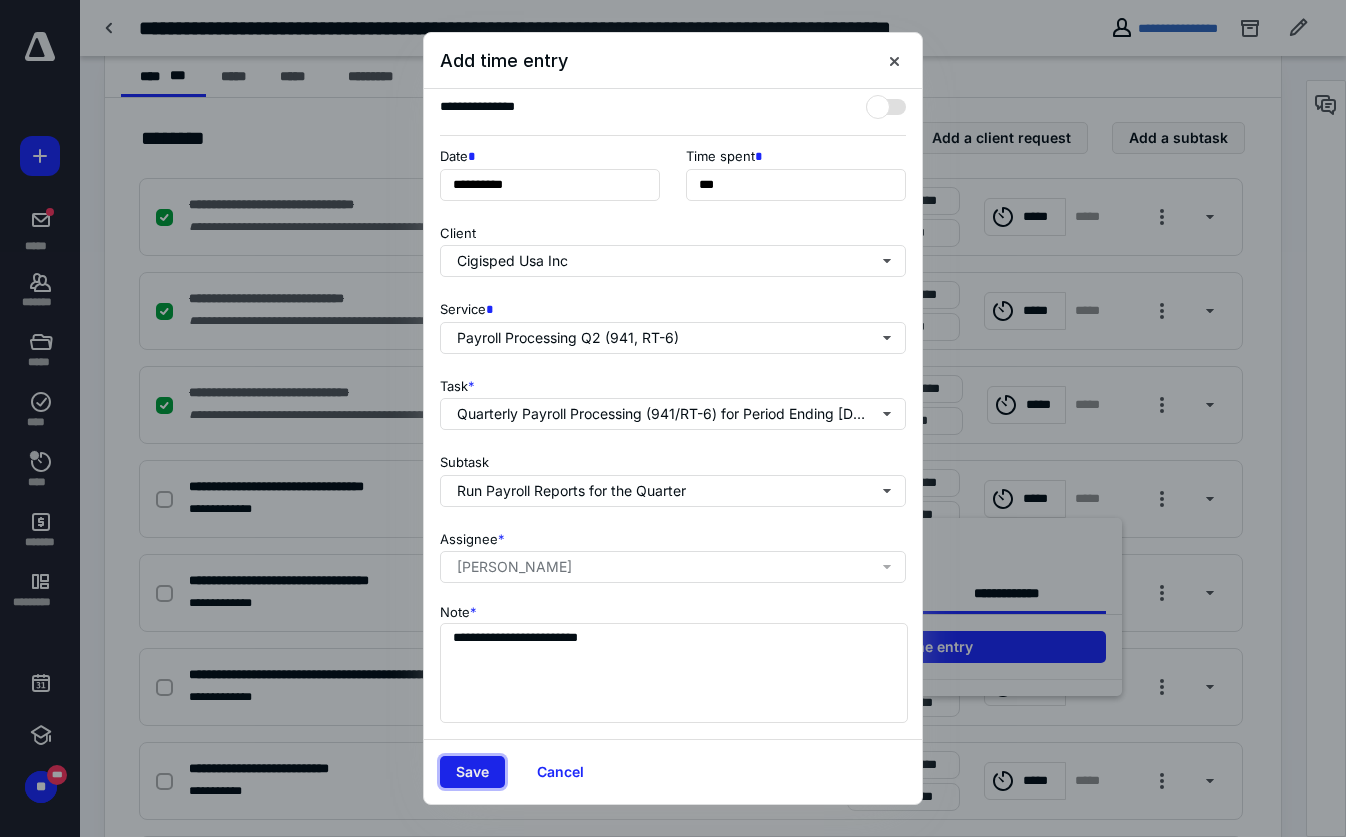 click on "Save" at bounding box center (472, 772) 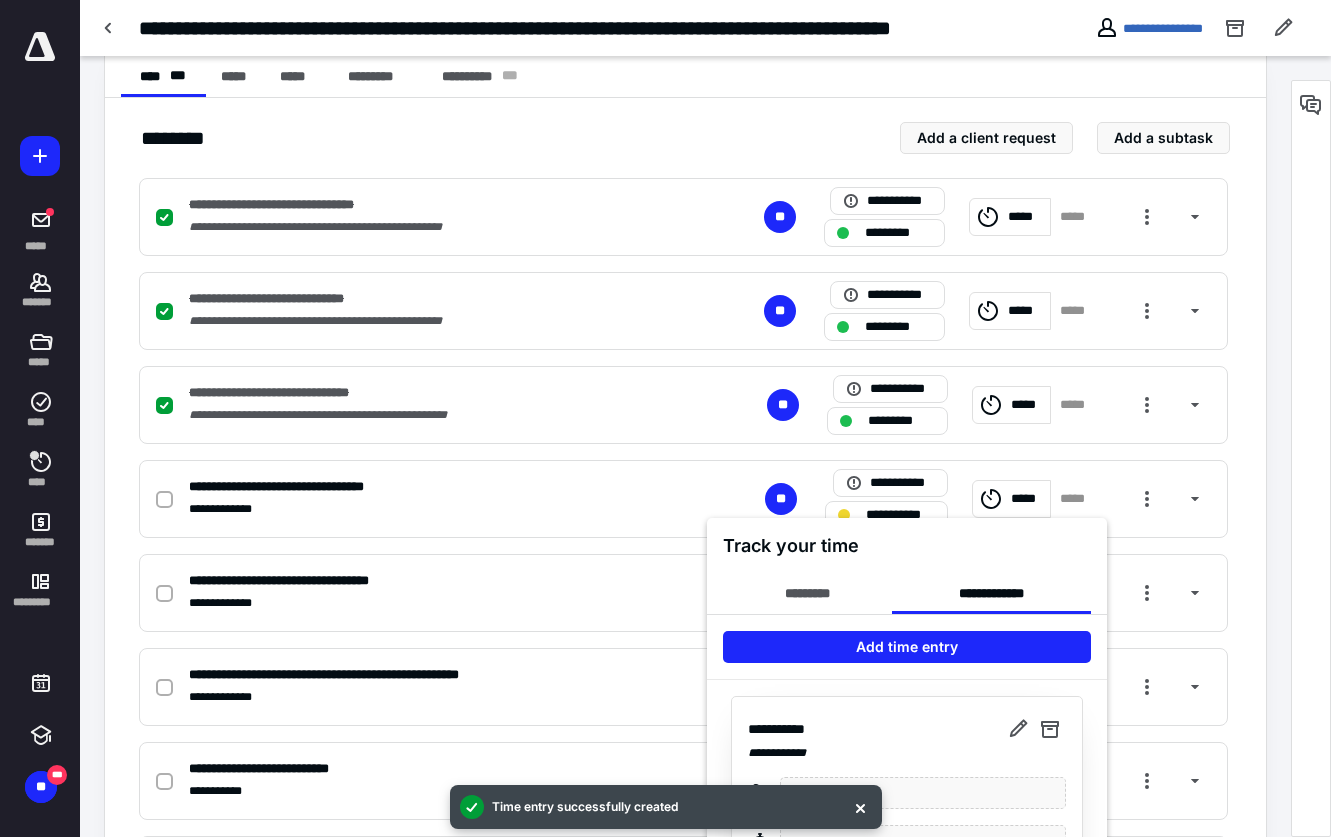 click at bounding box center (665, 418) 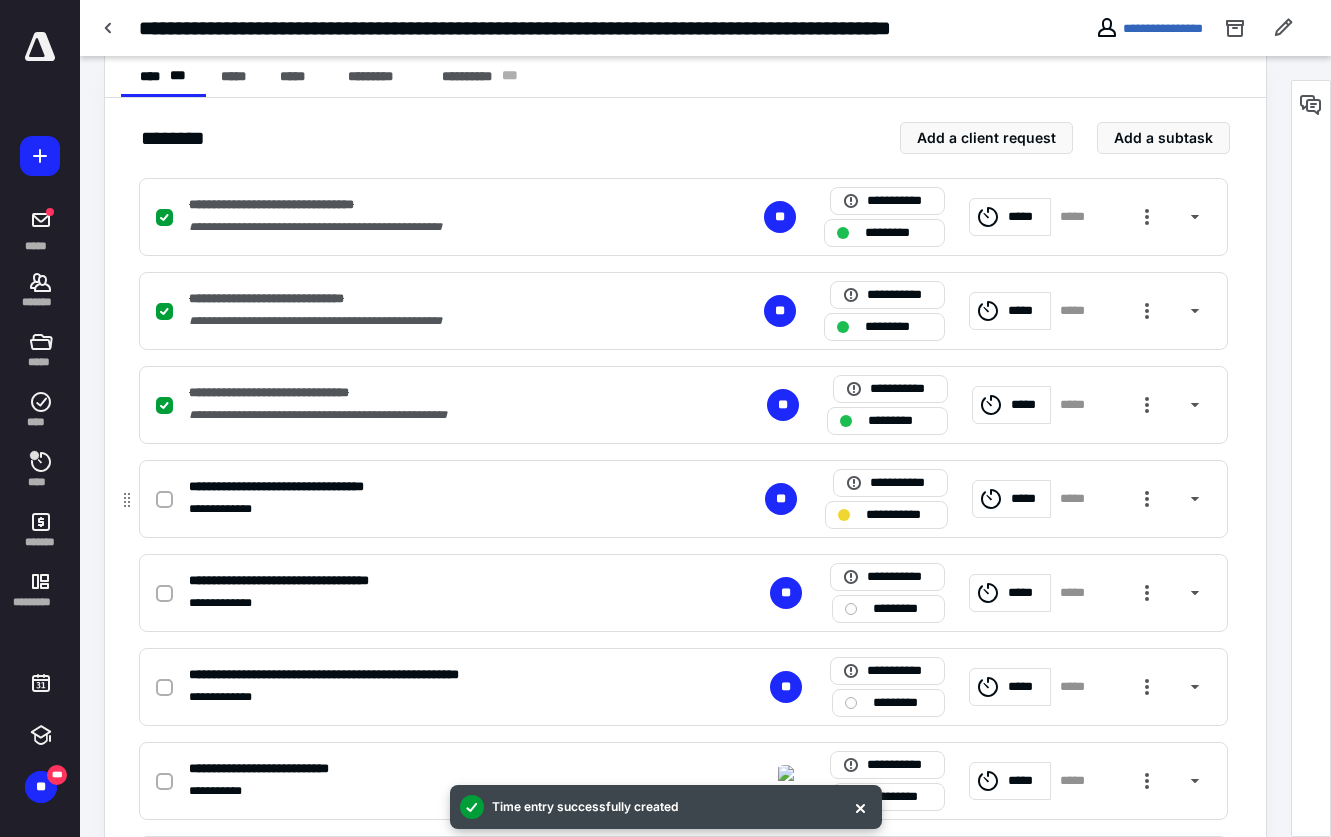 click 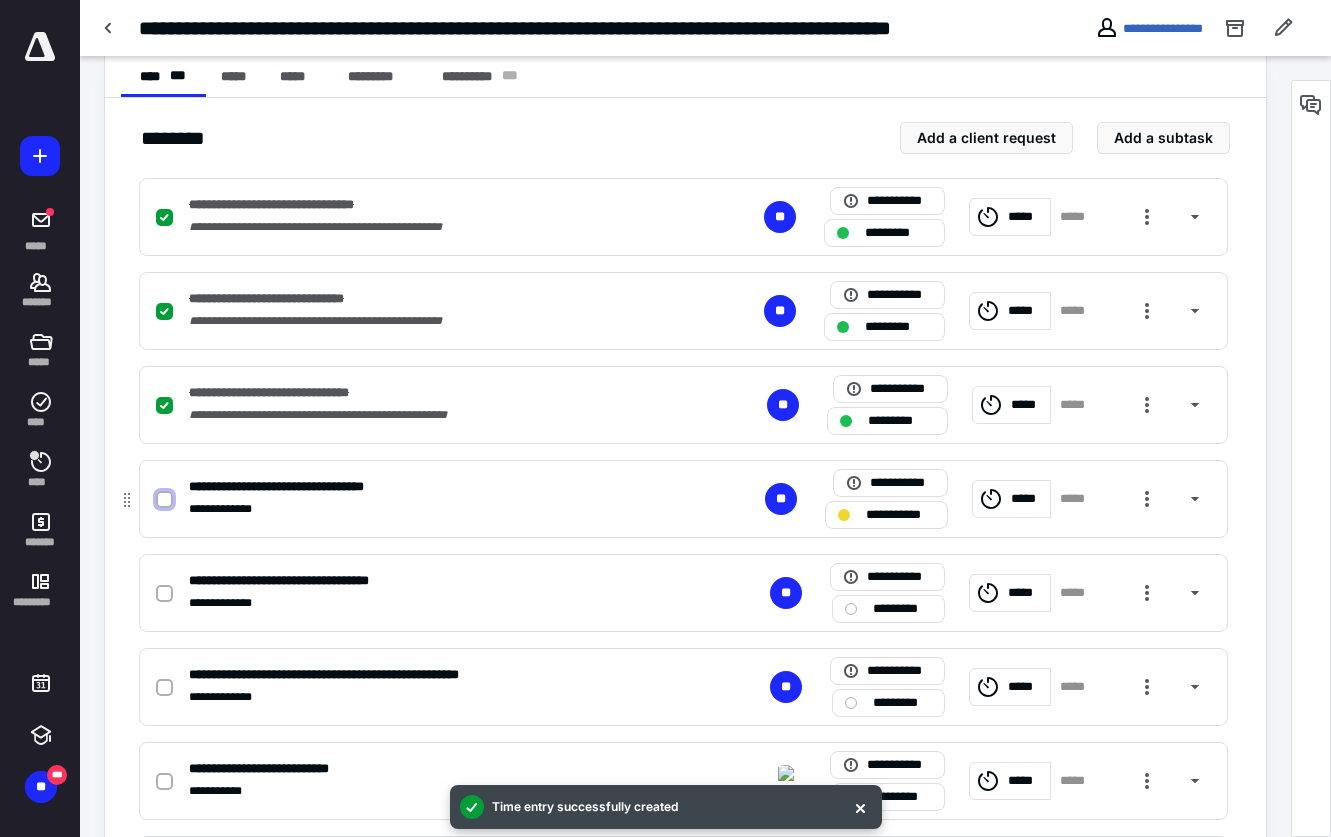 click at bounding box center (164, 500) 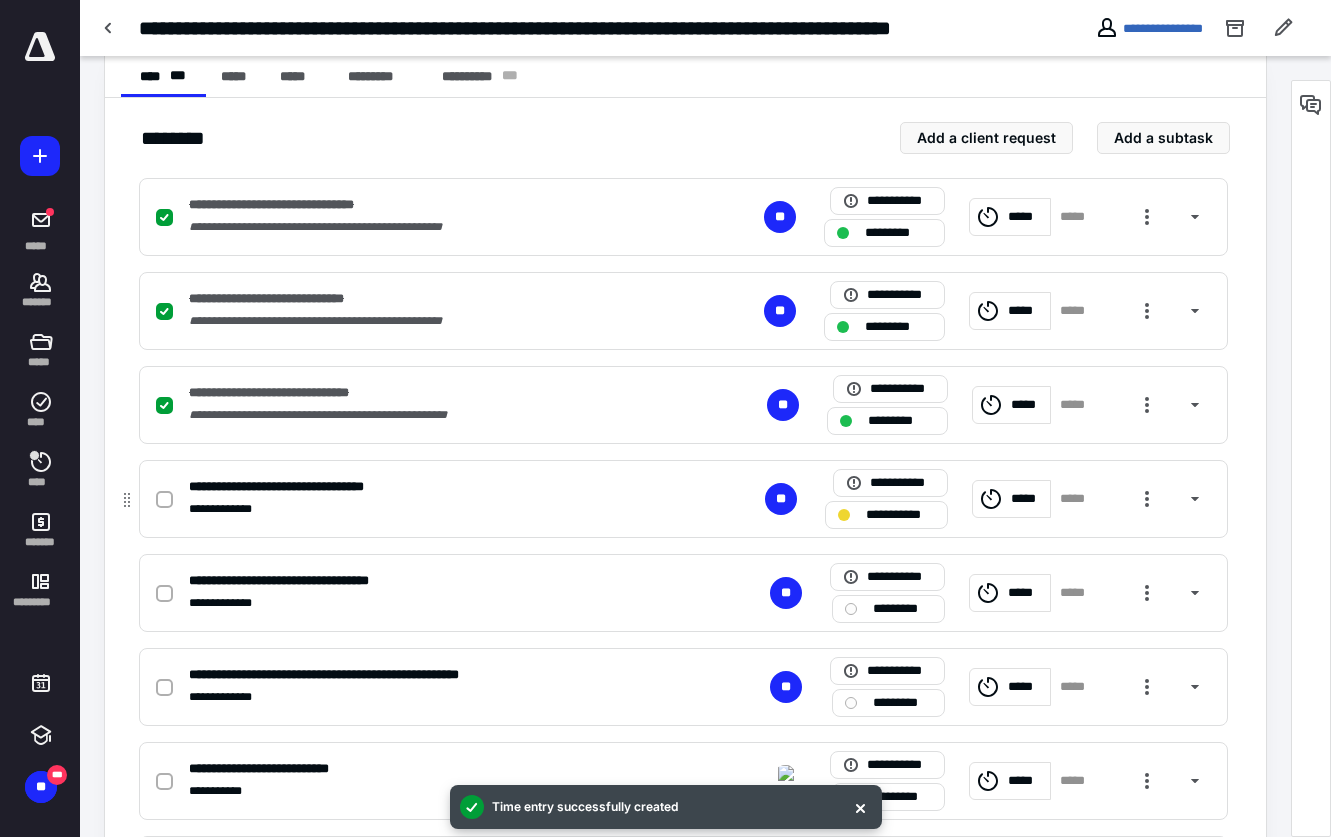 checkbox on "true" 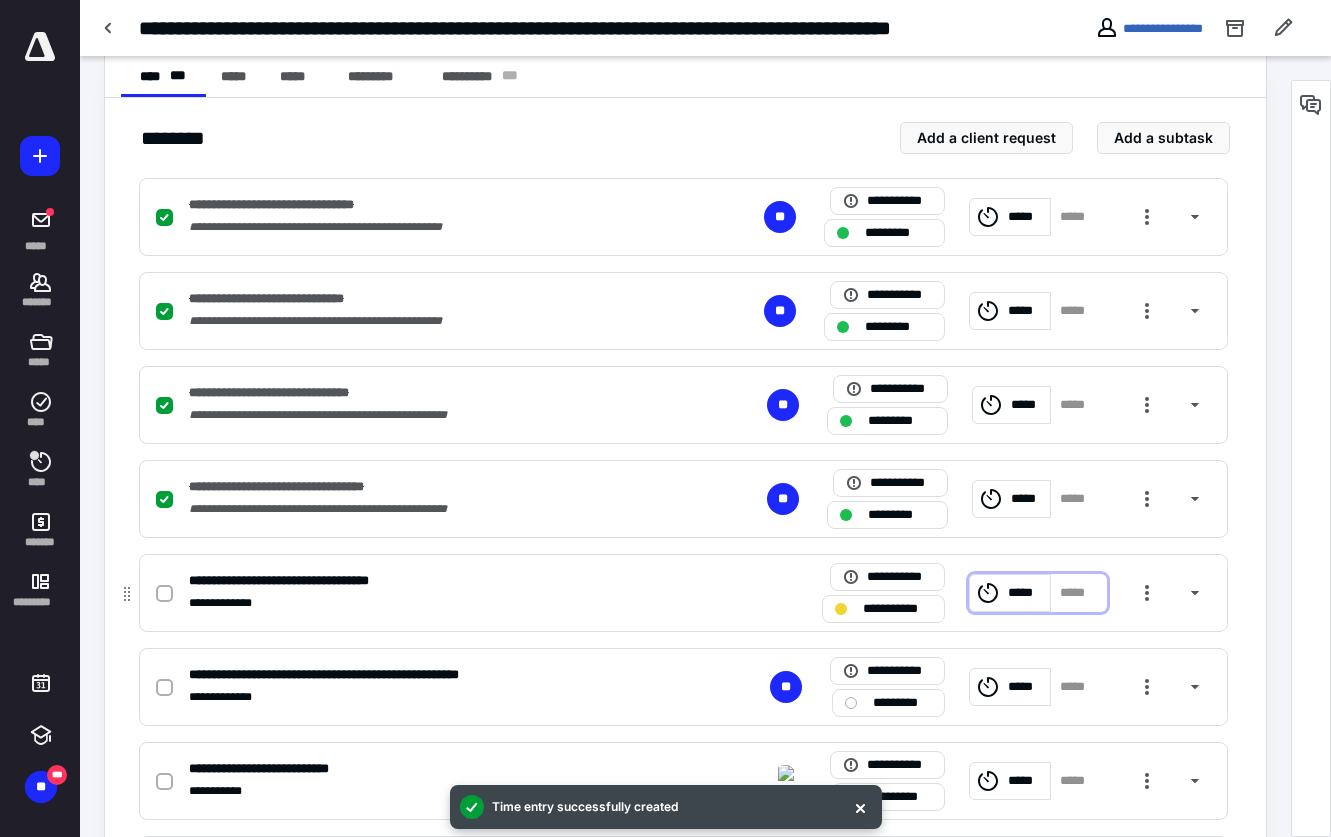 click on "*****" at bounding box center [1026, 593] 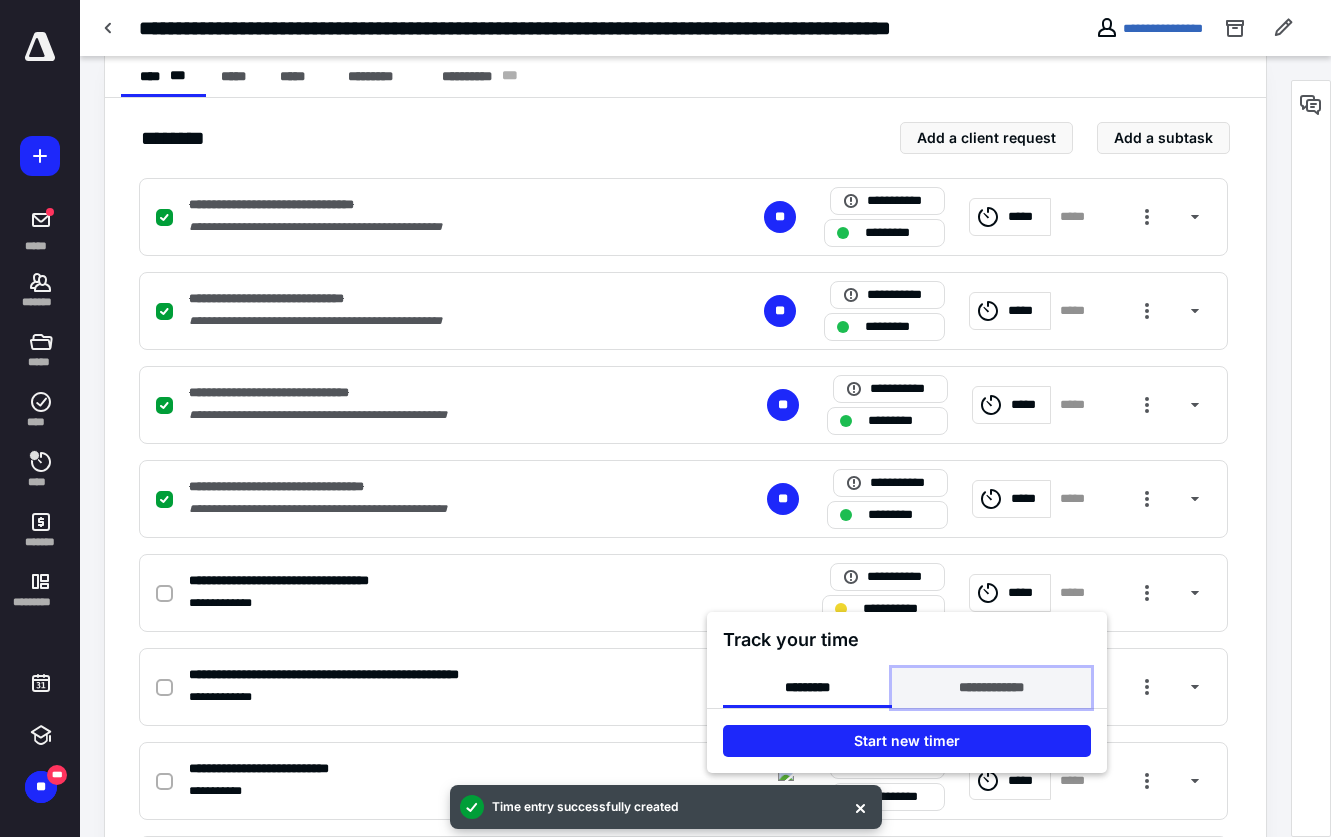 click on "**********" at bounding box center [991, 688] 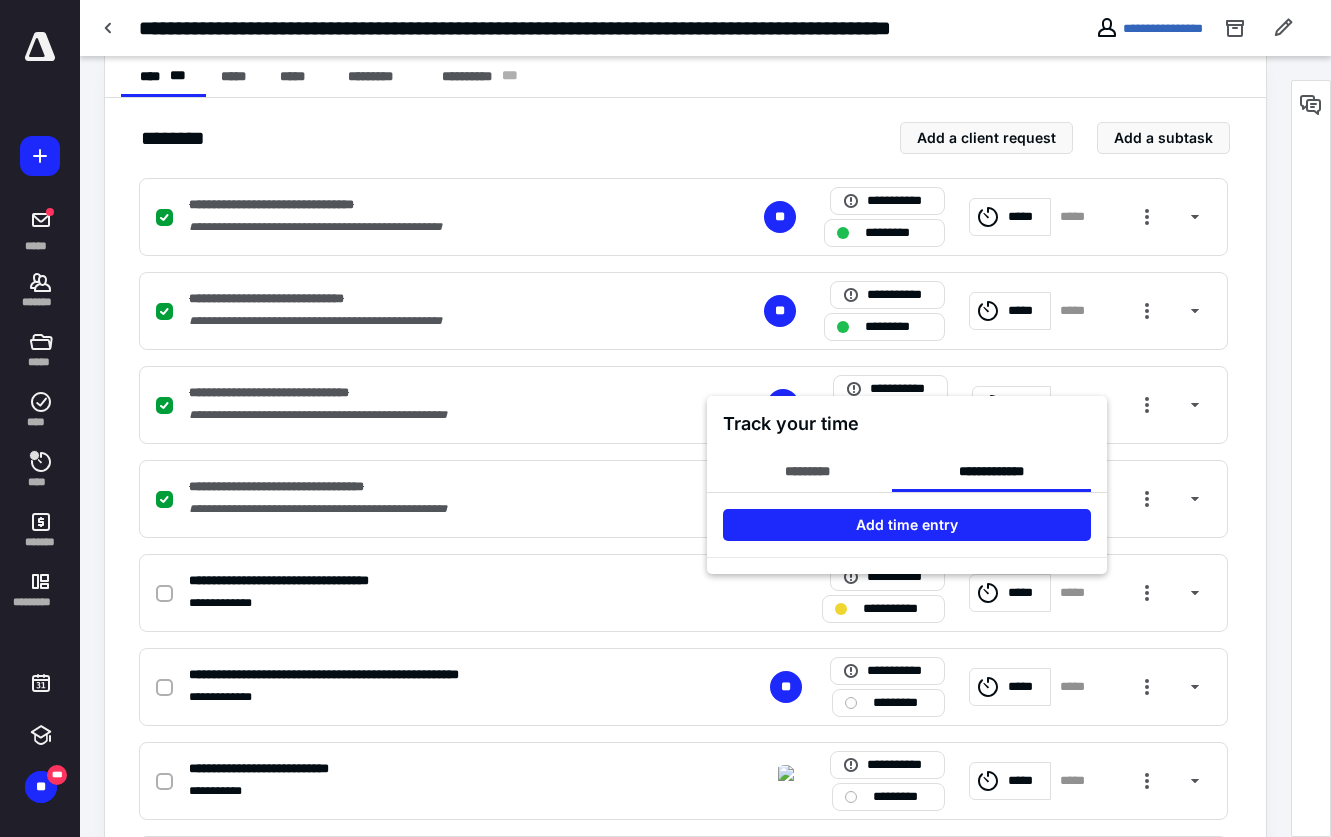 click at bounding box center [665, 418] 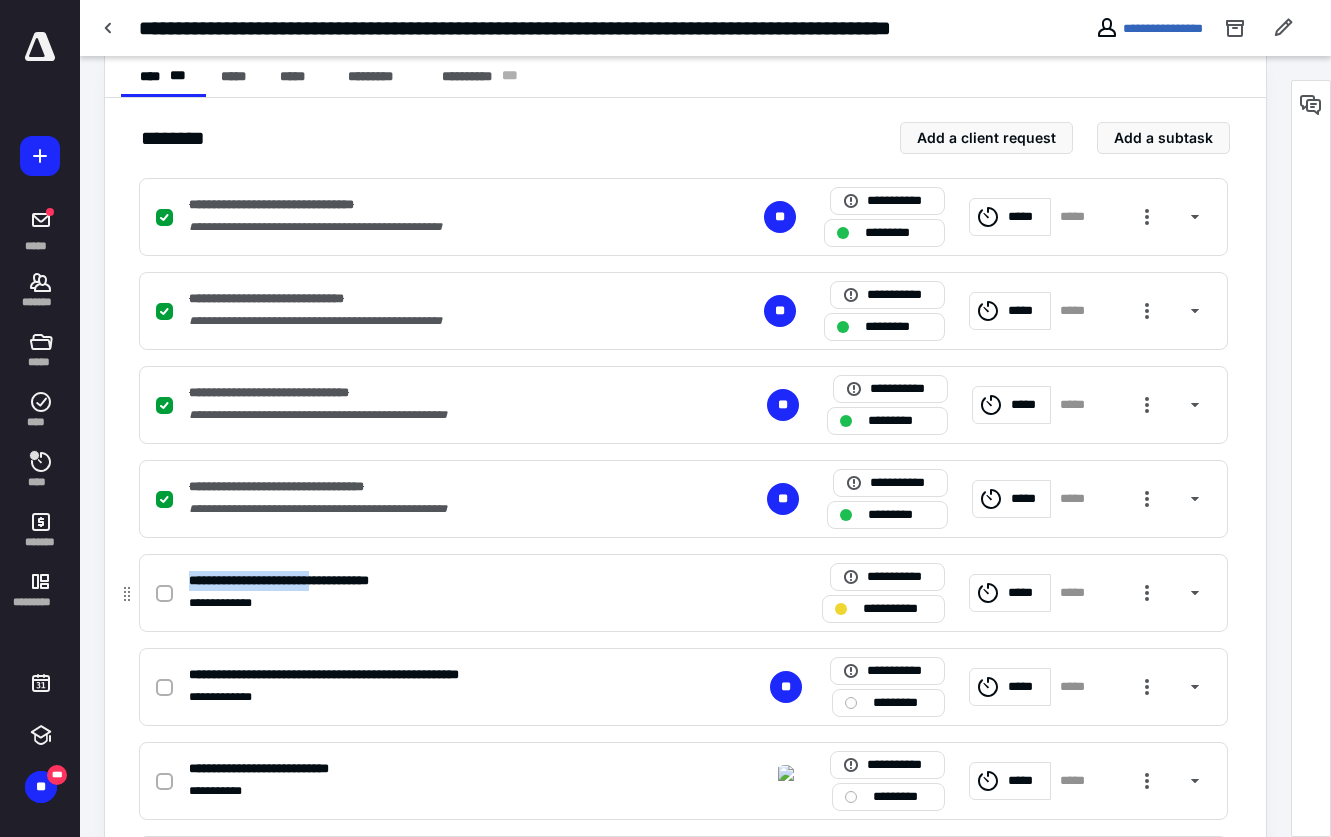 drag, startPoint x: 184, startPoint y: 583, endPoint x: 341, endPoint y: 583, distance: 157 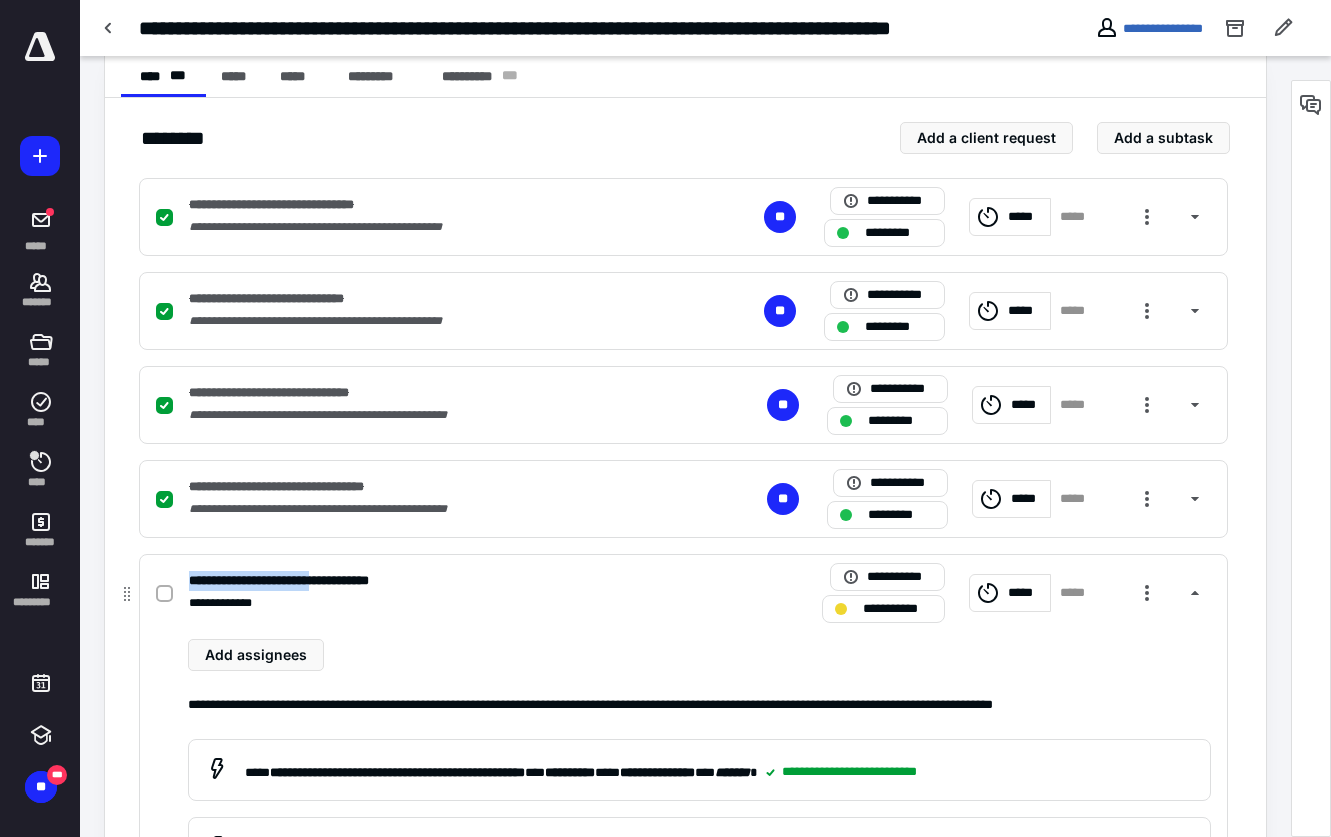 drag, startPoint x: 340, startPoint y: 583, endPoint x: 321, endPoint y: 581, distance: 19.104973 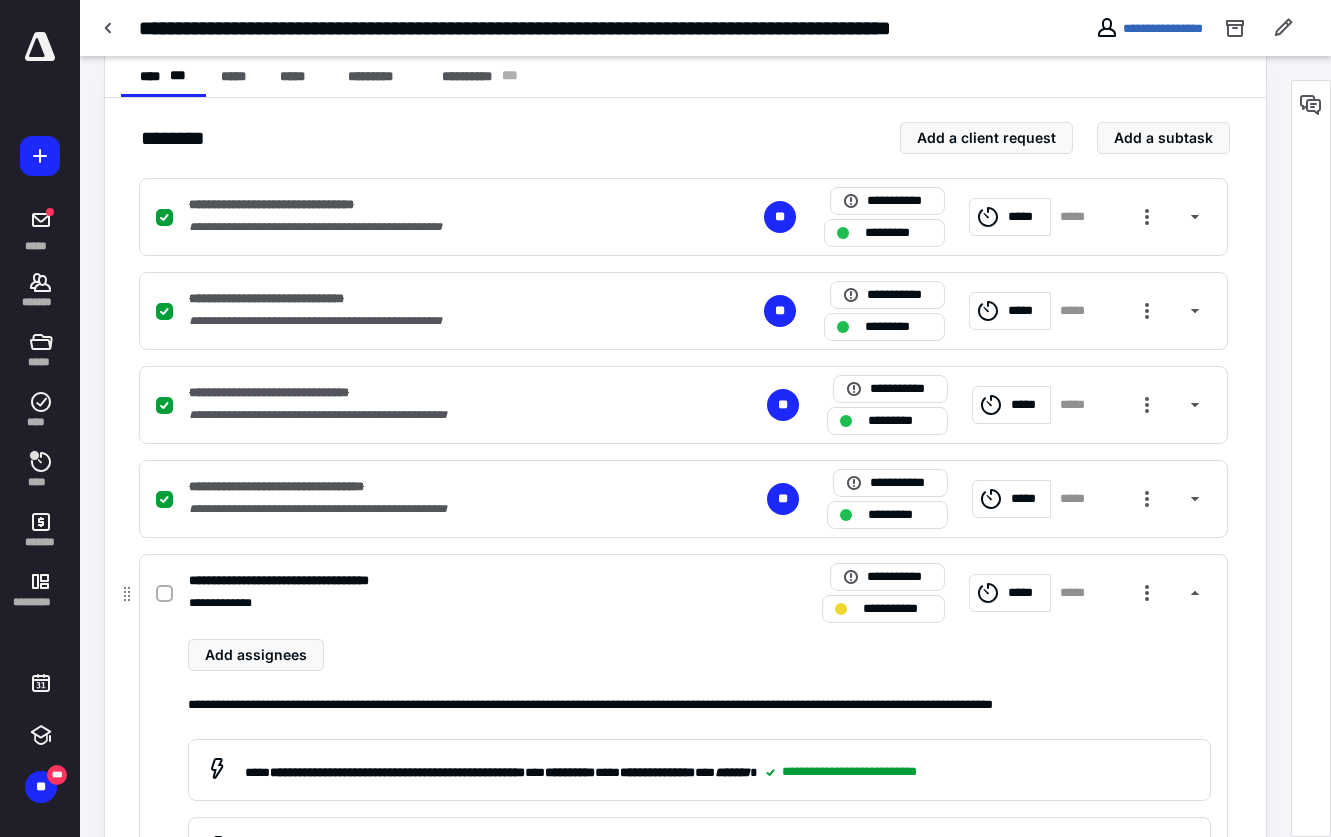 click on "*****" at bounding box center (1026, 593) 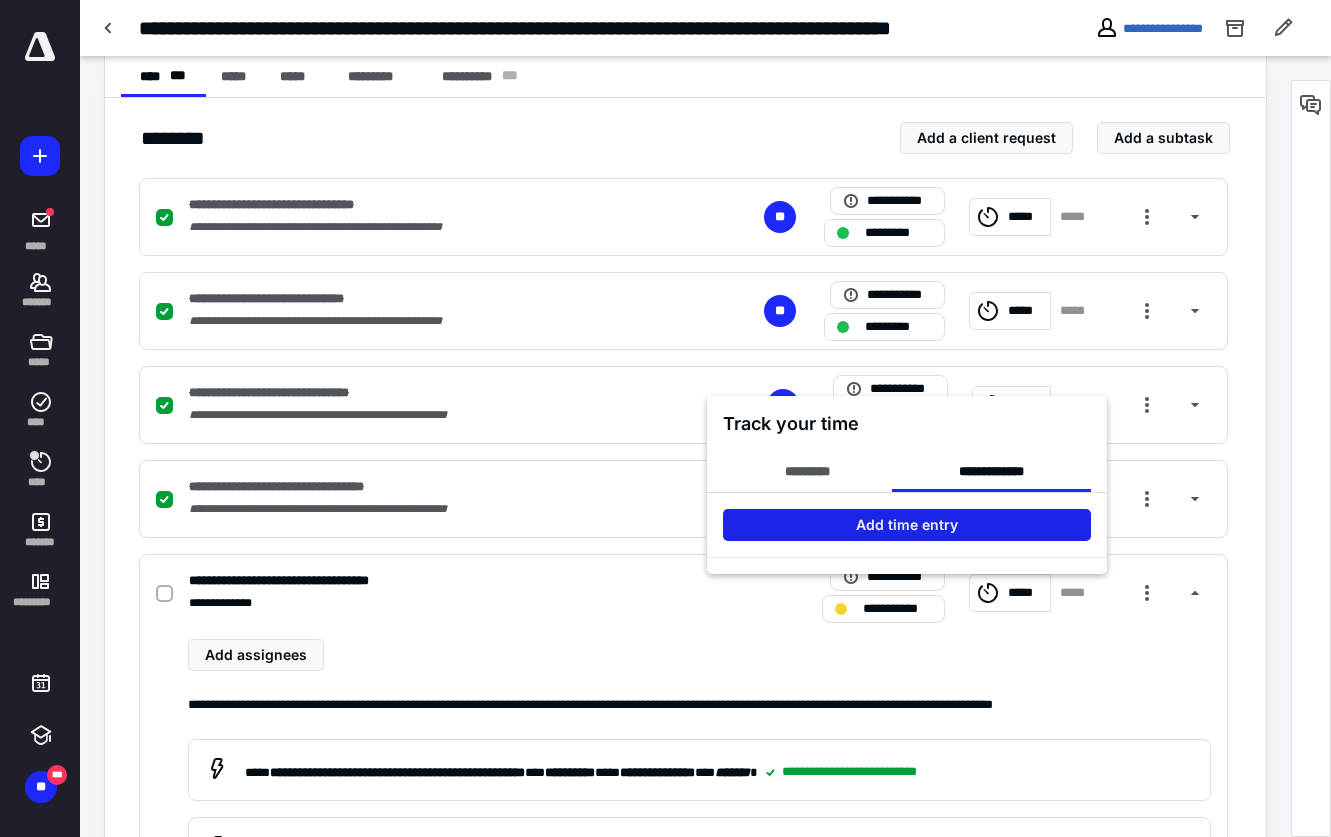 click on "Add time entry" at bounding box center (907, 525) 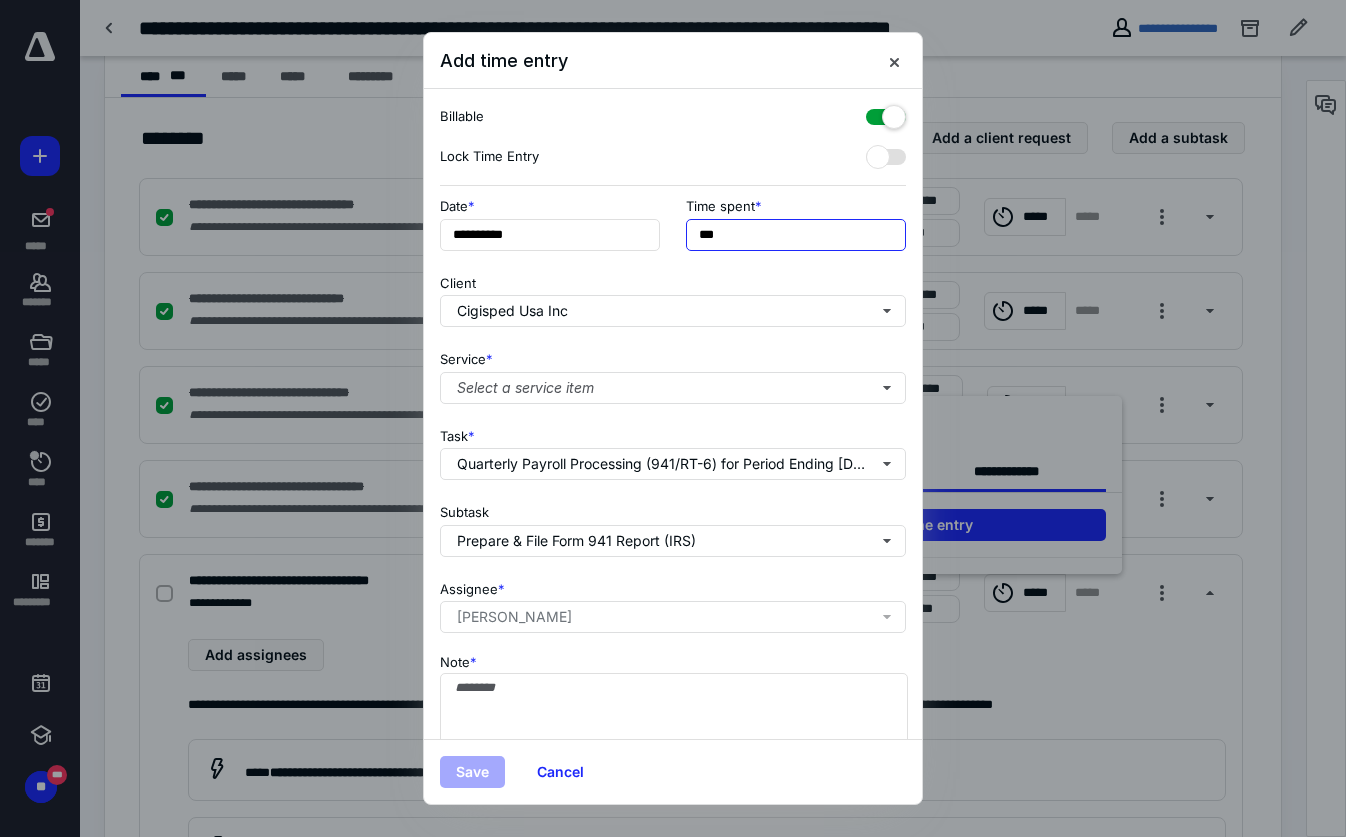 click on "***" at bounding box center (796, 235) 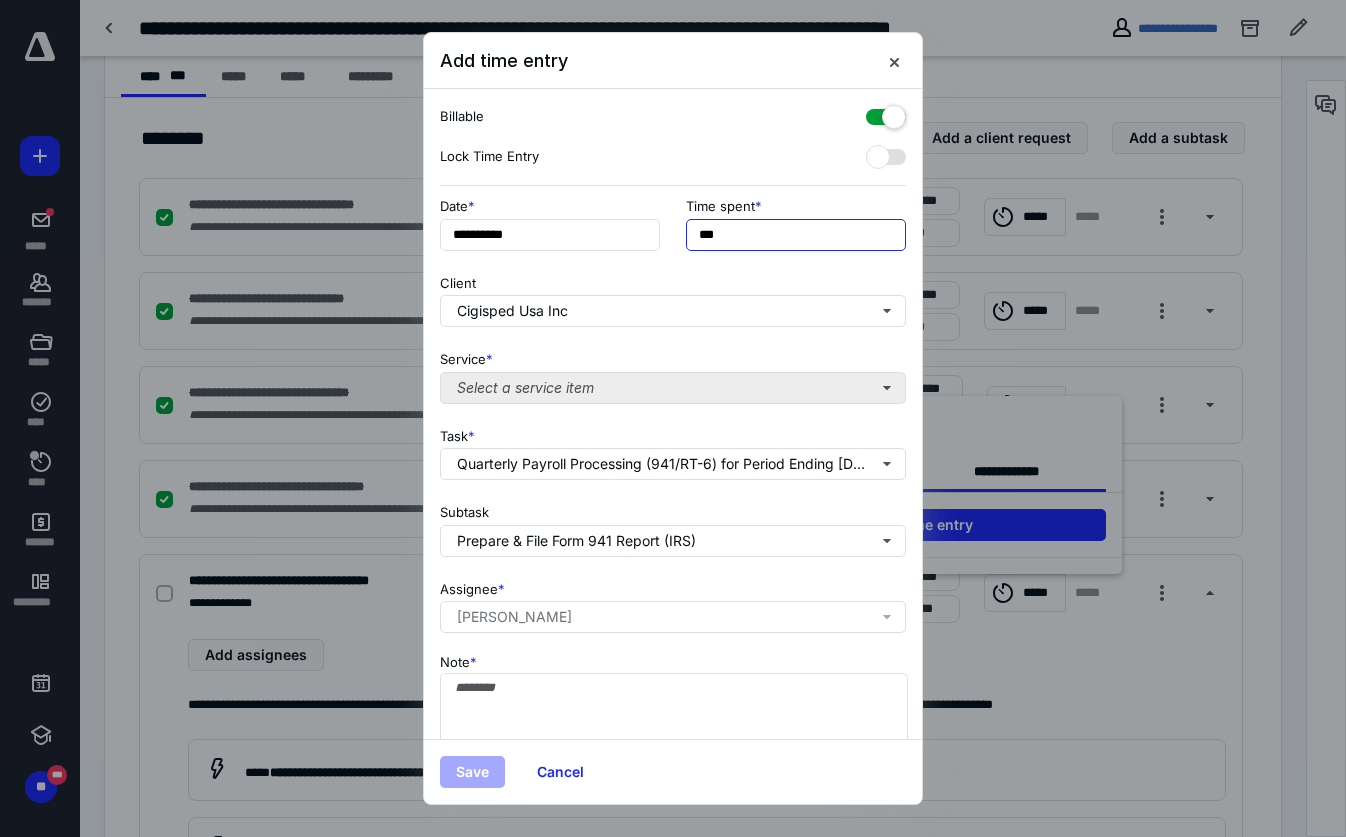 type on "***" 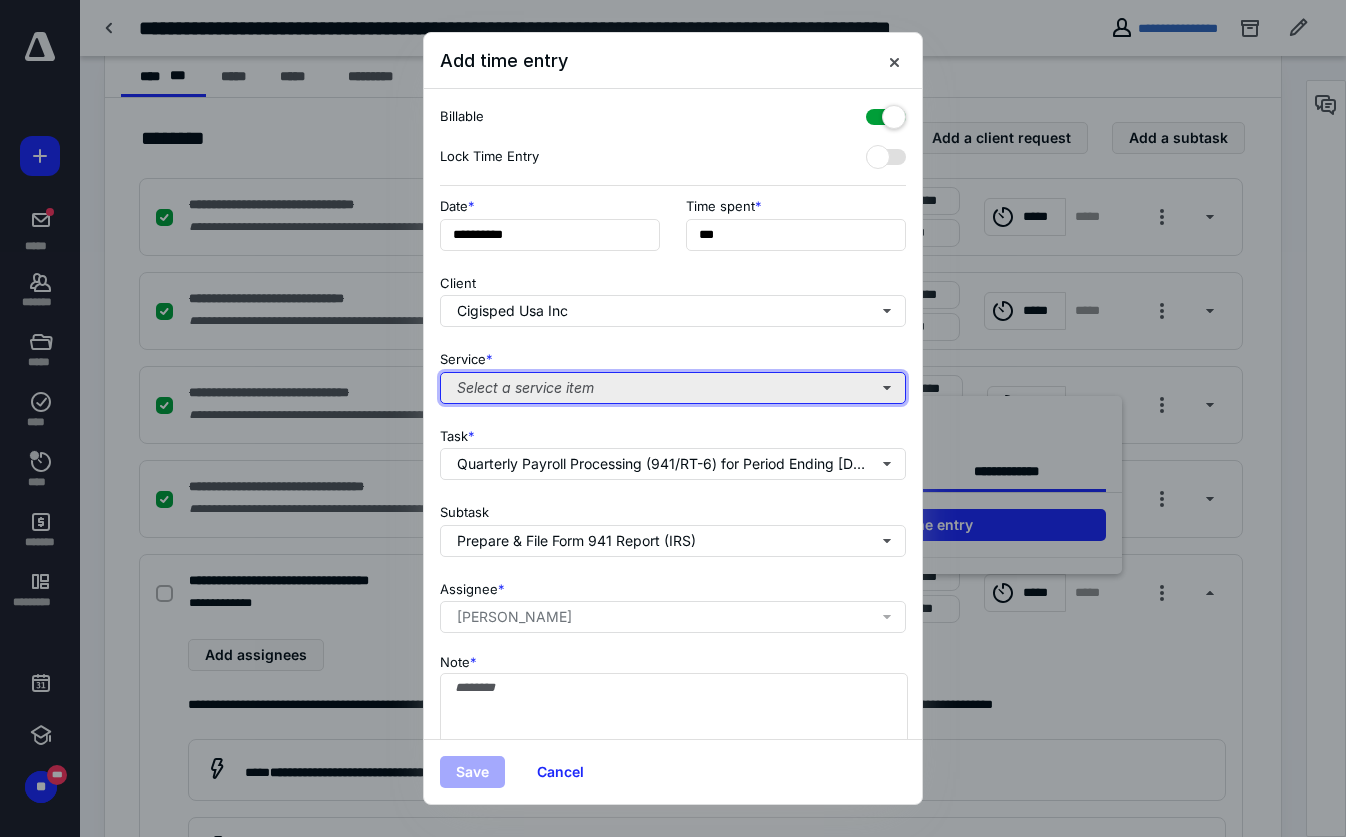 click on "Select a service item" at bounding box center (673, 388) 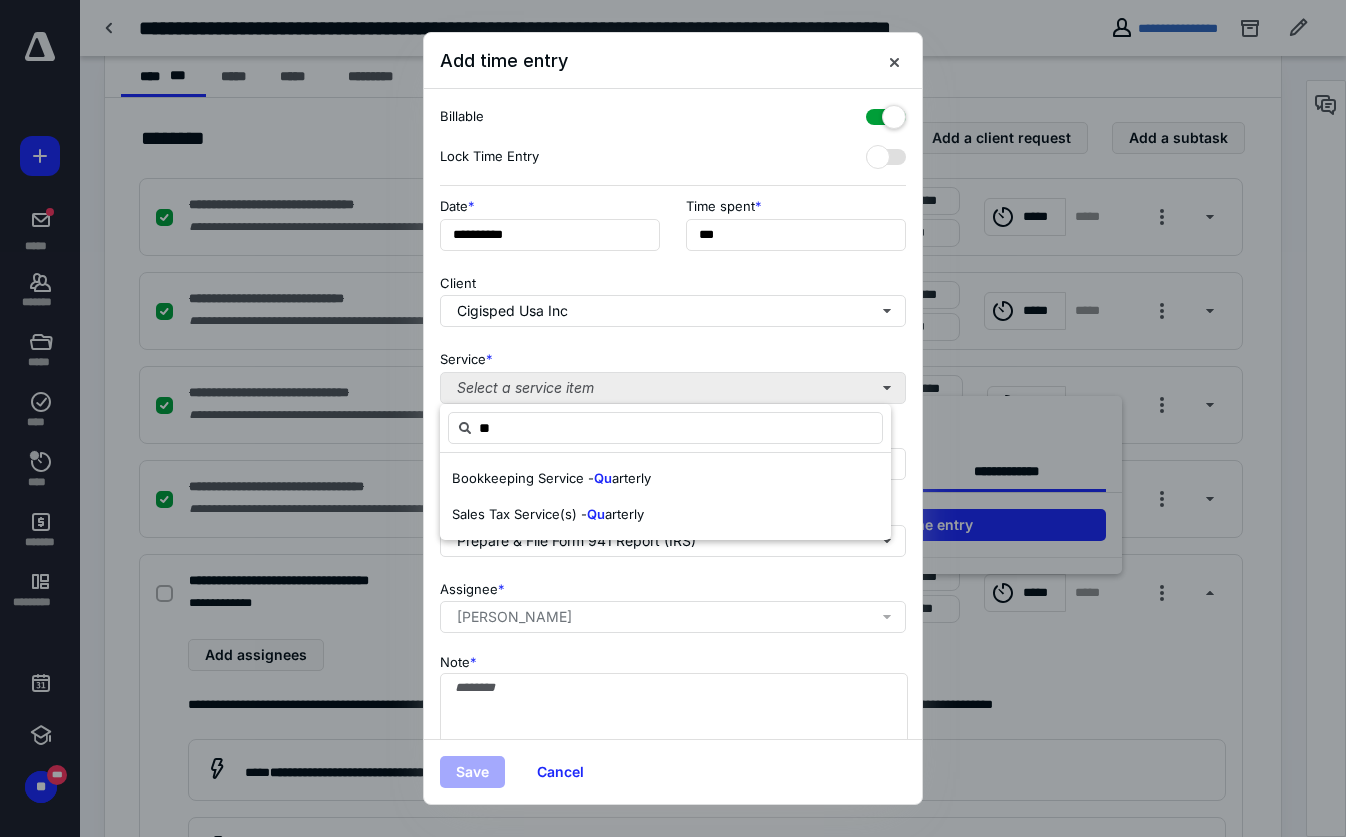 type on "*" 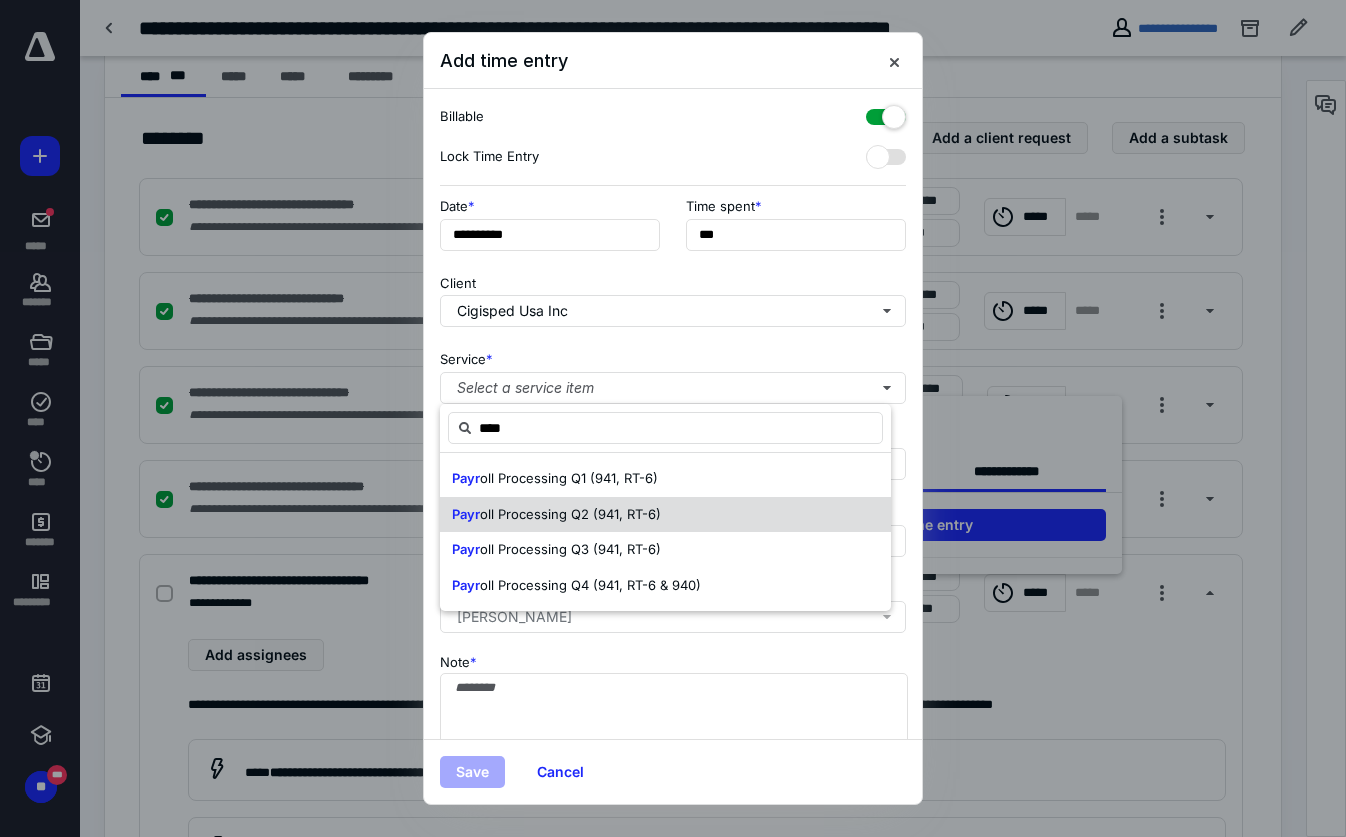 click on "oll Processing Q2 (941, RT-6)" at bounding box center [570, 514] 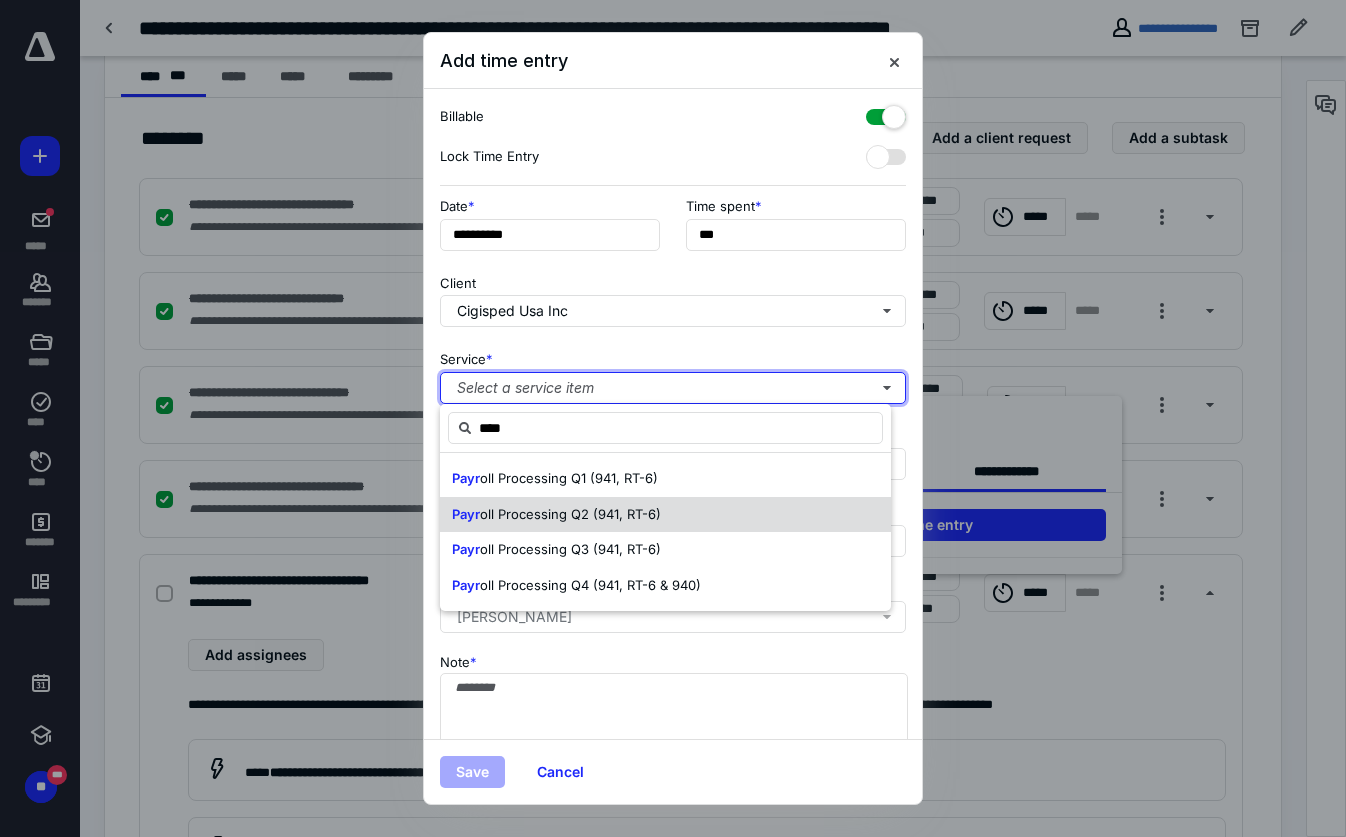type 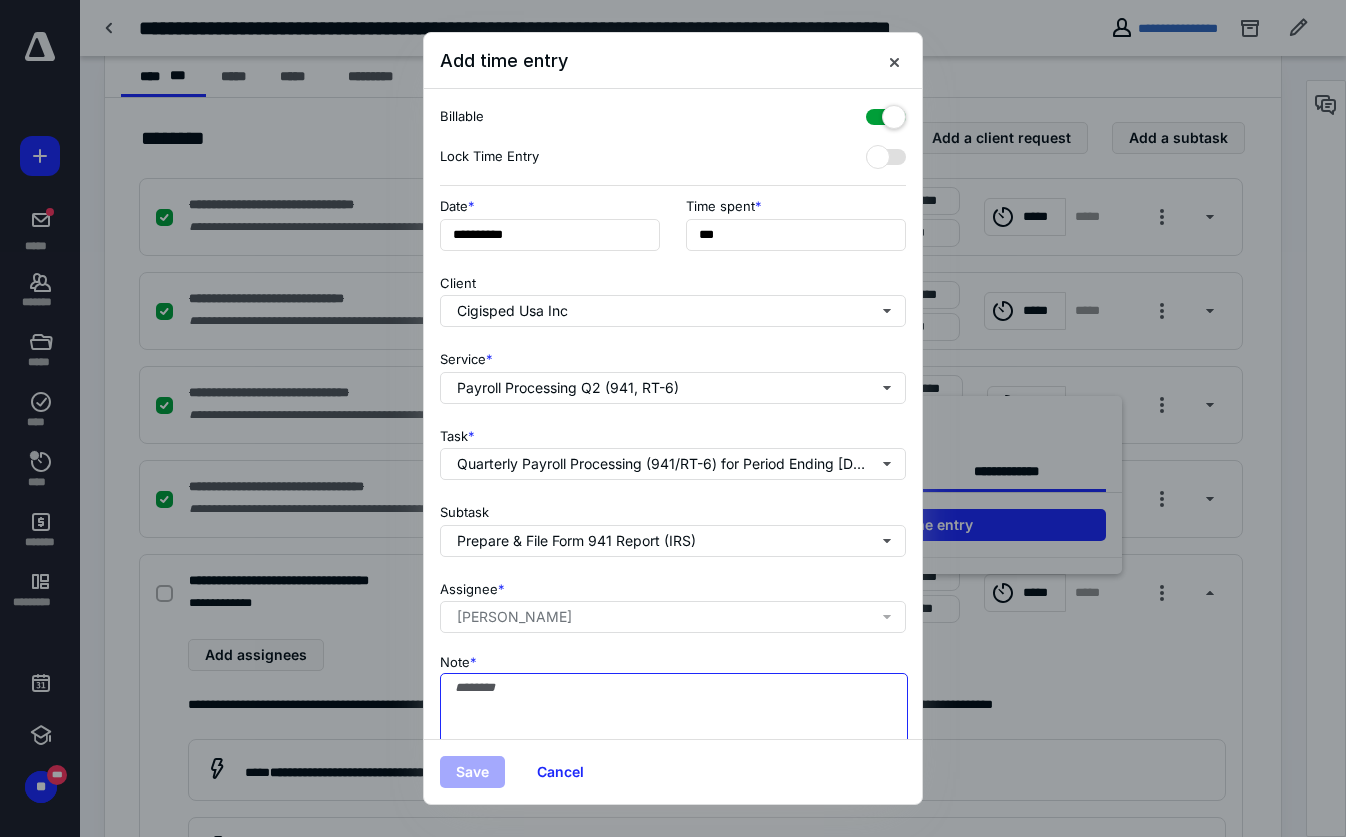 click on "Note *" at bounding box center (674, 723) 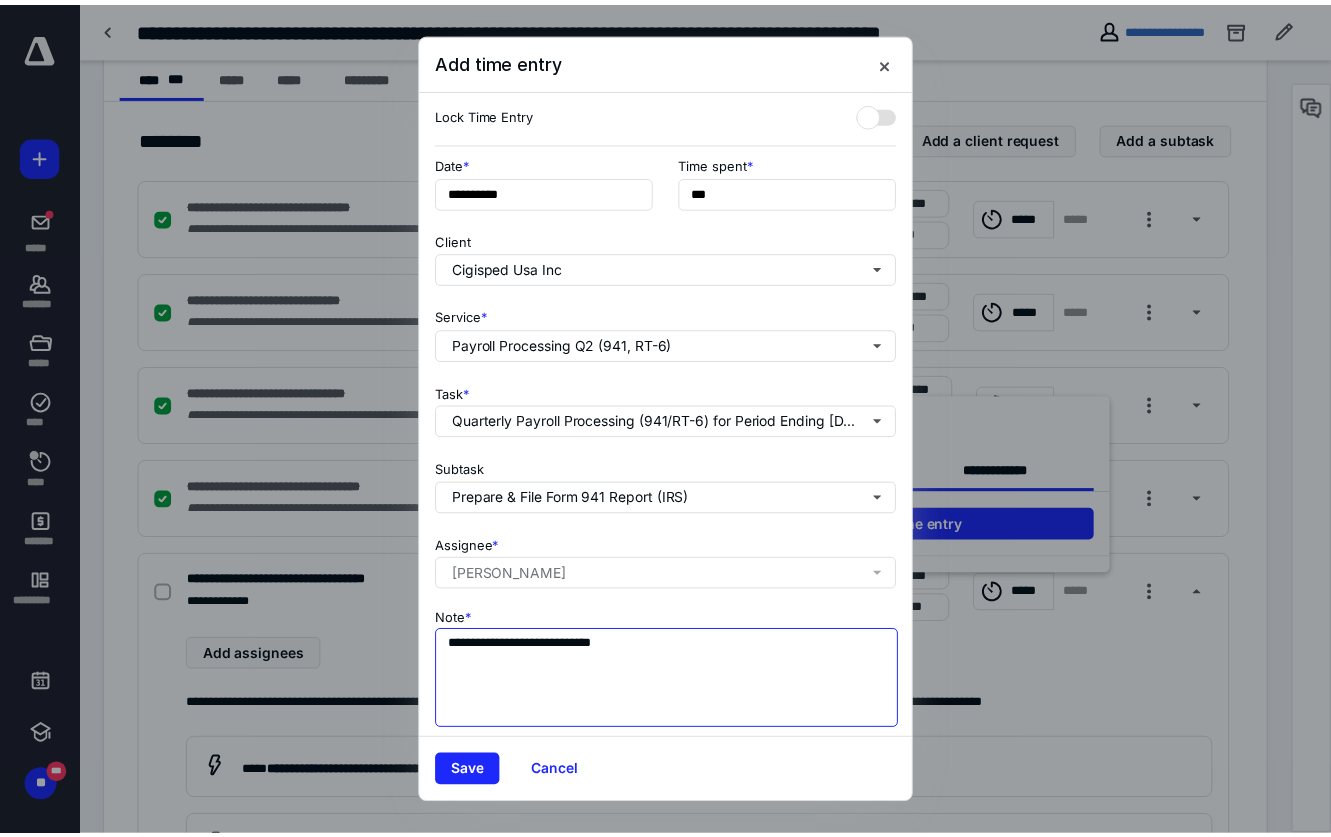scroll, scrollTop: 65, scrollLeft: 0, axis: vertical 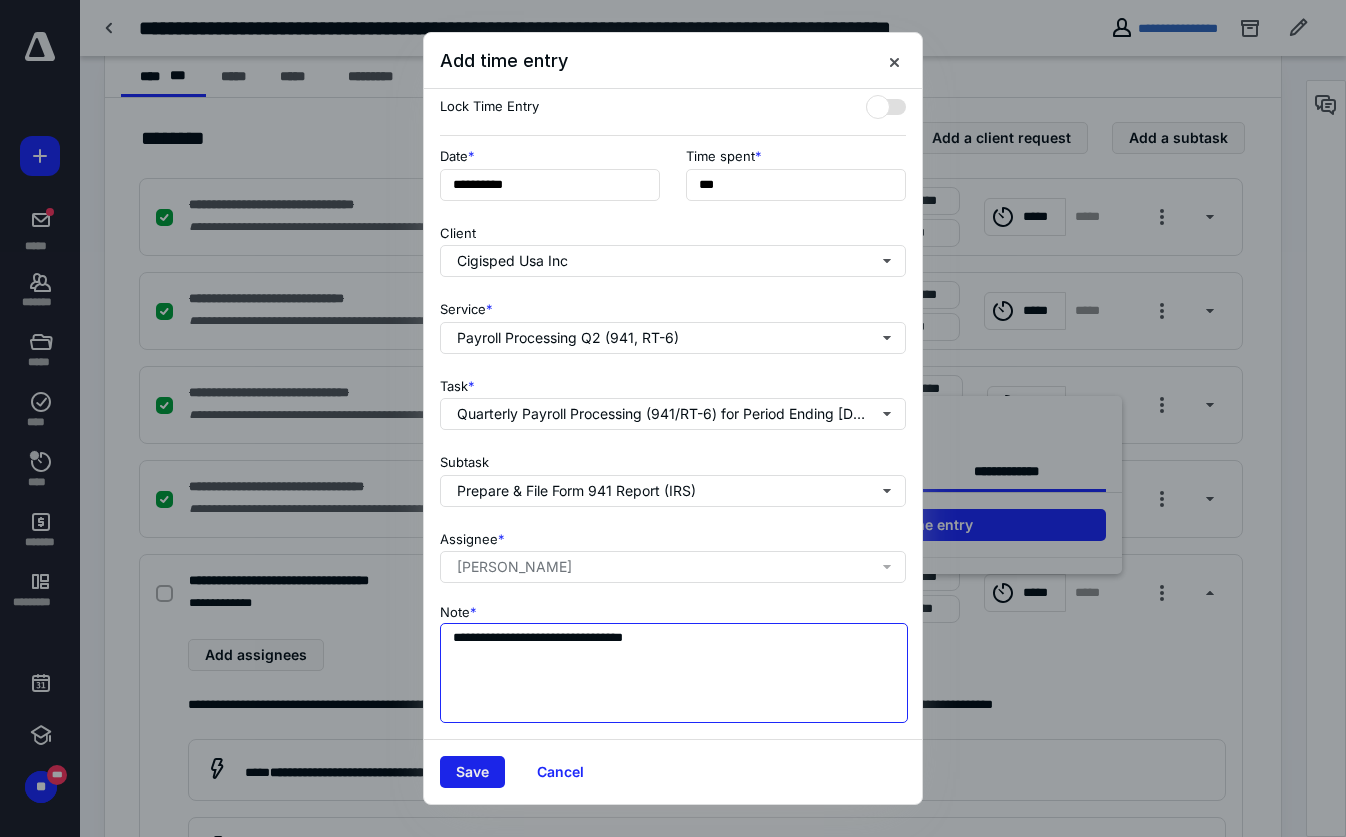 type on "**********" 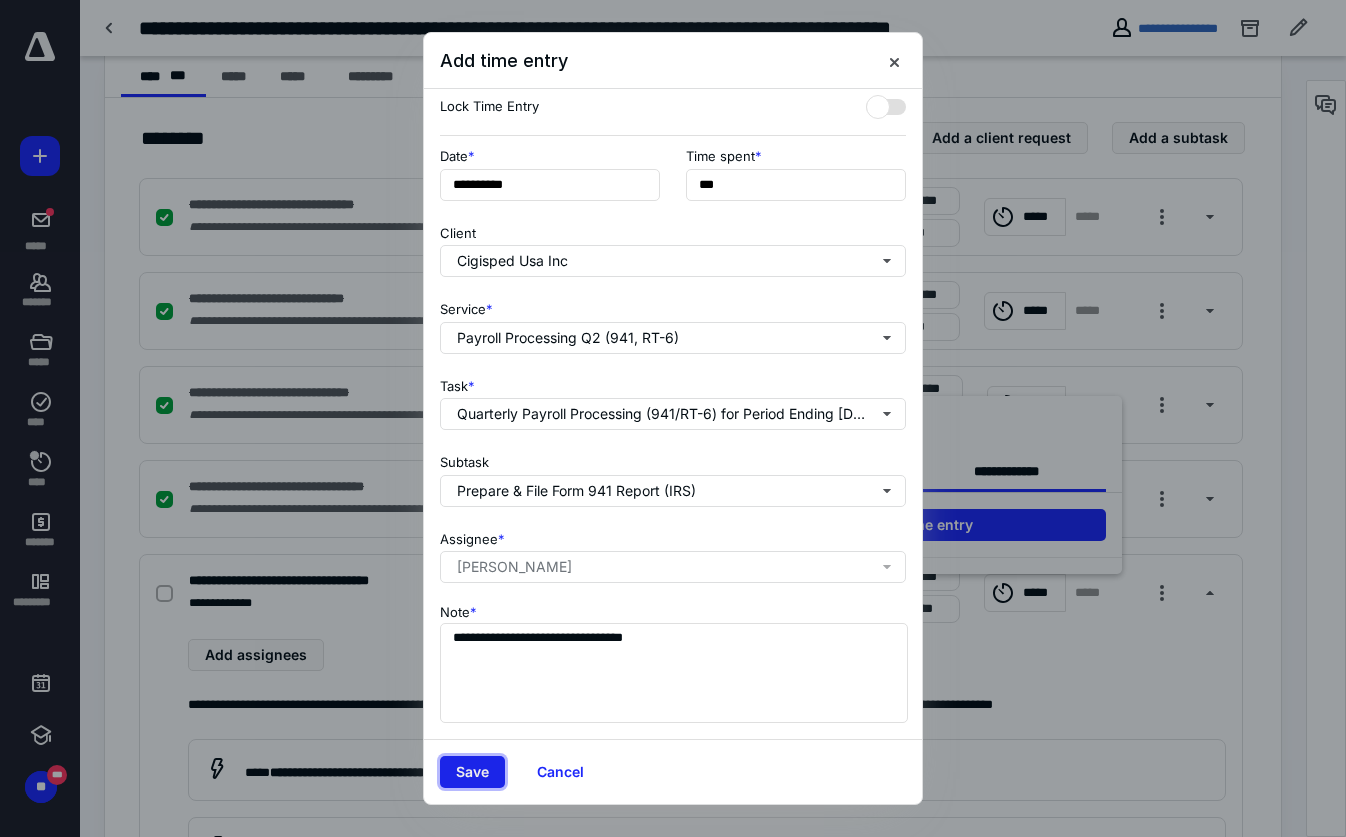 click on "Save" at bounding box center (472, 772) 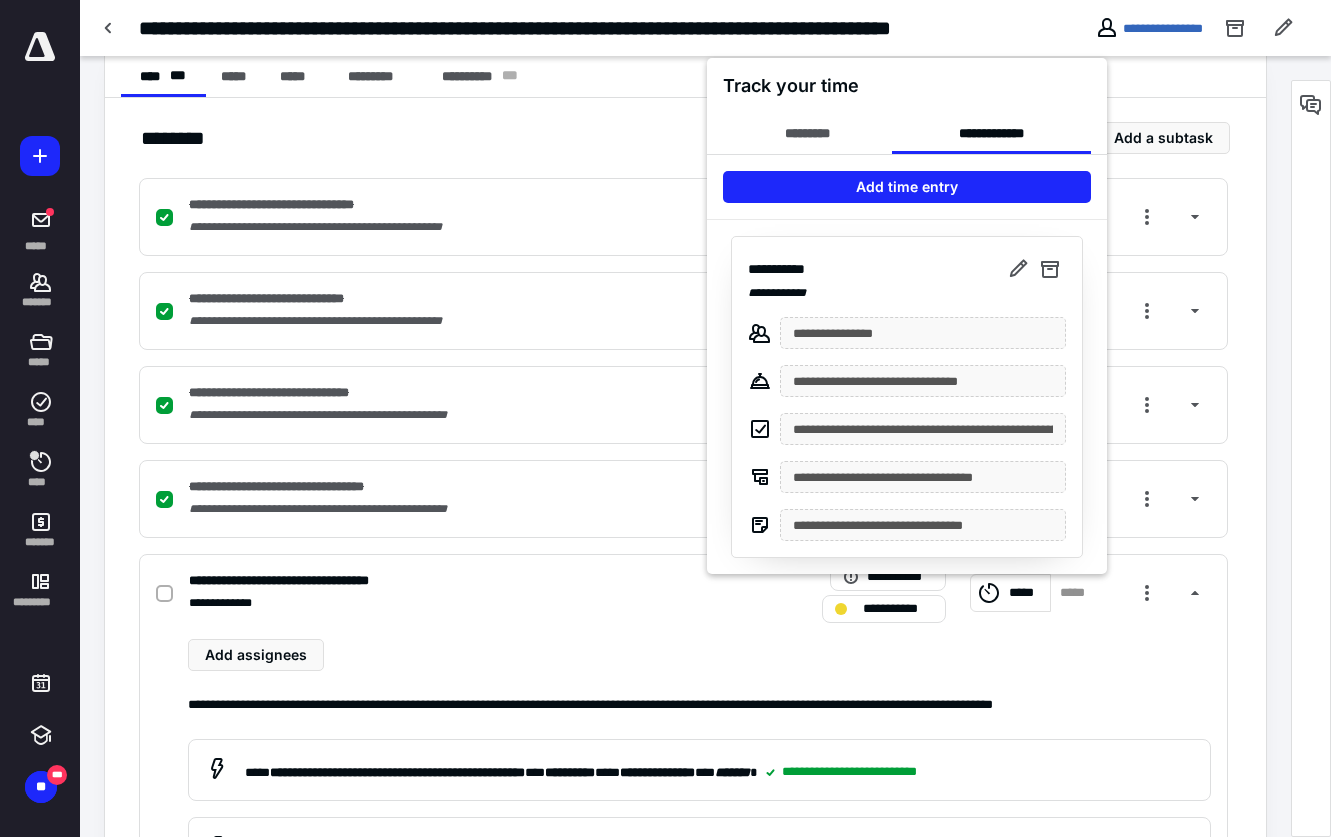 click at bounding box center [665, 418] 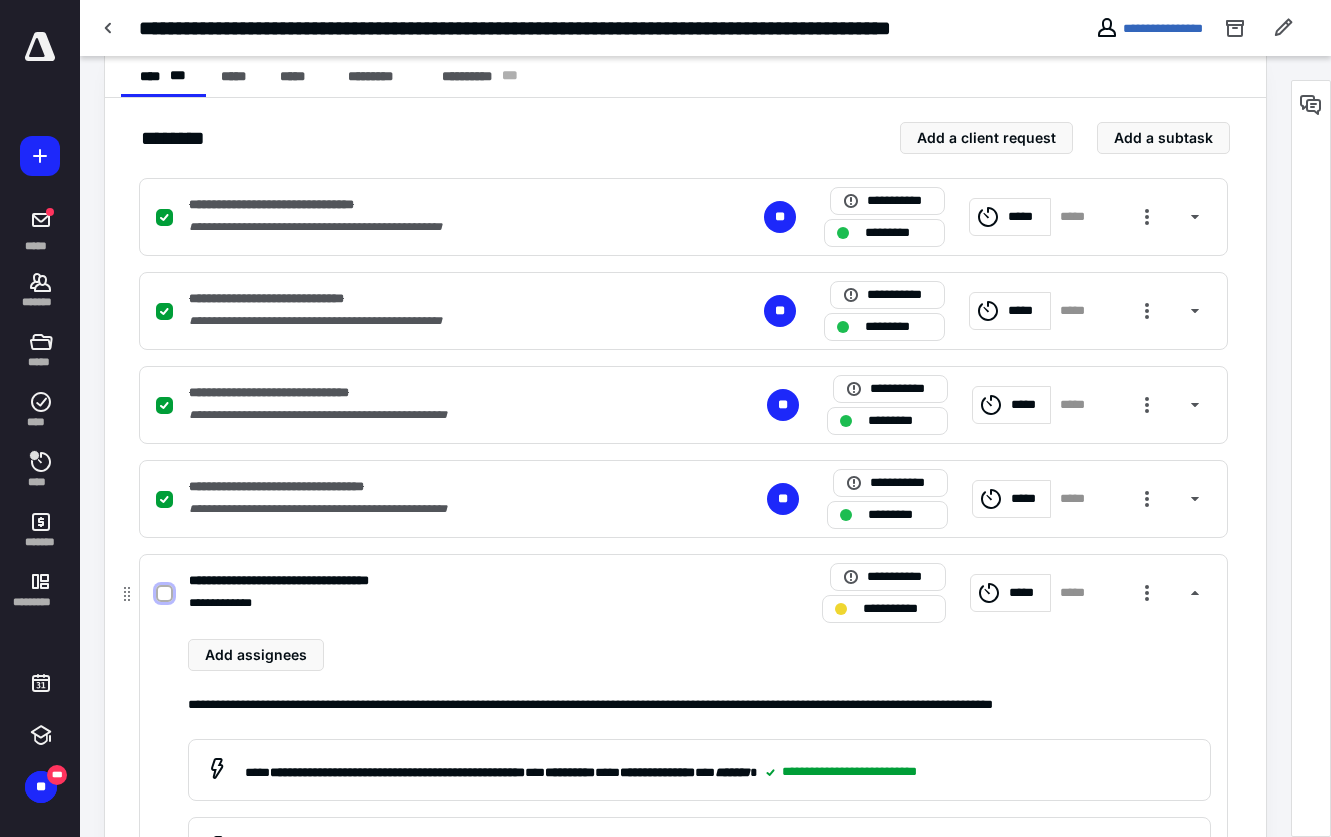 click at bounding box center [164, 594] 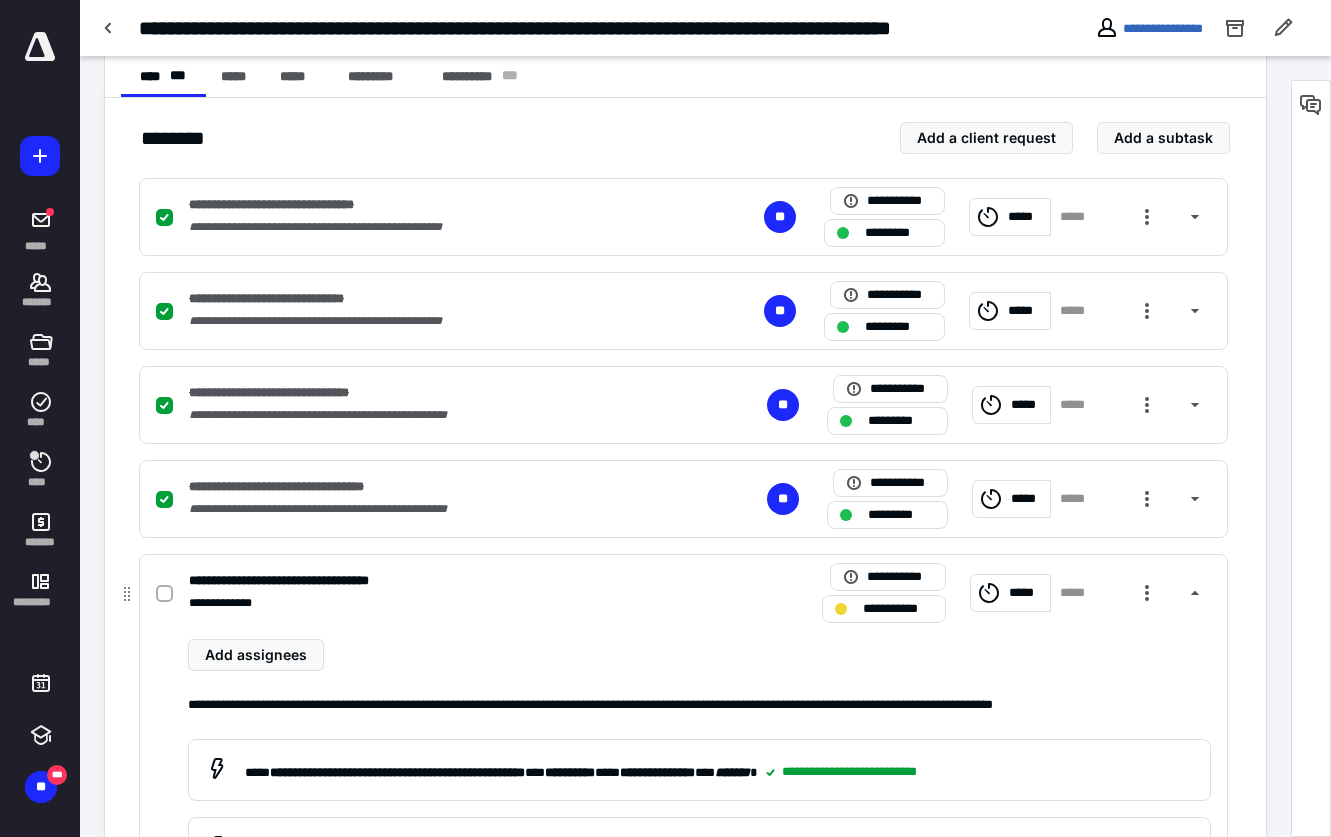 checkbox on "true" 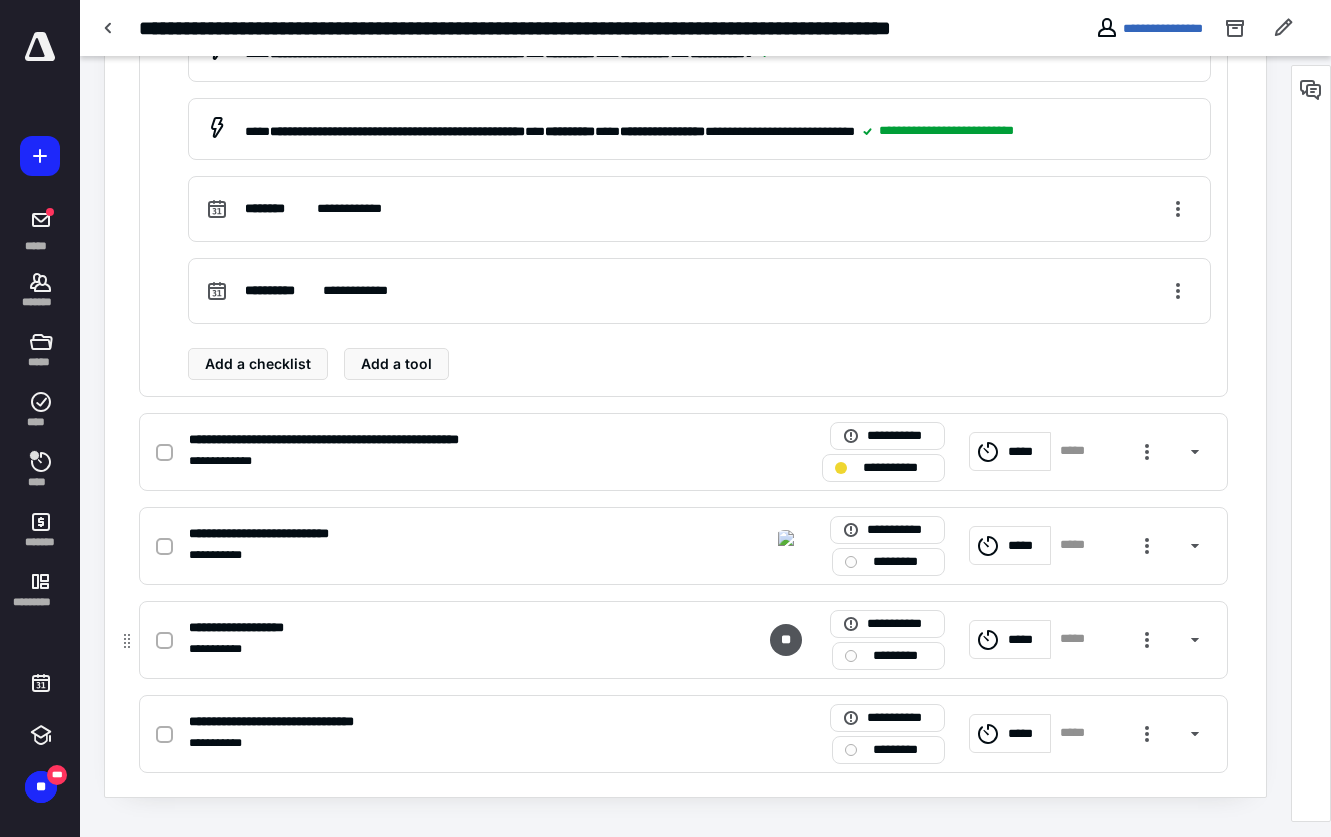 scroll, scrollTop: 1200, scrollLeft: 0, axis: vertical 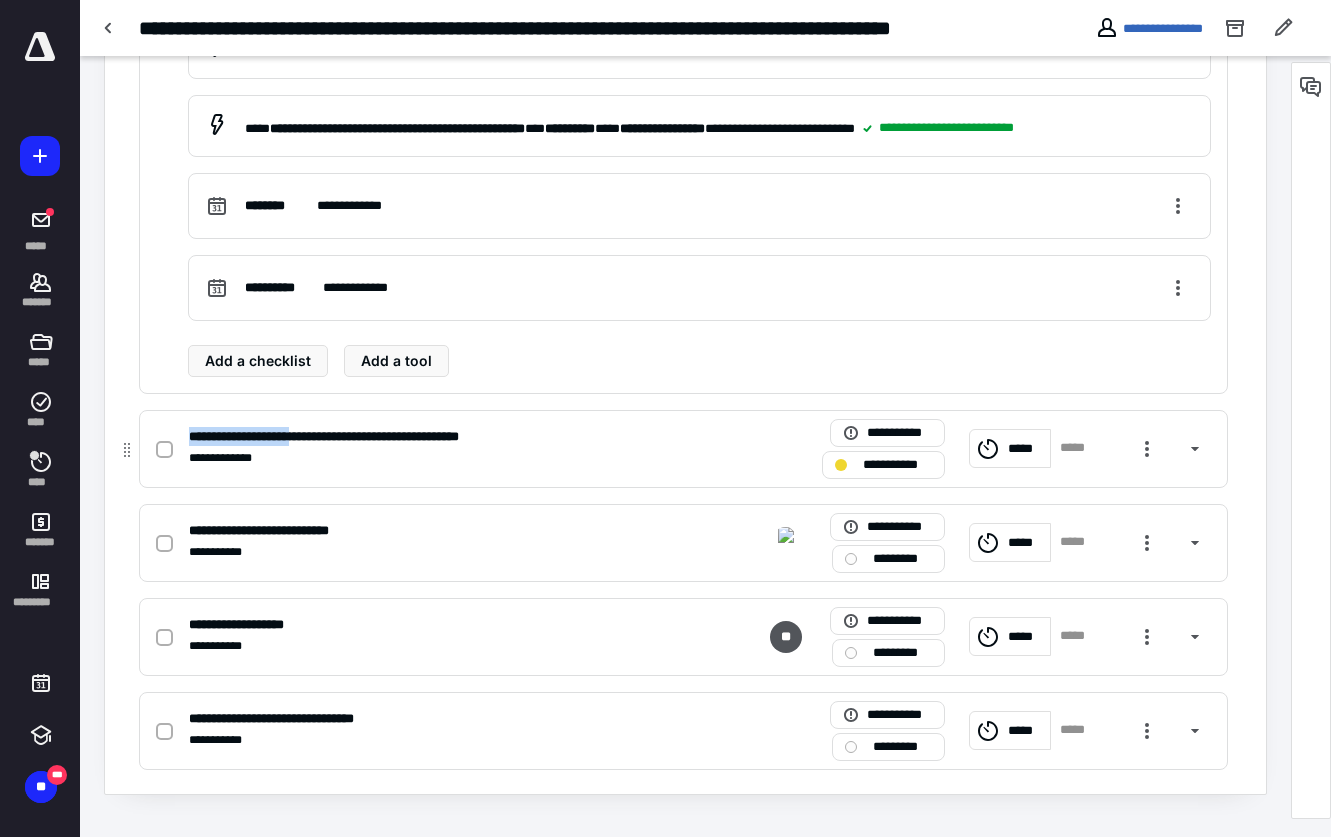 drag, startPoint x: 191, startPoint y: 450, endPoint x: 314, endPoint y: 459, distance: 123.32883 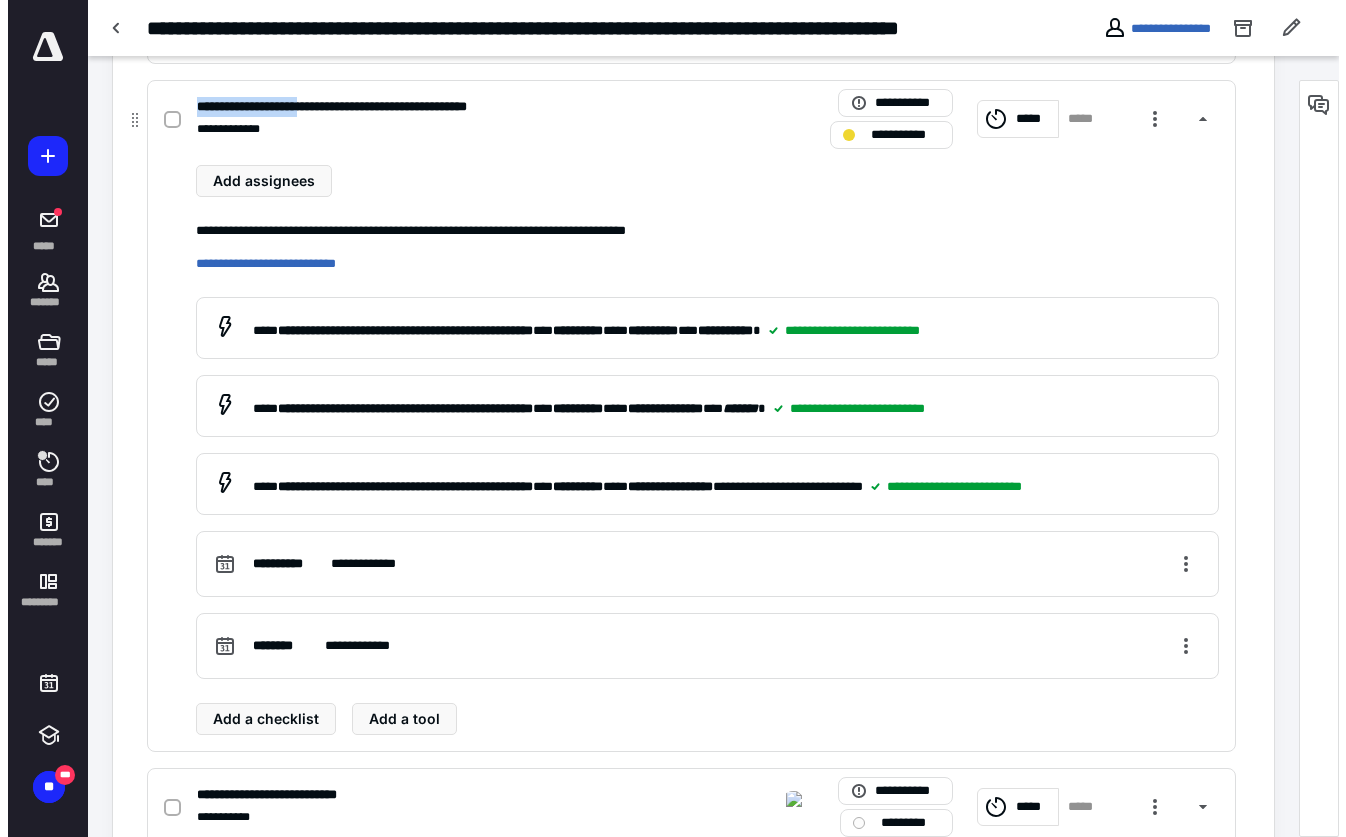 scroll, scrollTop: 700, scrollLeft: 0, axis: vertical 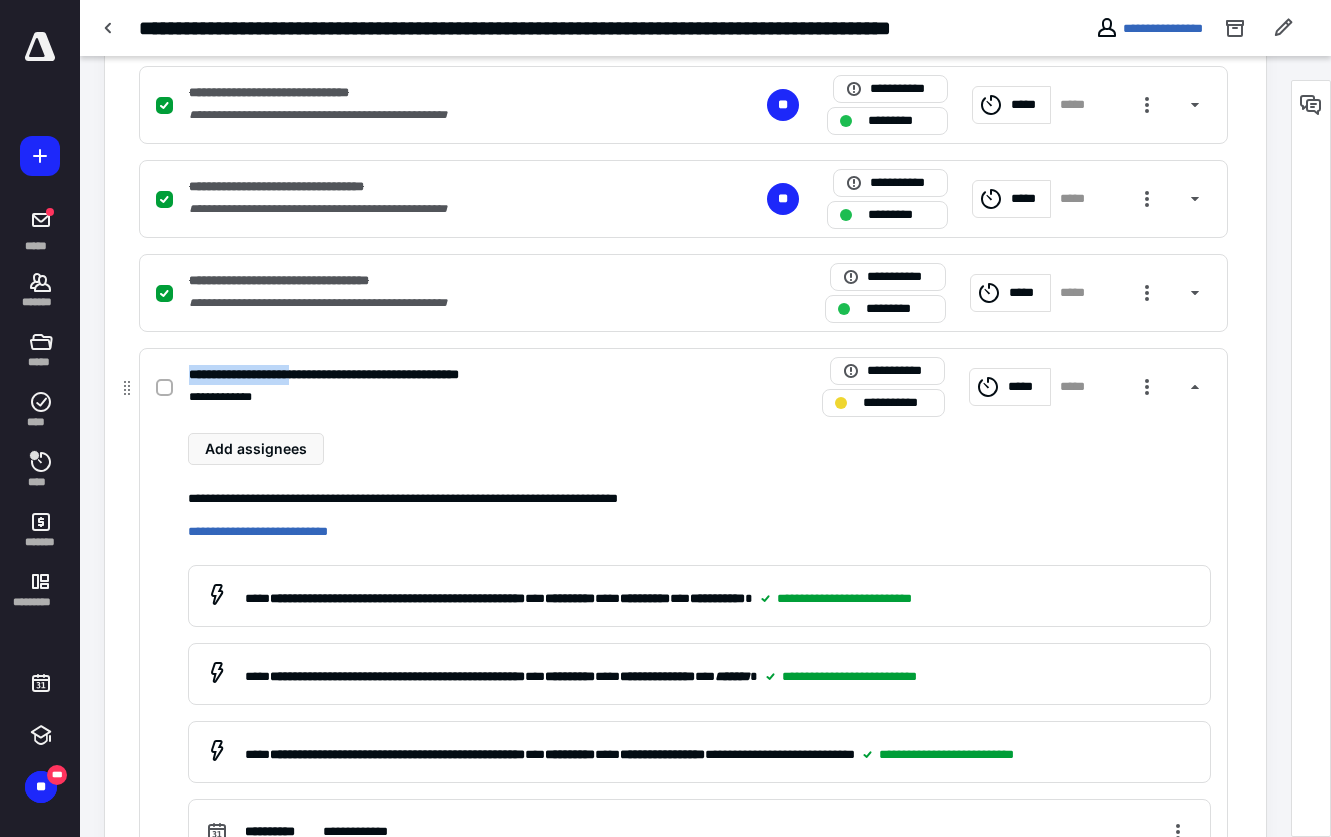 copy on "**********" 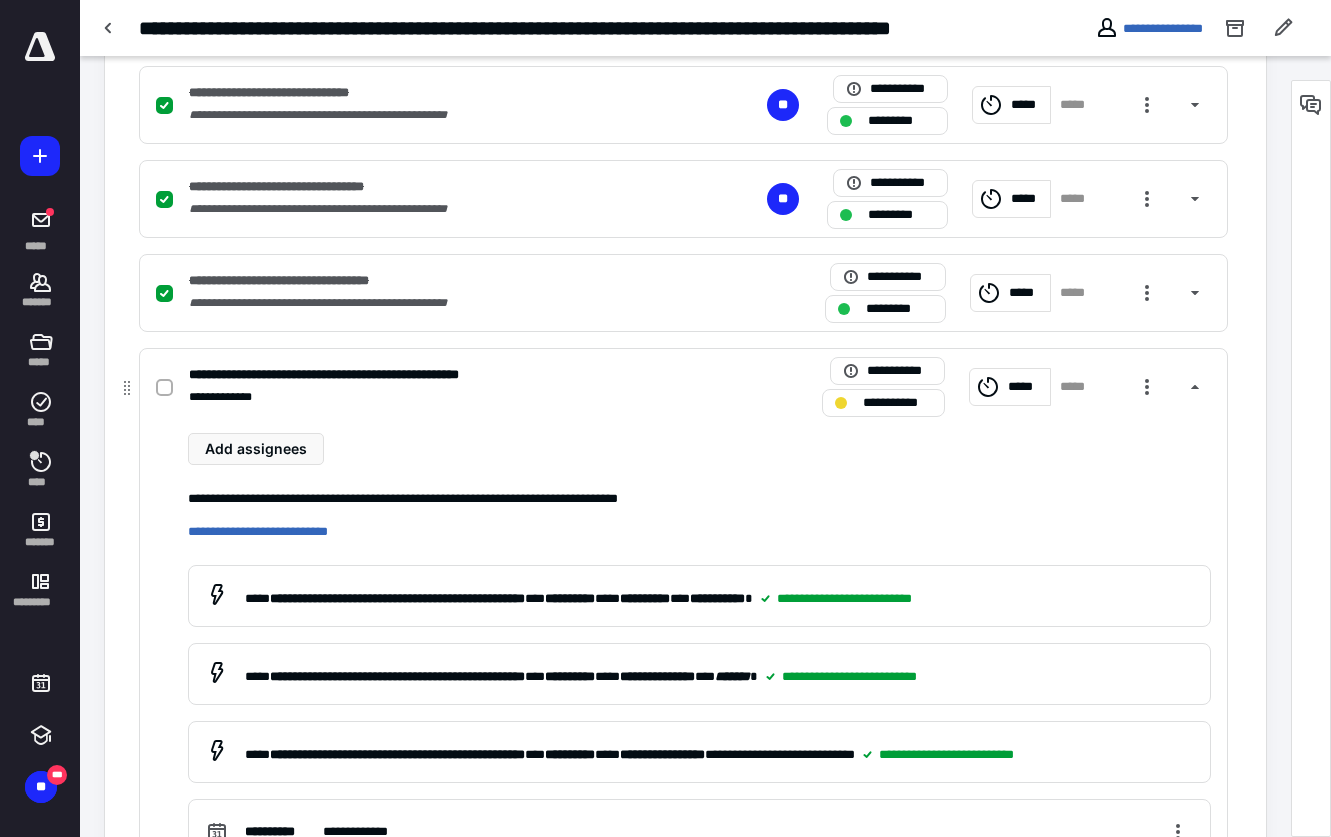 click 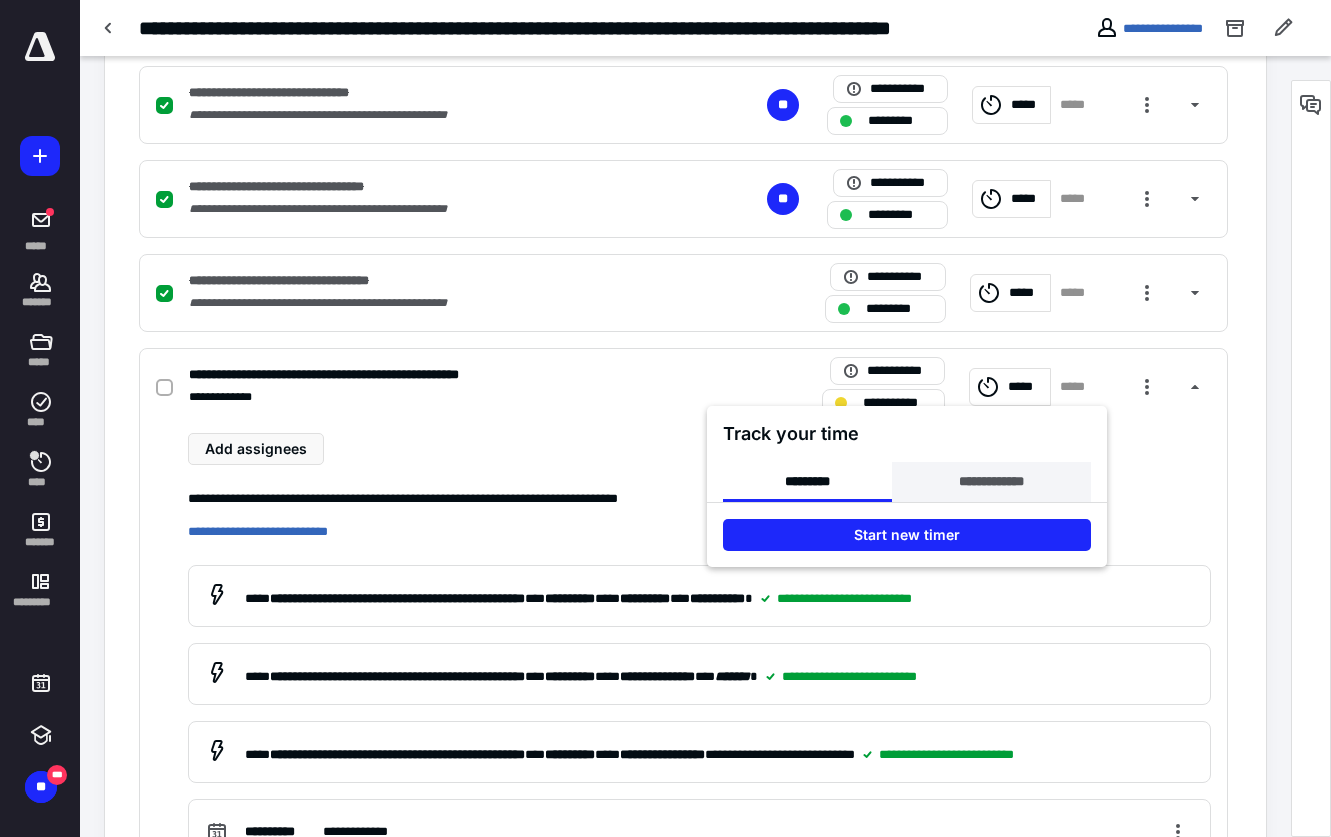 click on "**********" at bounding box center (991, 482) 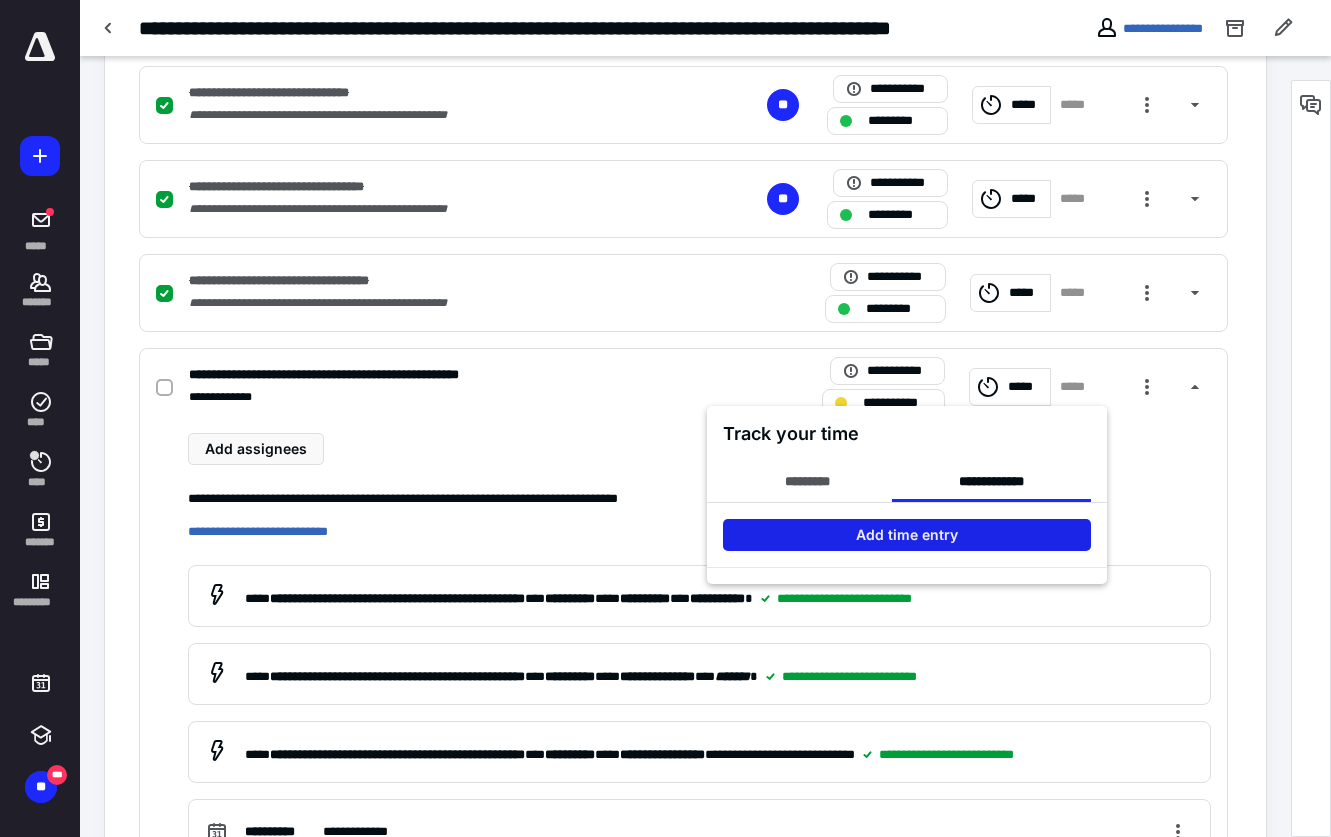 click on "Add time entry" at bounding box center [907, 535] 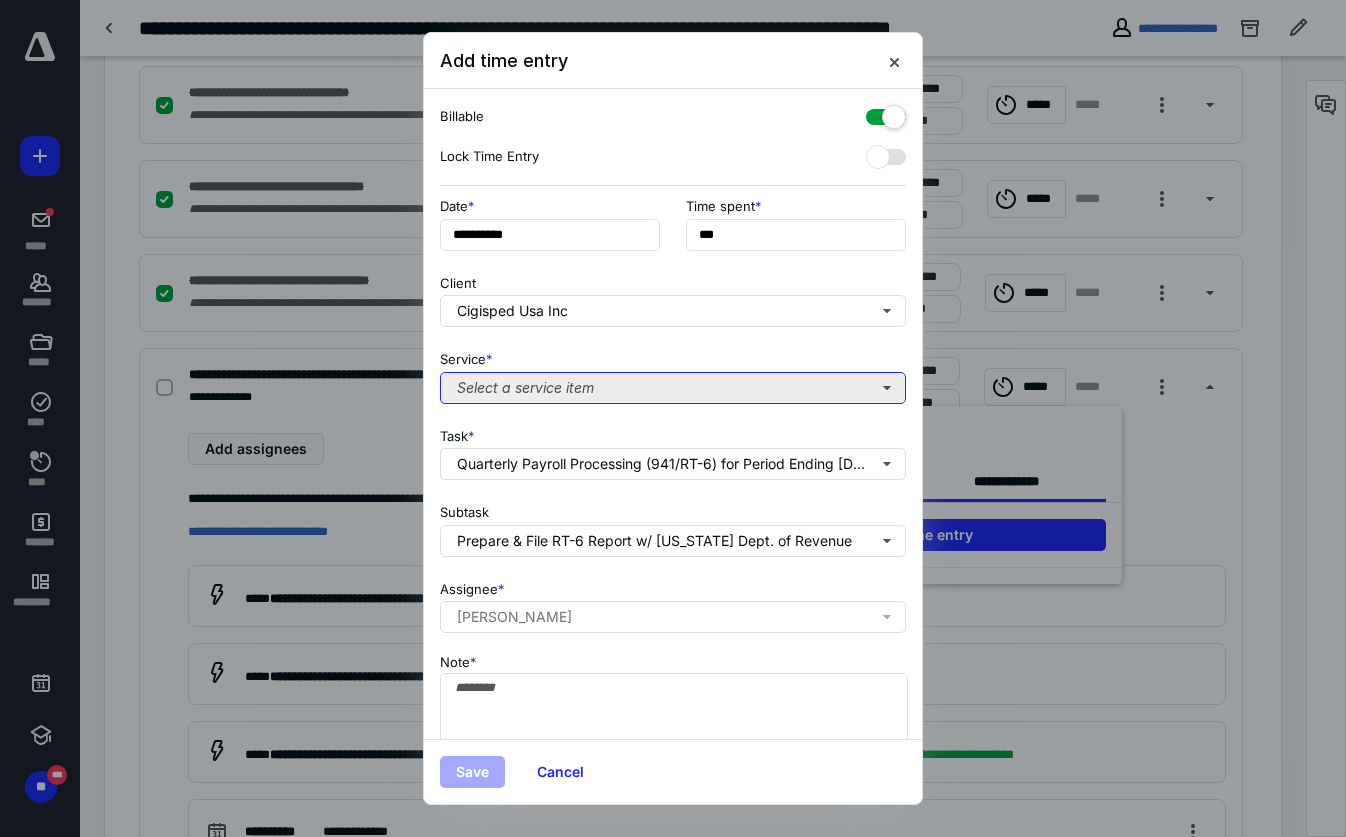 click on "Select a service item" at bounding box center [673, 388] 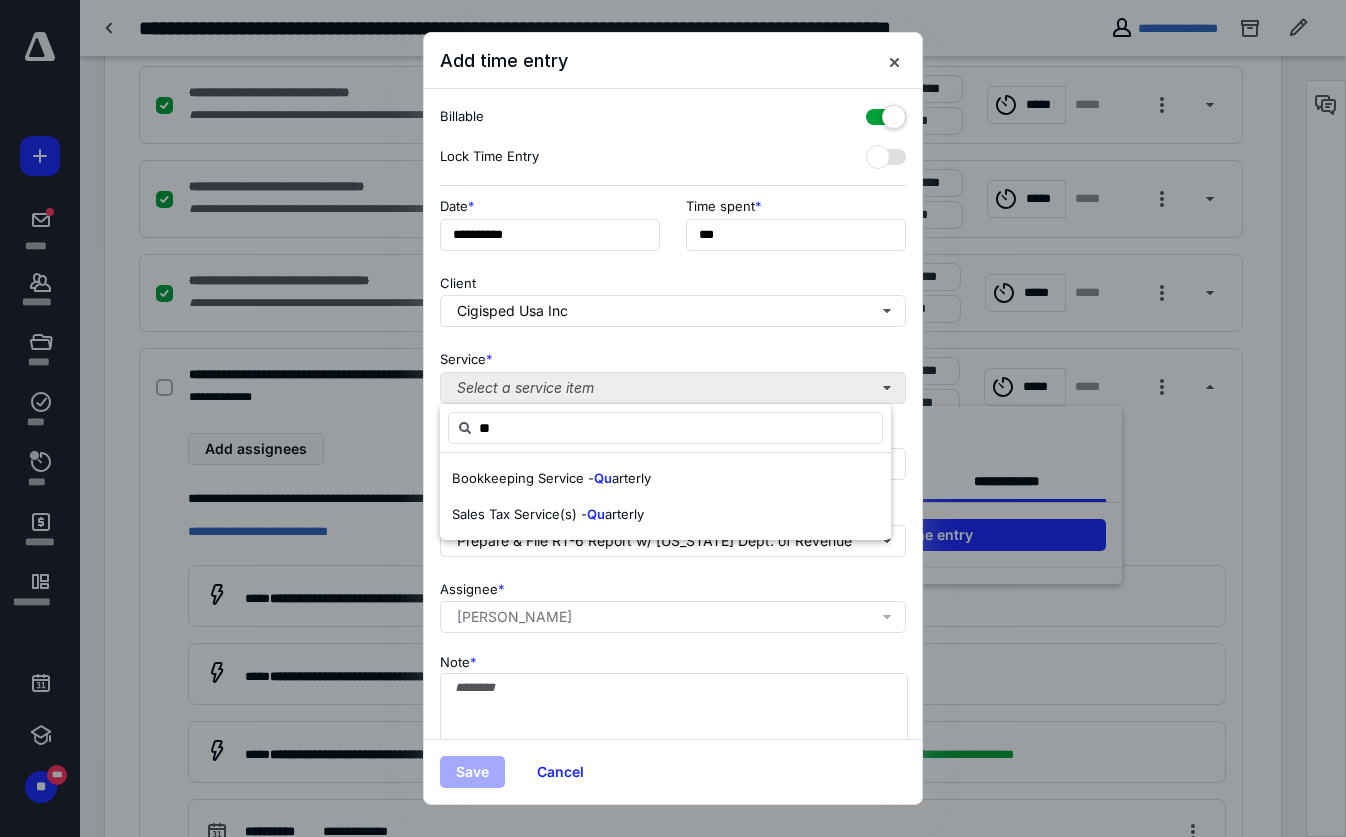 type on "*" 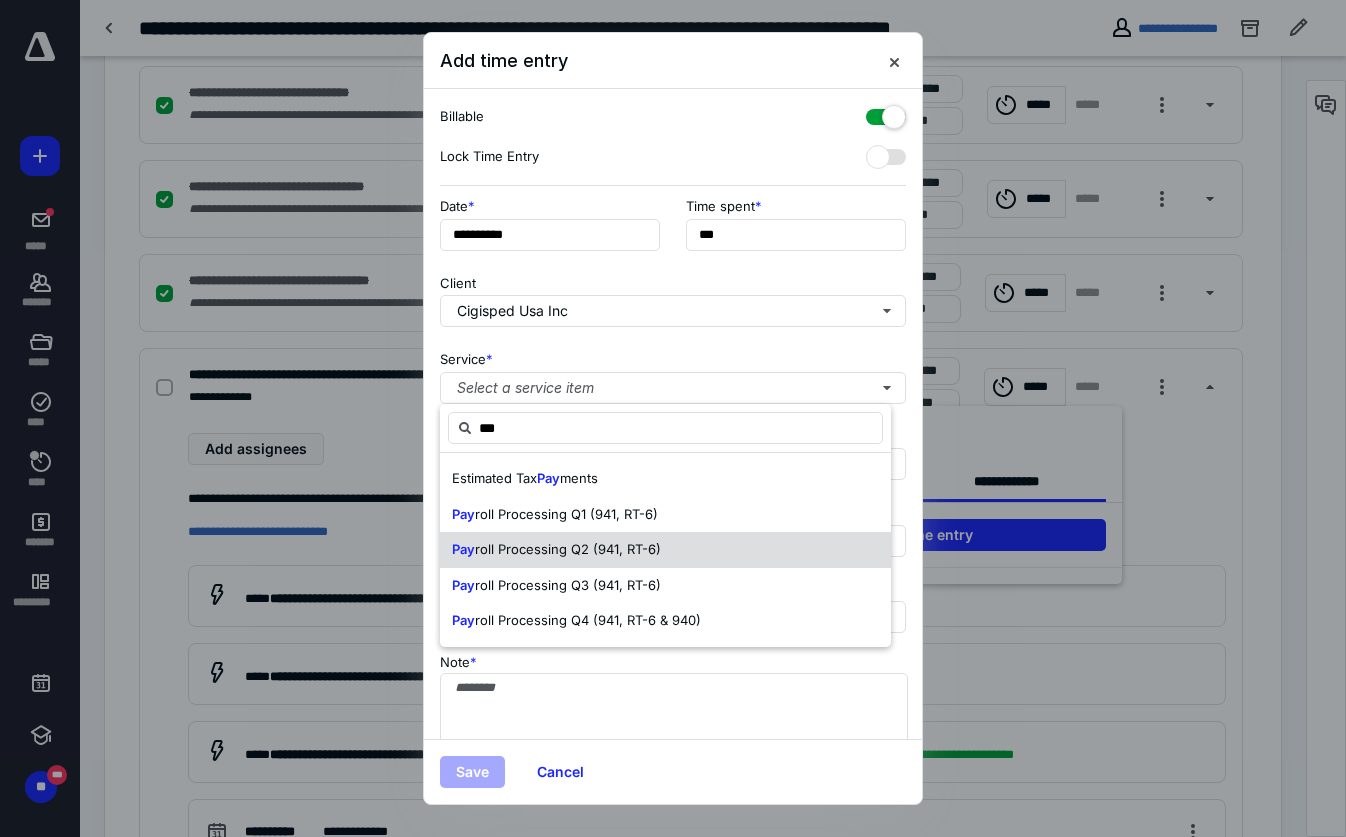 click on "Pay roll Processing Q2 (941, RT-6)" at bounding box center (665, 550) 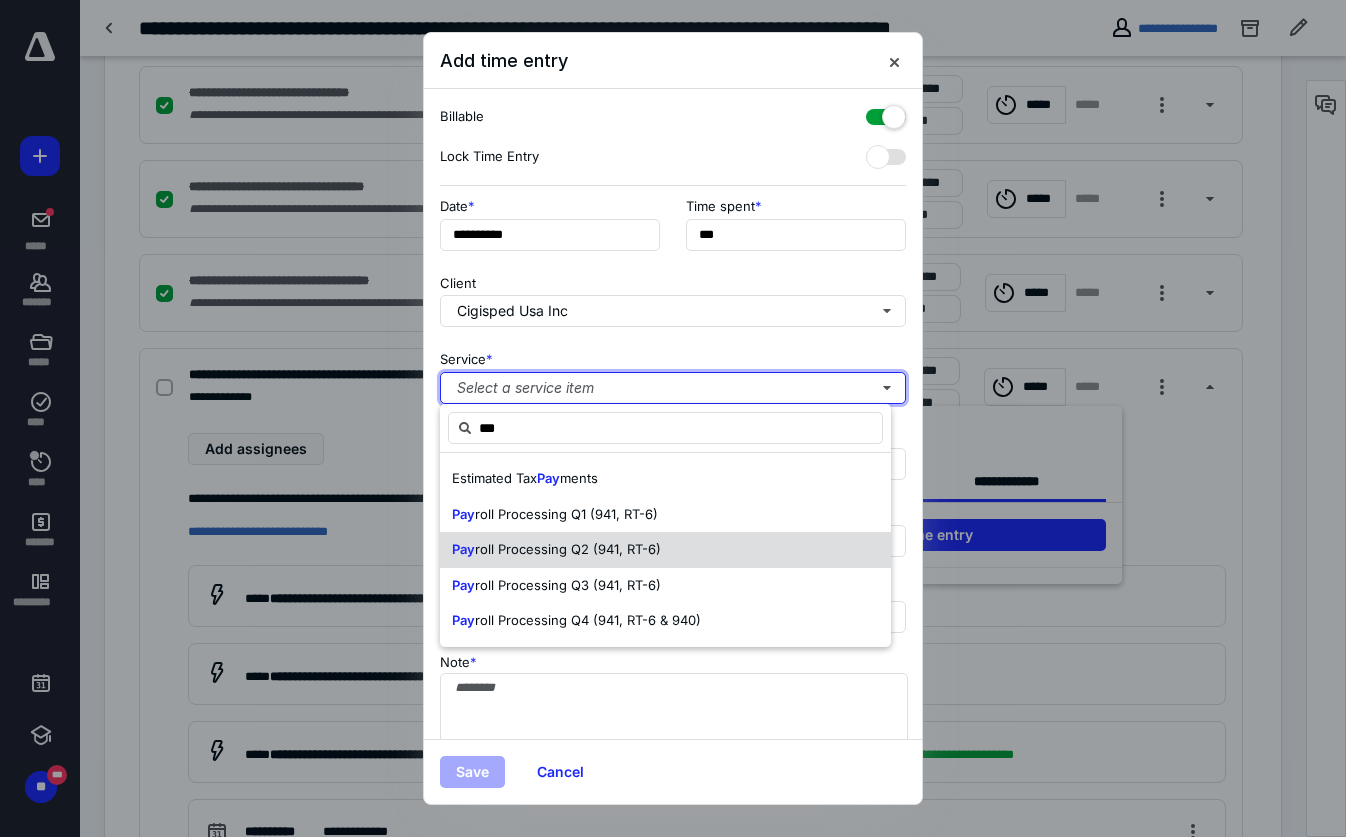 type 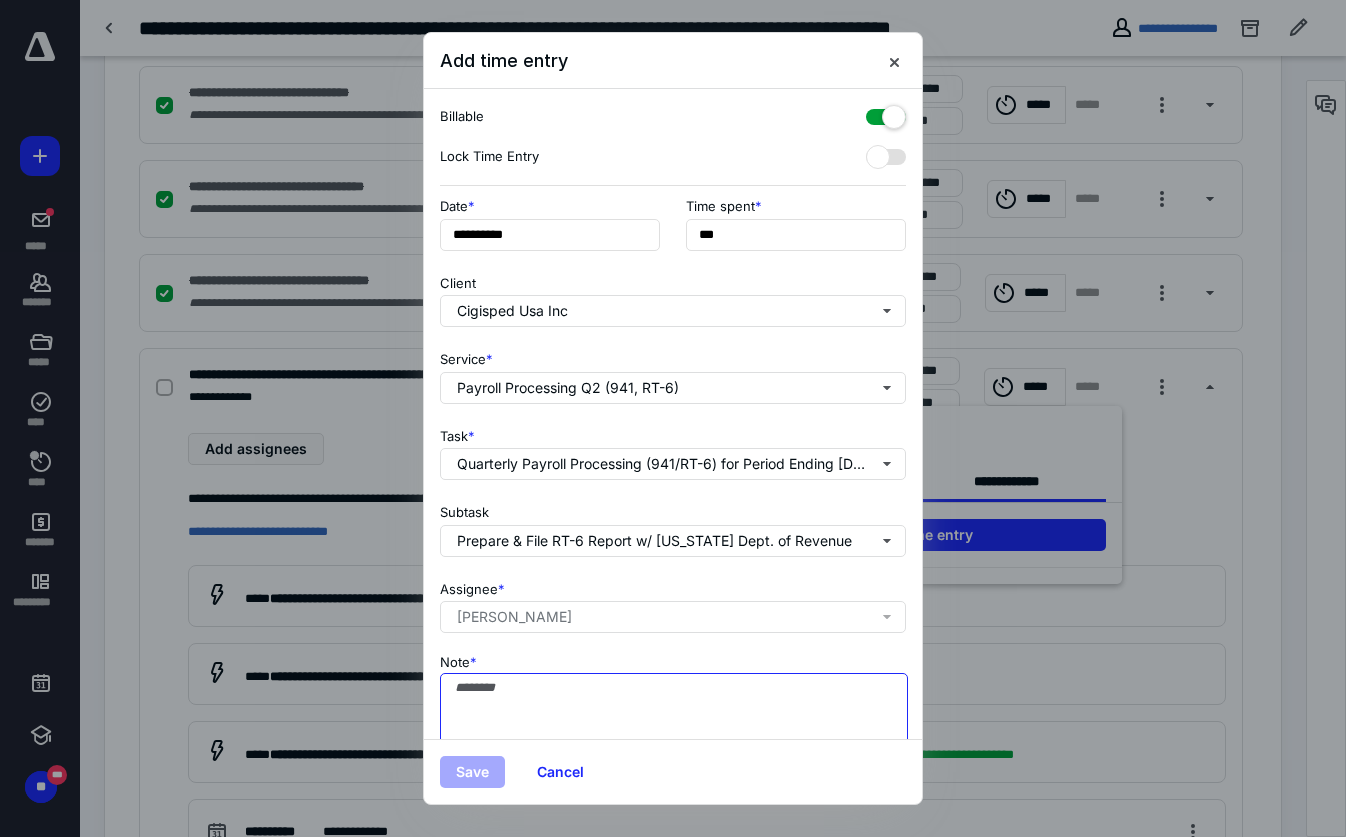 click on "Note *" at bounding box center (674, 723) 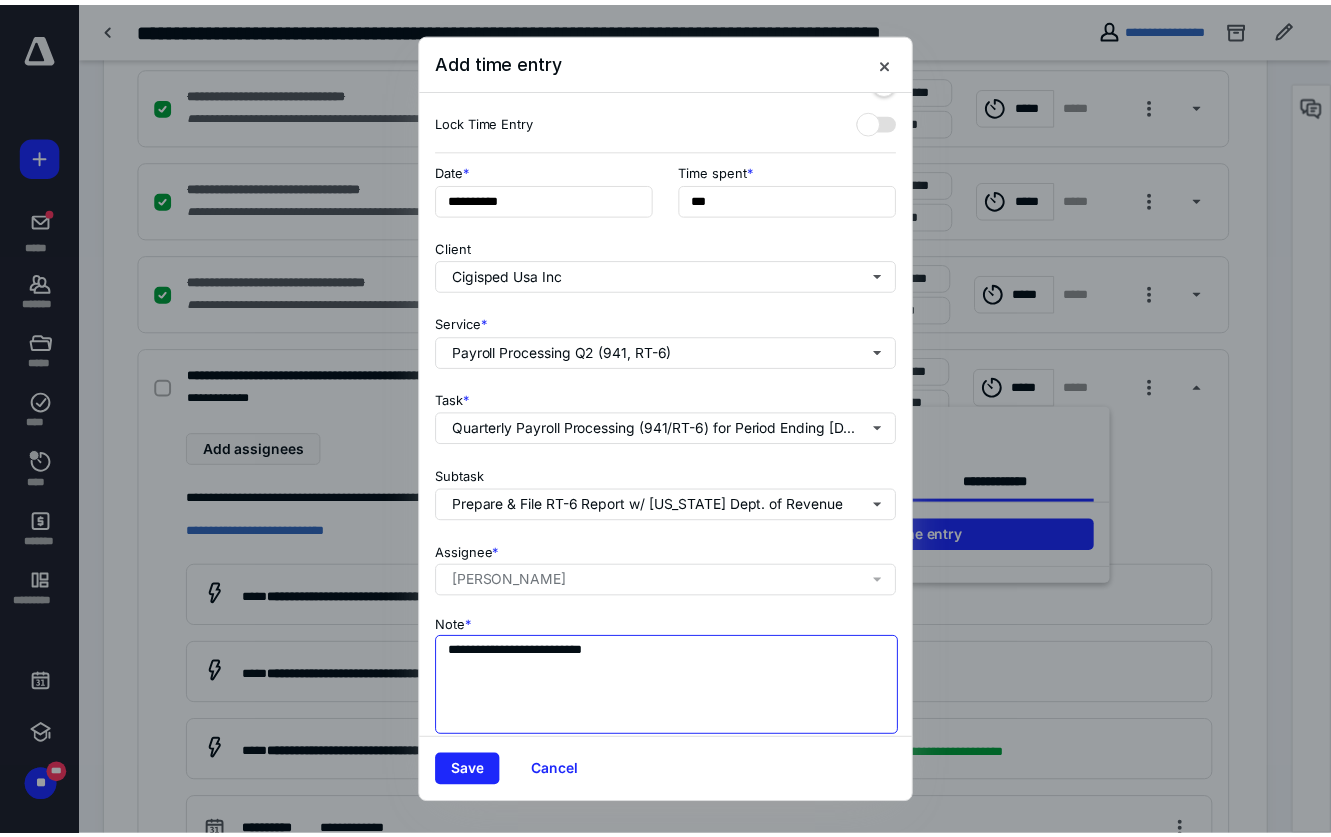 scroll, scrollTop: 65, scrollLeft: 0, axis: vertical 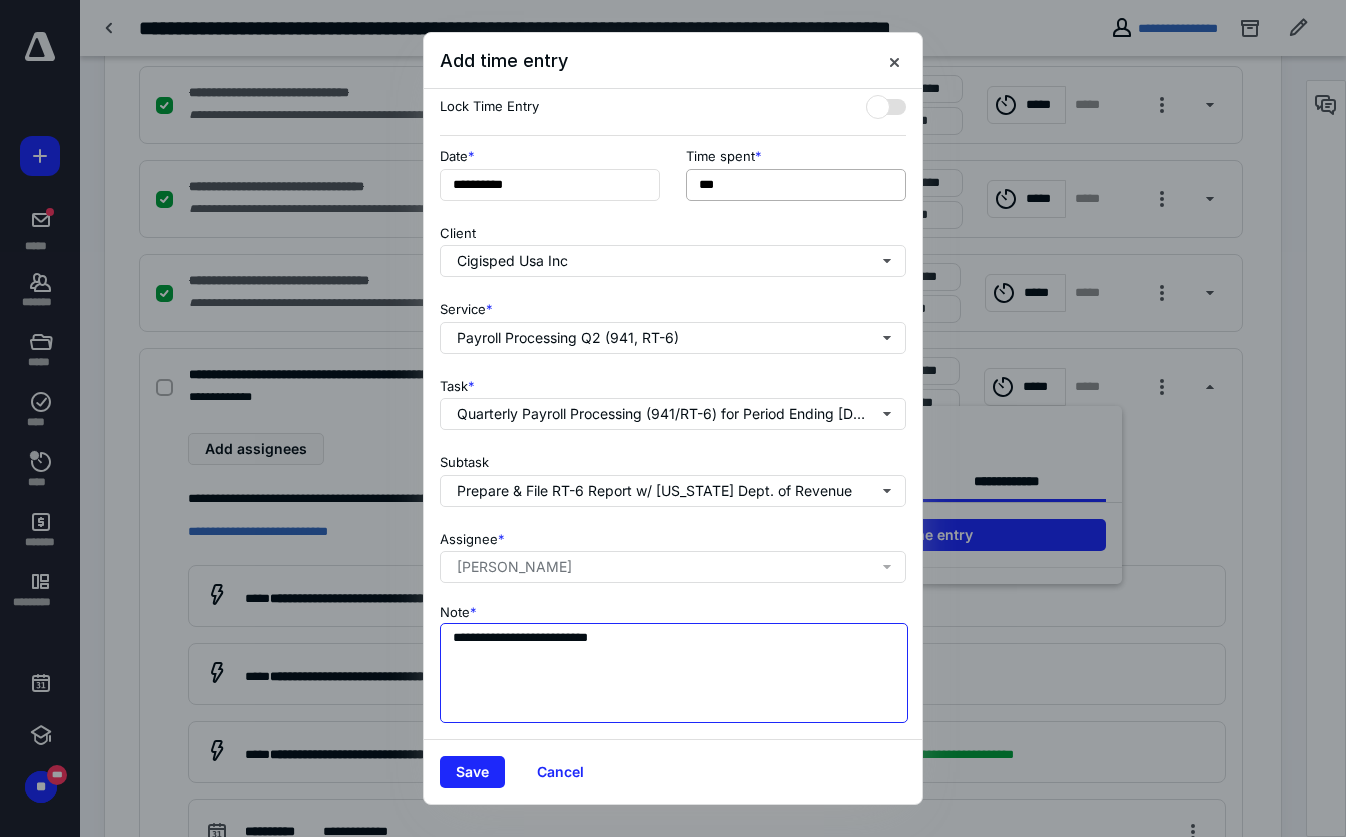 type on "**********" 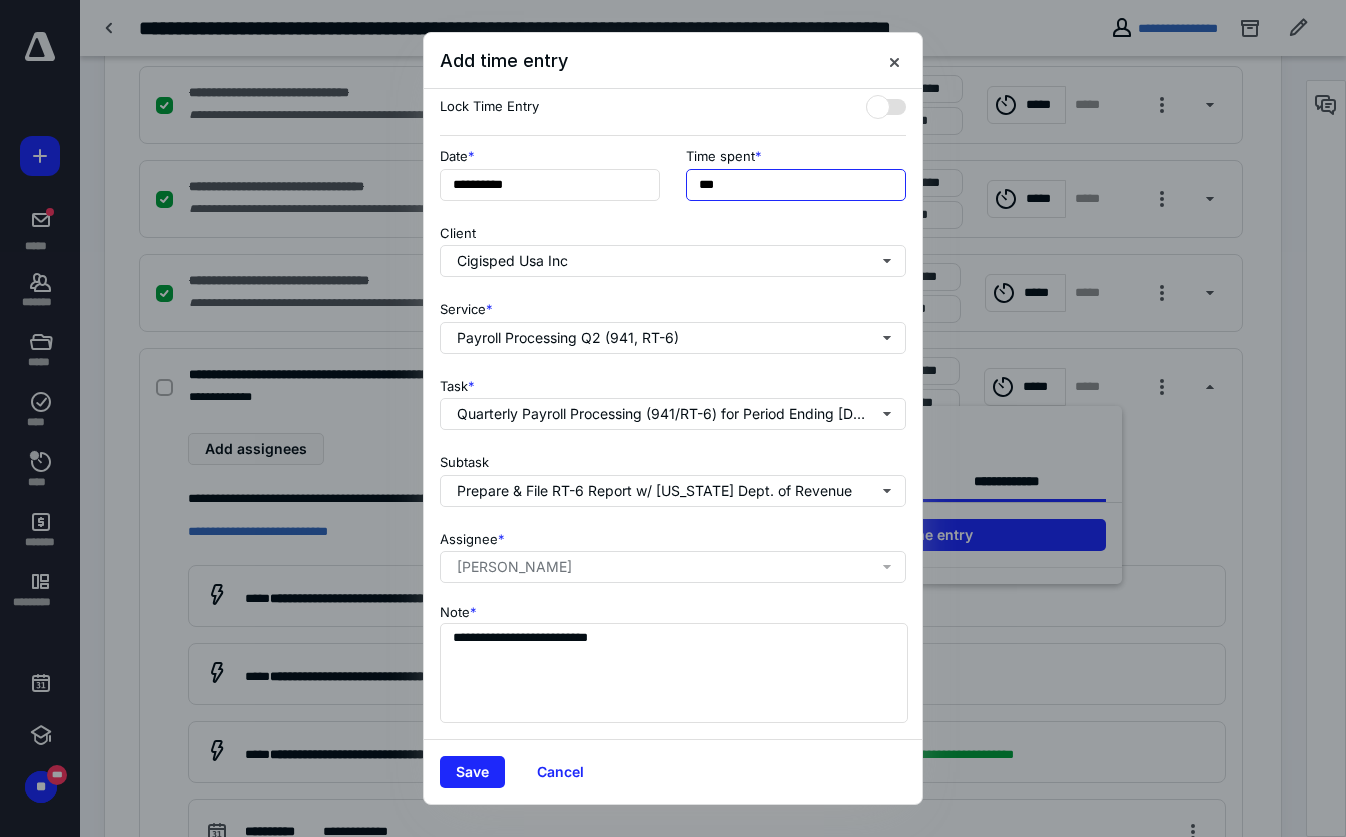 click on "***" at bounding box center [796, 185] 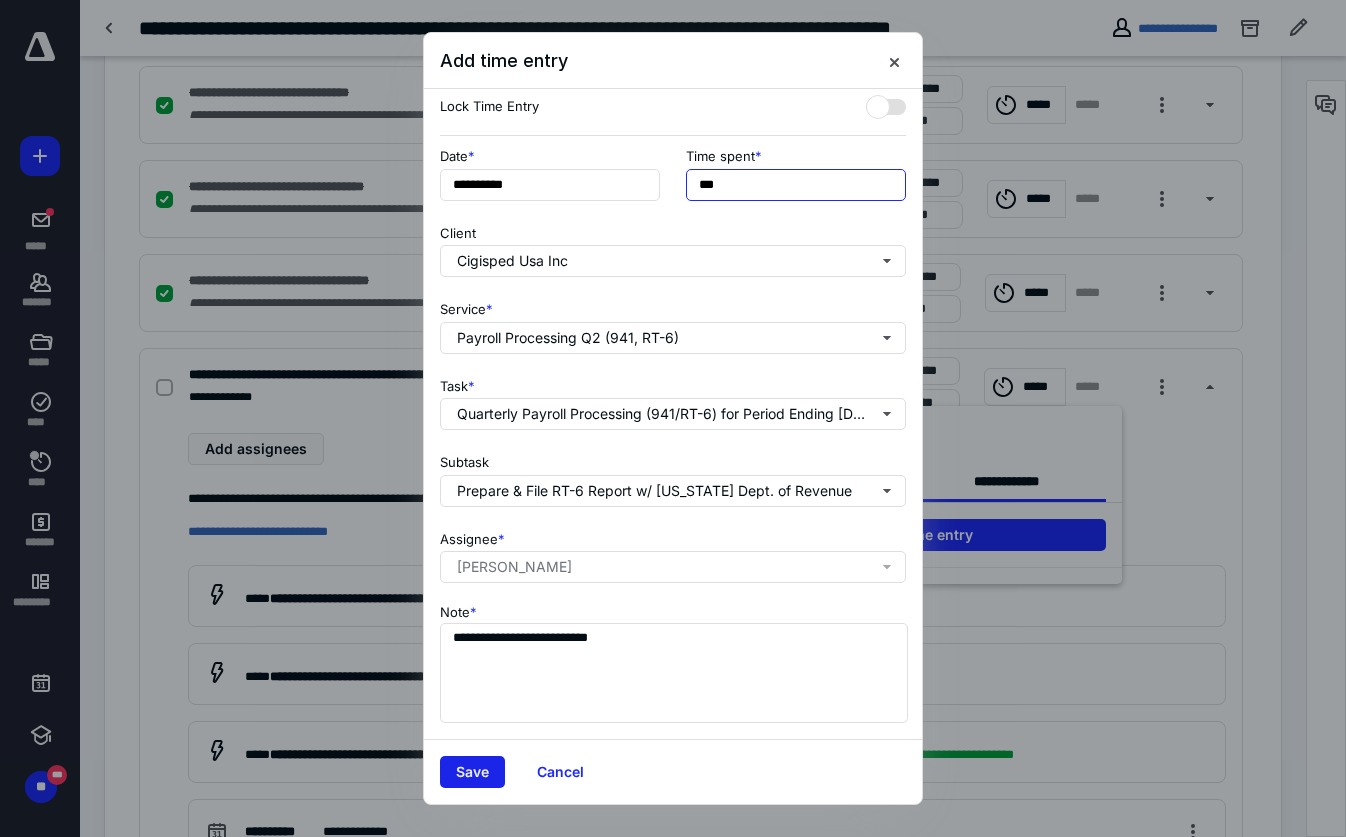 type on "***" 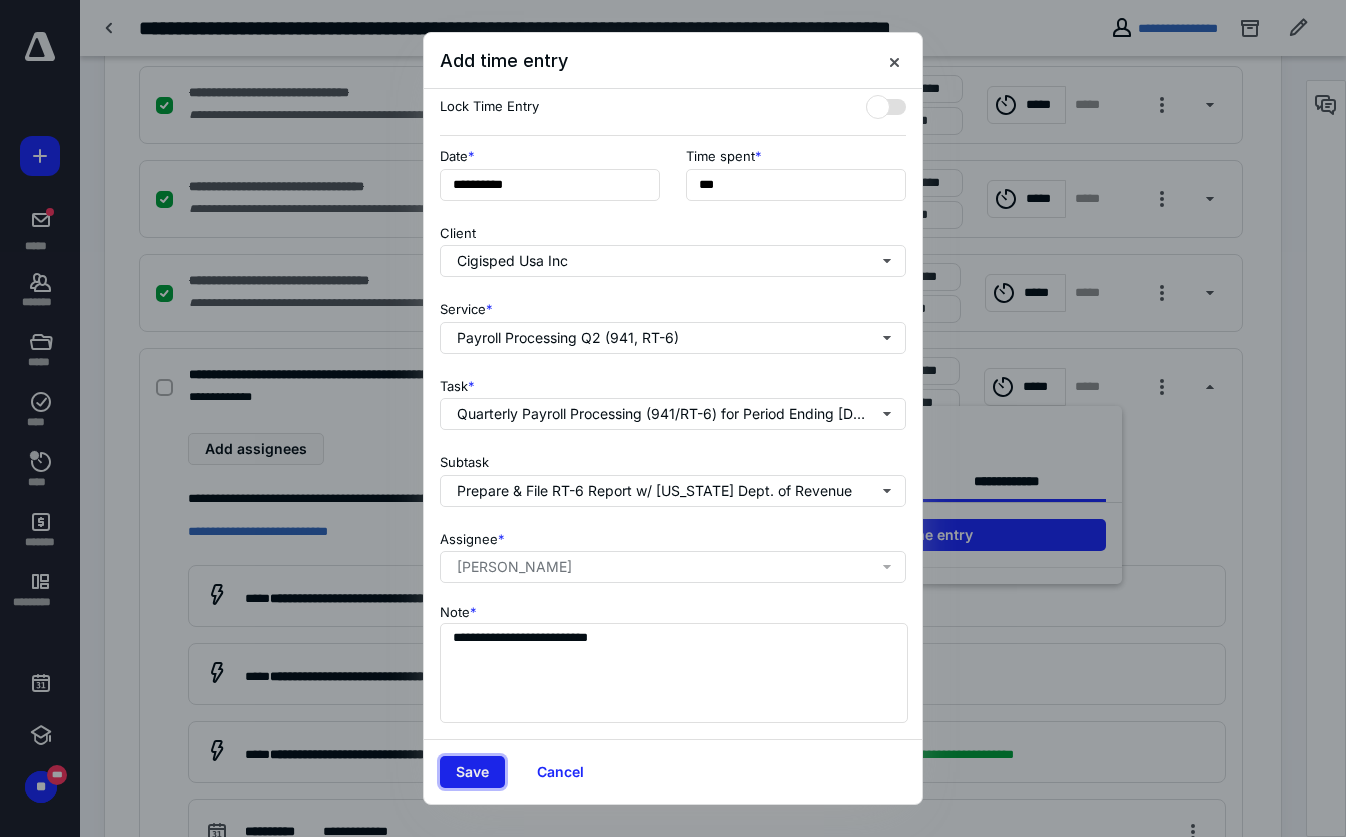 click on "Save" at bounding box center [472, 772] 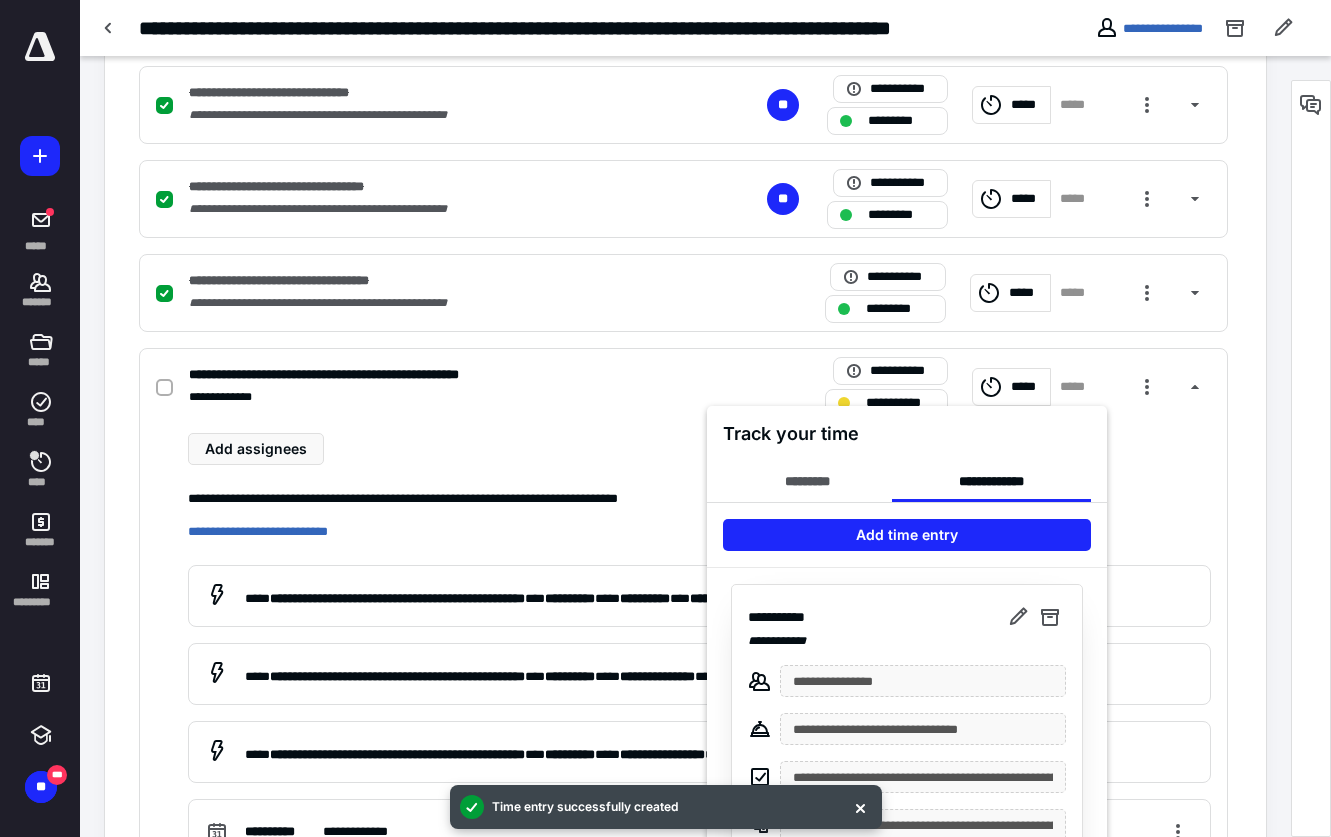 click at bounding box center (665, 418) 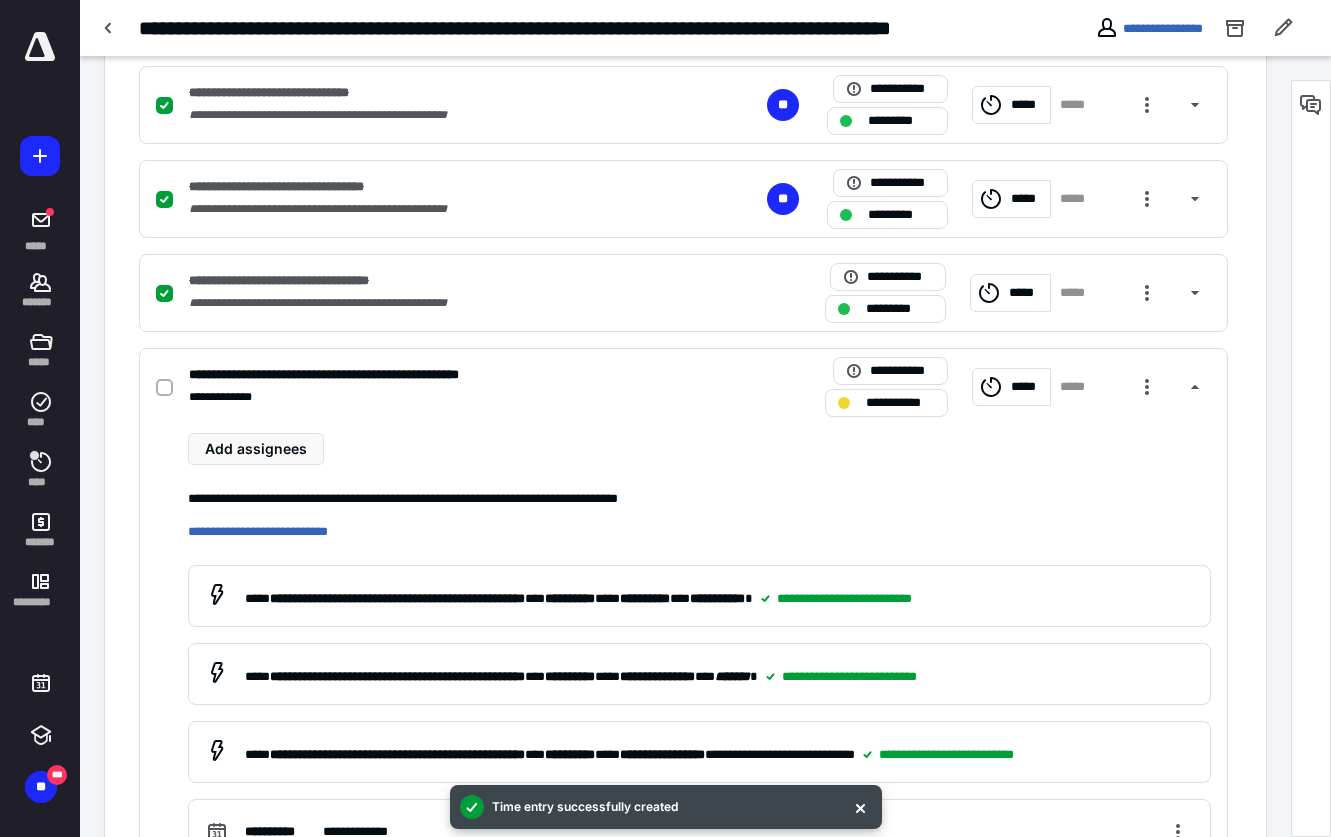 click 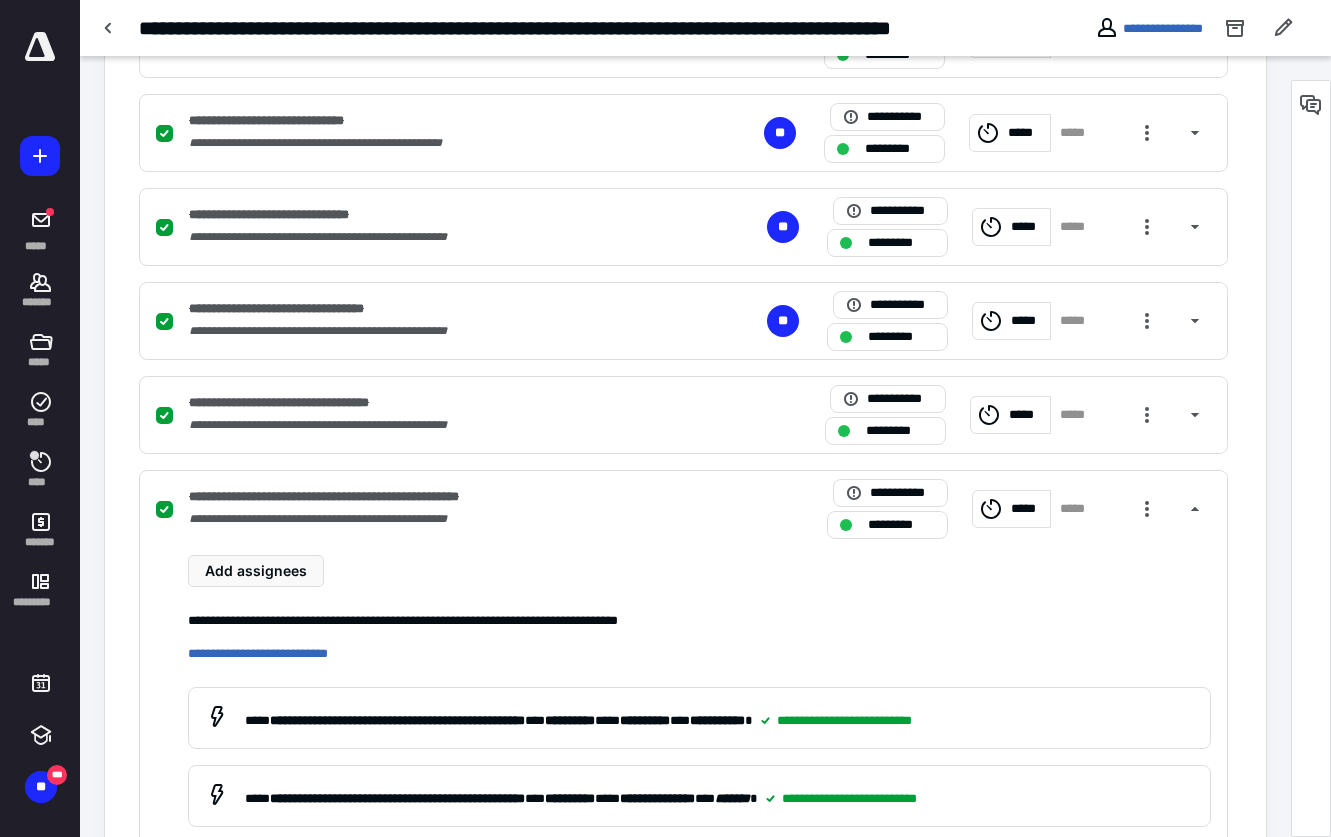 scroll, scrollTop: 600, scrollLeft: 0, axis: vertical 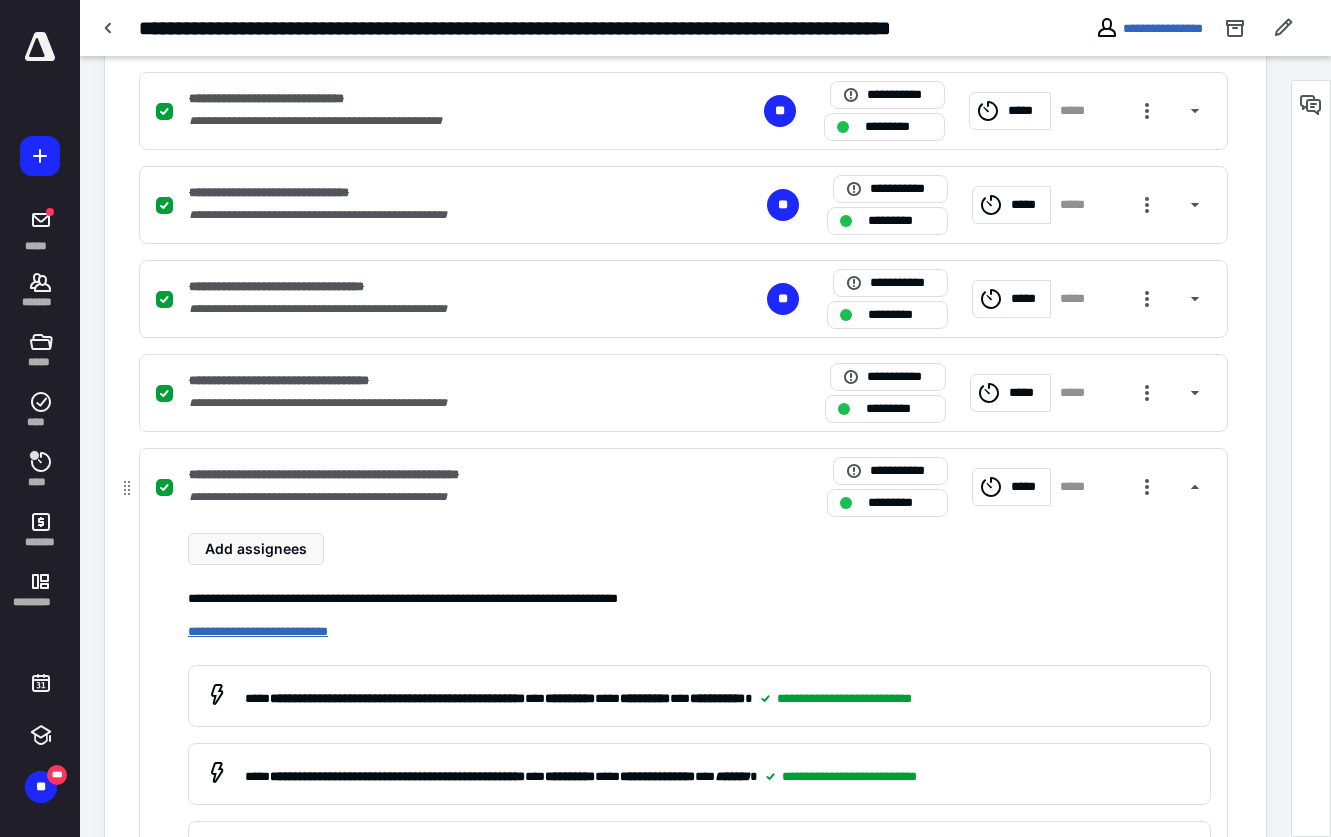 click on "**********" at bounding box center (258, 631) 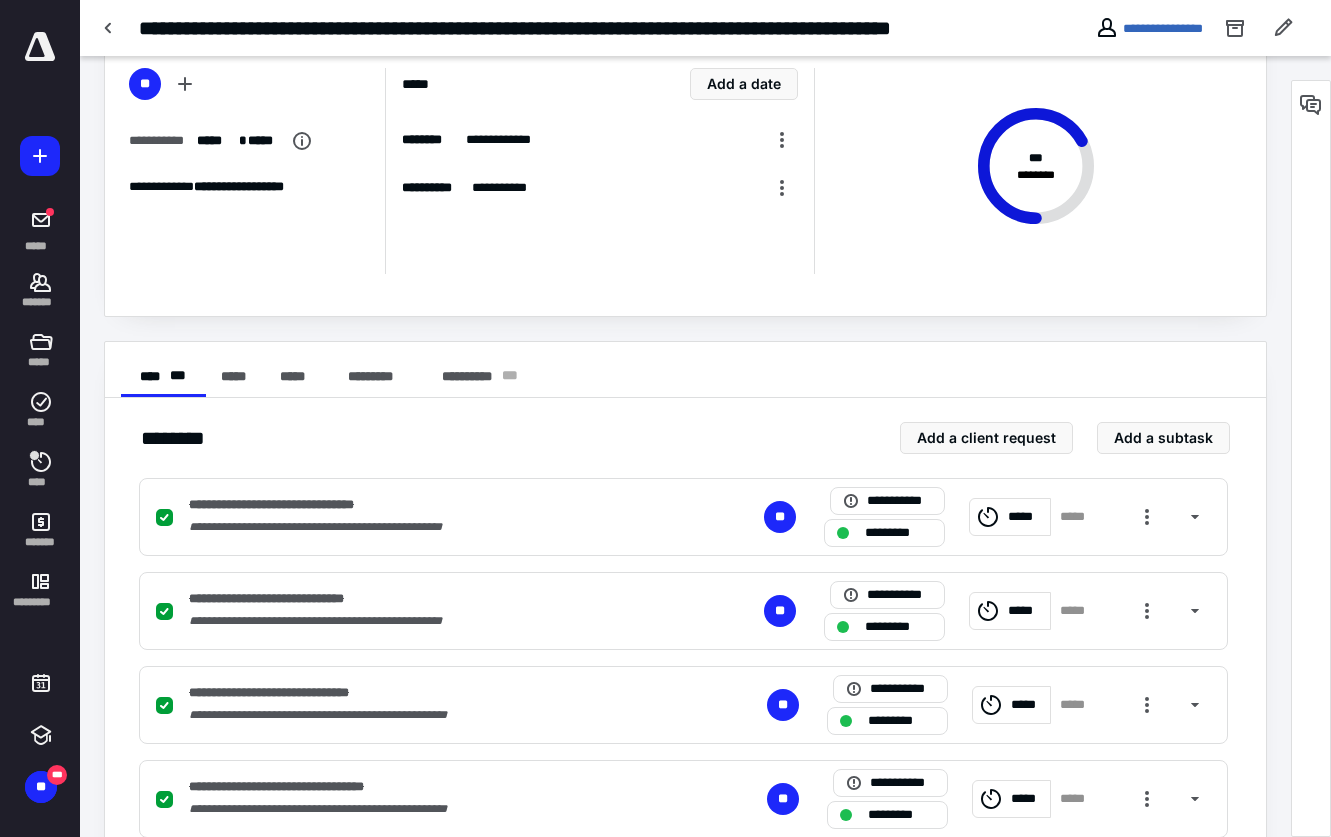 scroll, scrollTop: 0, scrollLeft: 0, axis: both 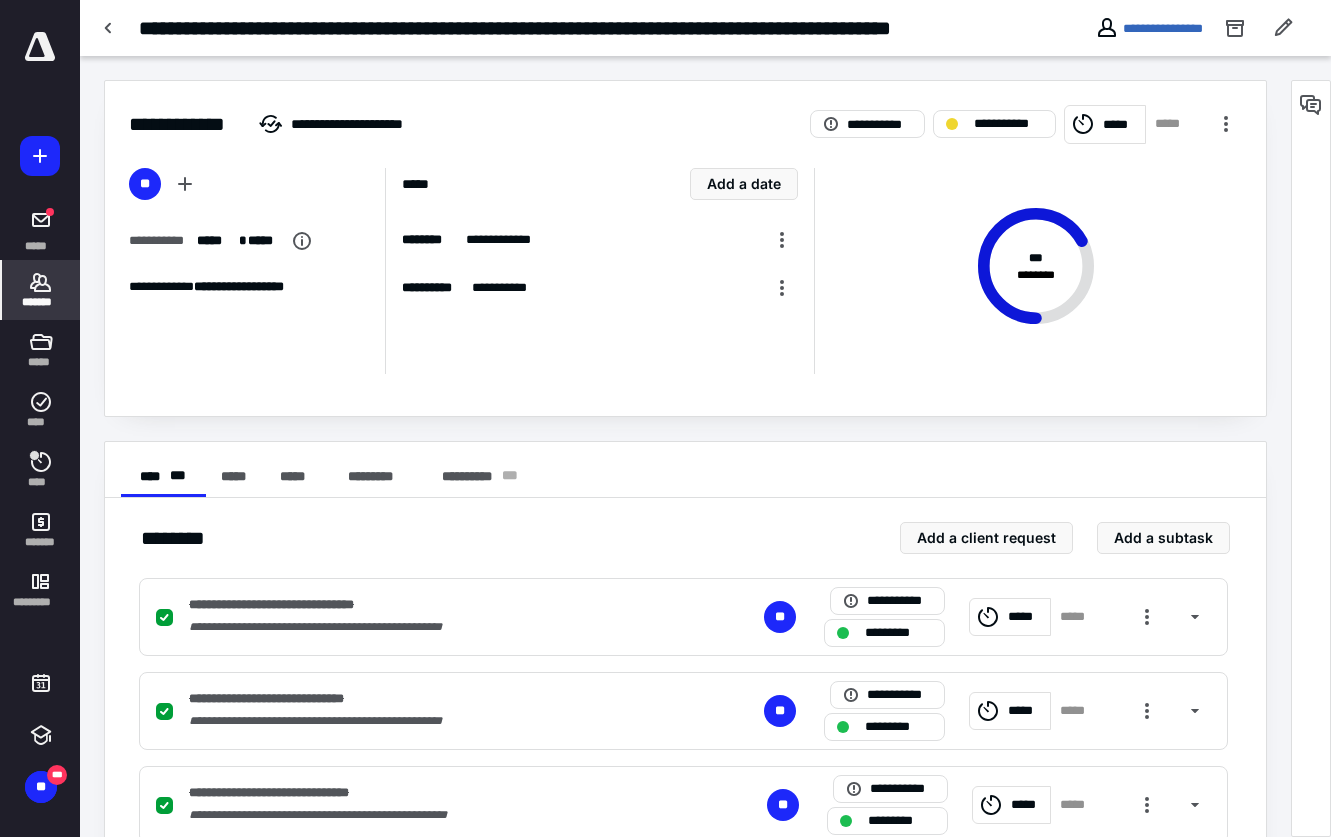 click on "*******" at bounding box center (41, 302) 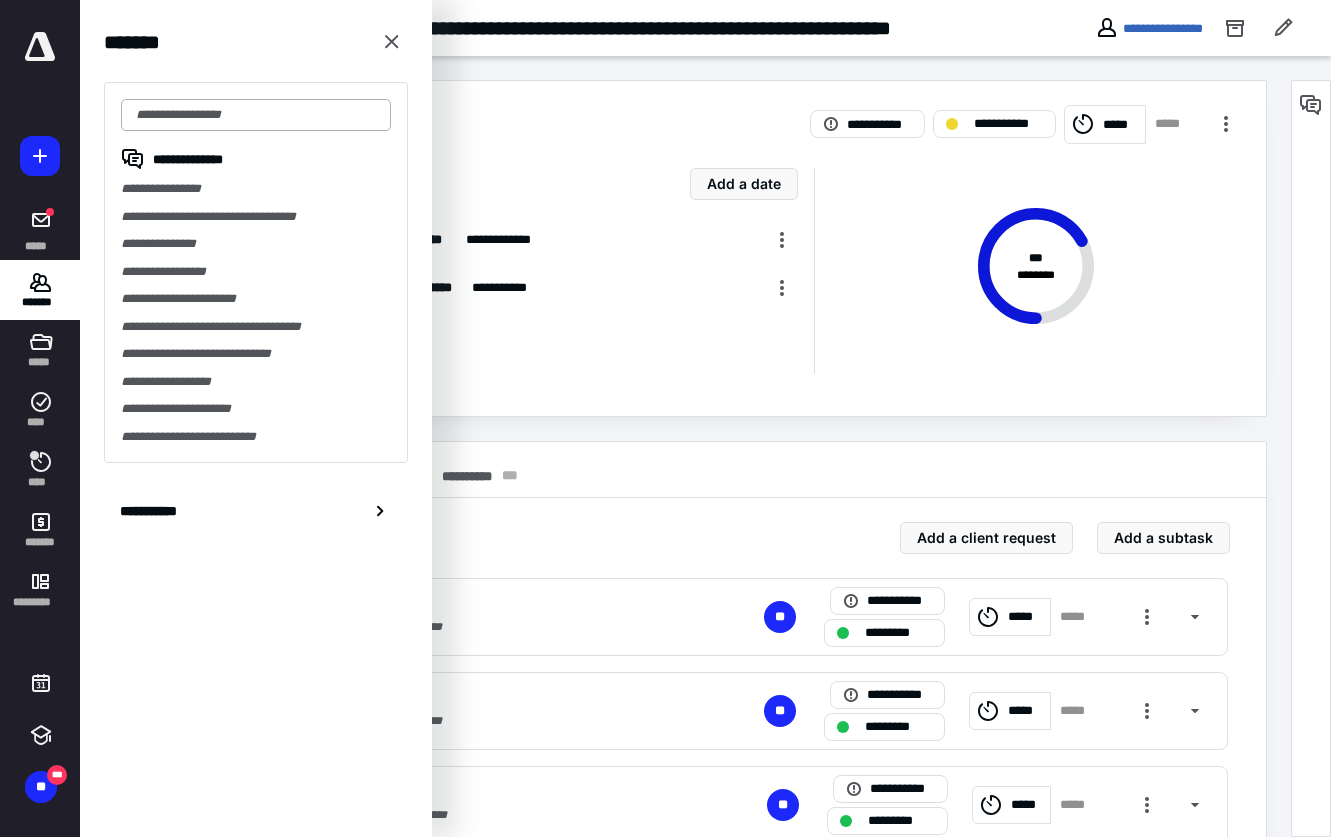 click at bounding box center [256, 115] 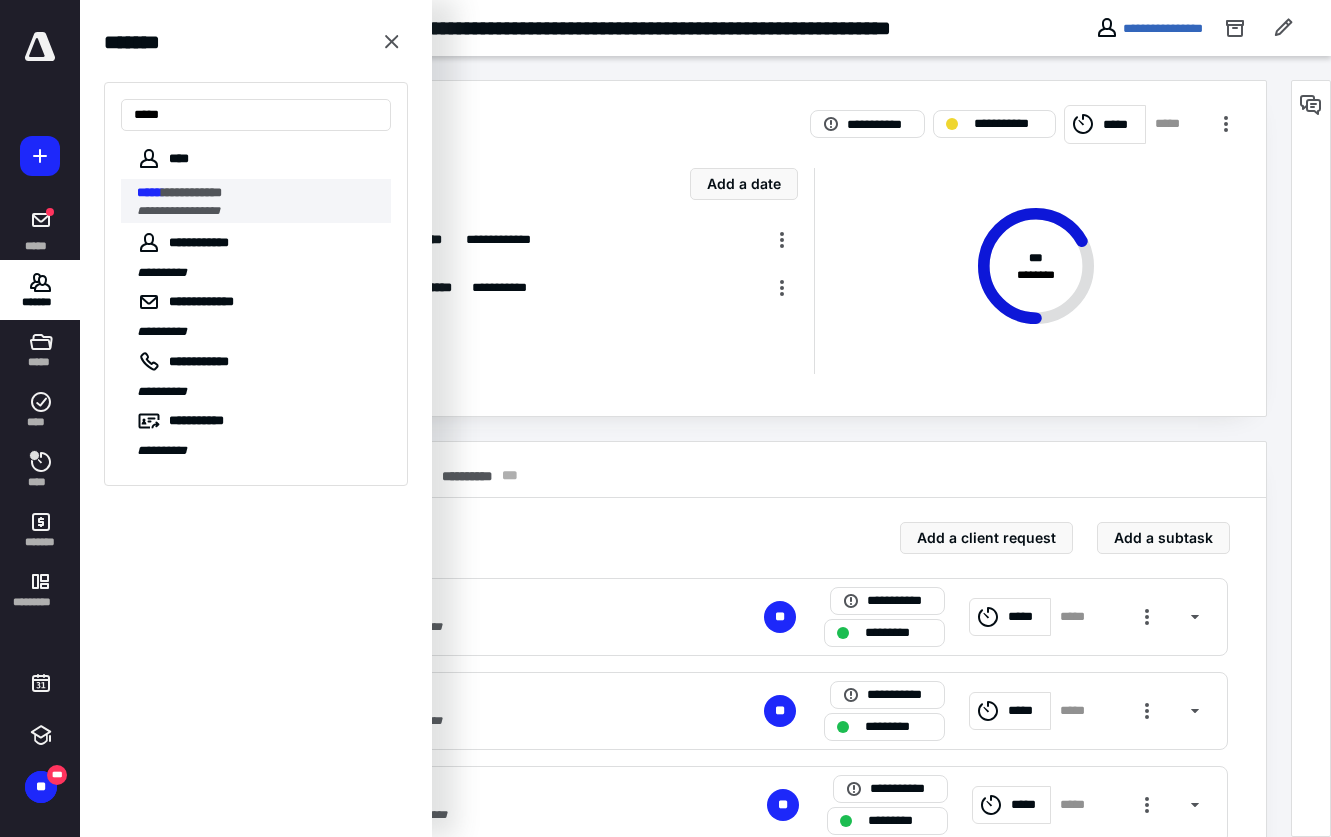 type on "*****" 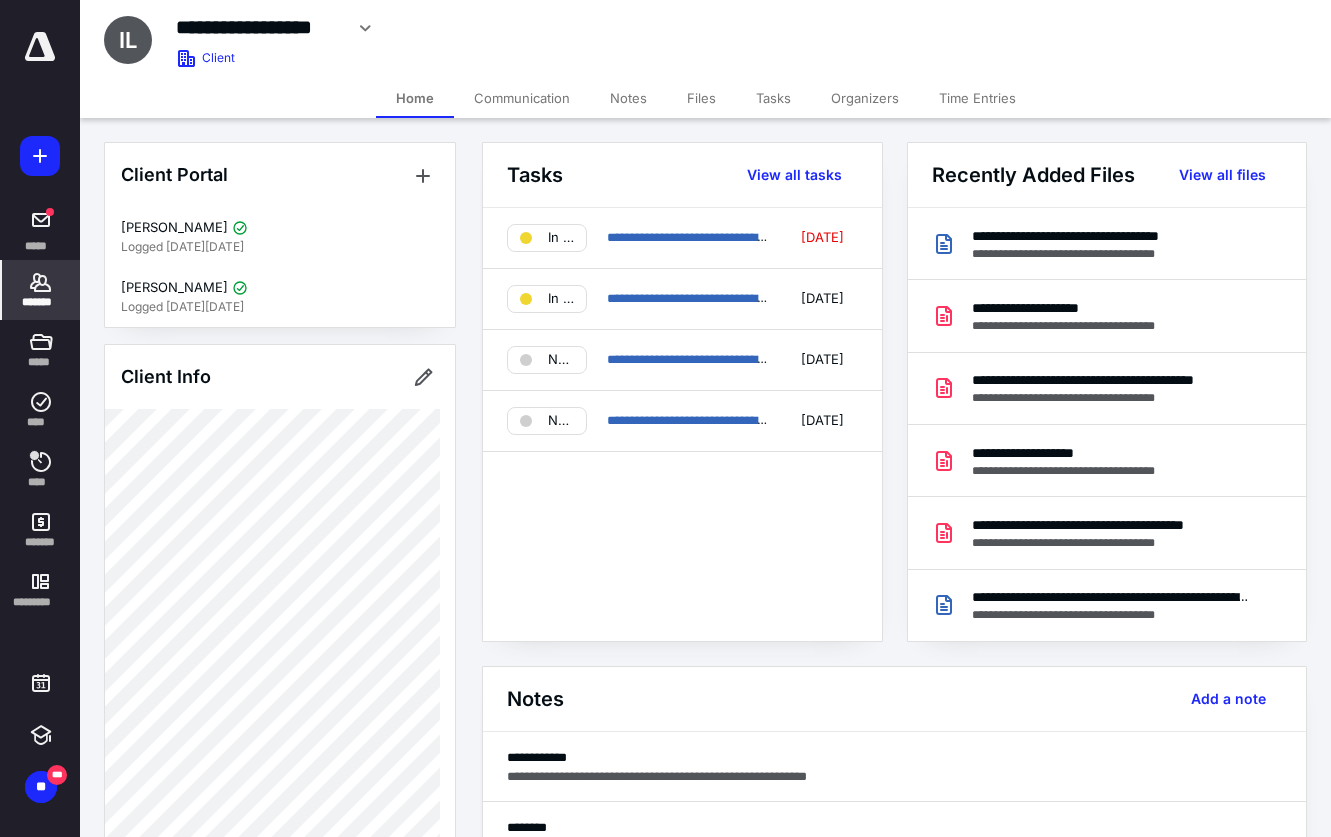 click on "Tasks" at bounding box center [773, 98] 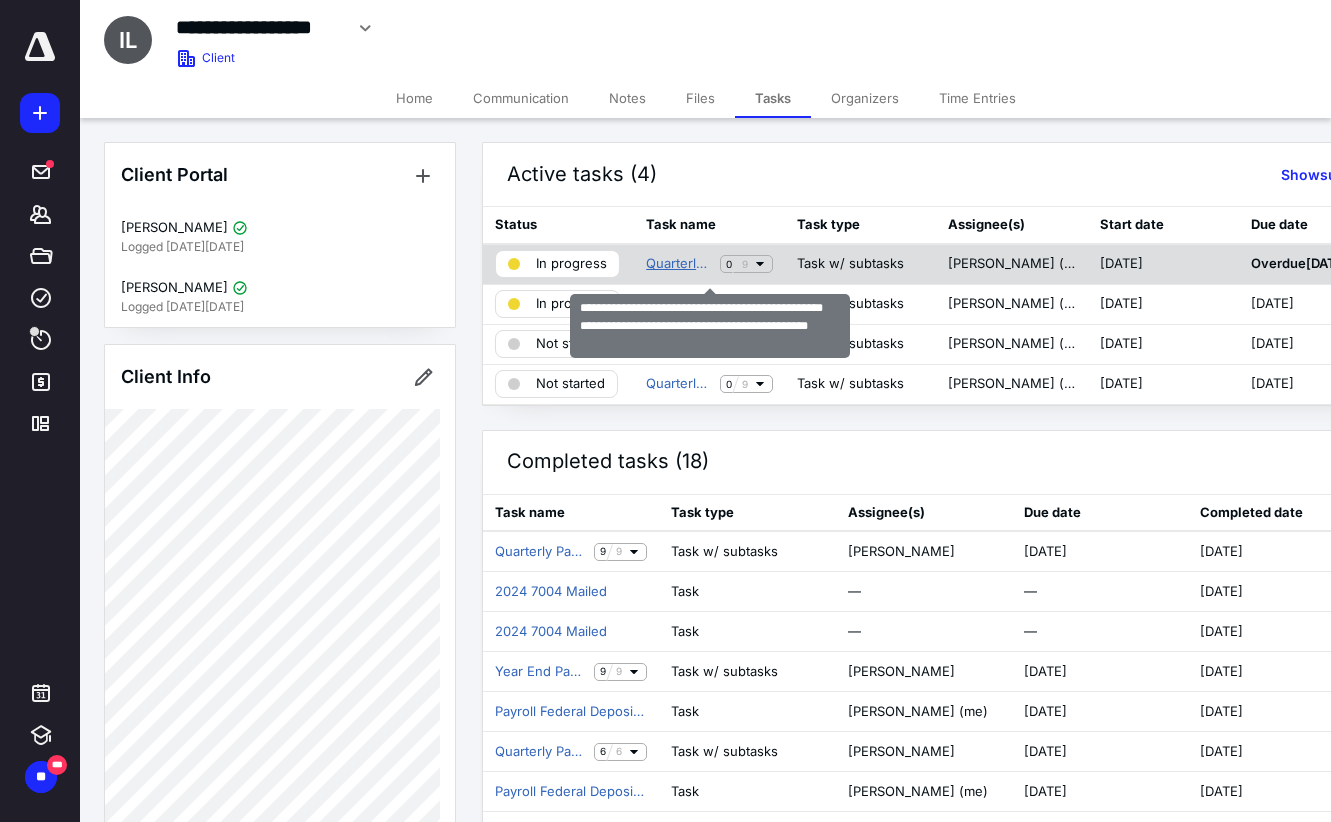 click on "Quarterly Payroll Processing (941/RT-6) for Period Ending [DATE] (Q1 2025) - Inspire2Live, LLC" at bounding box center [679, 264] 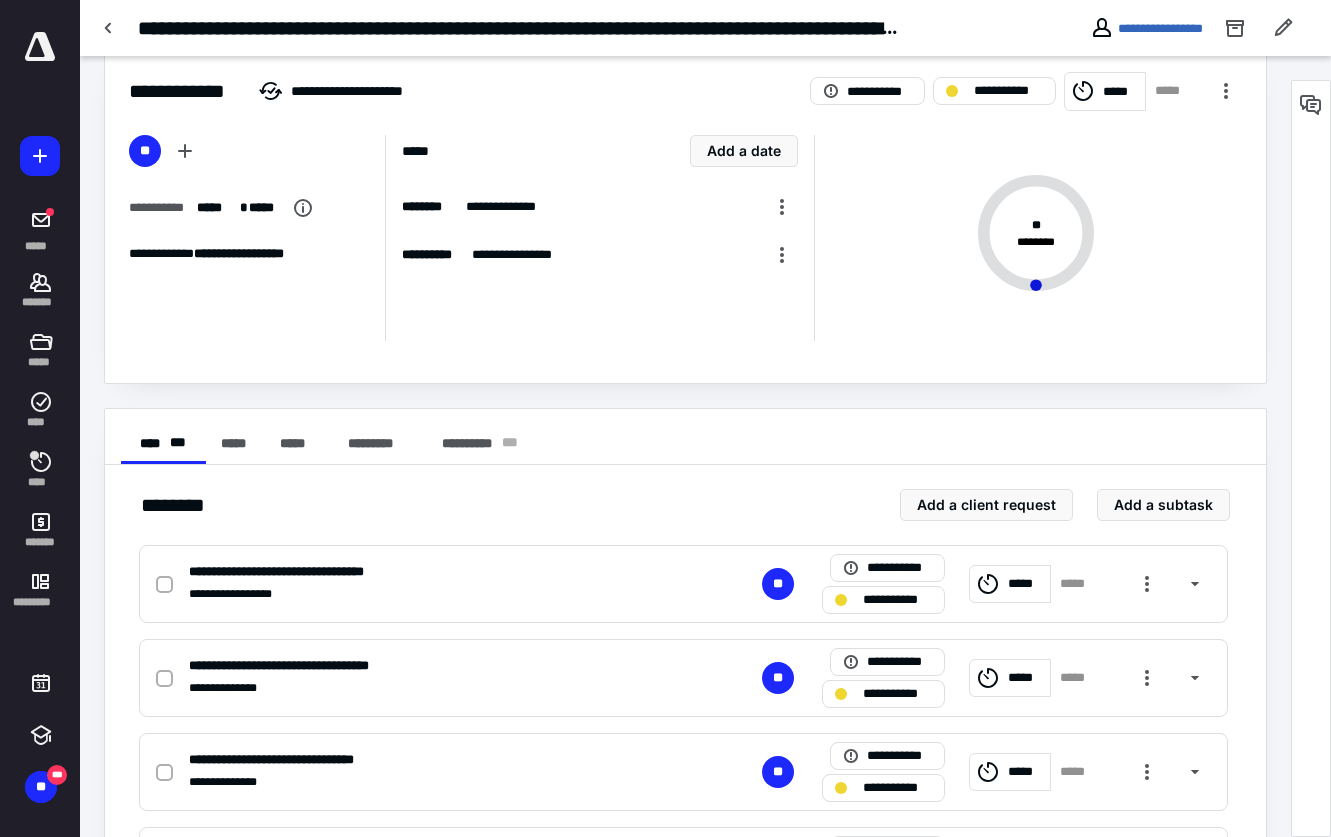 scroll, scrollTop: 0, scrollLeft: 0, axis: both 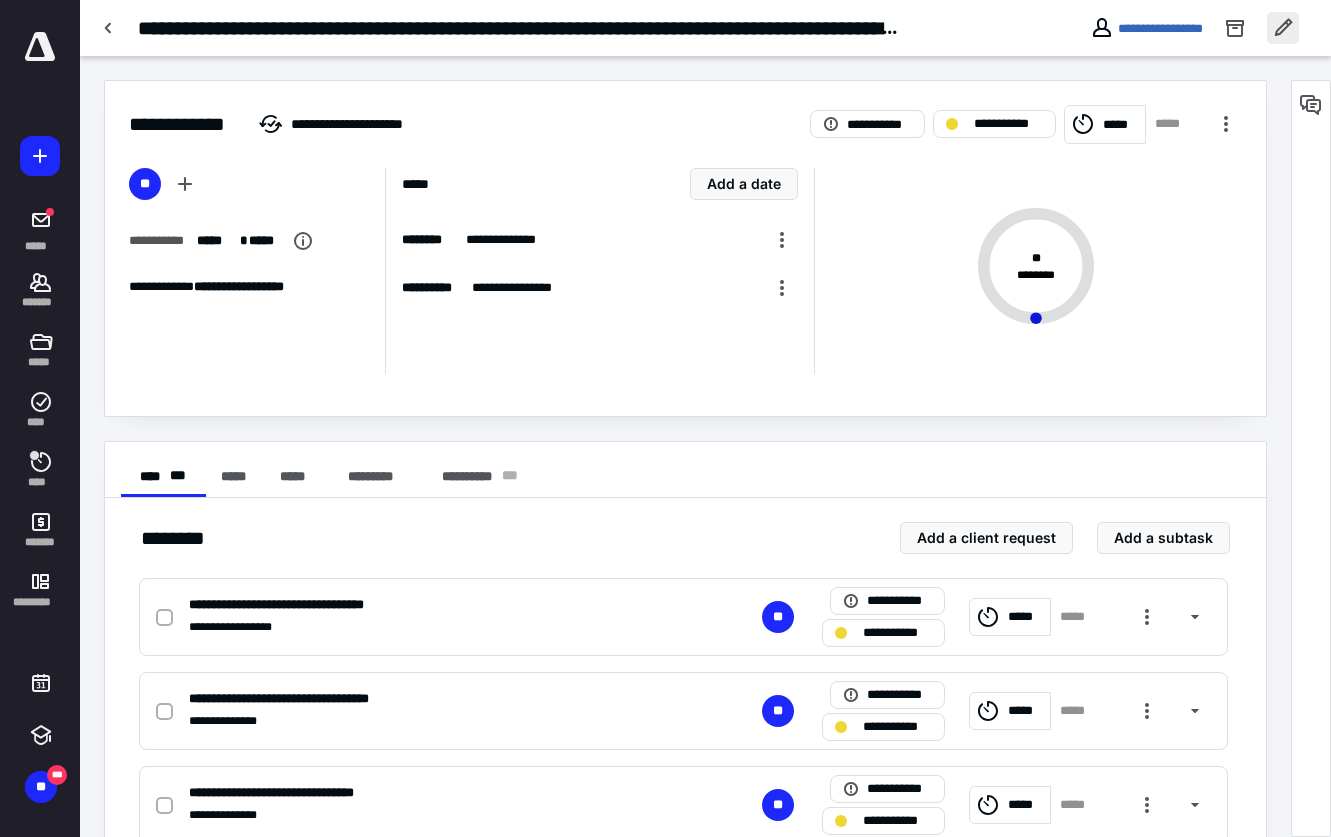 click at bounding box center (1283, 28) 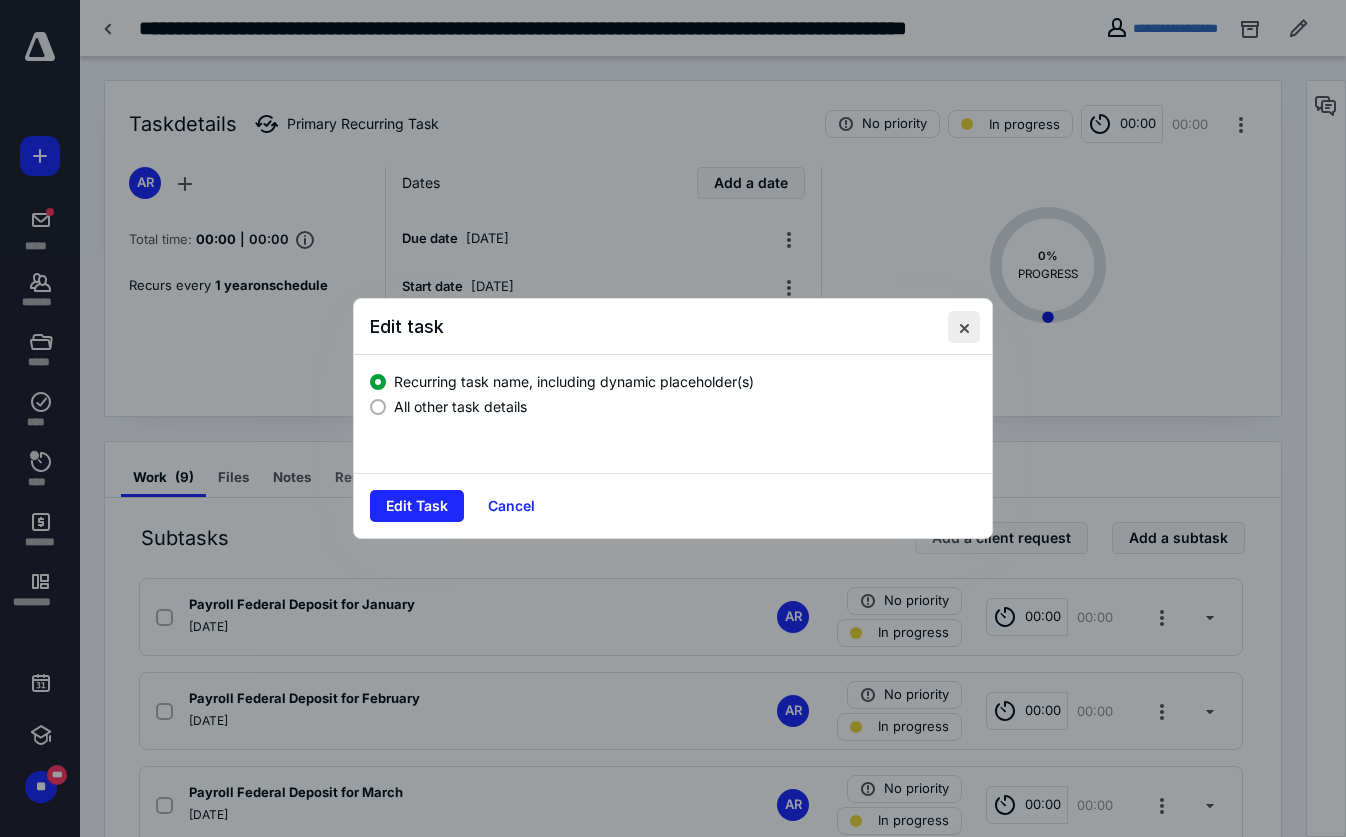 click at bounding box center (964, 327) 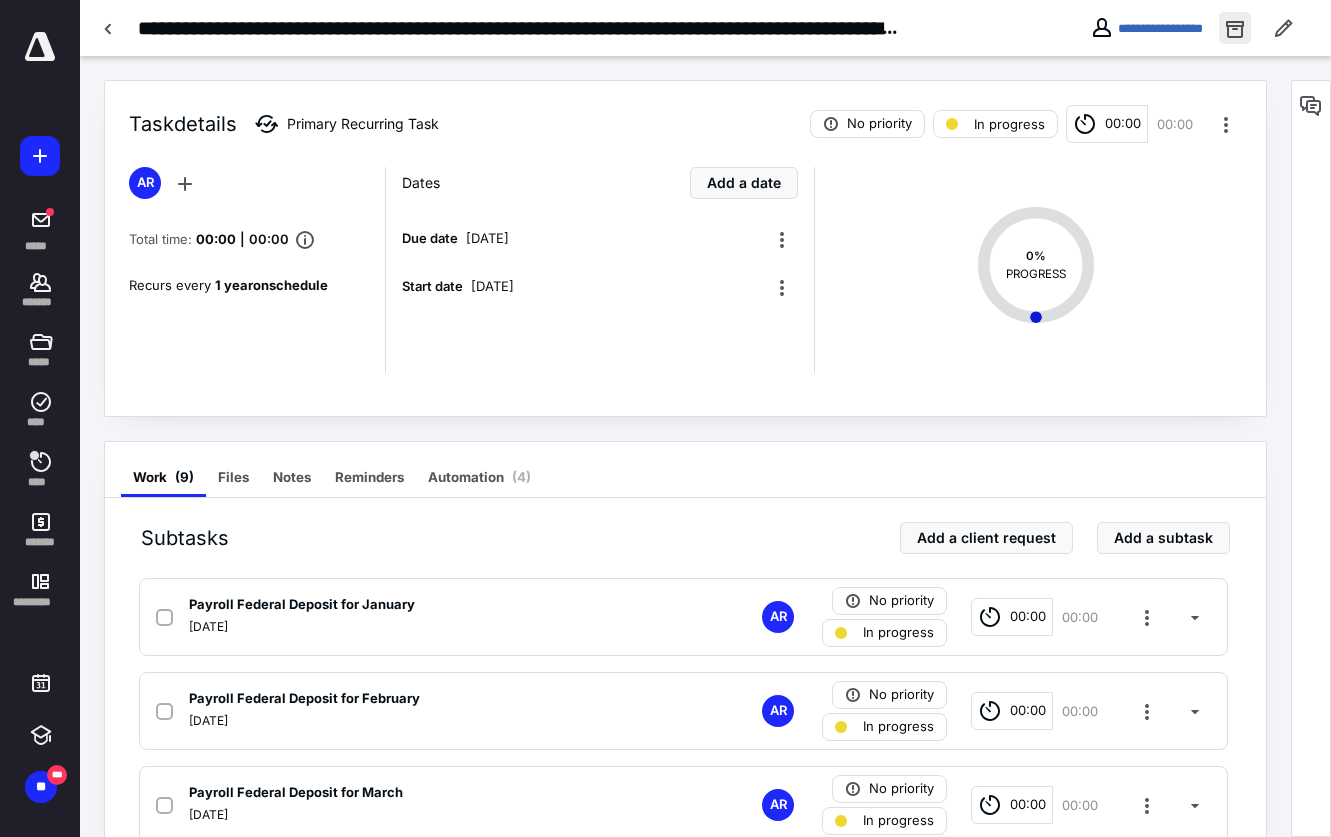 click at bounding box center [1235, 28] 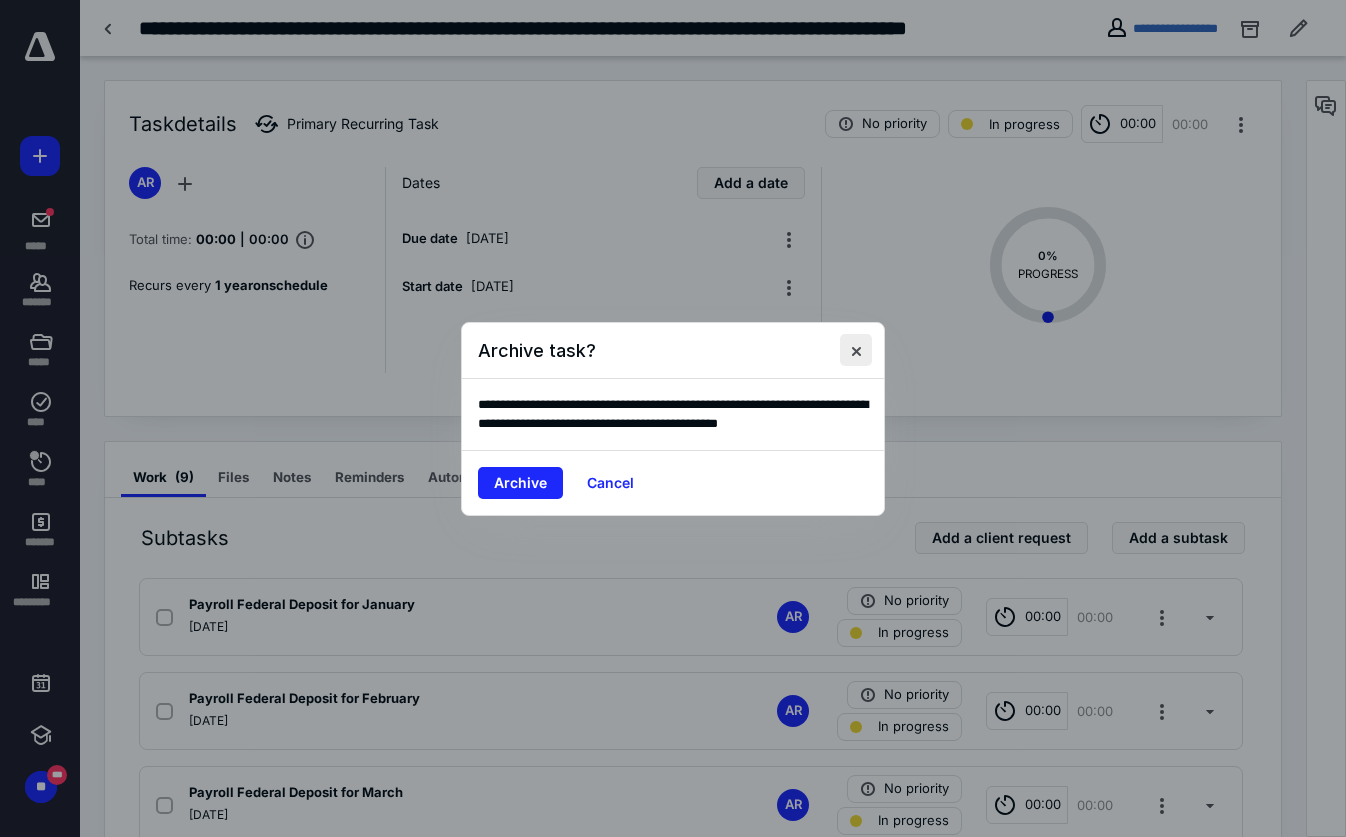 click at bounding box center (856, 350) 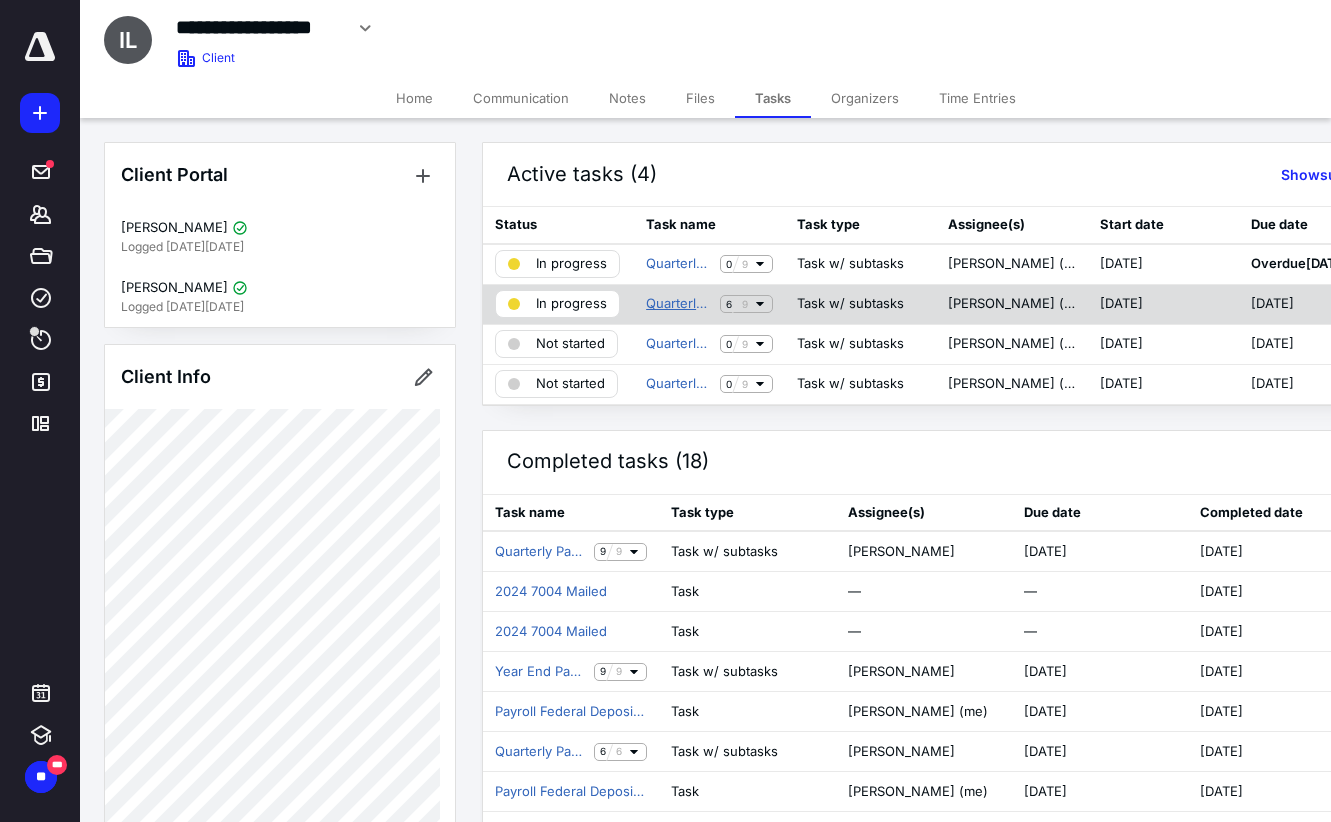 click on "Quarterly Payroll Processing (941/RT-6) for Period Ending [DATE] (Q2 2025) - Inspire2Live, LLC" at bounding box center (679, 304) 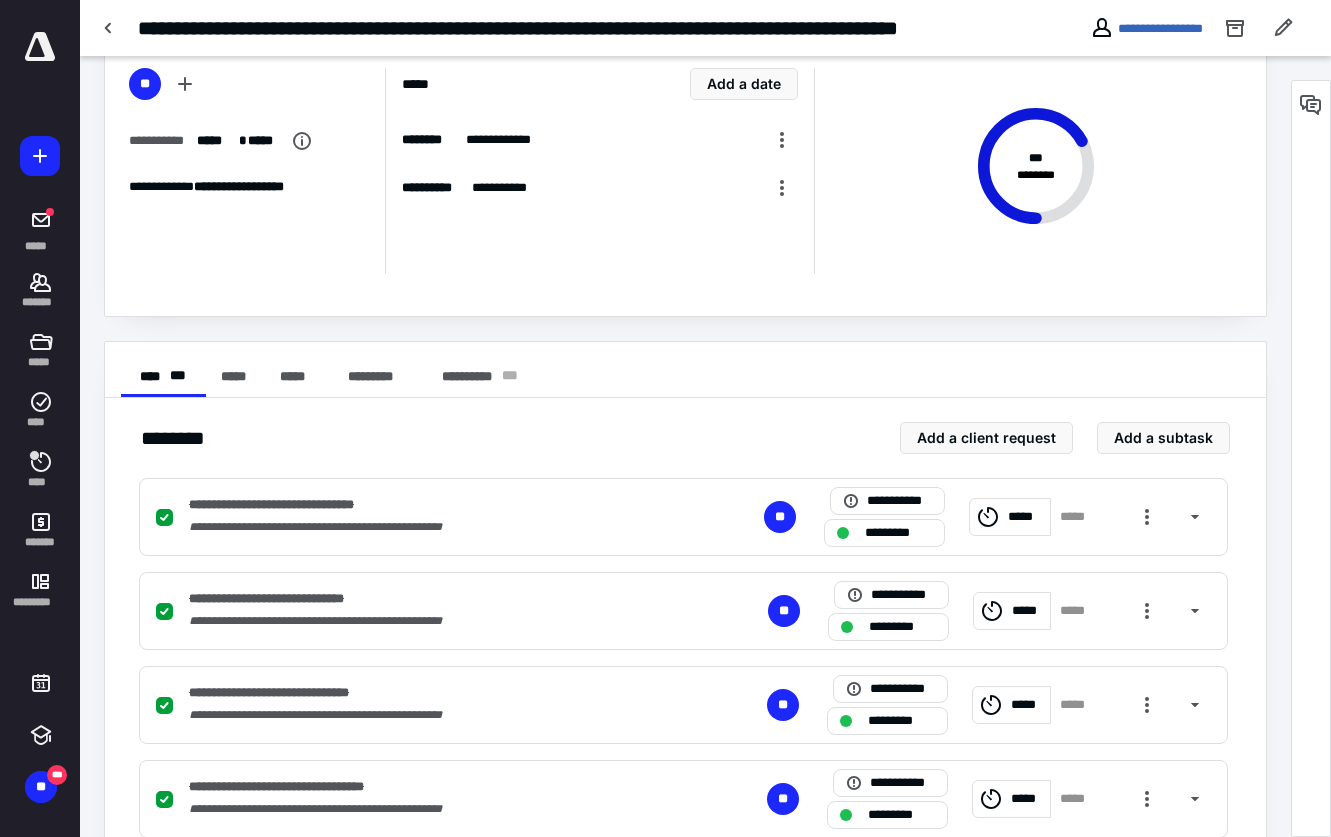 scroll, scrollTop: 0, scrollLeft: 0, axis: both 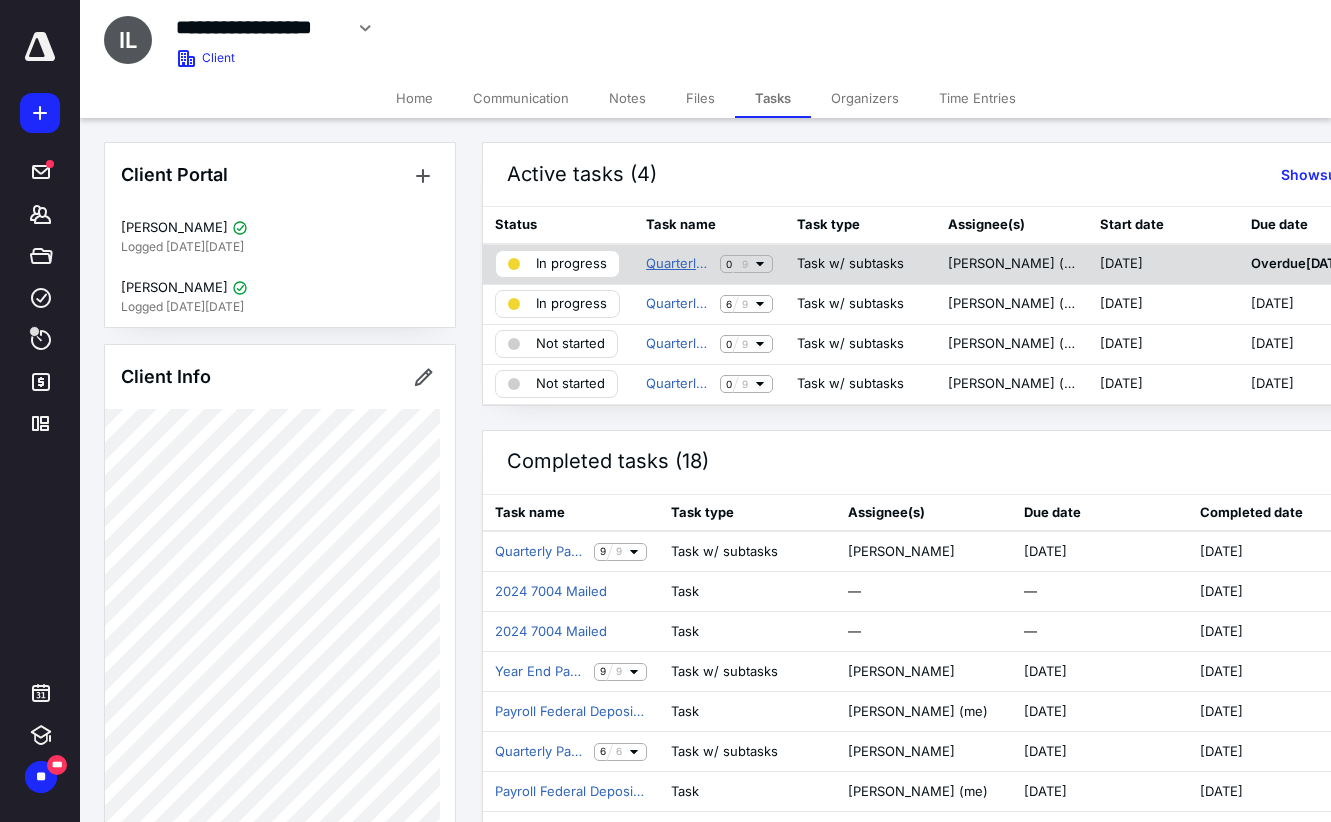 click on "Quarterly Payroll Processing (941/RT-6) for Period Ending [DATE] (Q1 2025) - Inspire2Live, LLC" at bounding box center [679, 264] 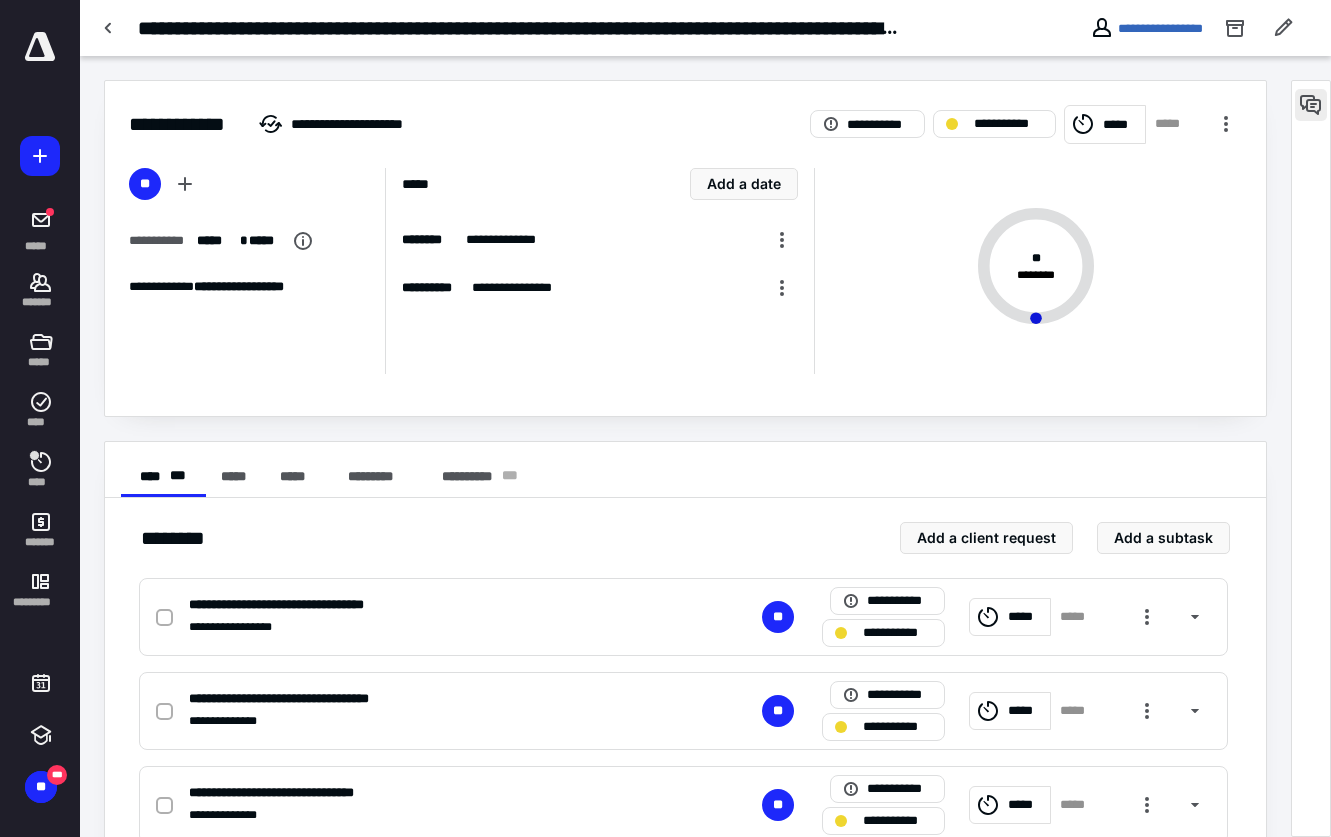 click at bounding box center [1311, 105] 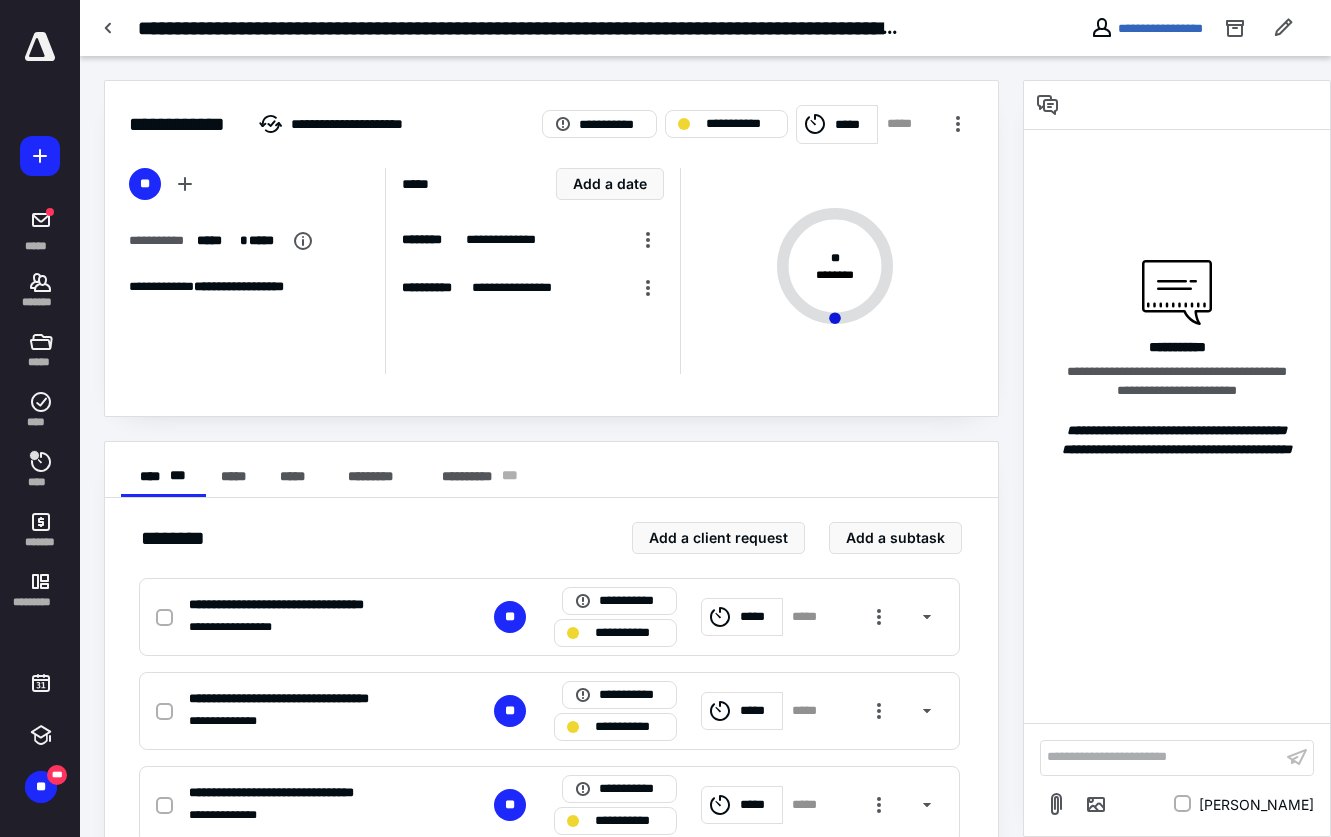 click on "**********" at bounding box center [1161, 757] 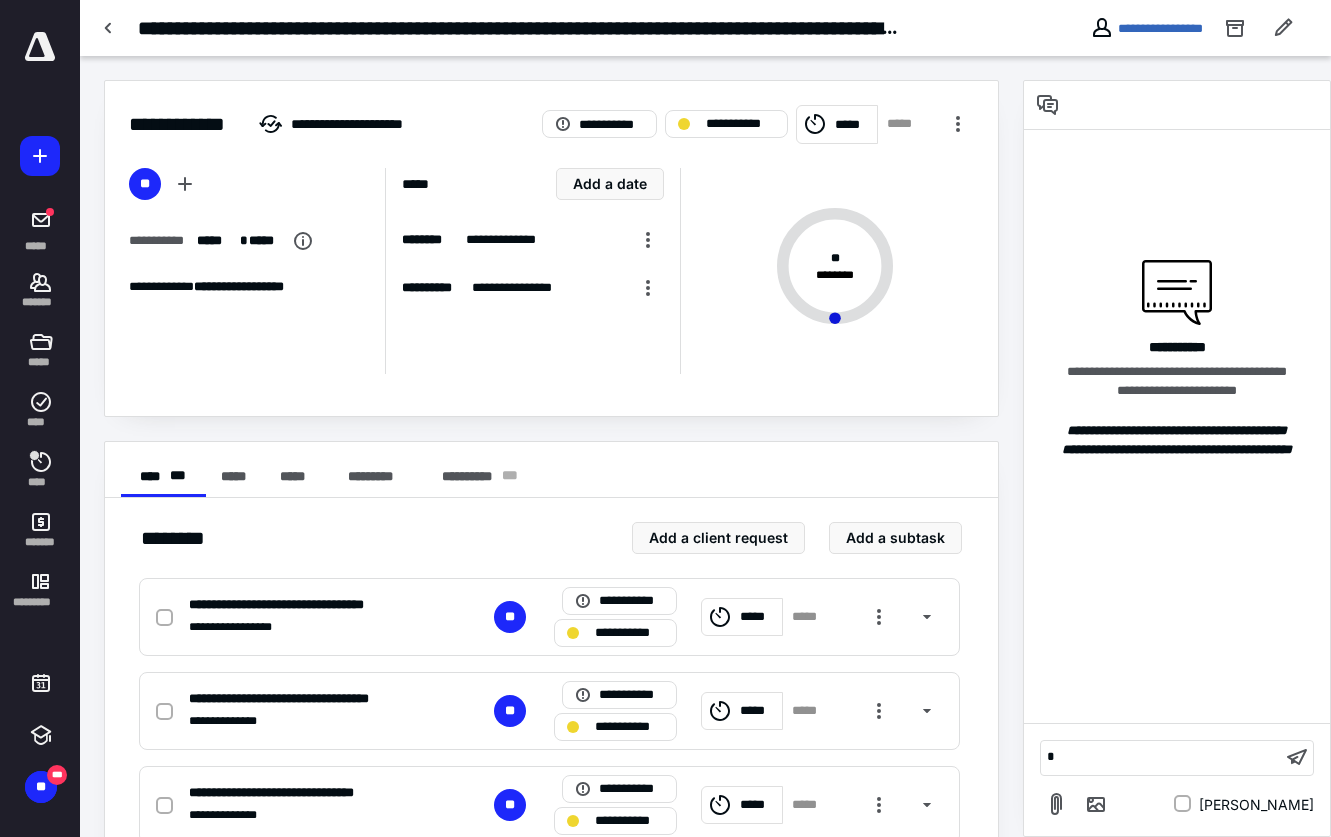 type 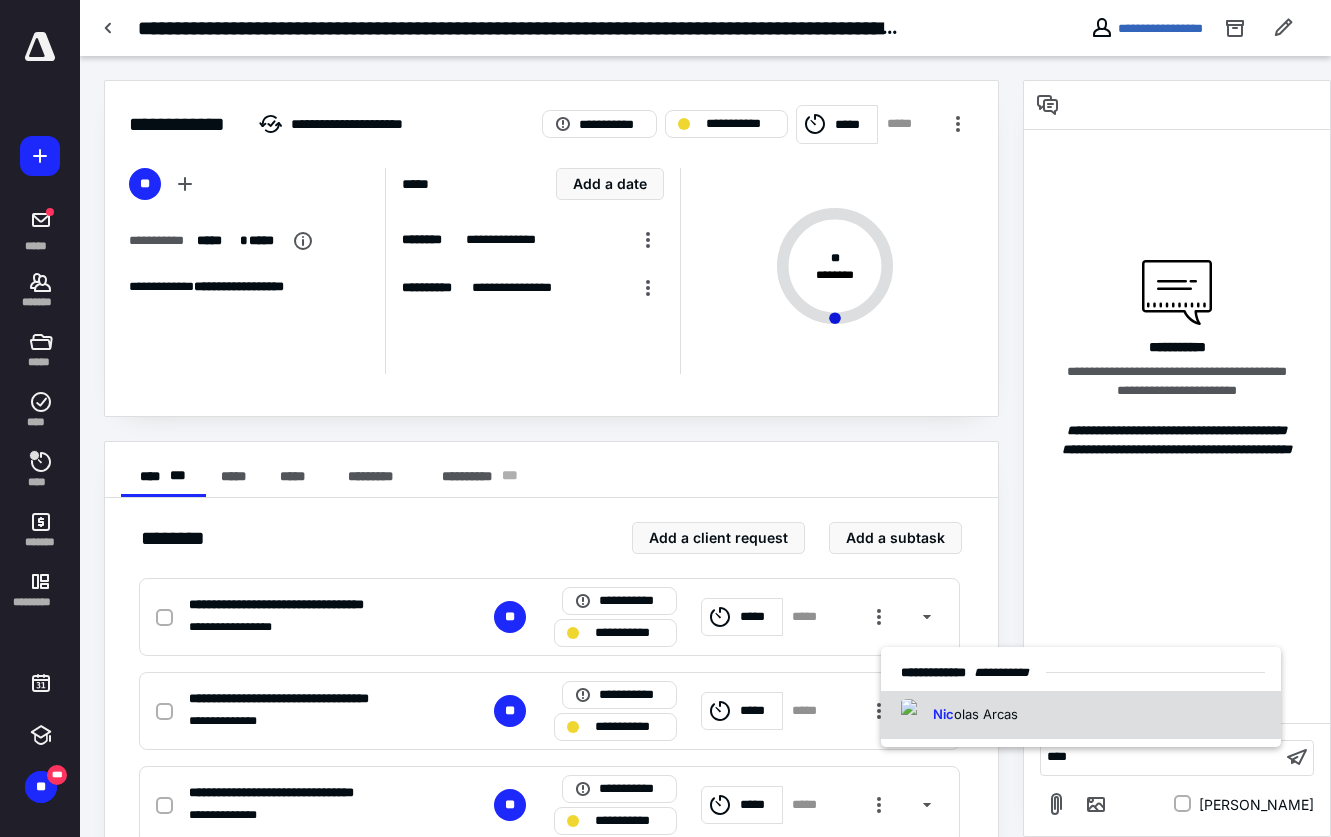 click on "Nic olas Arcas" at bounding box center [1081, 715] 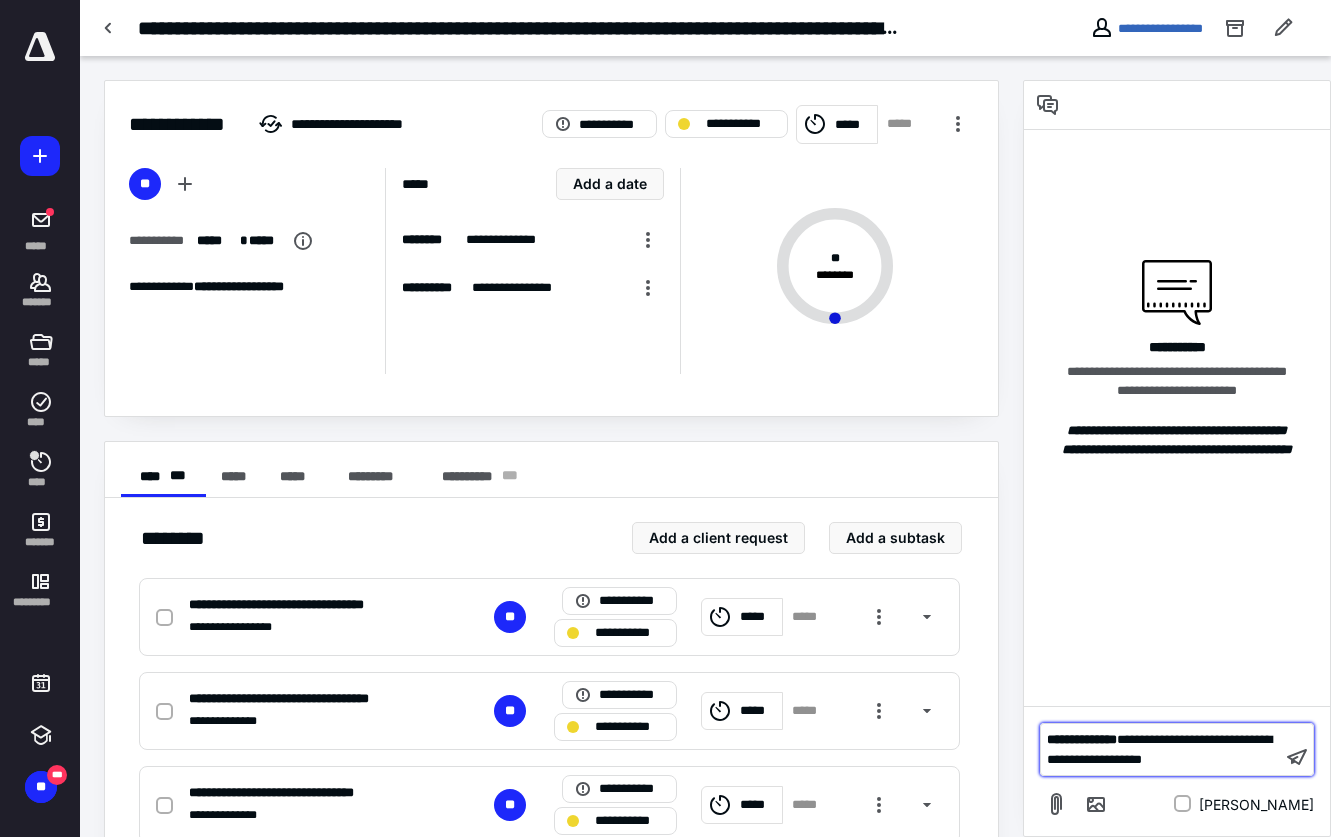 click on "**********" at bounding box center (1161, 749) 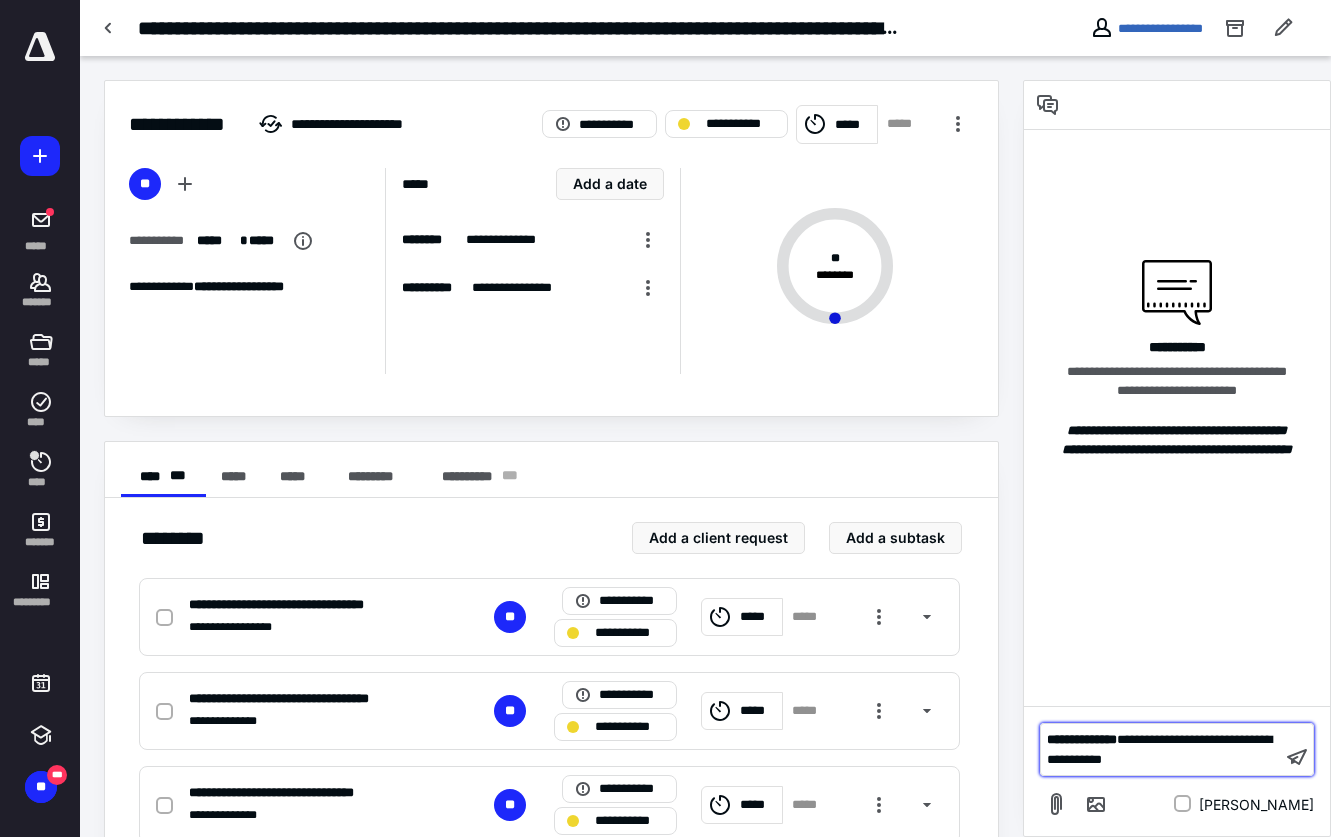 click on "**********" at bounding box center [1161, 749] 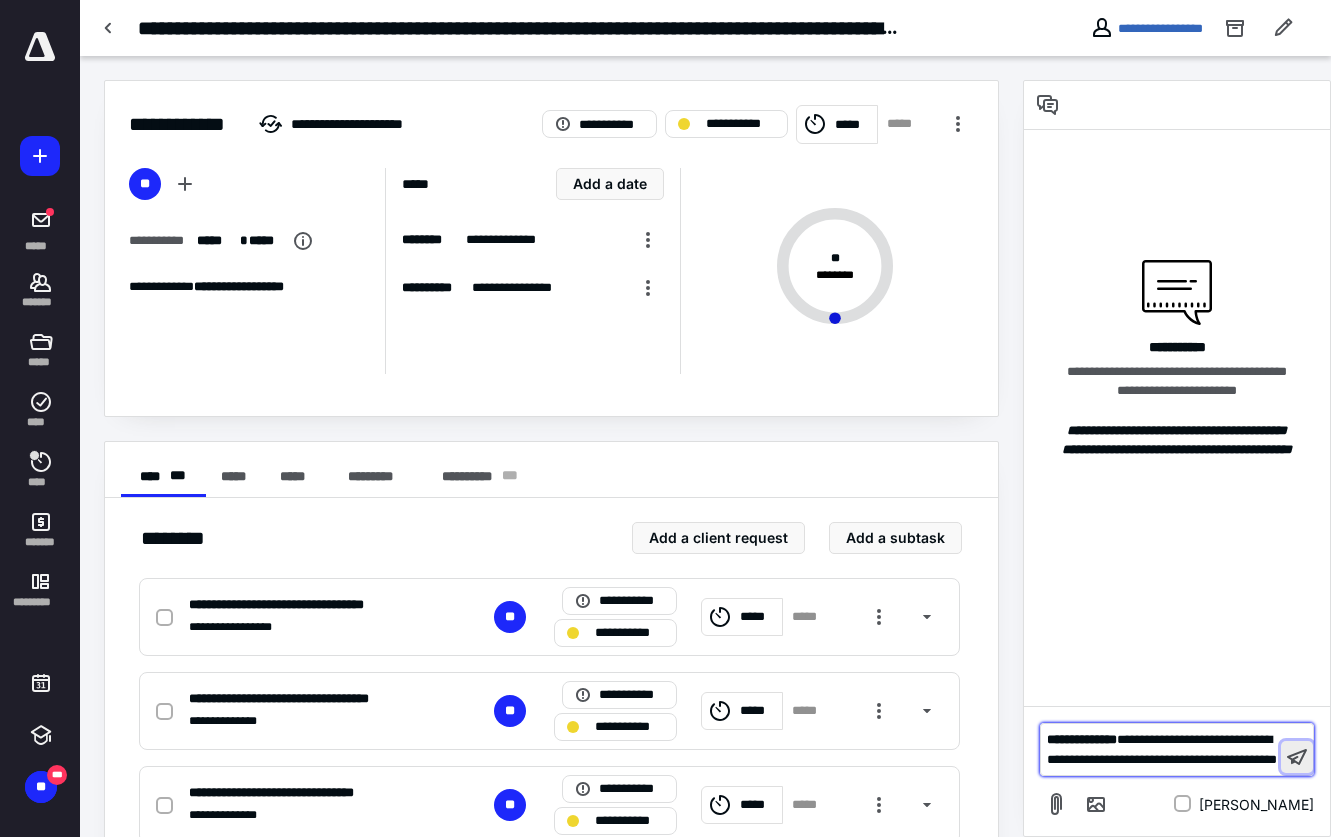 click at bounding box center [1297, 757] 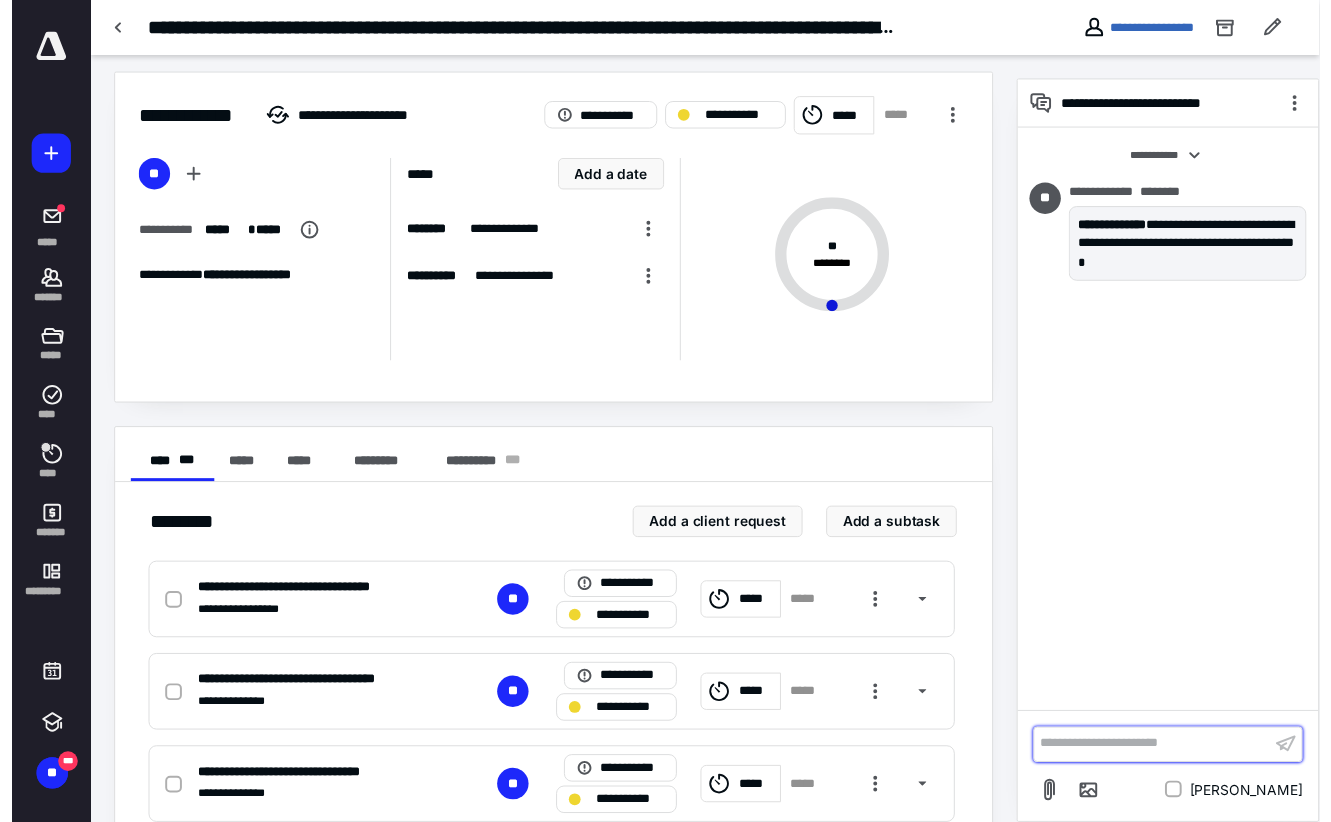 scroll, scrollTop: 0, scrollLeft: 0, axis: both 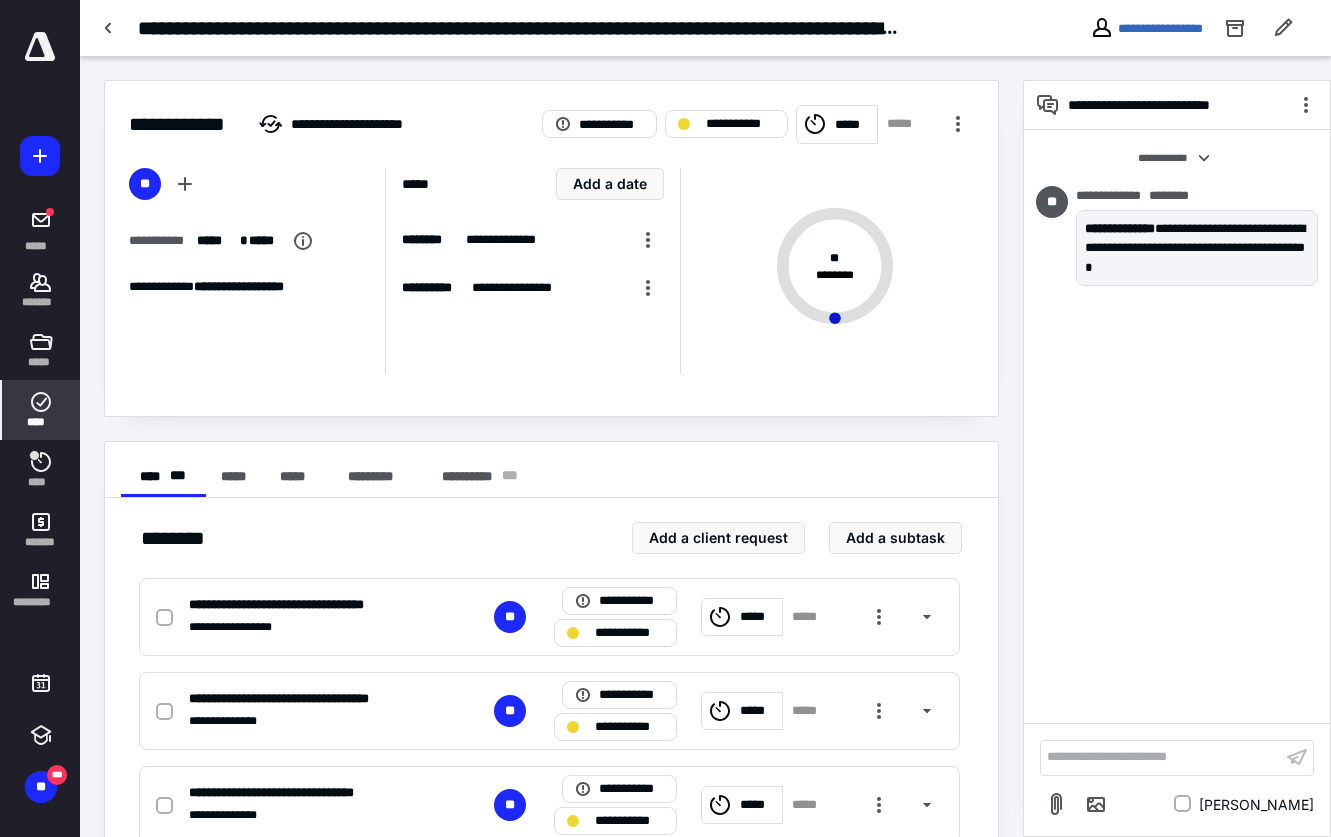 click 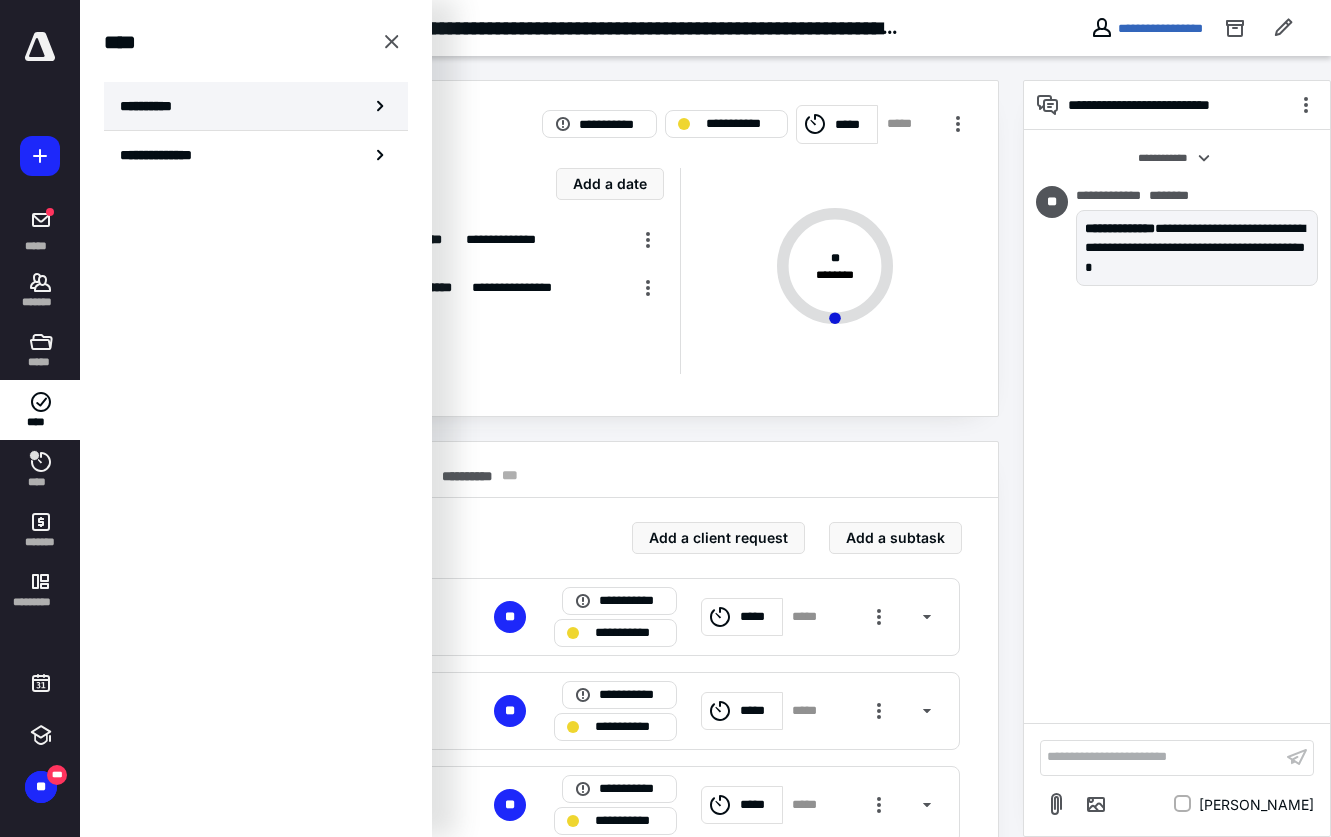 click on "**********" at bounding box center (256, 106) 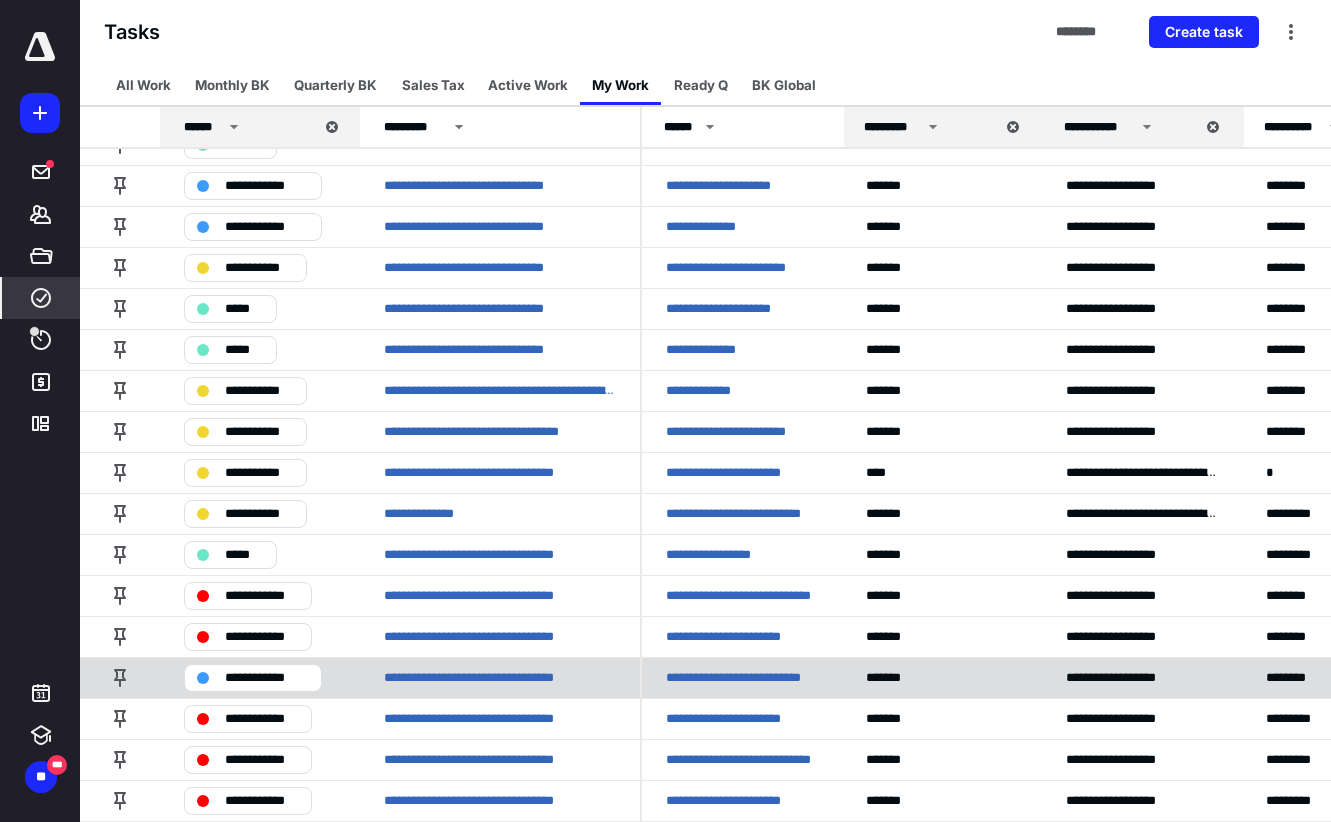 scroll, scrollTop: 458, scrollLeft: 0, axis: vertical 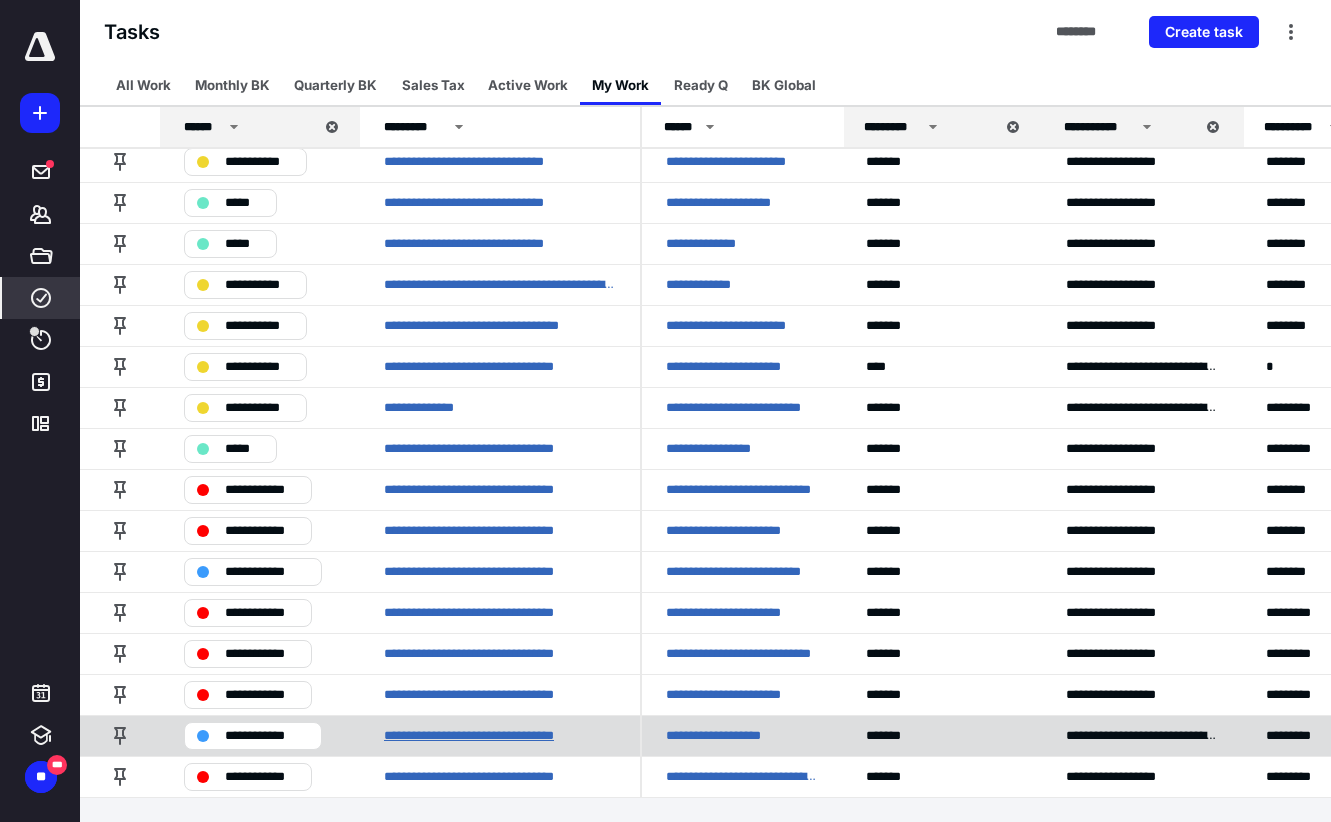 click on "**********" at bounding box center [500, 736] 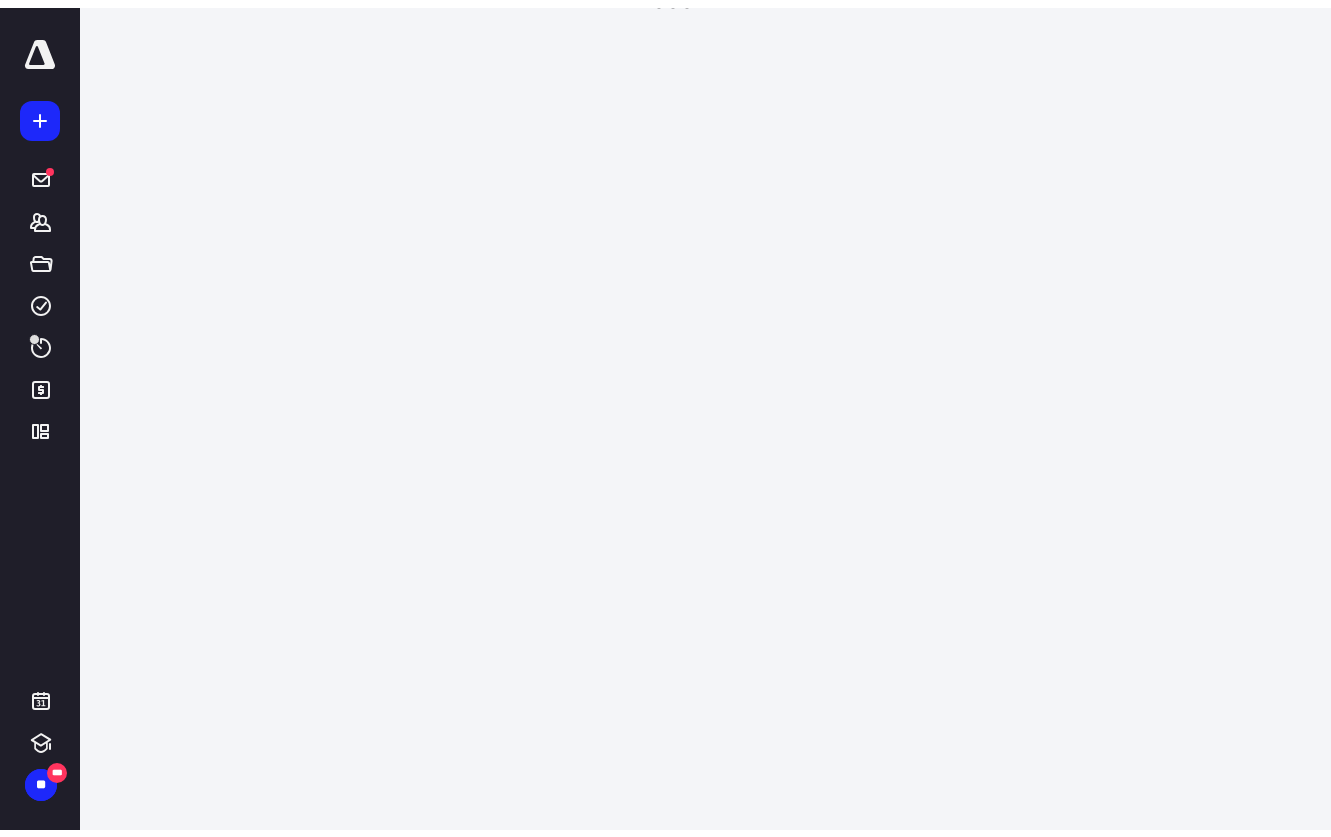 scroll, scrollTop: 0, scrollLeft: 0, axis: both 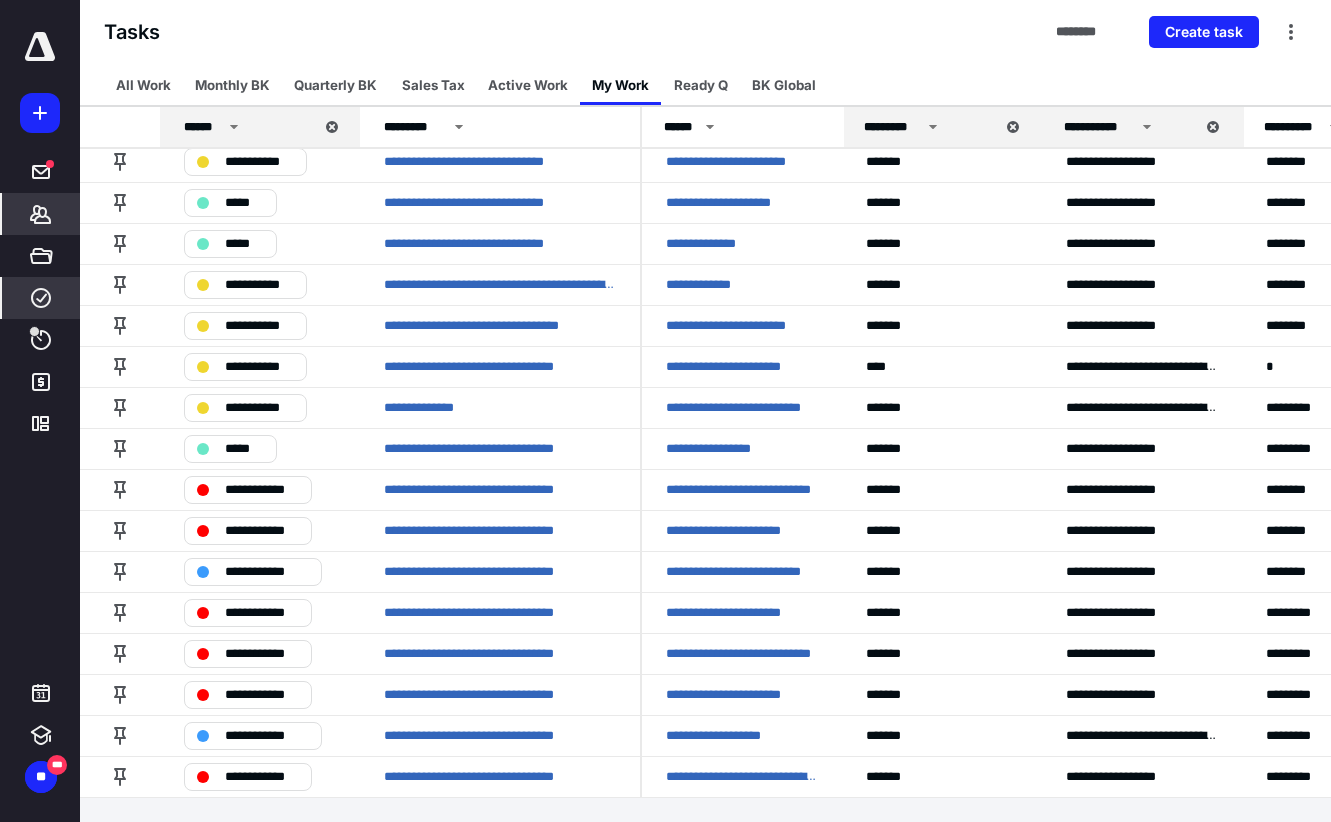 click 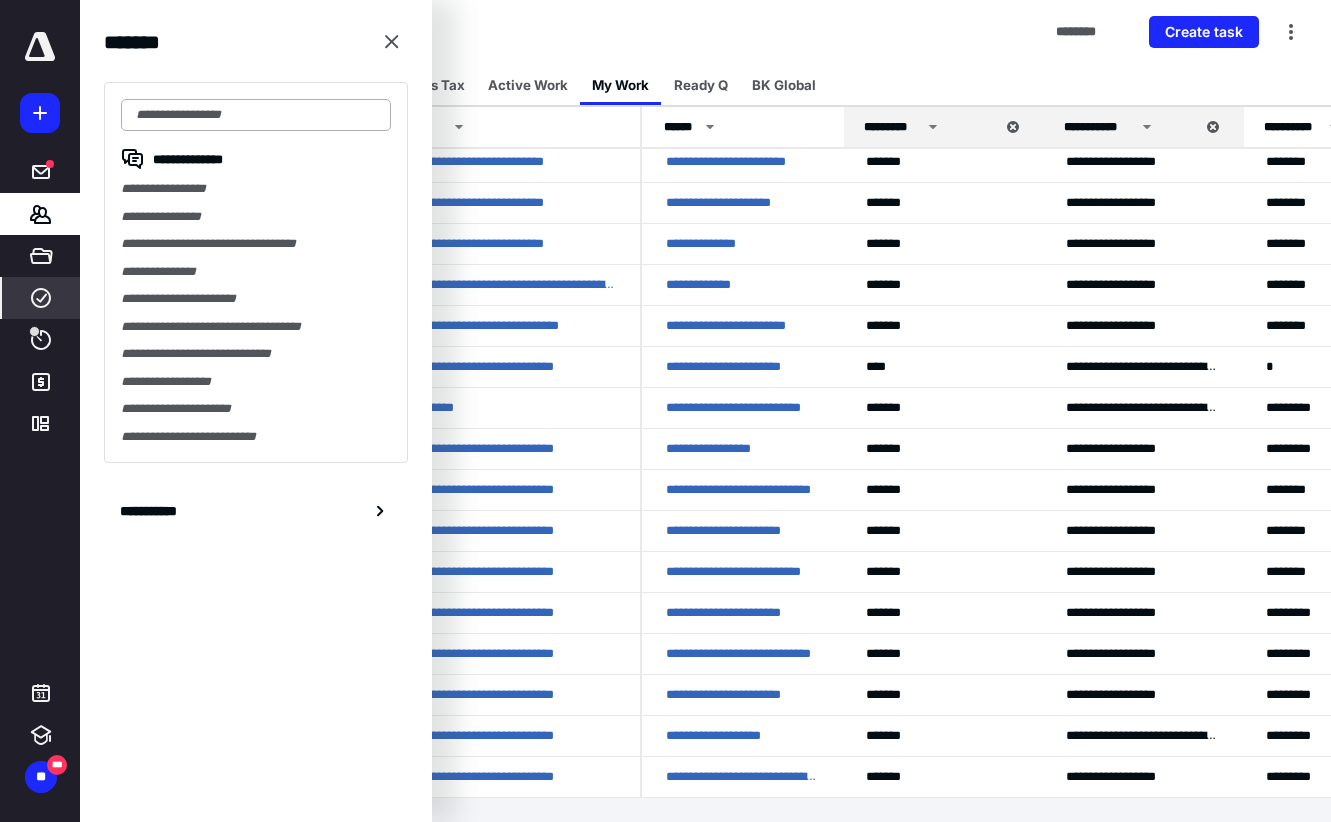click at bounding box center (256, 115) 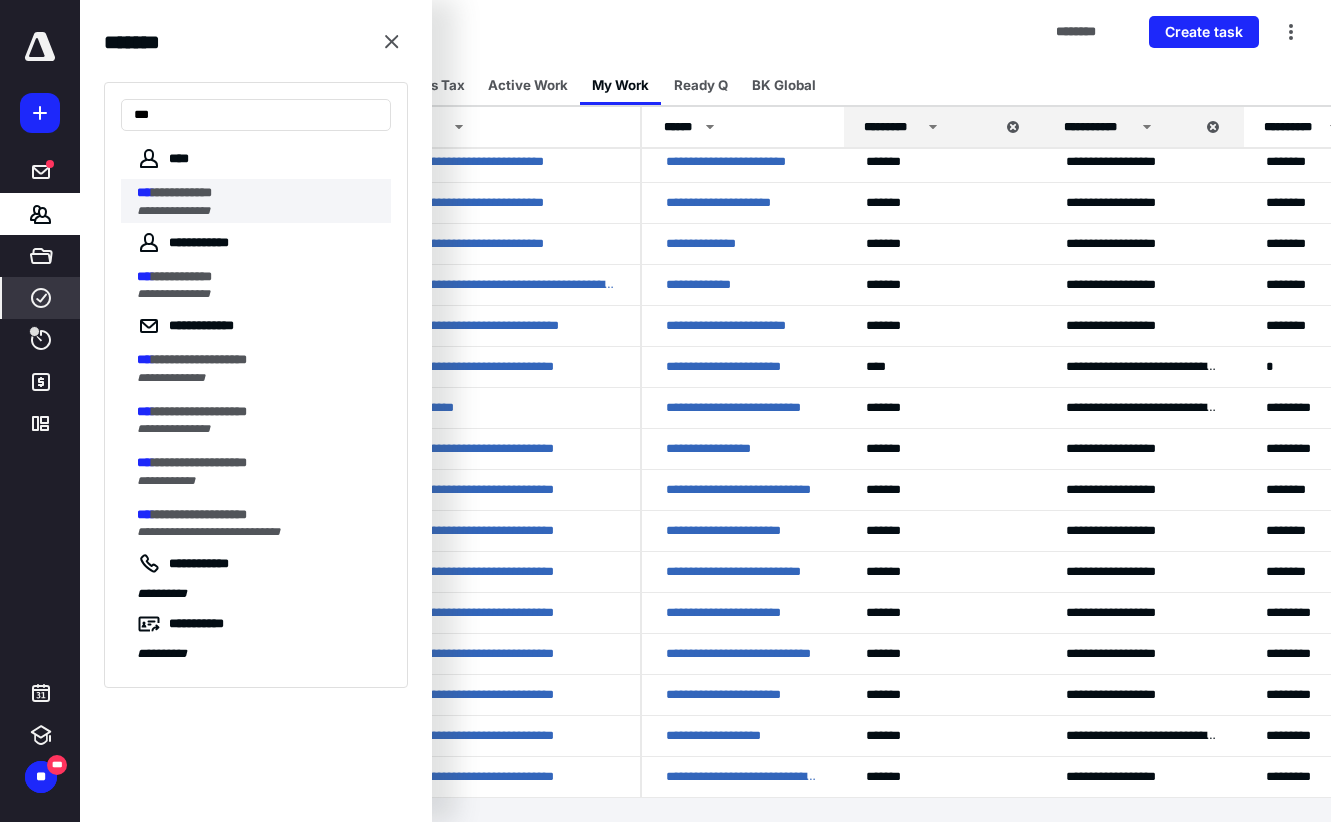 type on "***" 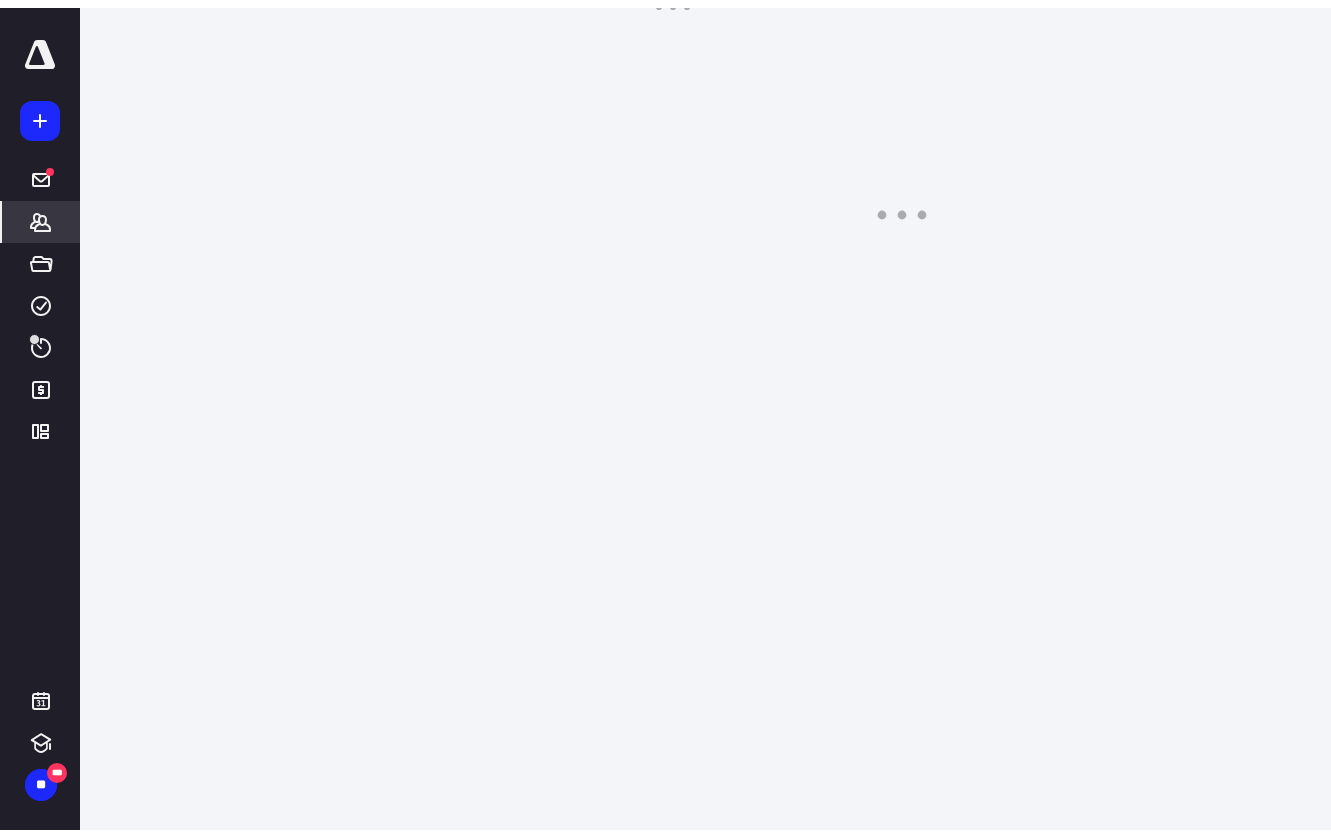 scroll, scrollTop: 0, scrollLeft: 0, axis: both 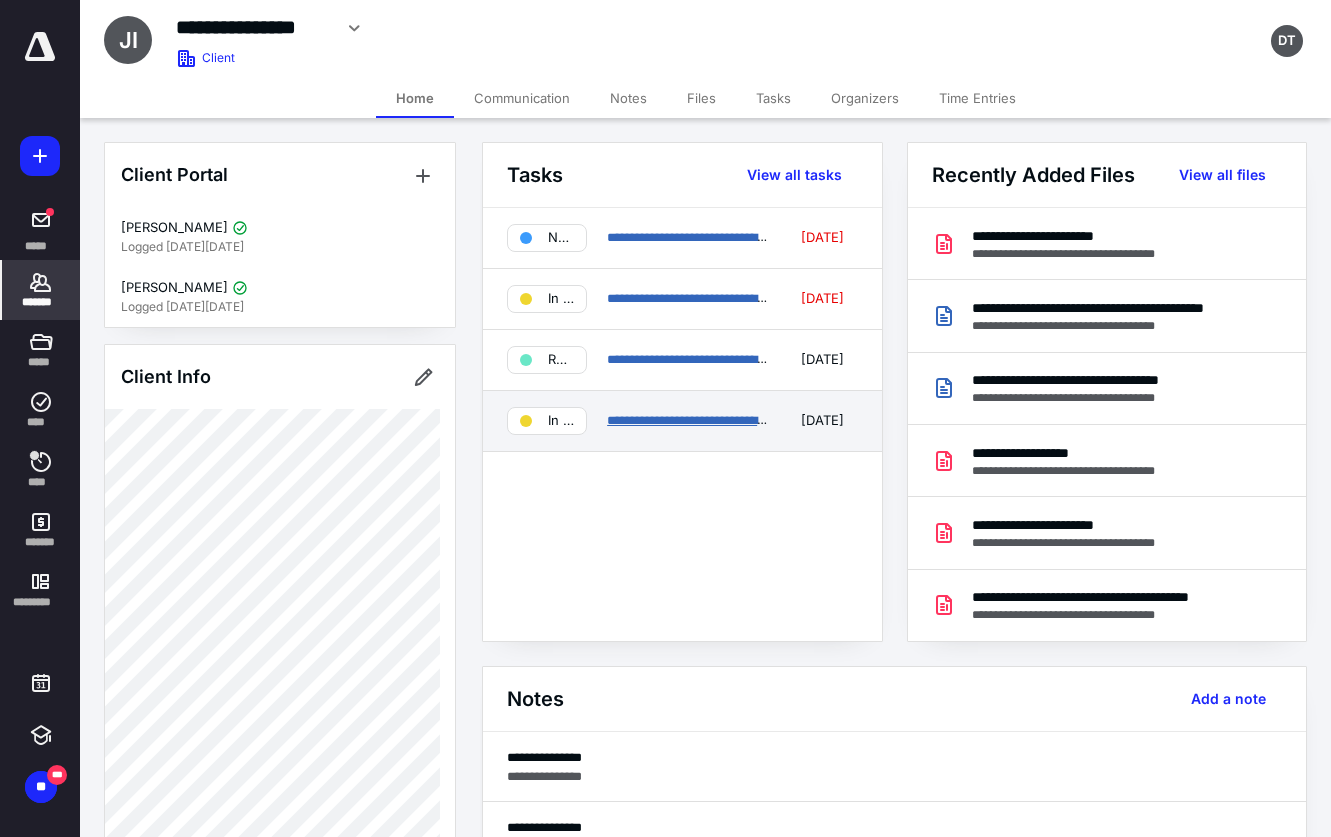 click on "**********" at bounding box center (839, 420) 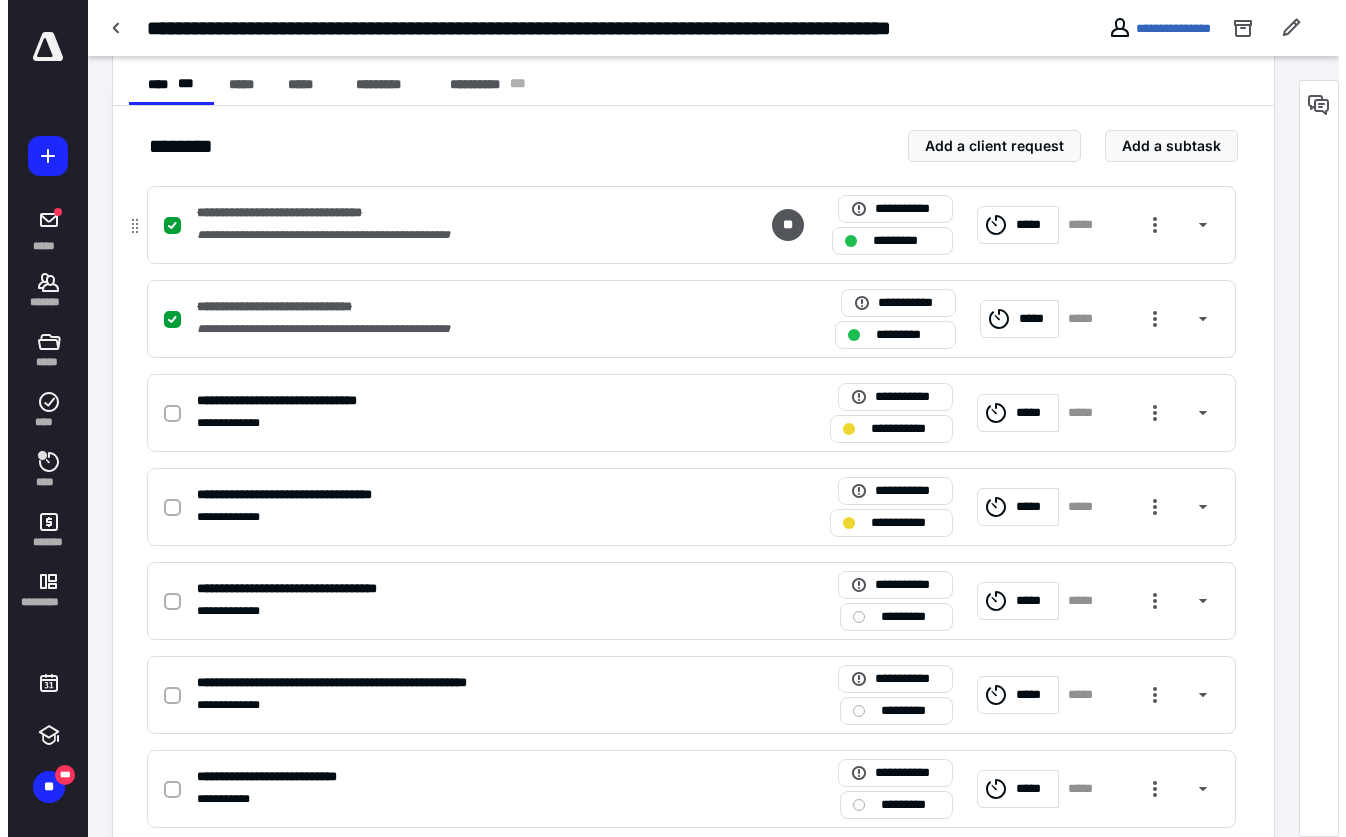 scroll, scrollTop: 400, scrollLeft: 0, axis: vertical 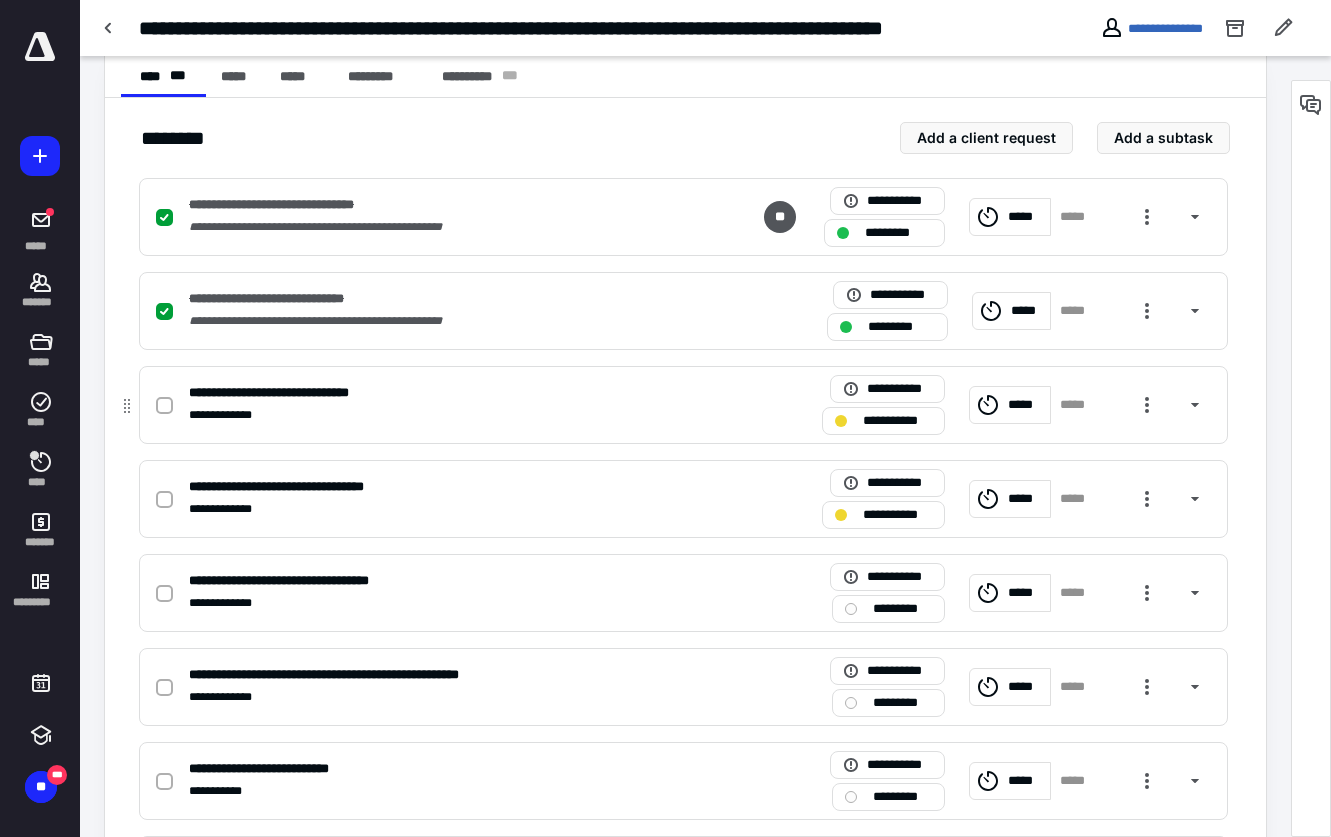 click on "*****" at bounding box center (1026, 405) 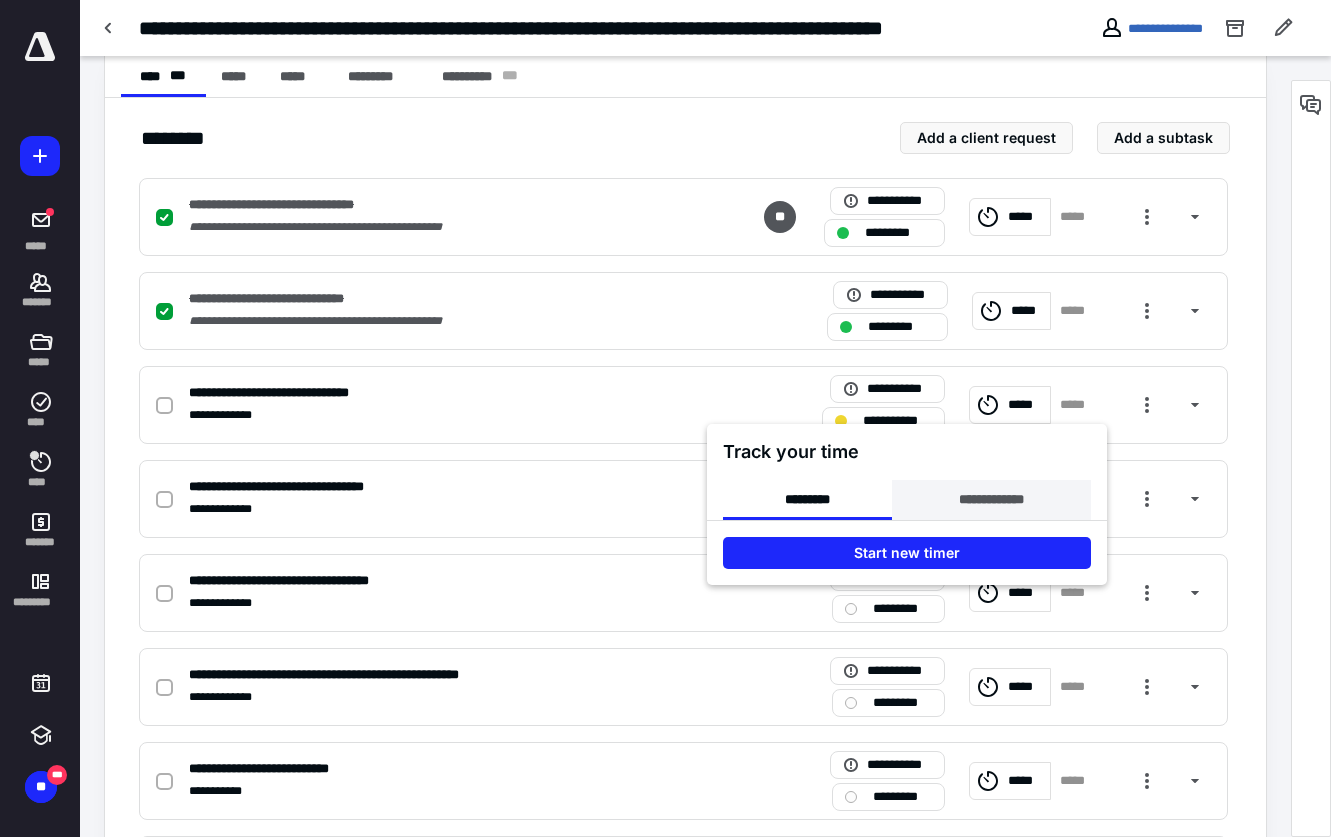 drag, startPoint x: 1014, startPoint y: 399, endPoint x: 977, endPoint y: 498, distance: 105.68822 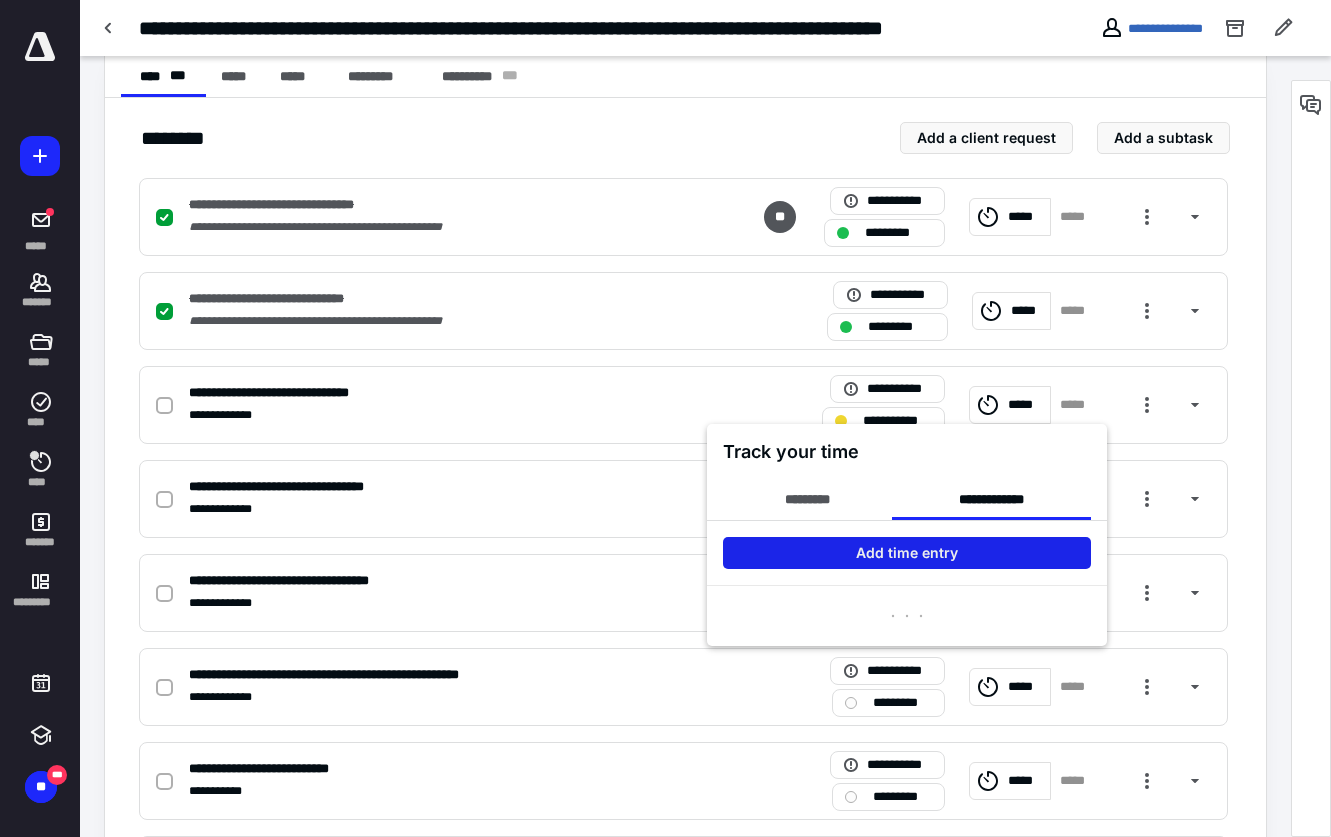 click on "Add time entry" at bounding box center (907, 553) 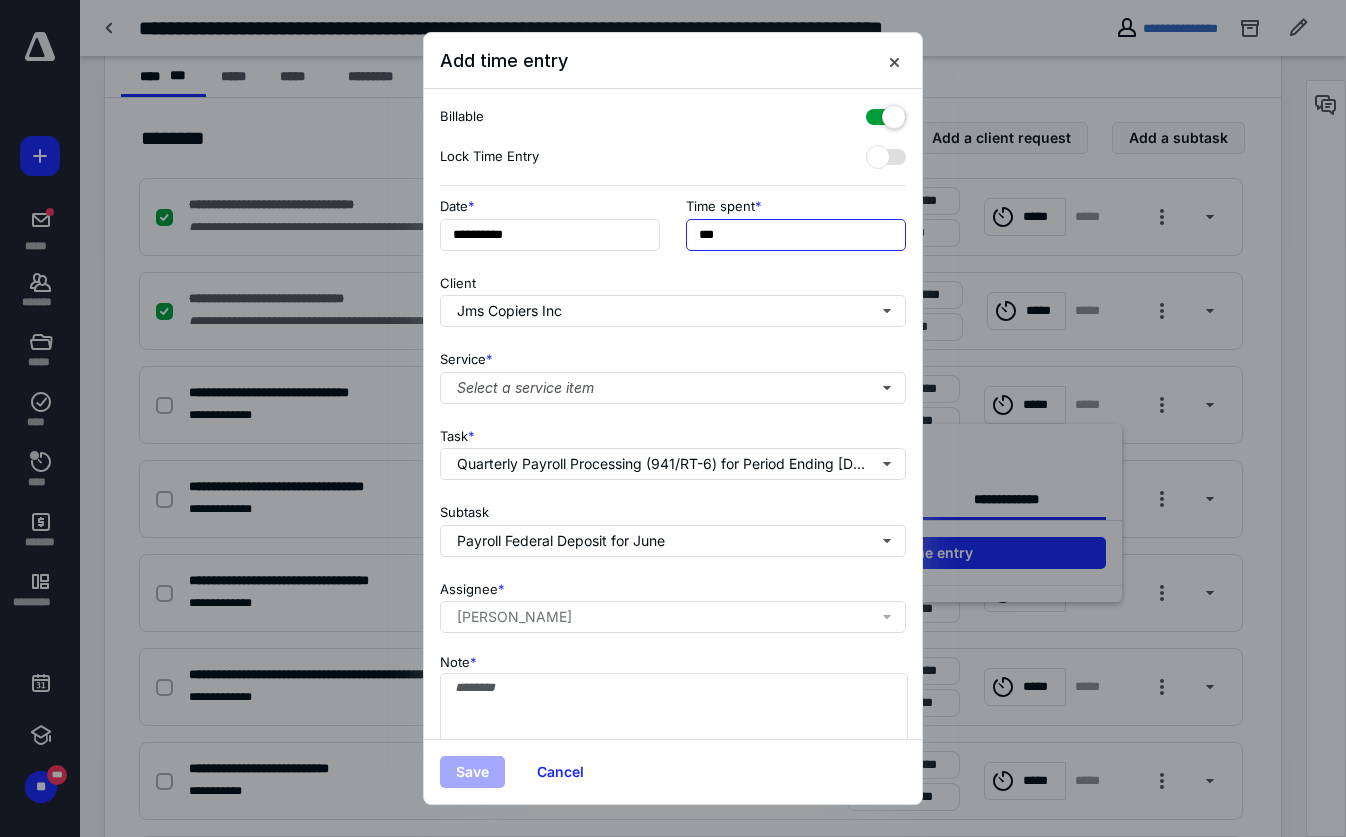 click on "***" at bounding box center (796, 235) 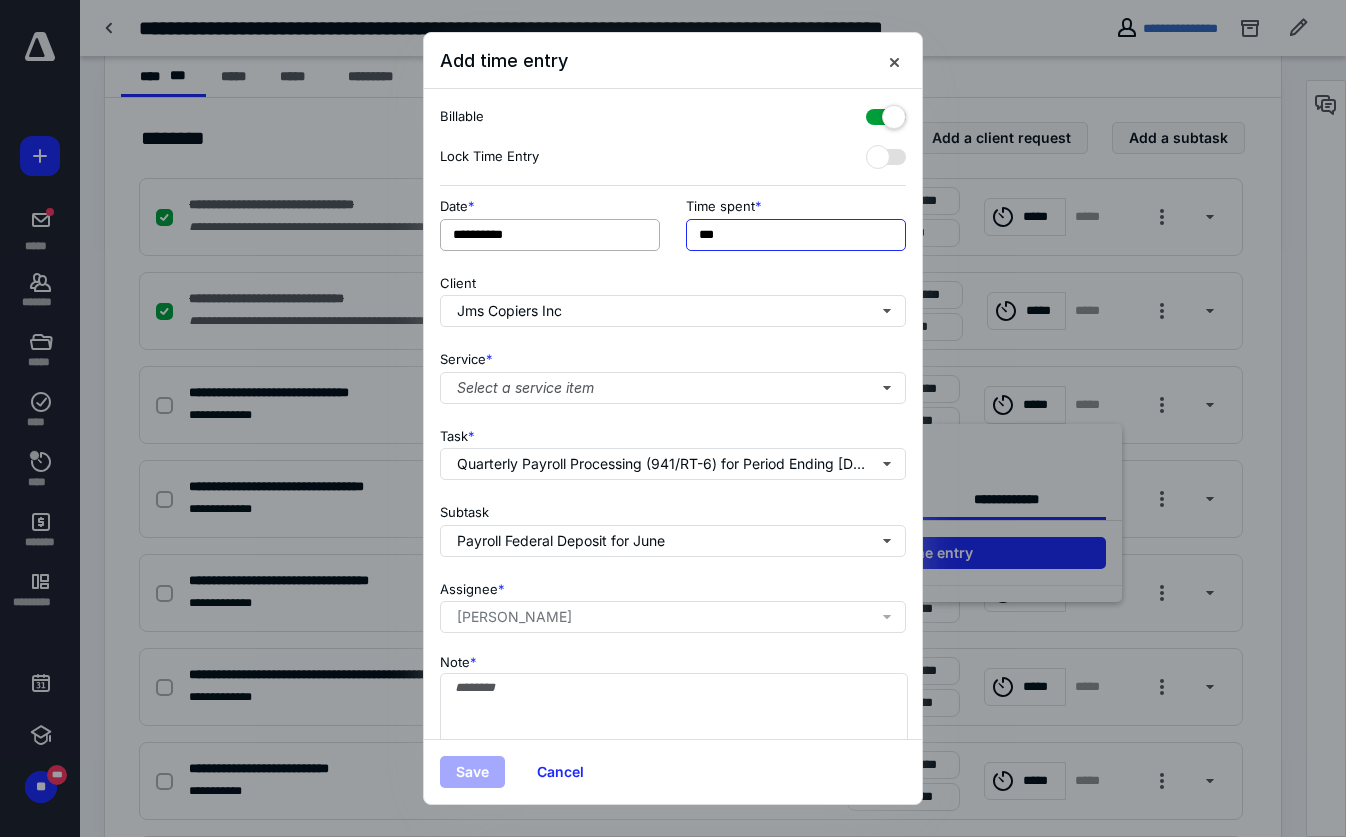 type on "***" 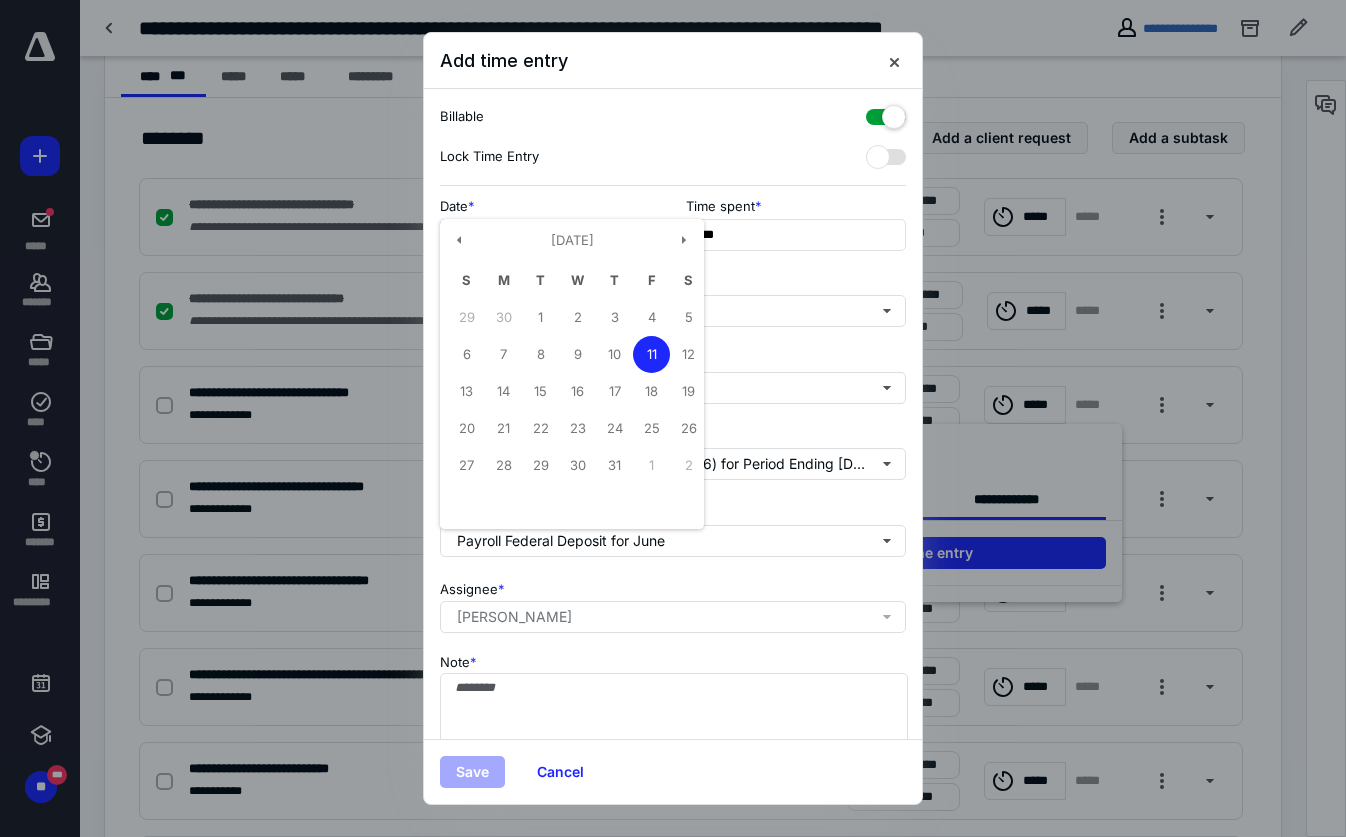 click on "**********" at bounding box center (550, 235) 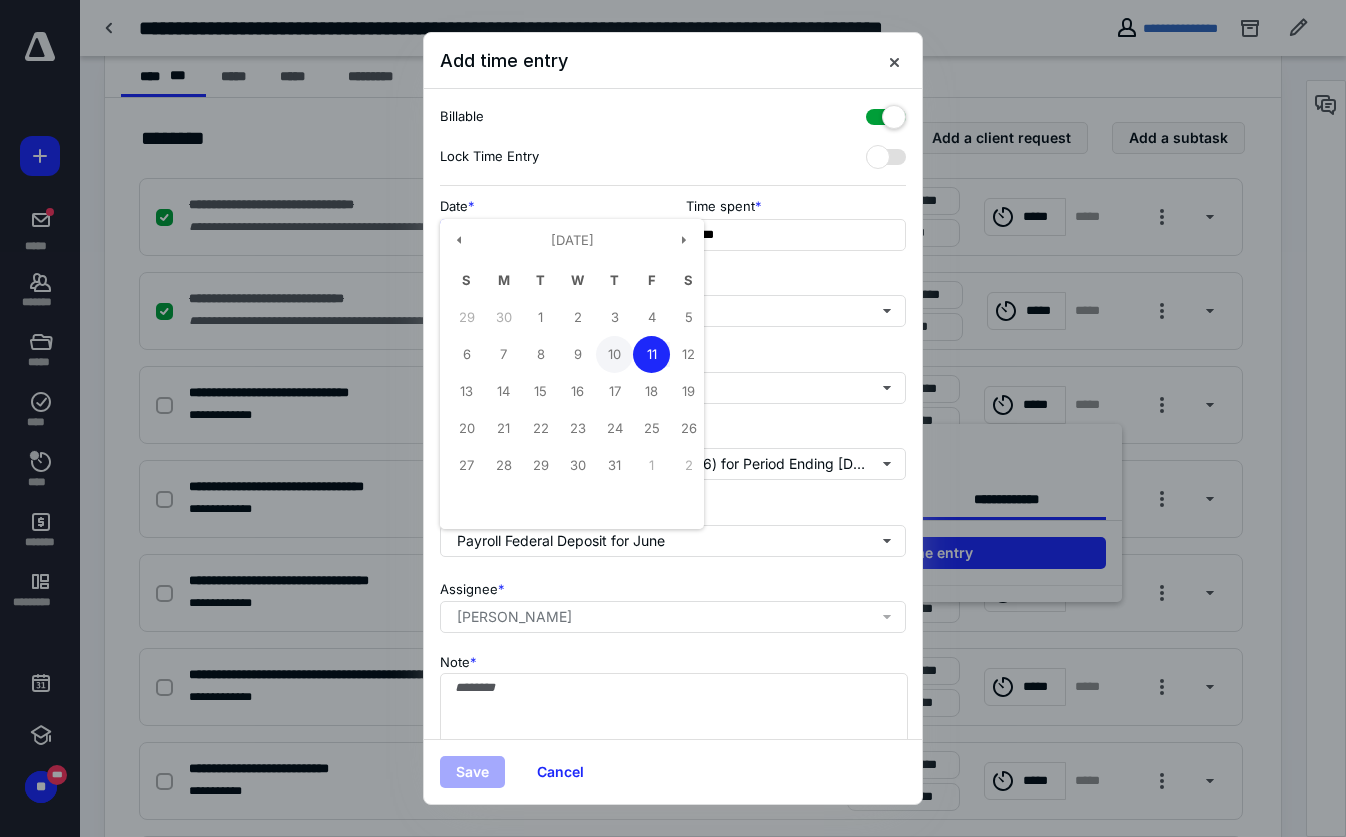 click on "10" at bounding box center [614, 354] 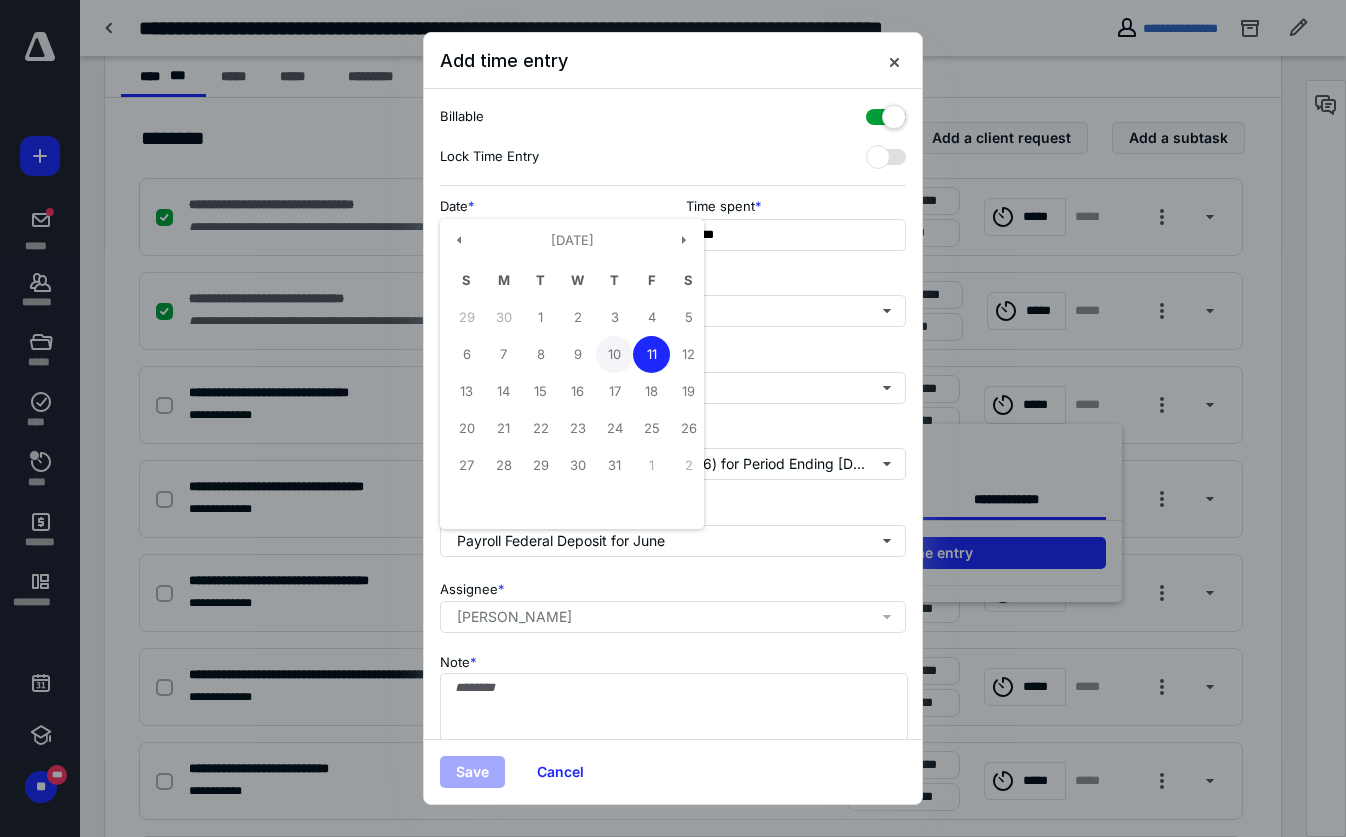 type on "**********" 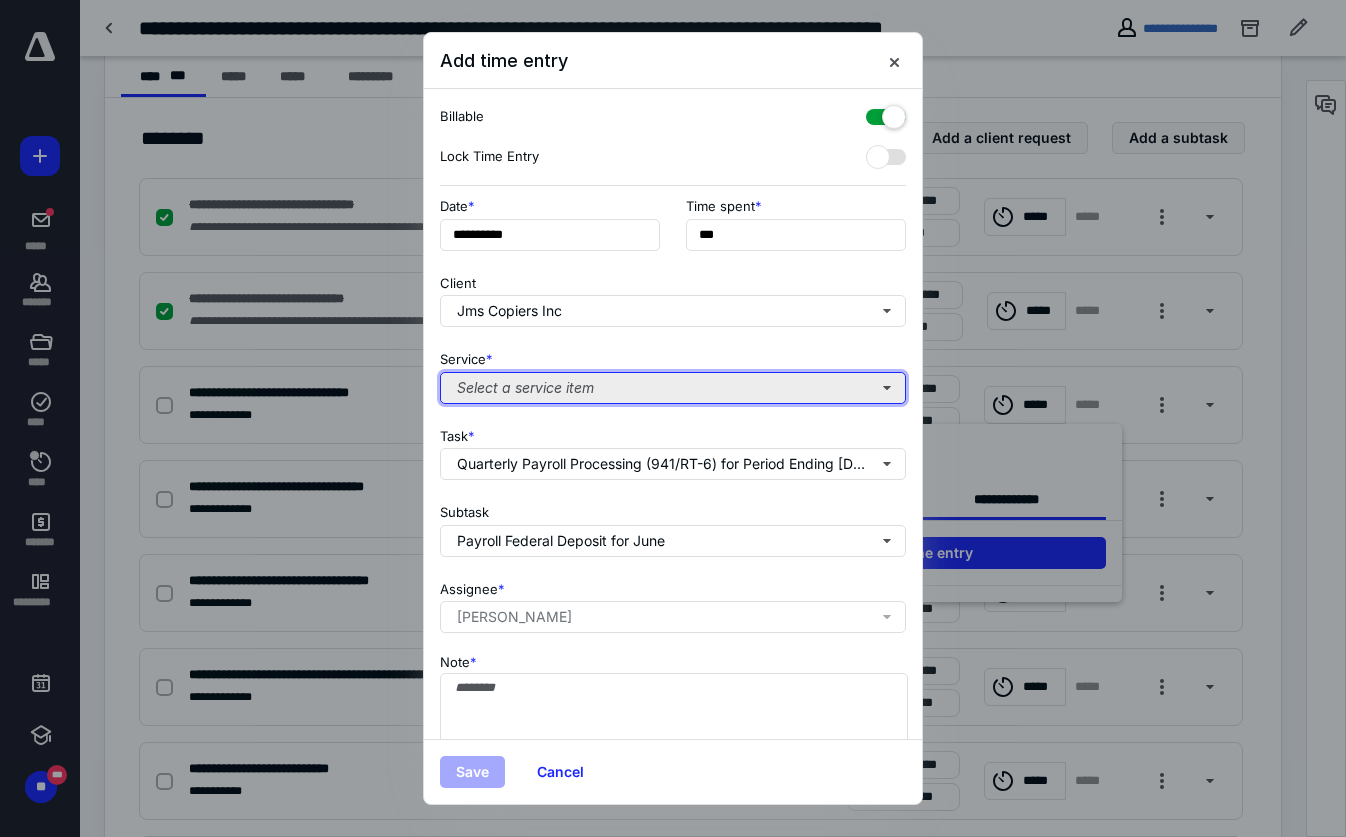 click on "Select a service item" at bounding box center [673, 388] 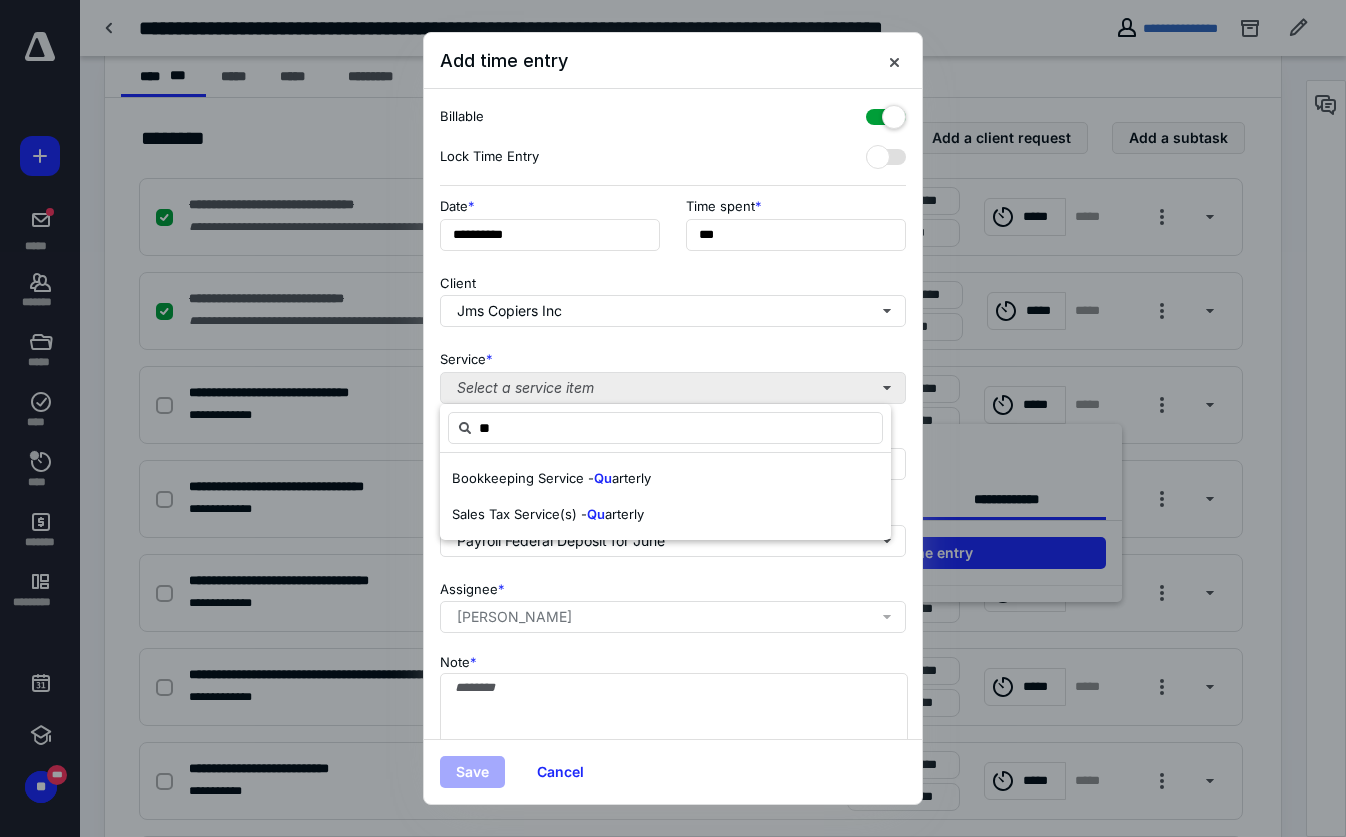 type on "*" 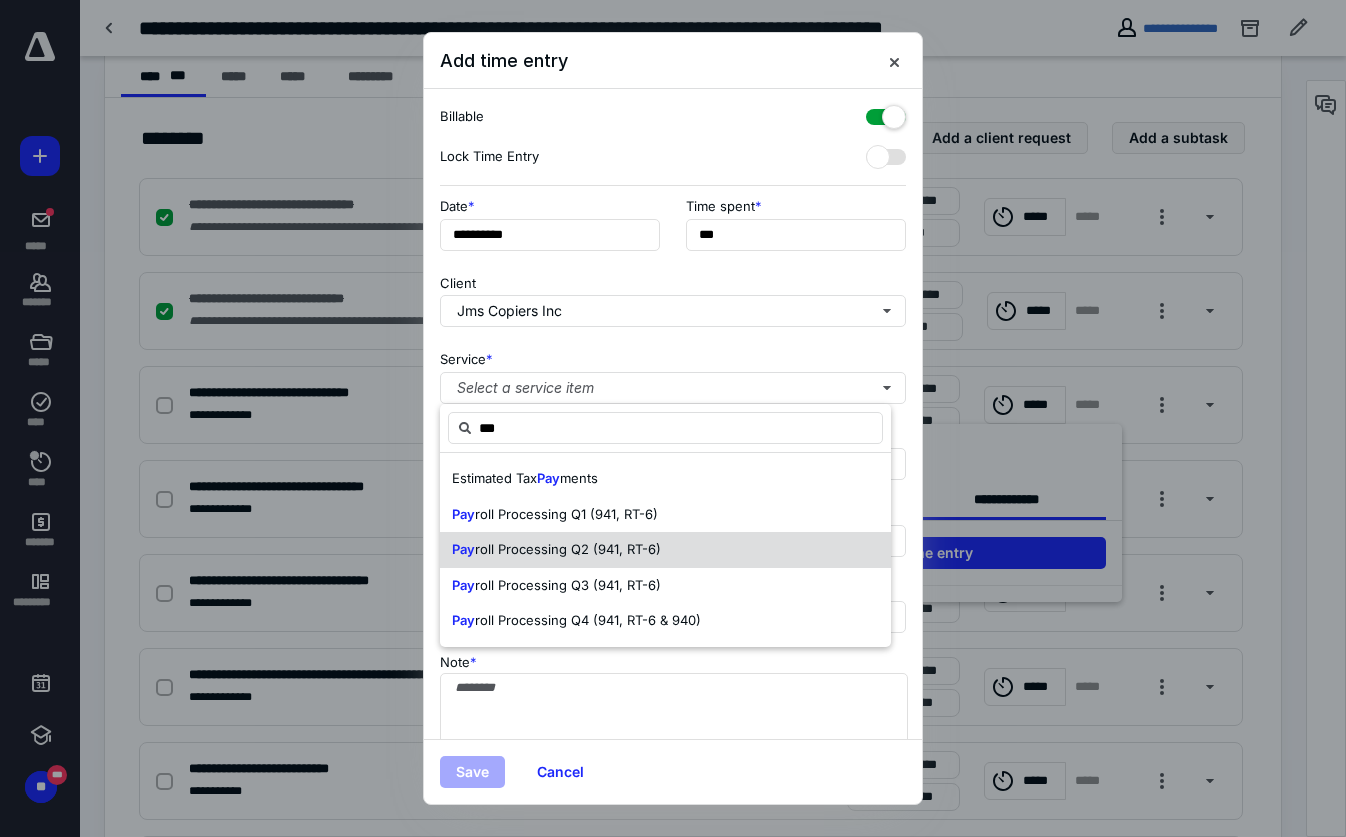 click on "Pay roll Processing Q2 (941, RT-6)" at bounding box center (665, 550) 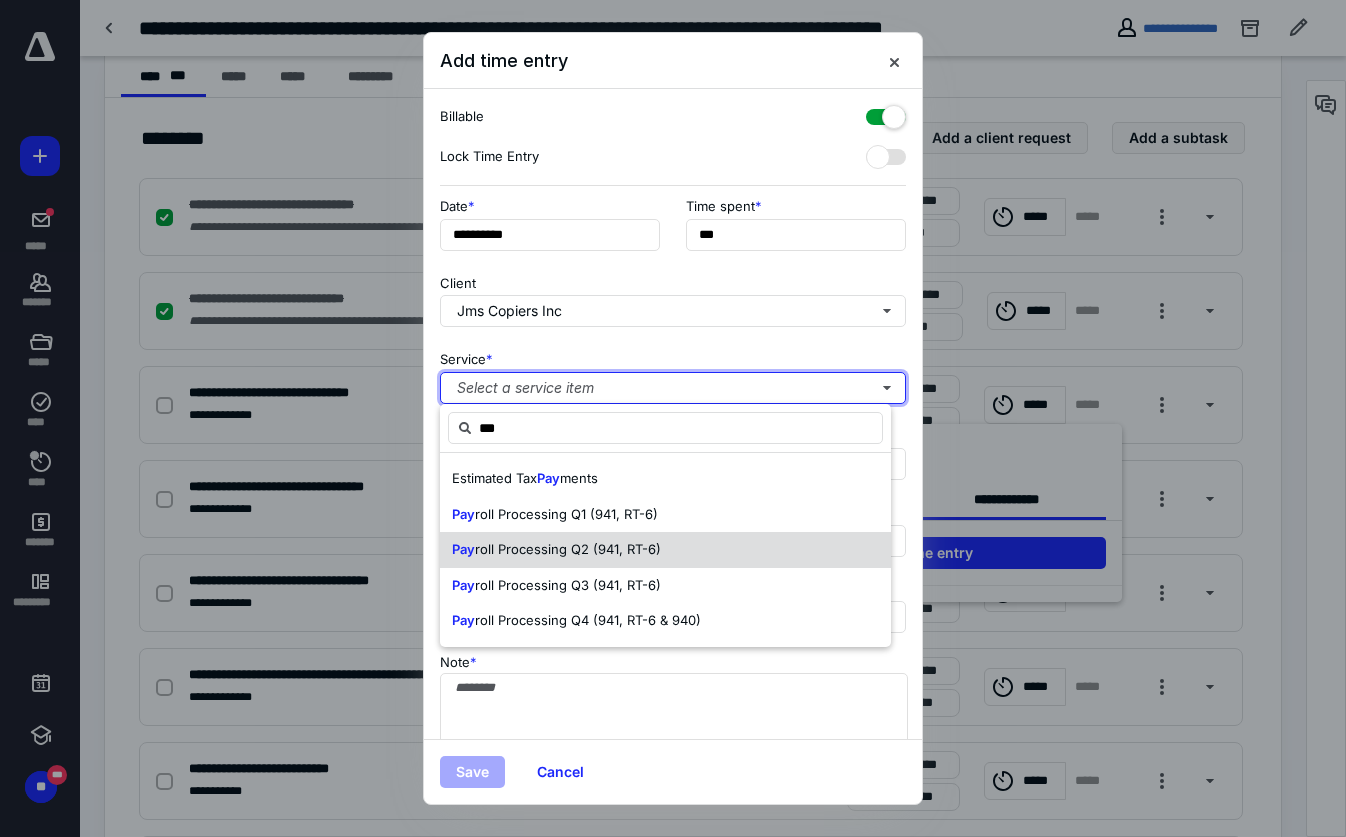 type 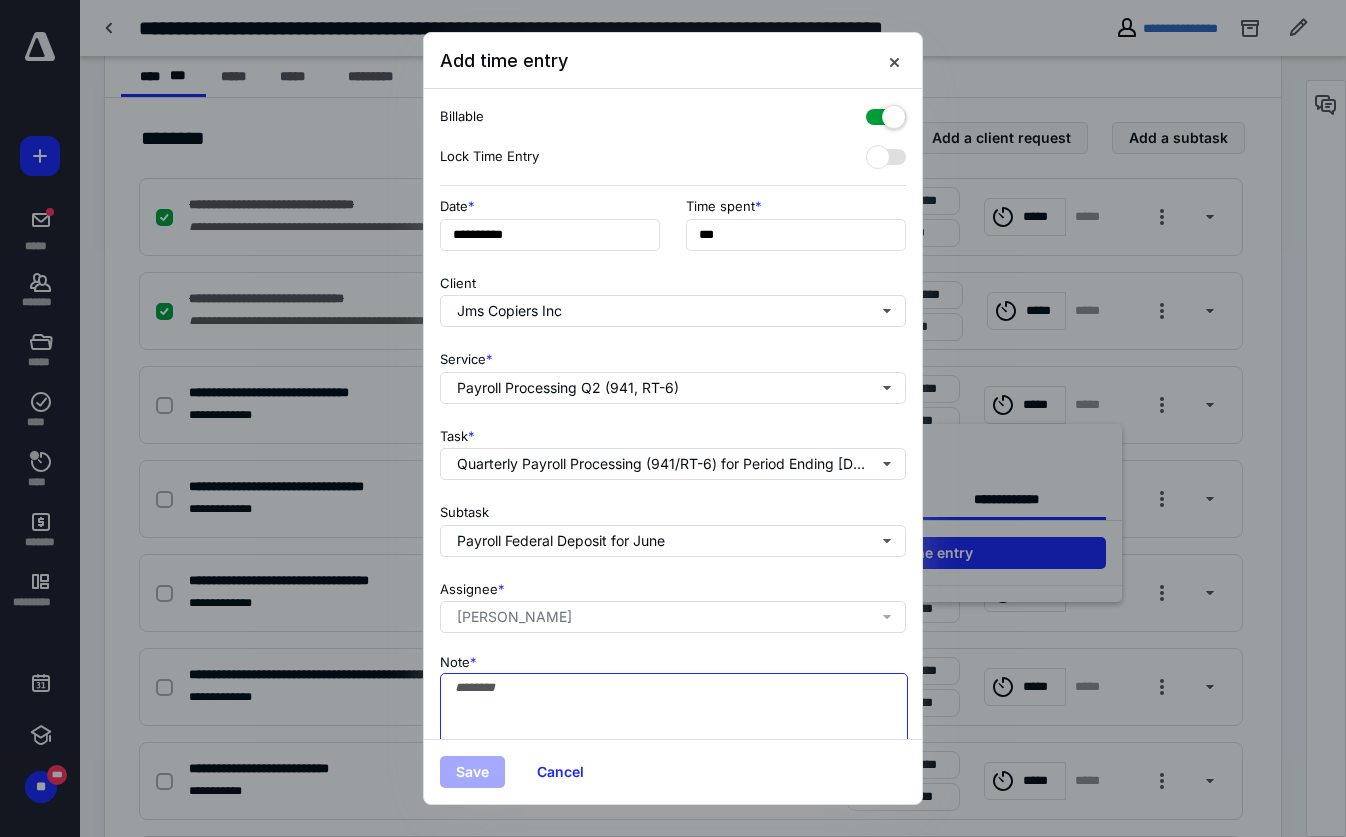 click on "Note *" at bounding box center [674, 723] 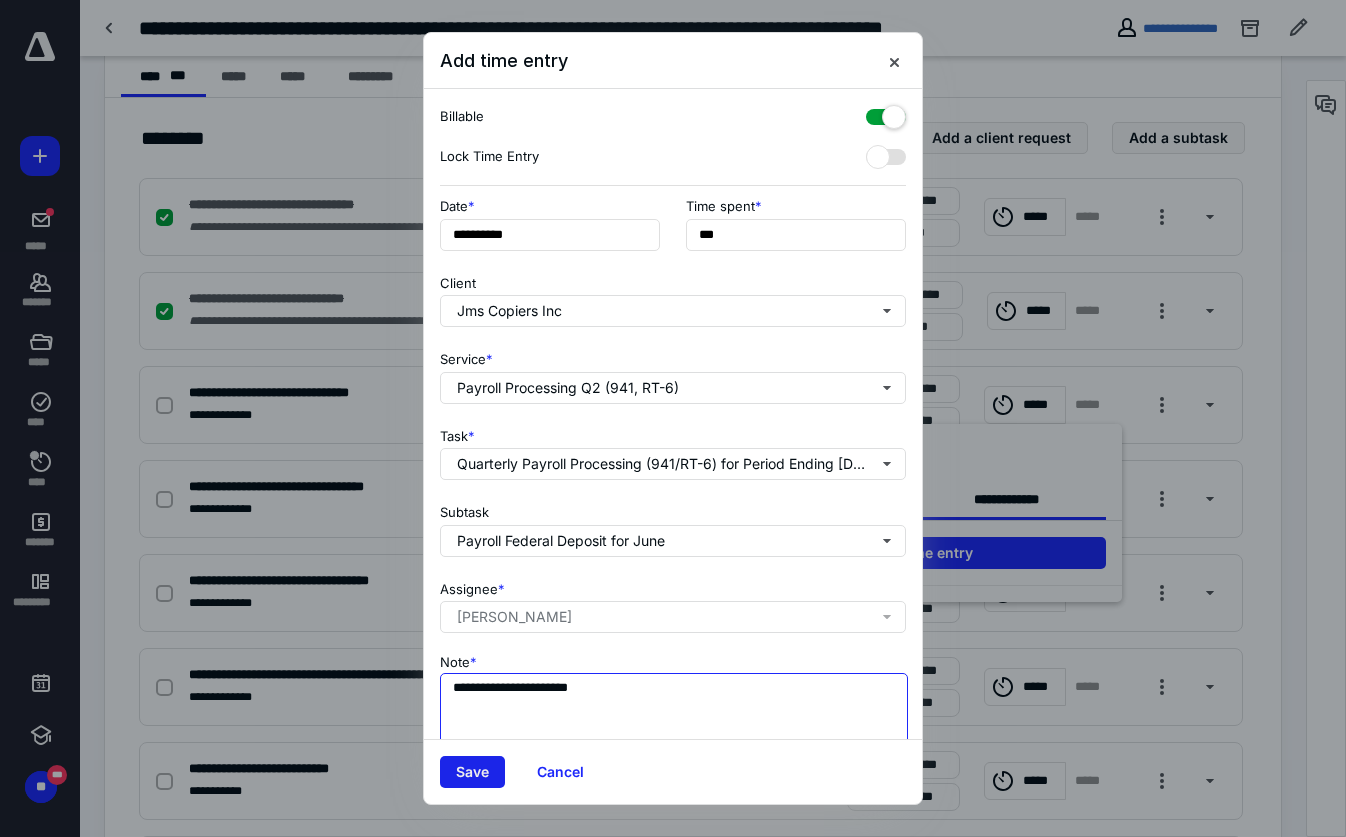 type on "**********" 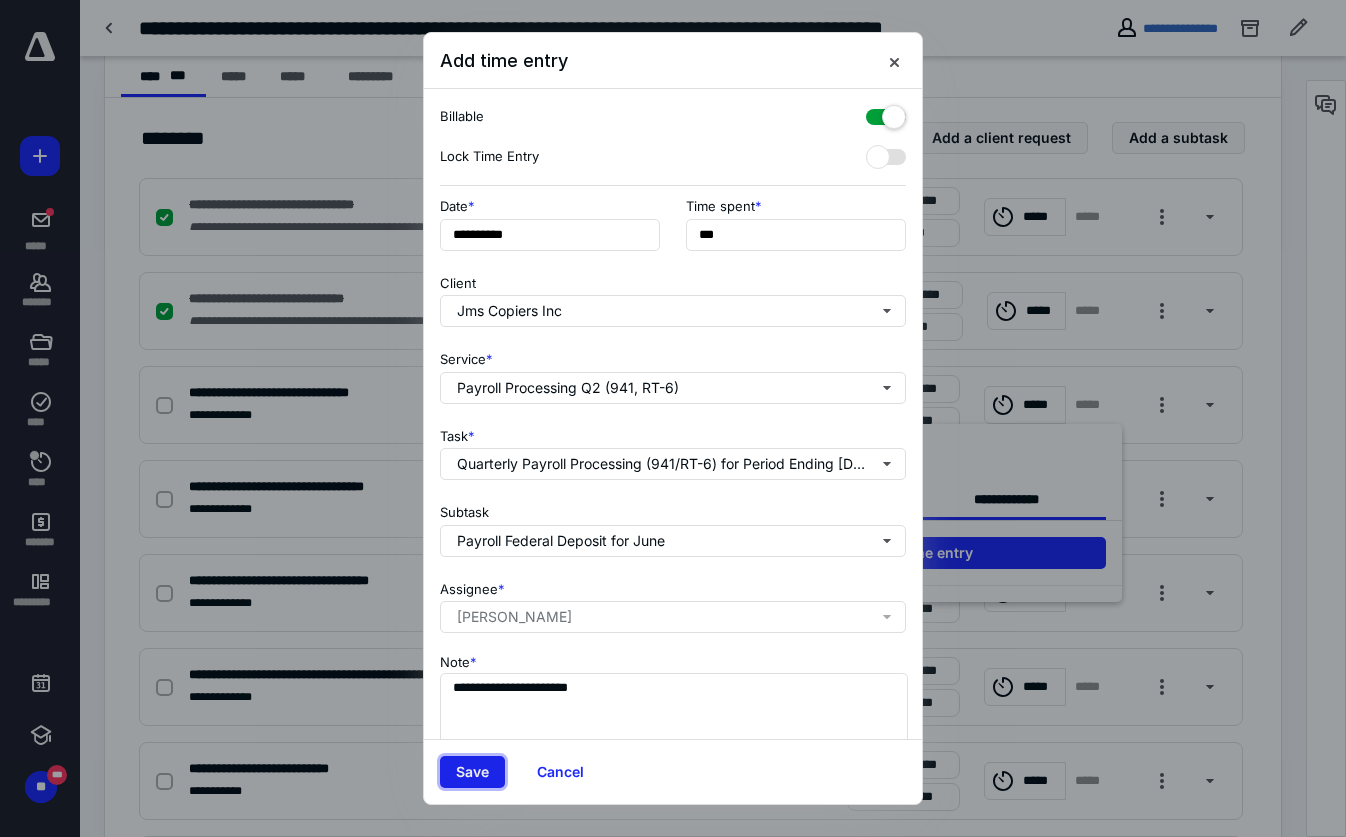 click on "Save" at bounding box center [472, 772] 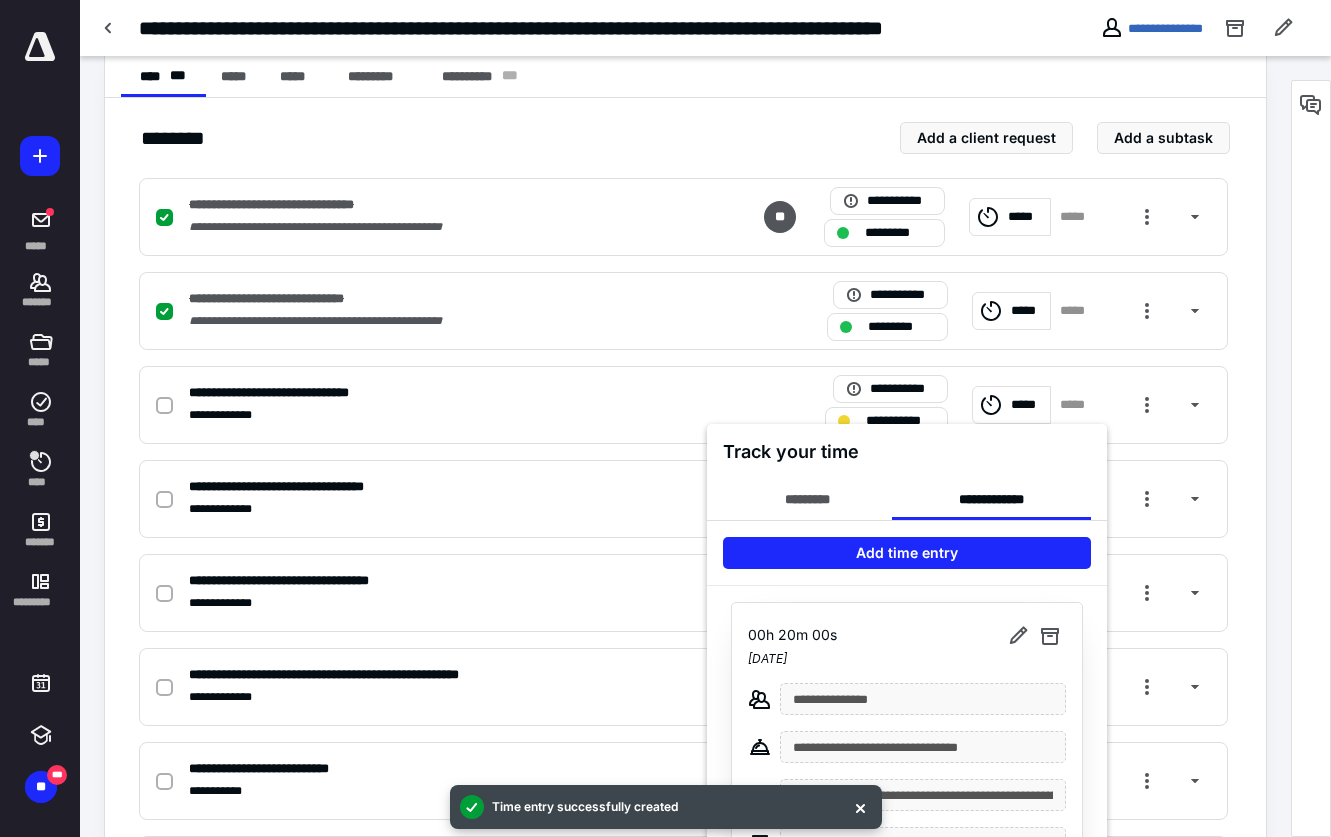 click at bounding box center [665, 418] 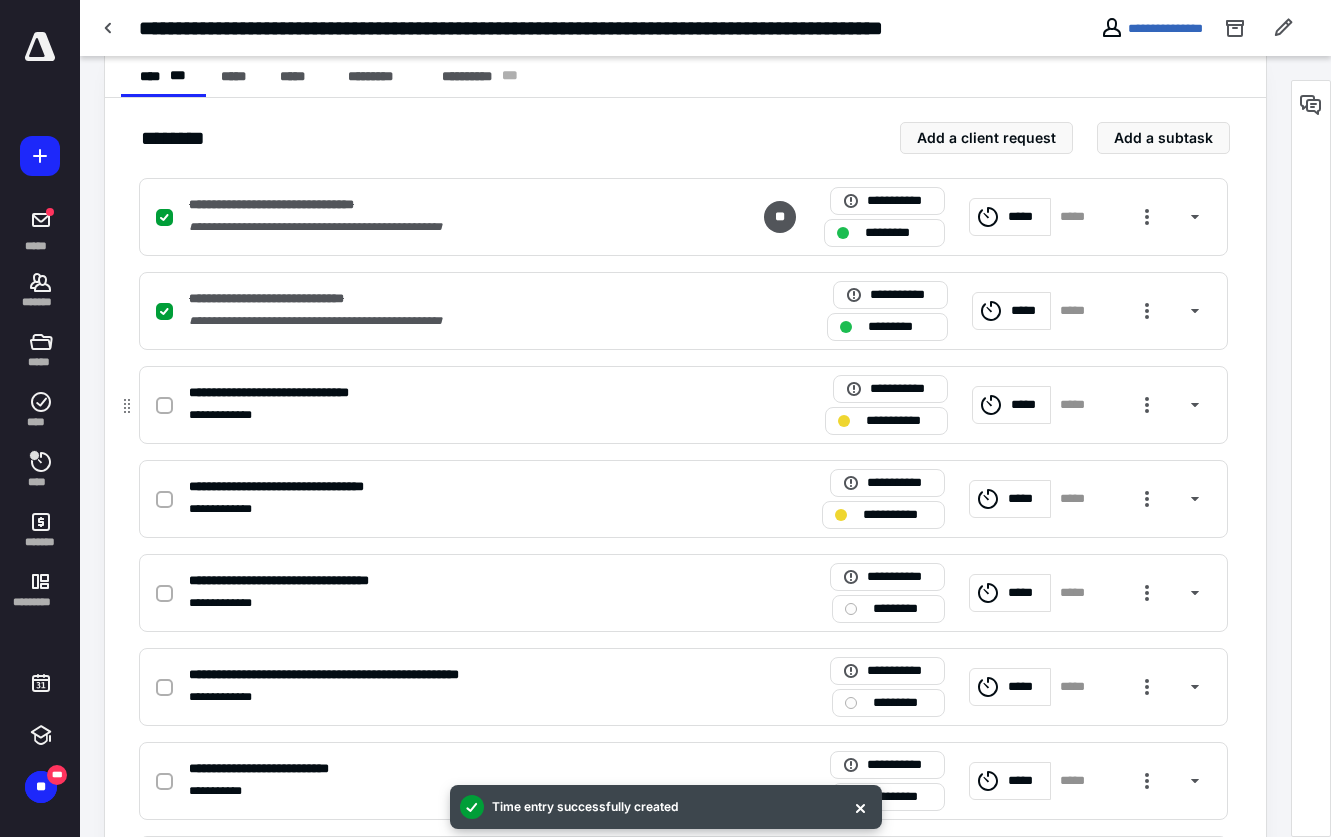 click 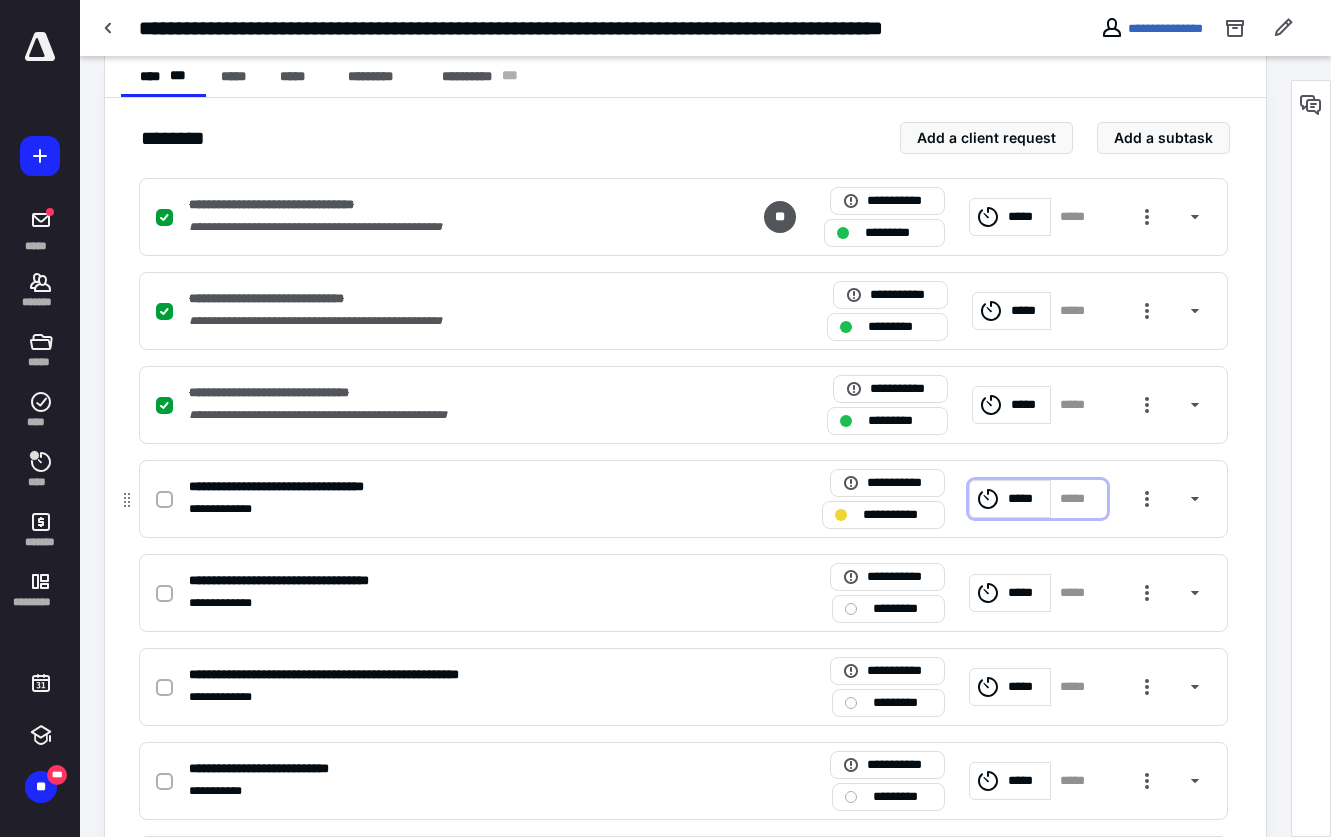 click on "*****" at bounding box center (1026, 499) 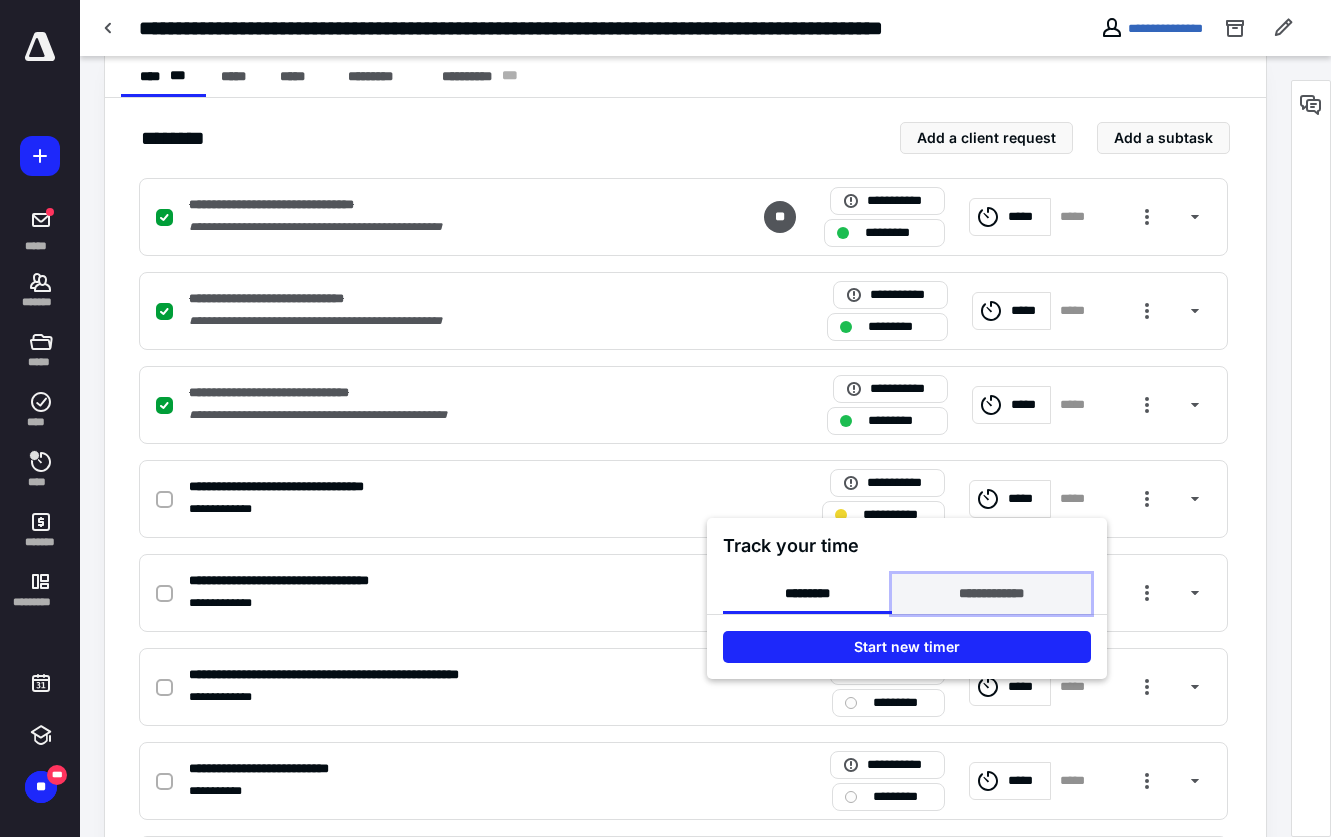 click on "**********" at bounding box center (991, 594) 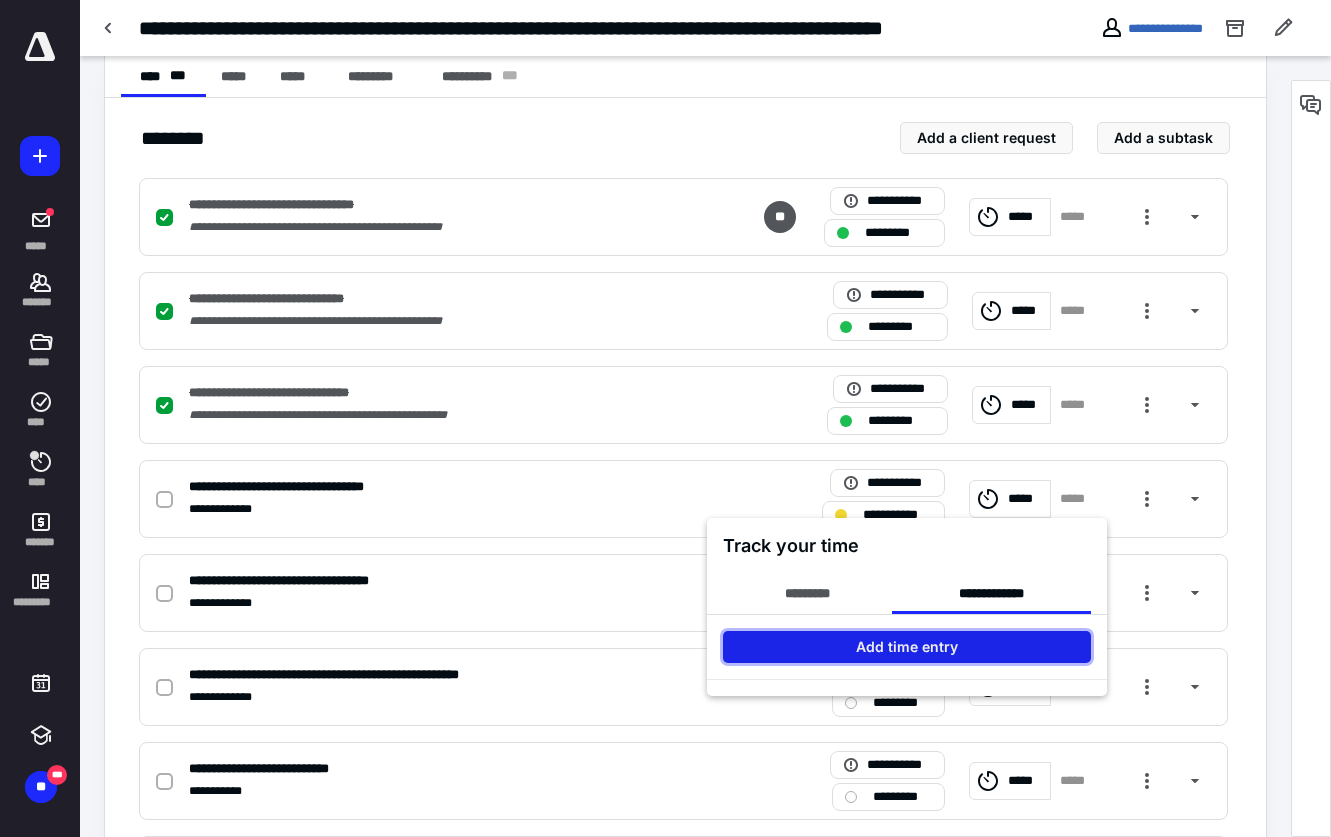 click on "Add time entry" at bounding box center (907, 647) 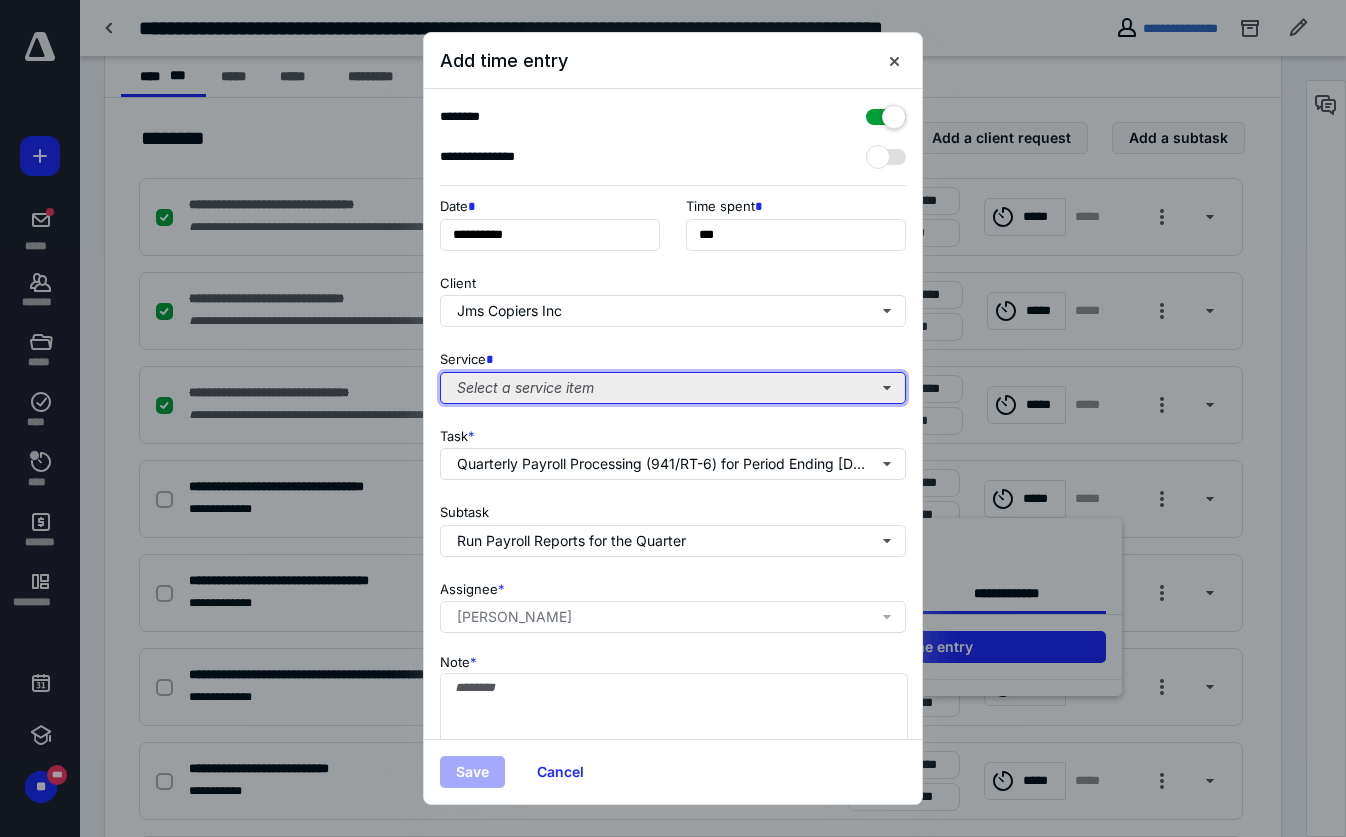 click on "Select a service item" at bounding box center (673, 388) 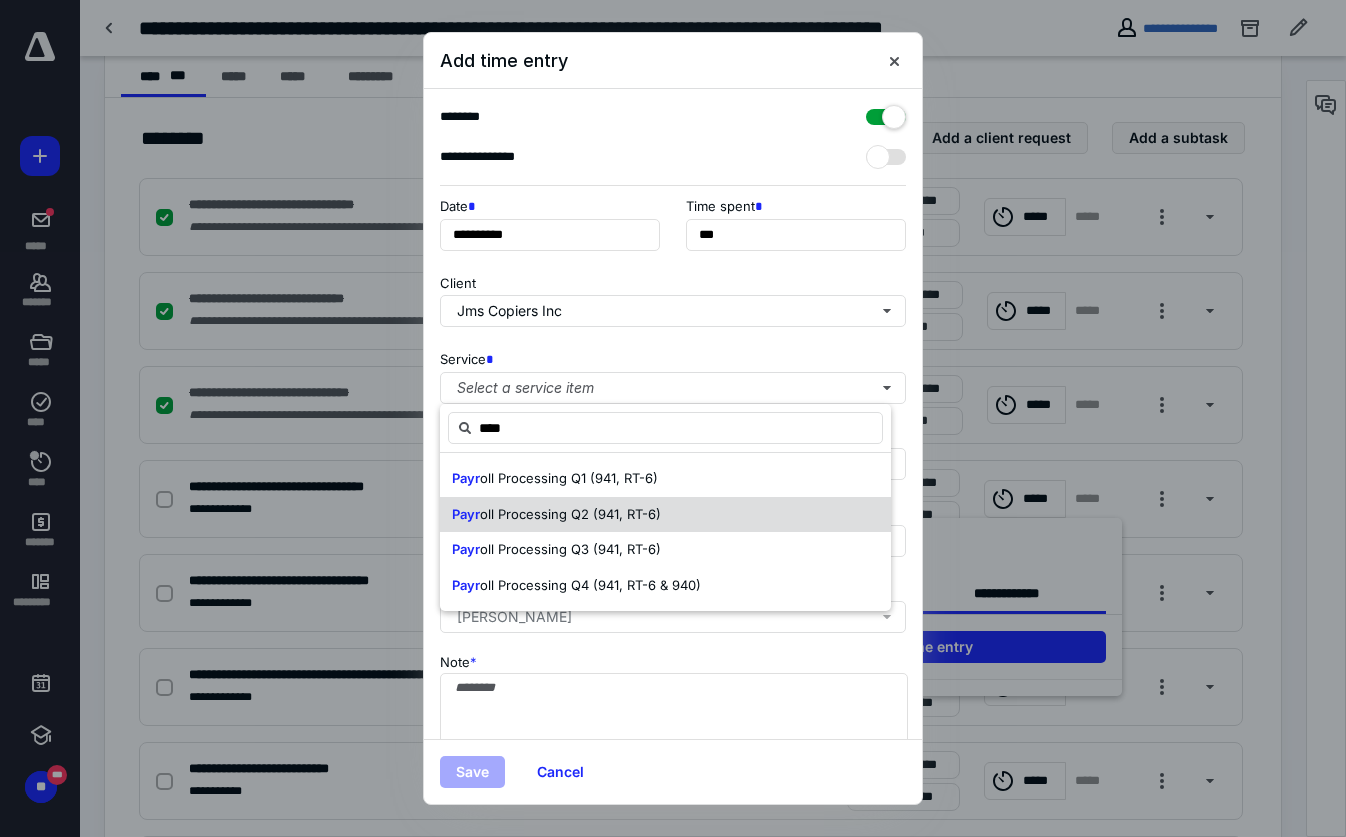 click on "oll Processing Q2 (941, RT-6)" at bounding box center [570, 514] 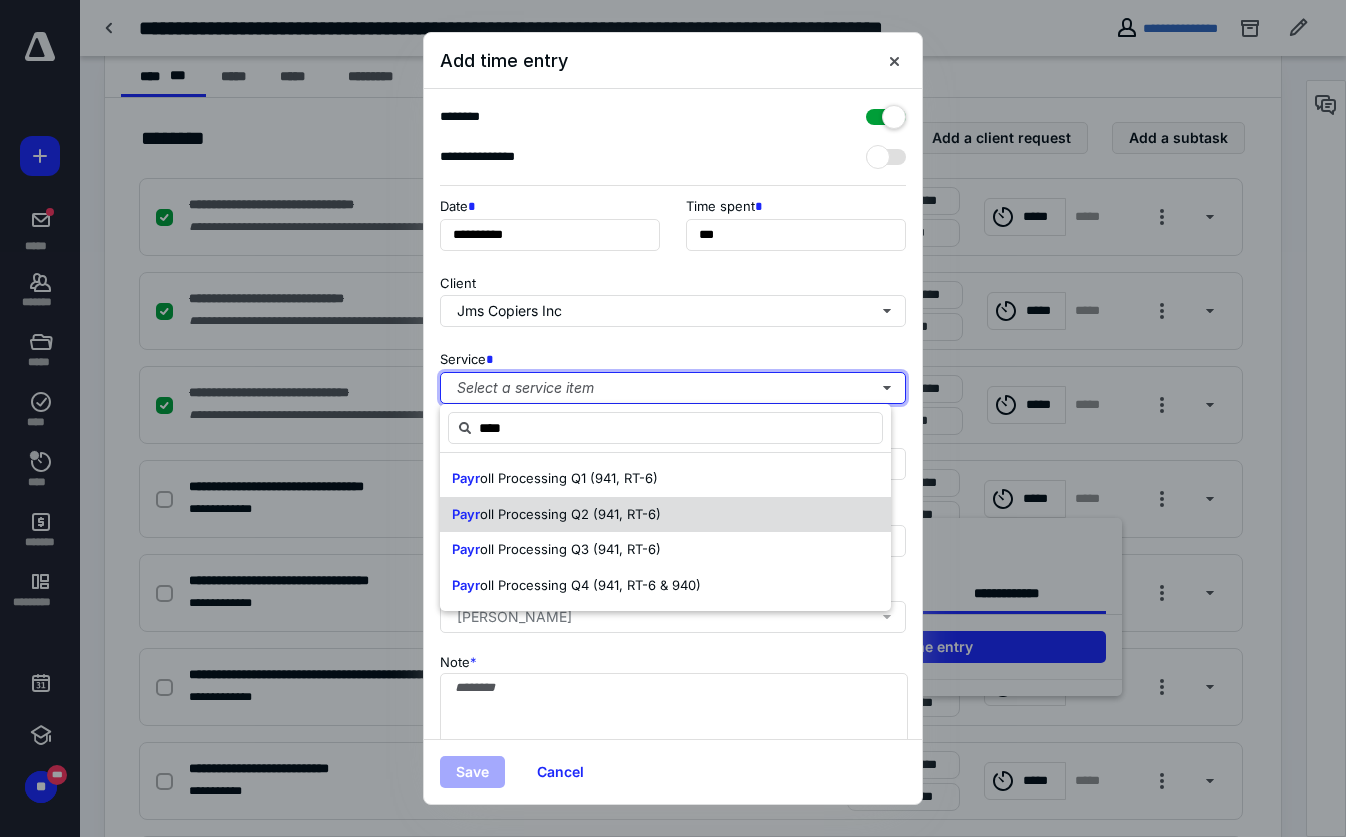 type 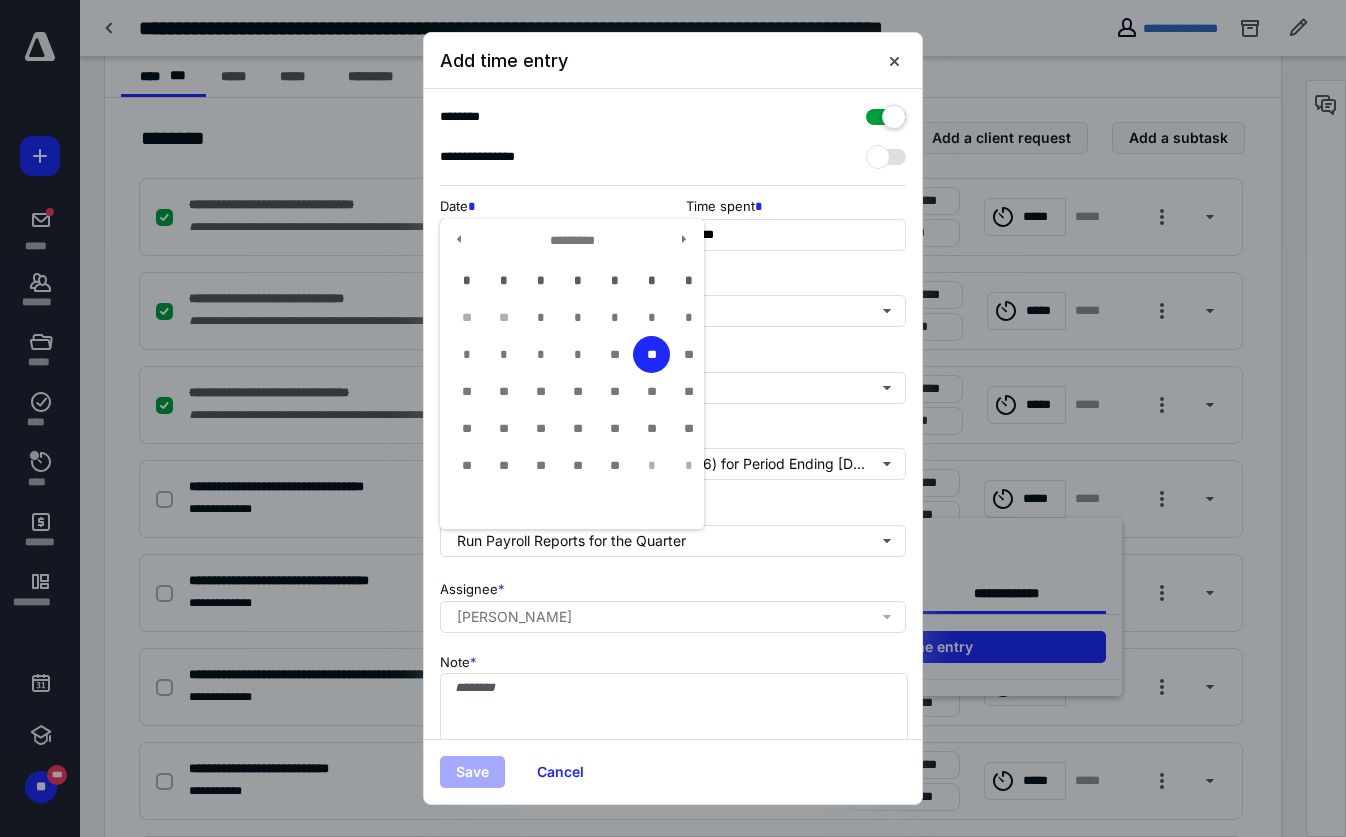 click on "**********" at bounding box center [550, 235] 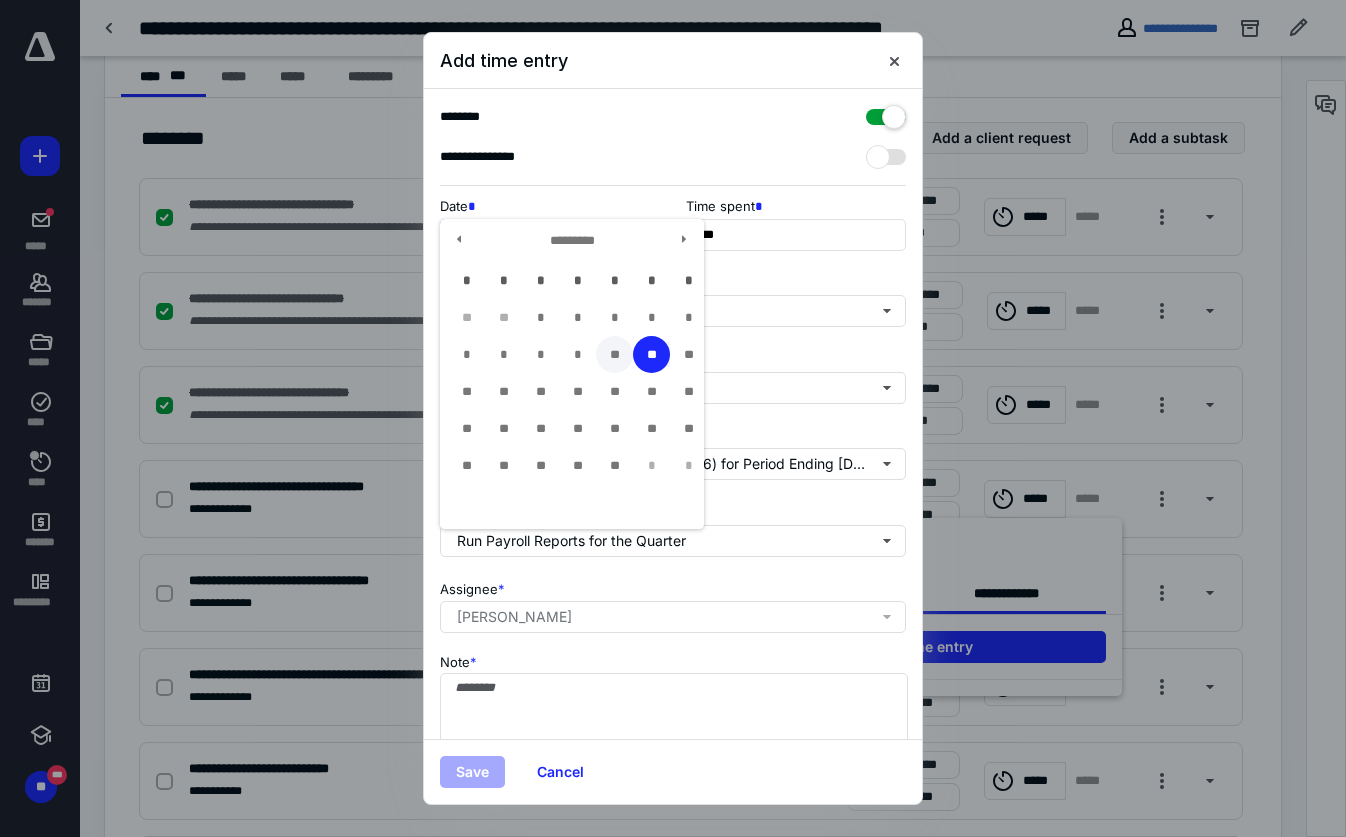 click on "**" at bounding box center [614, 354] 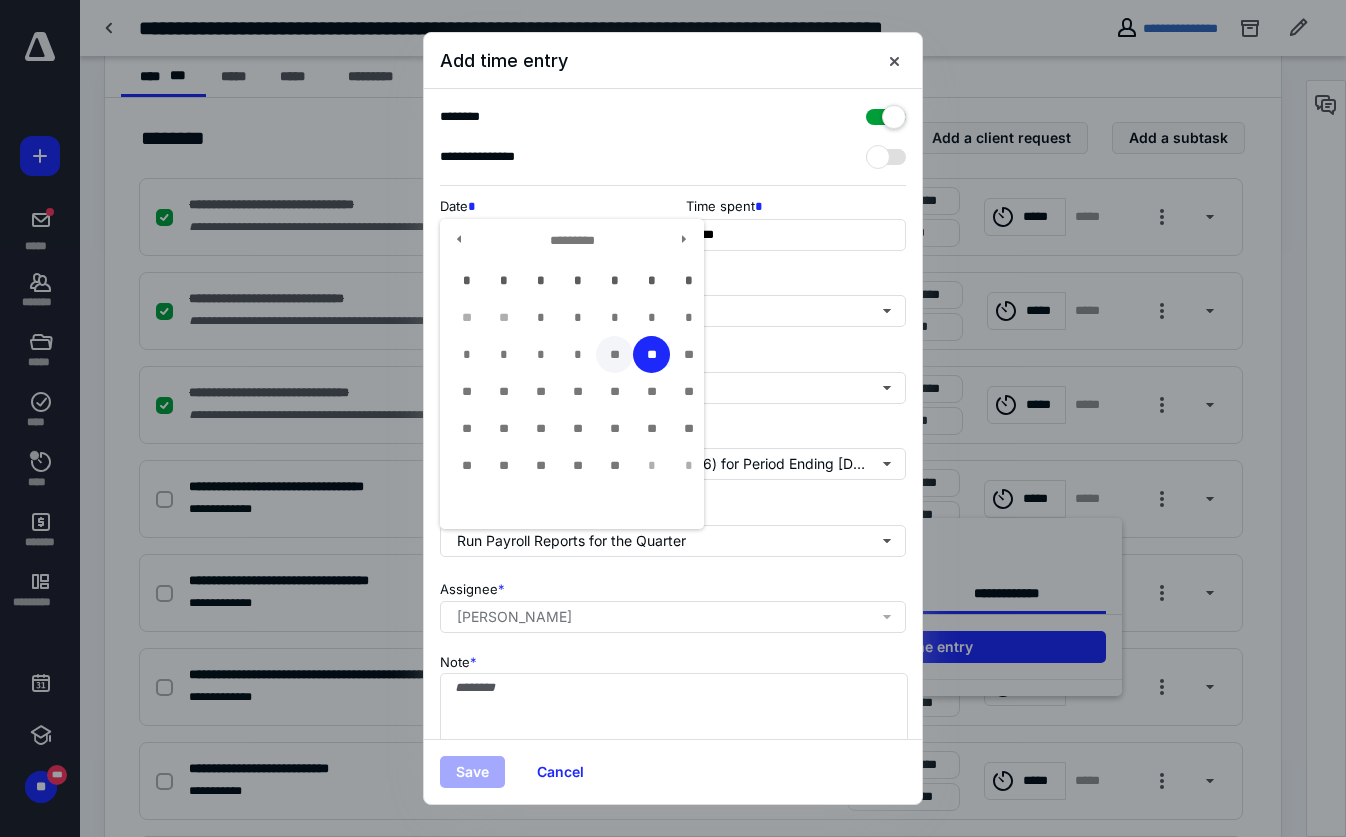 type on "**********" 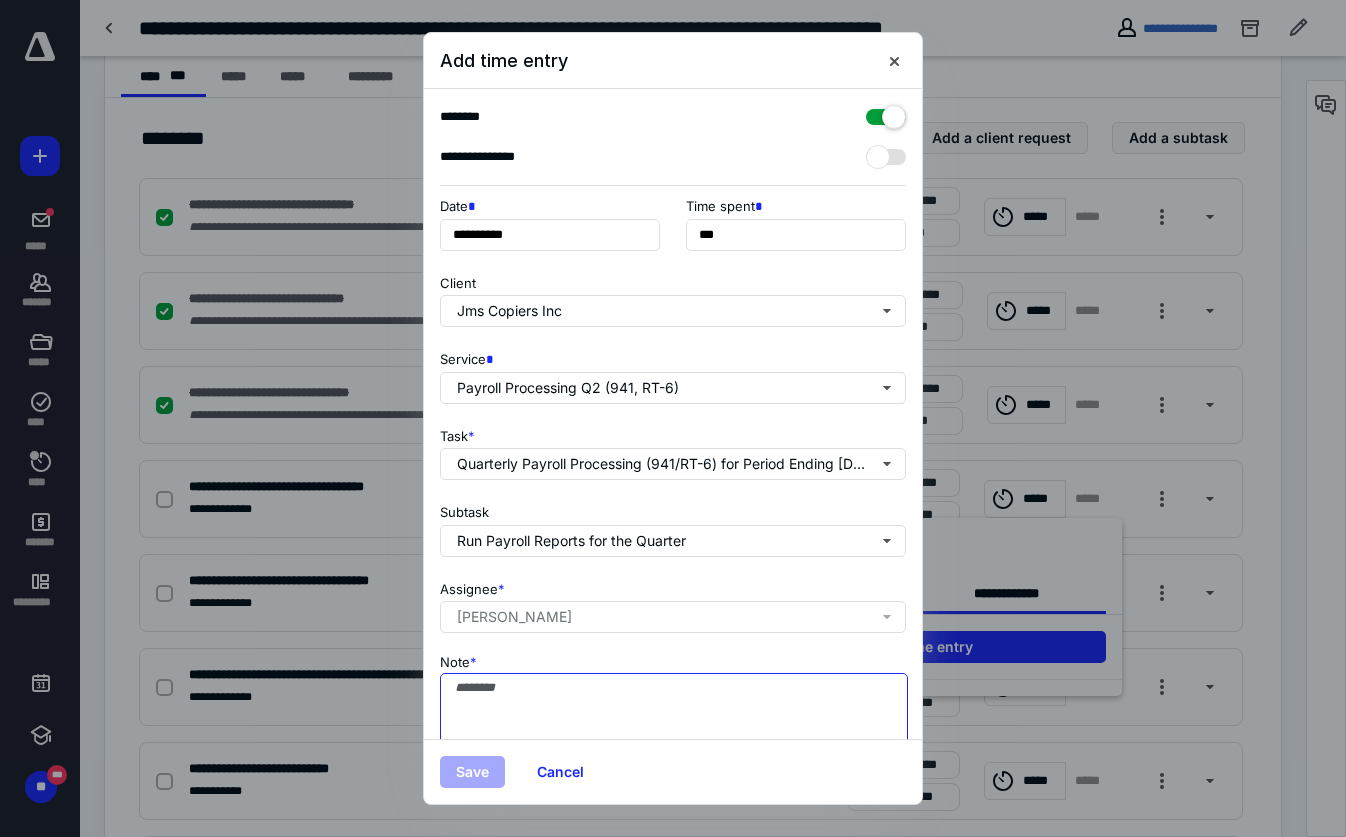 click on "Note *" at bounding box center [674, 723] 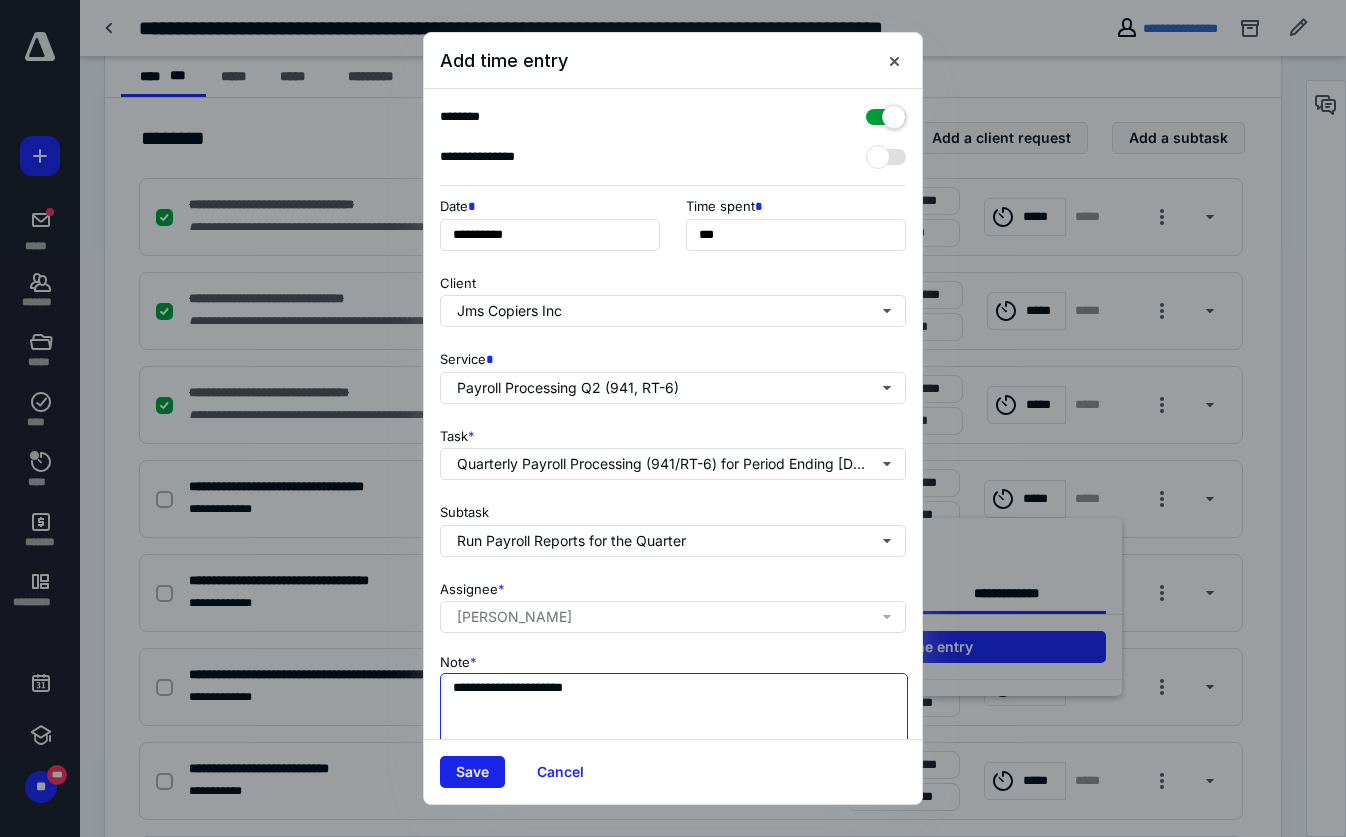 type on "**********" 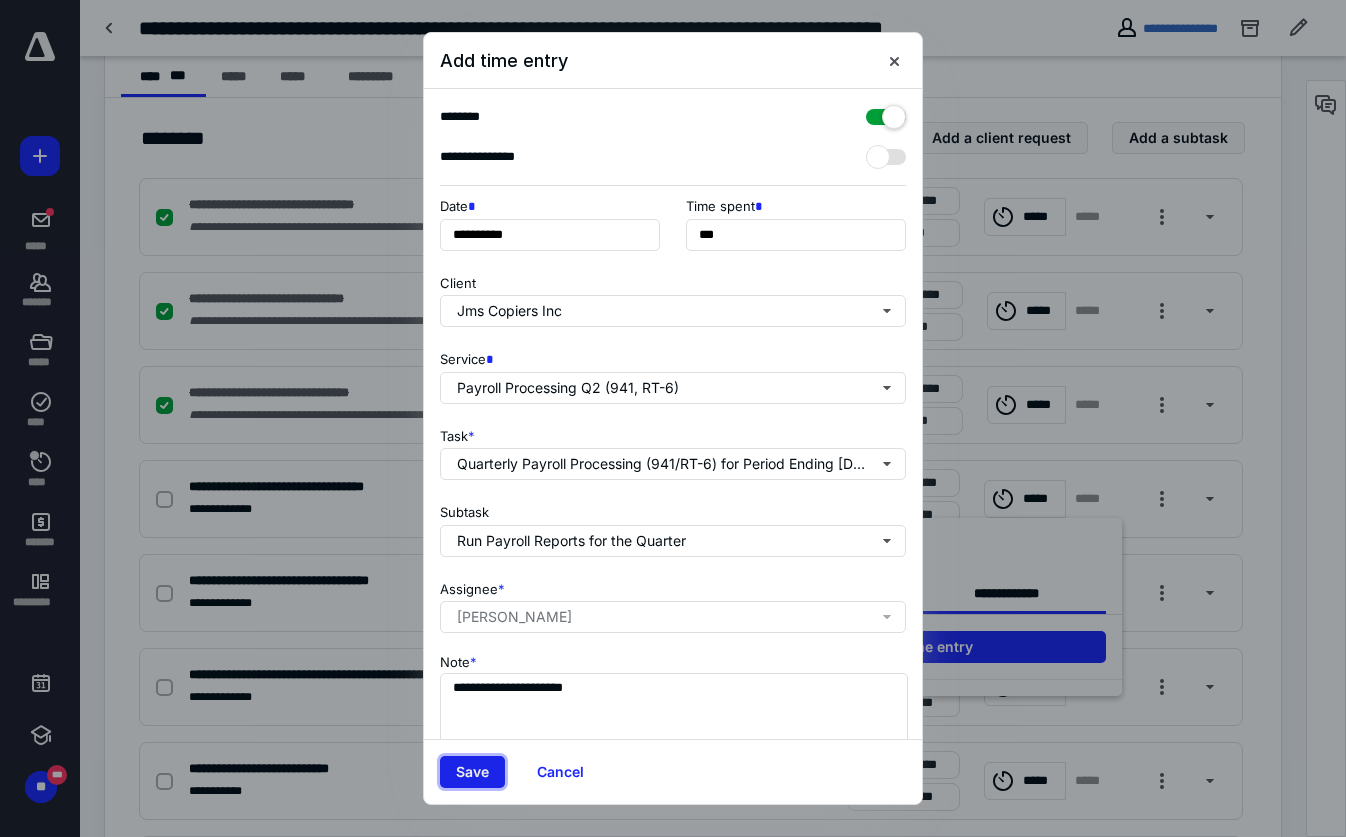 click on "Save" at bounding box center (472, 772) 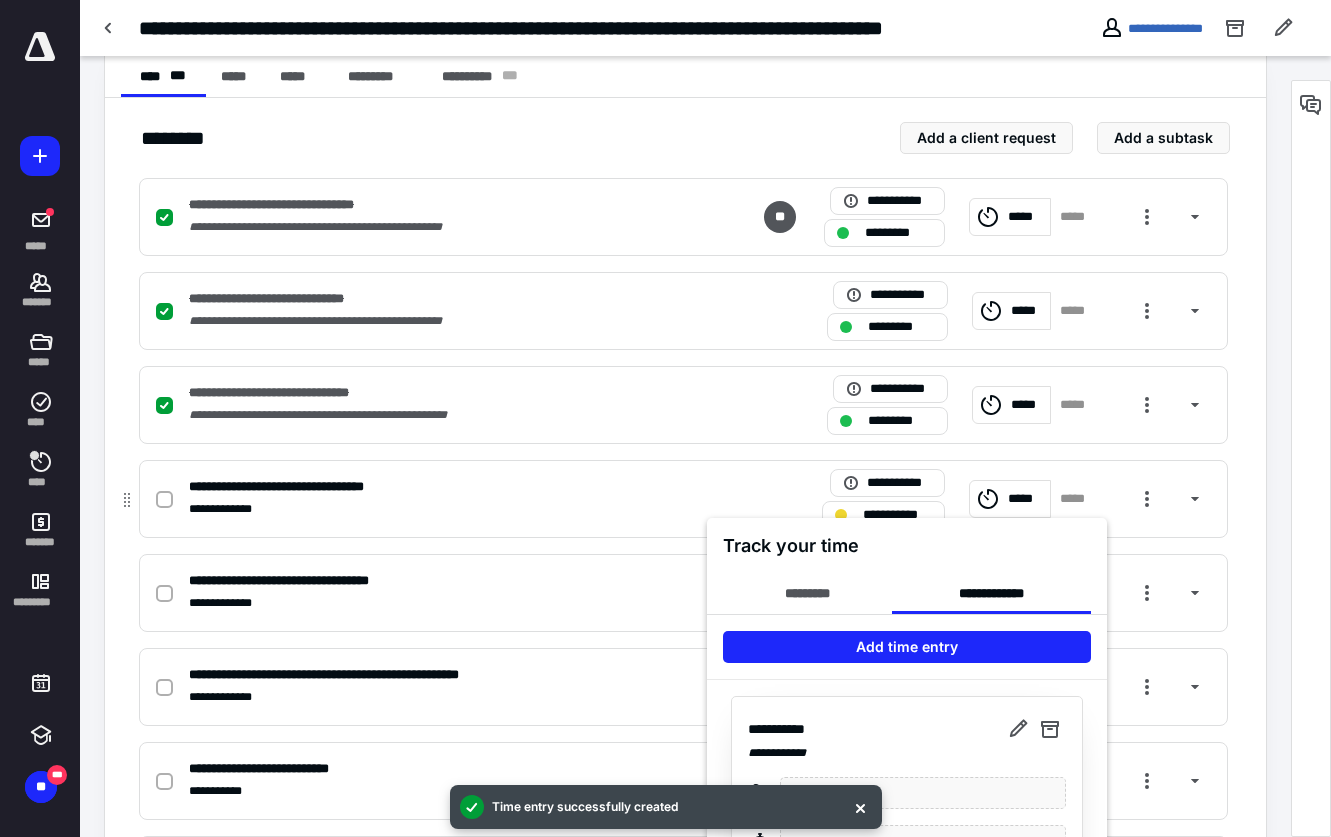 click at bounding box center [665, 418] 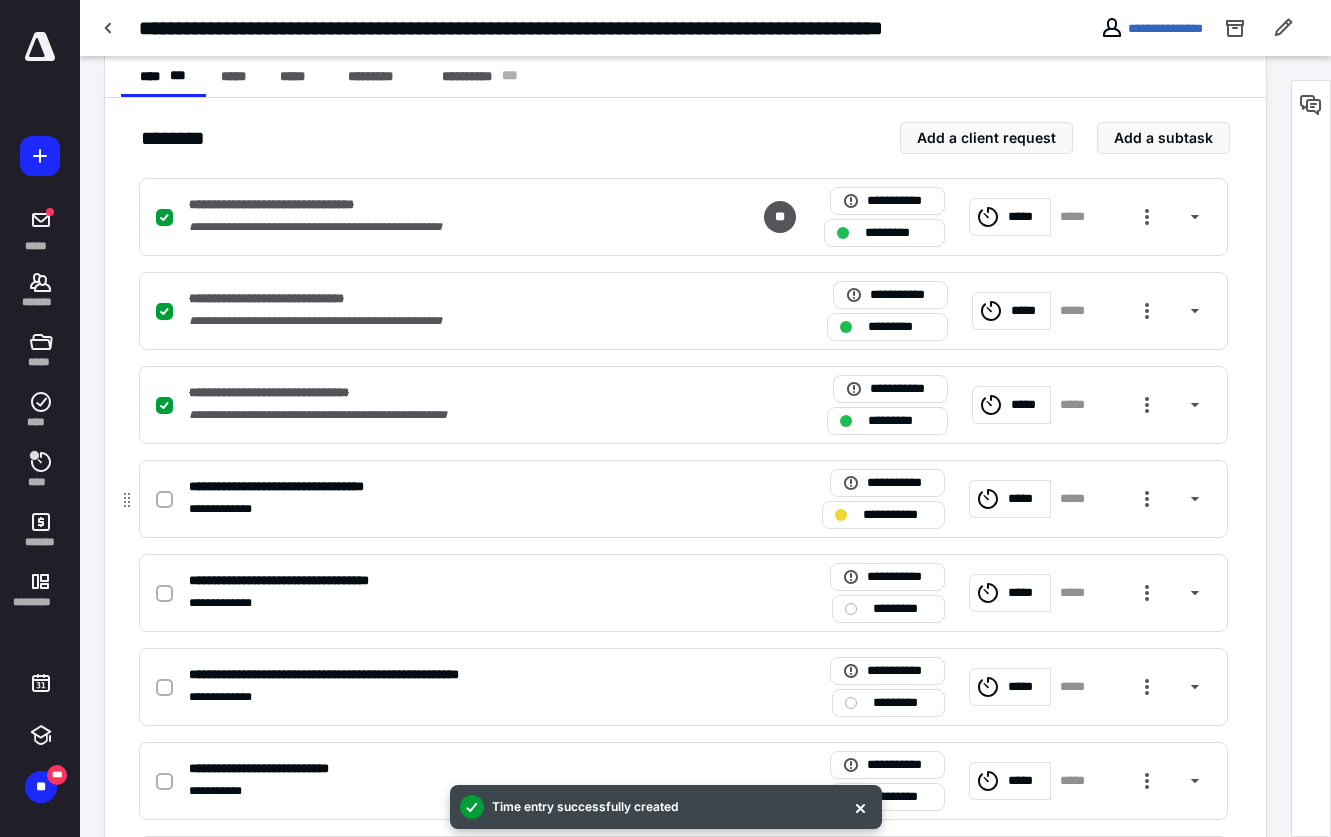 click 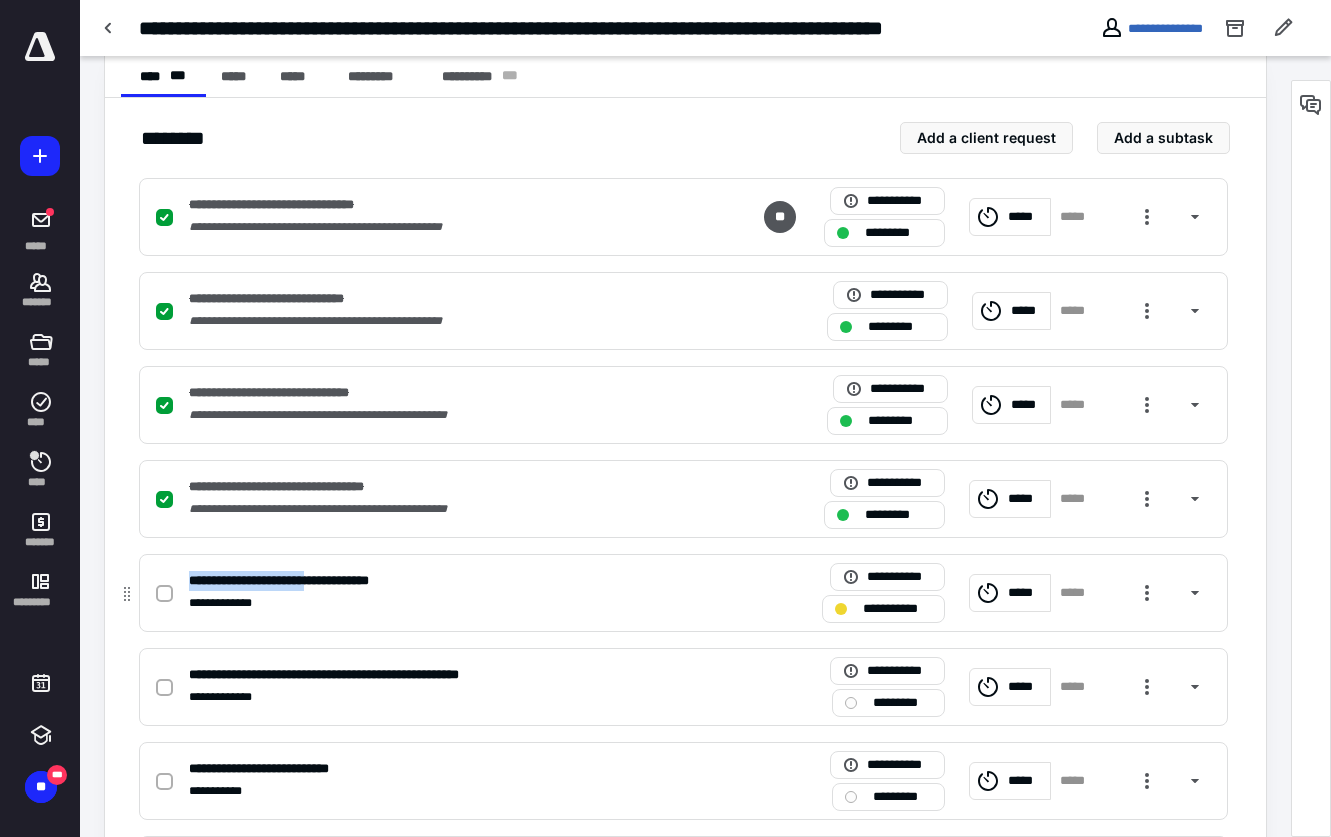 drag, startPoint x: 188, startPoint y: 583, endPoint x: 337, endPoint y: 586, distance: 149.0302 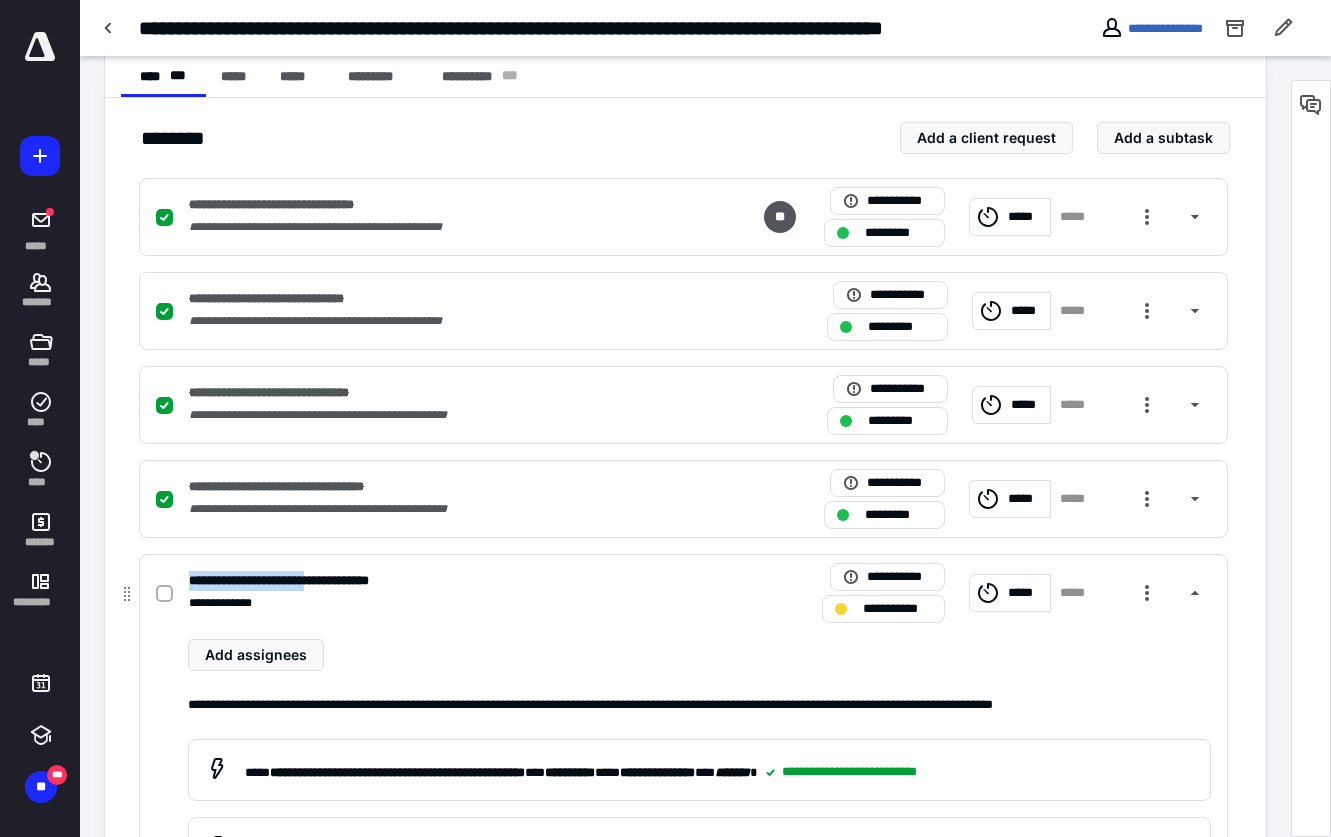 copy on "**********" 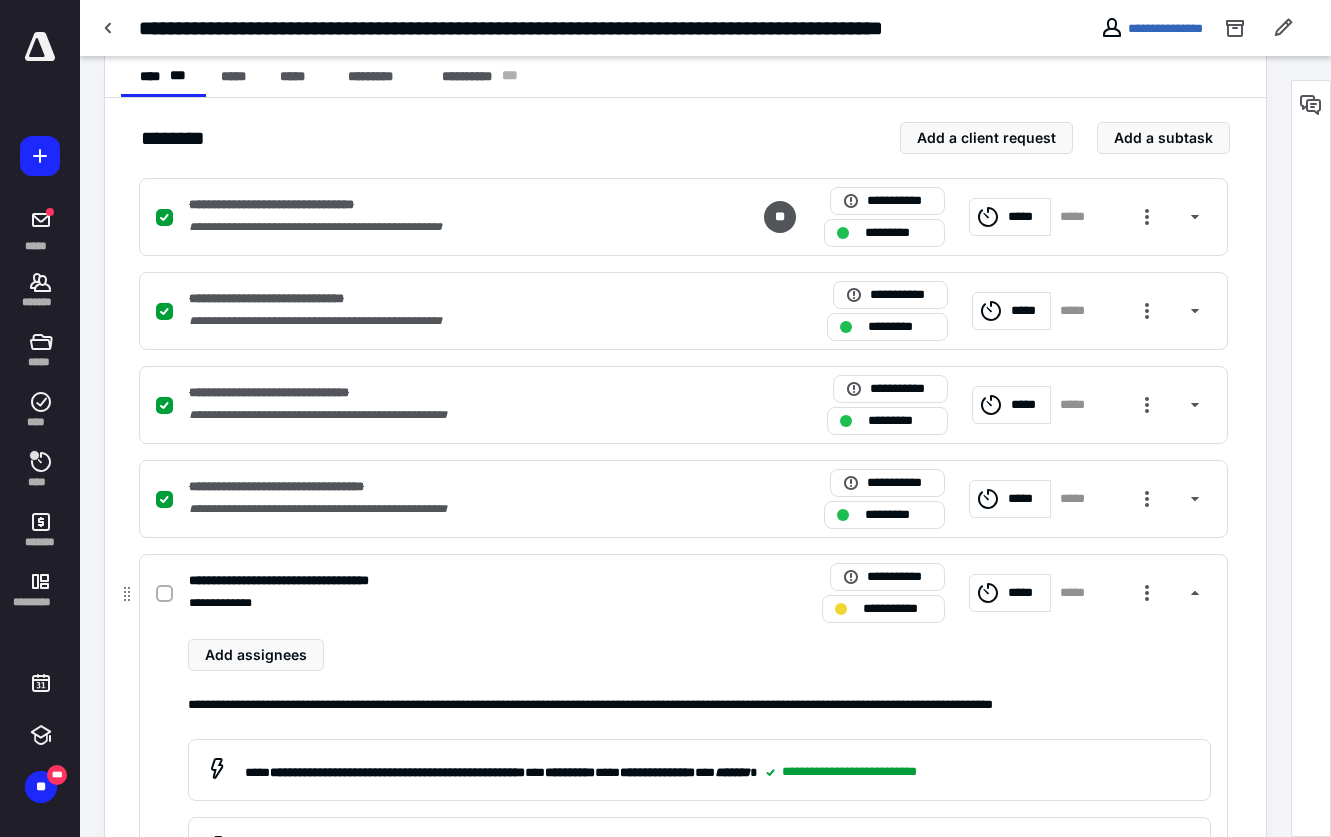 click on "*****" at bounding box center [1026, 593] 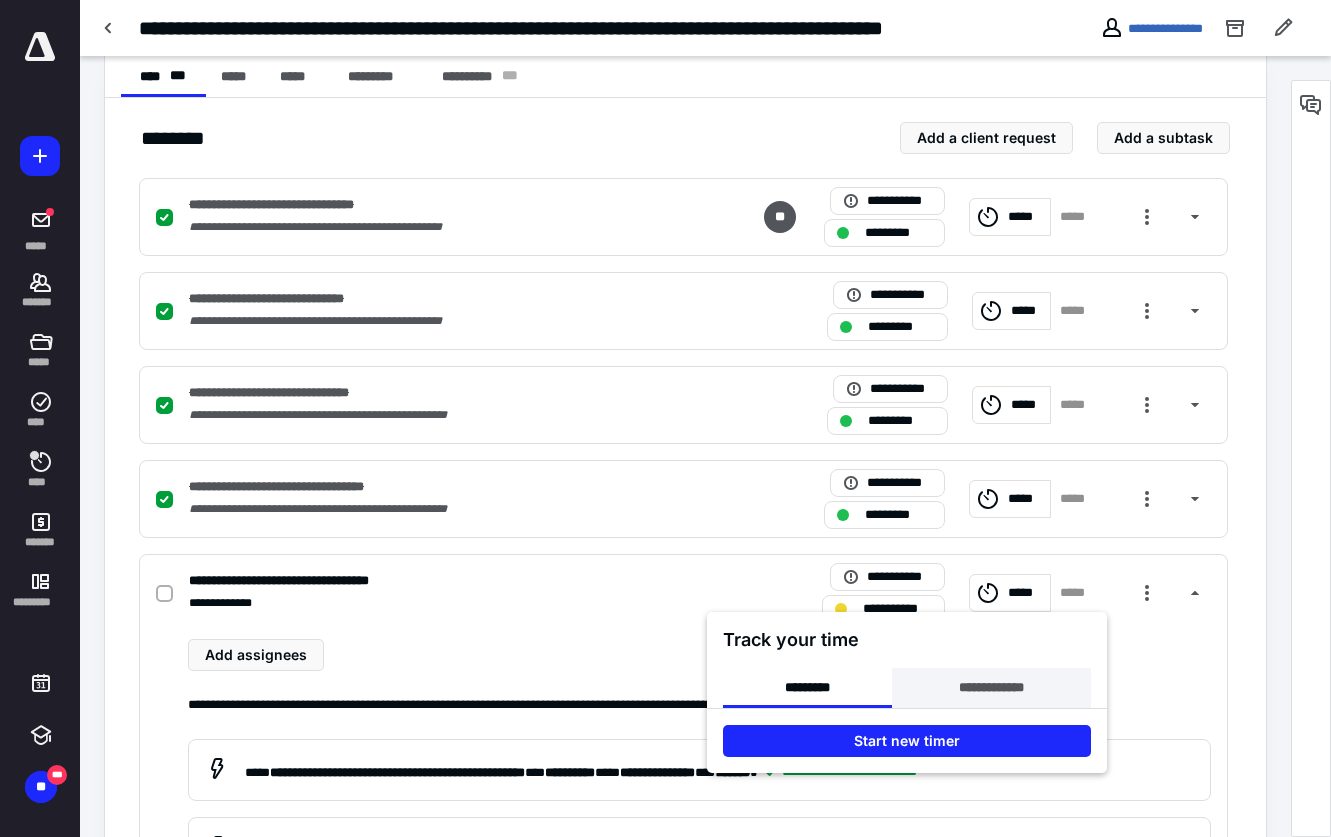 click on "**********" at bounding box center (991, 688) 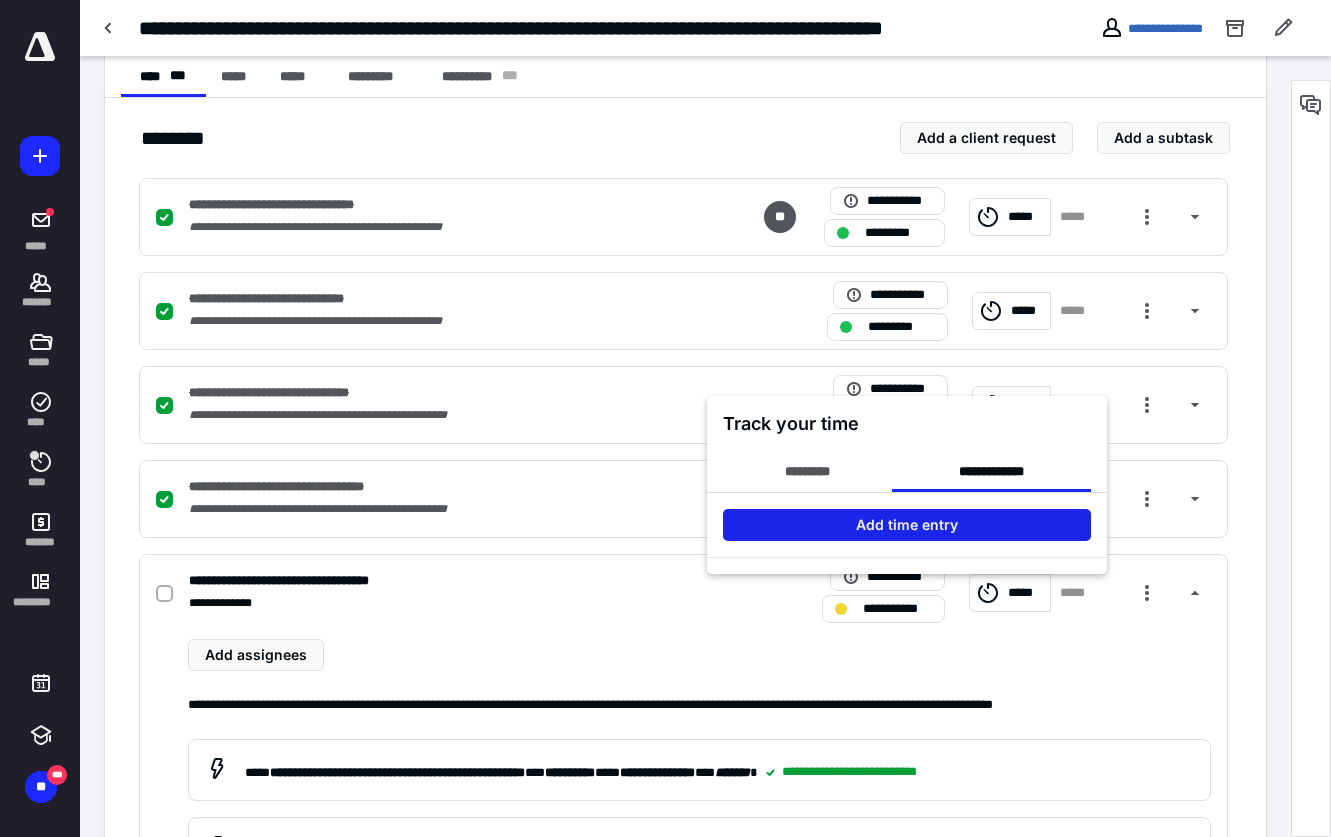 click on "Add time entry" at bounding box center [907, 525] 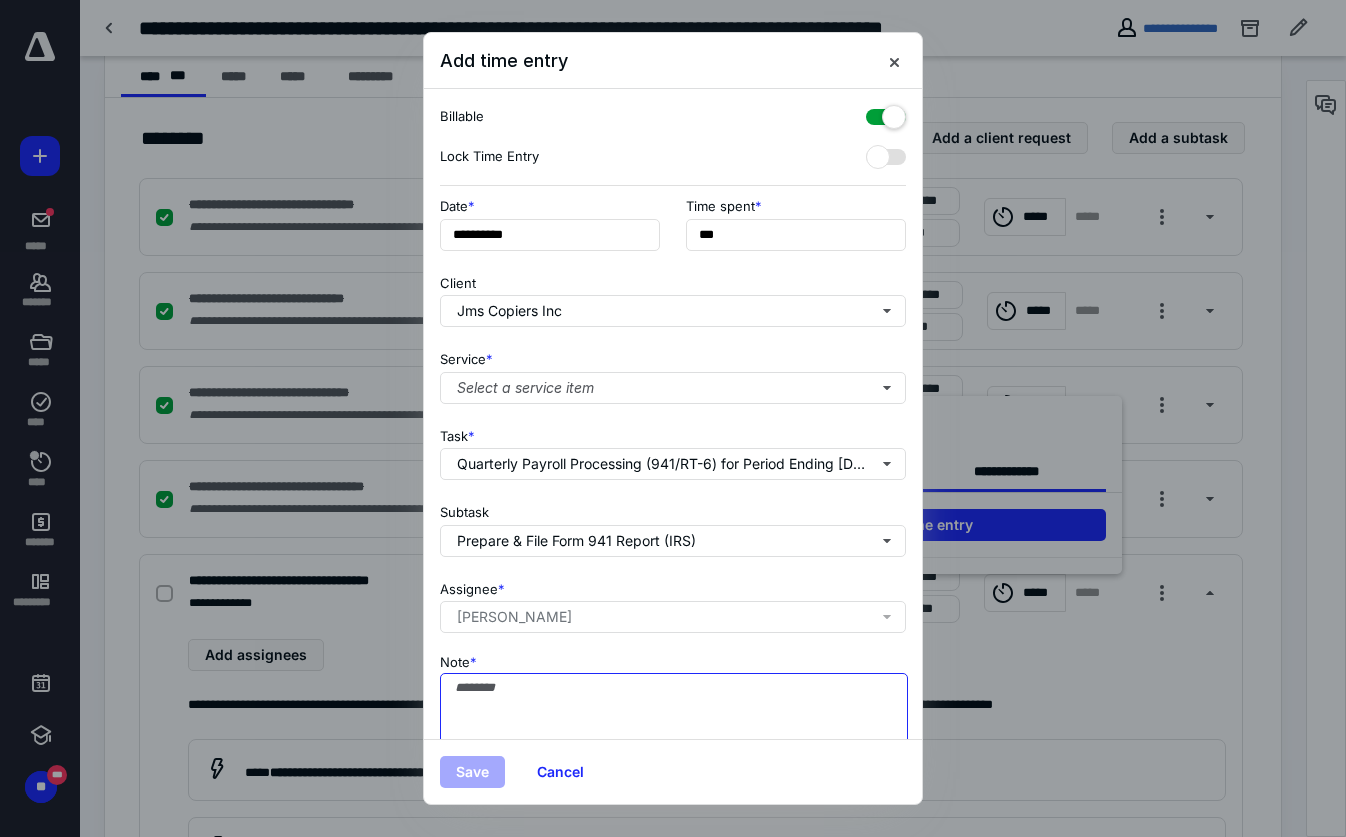 click on "Note *" at bounding box center (674, 723) 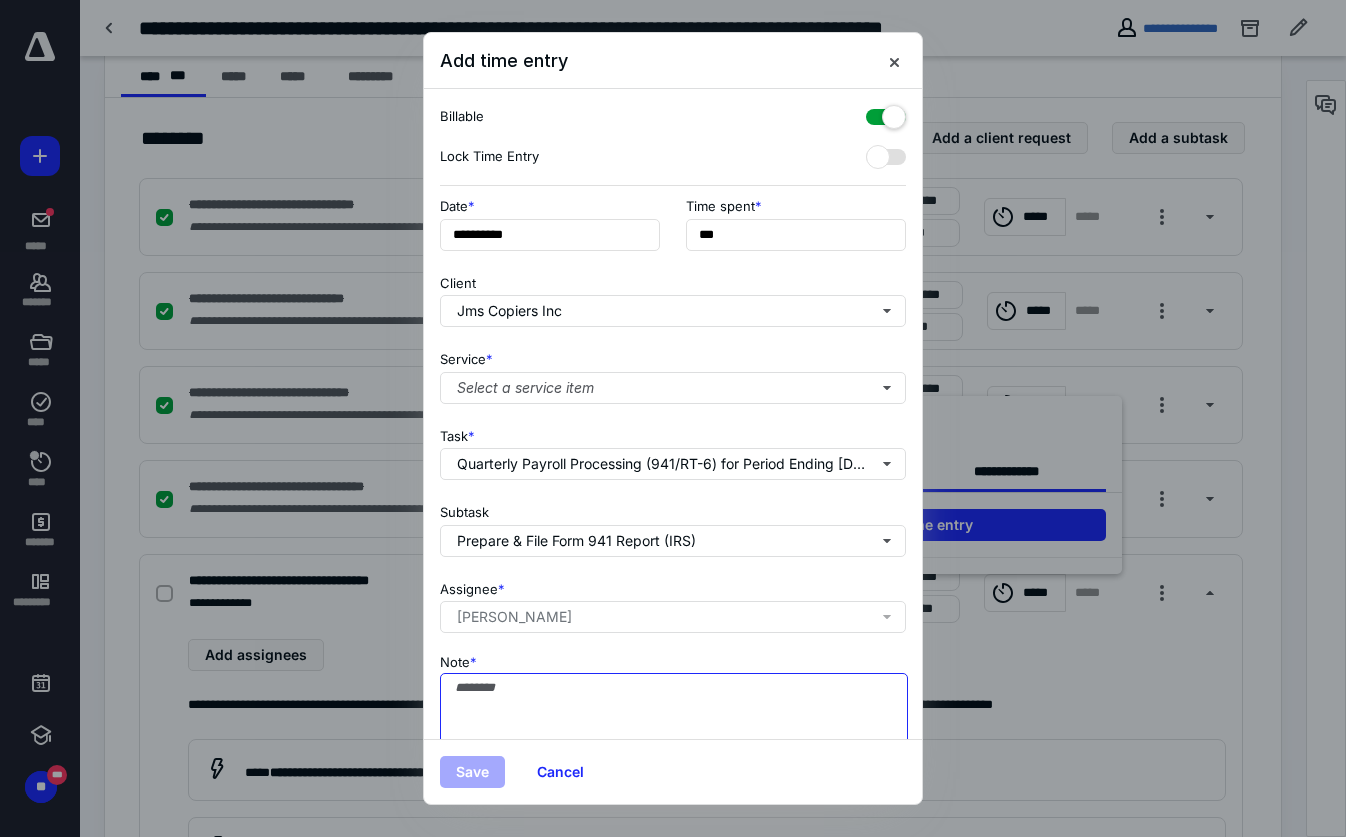 paste on "**********" 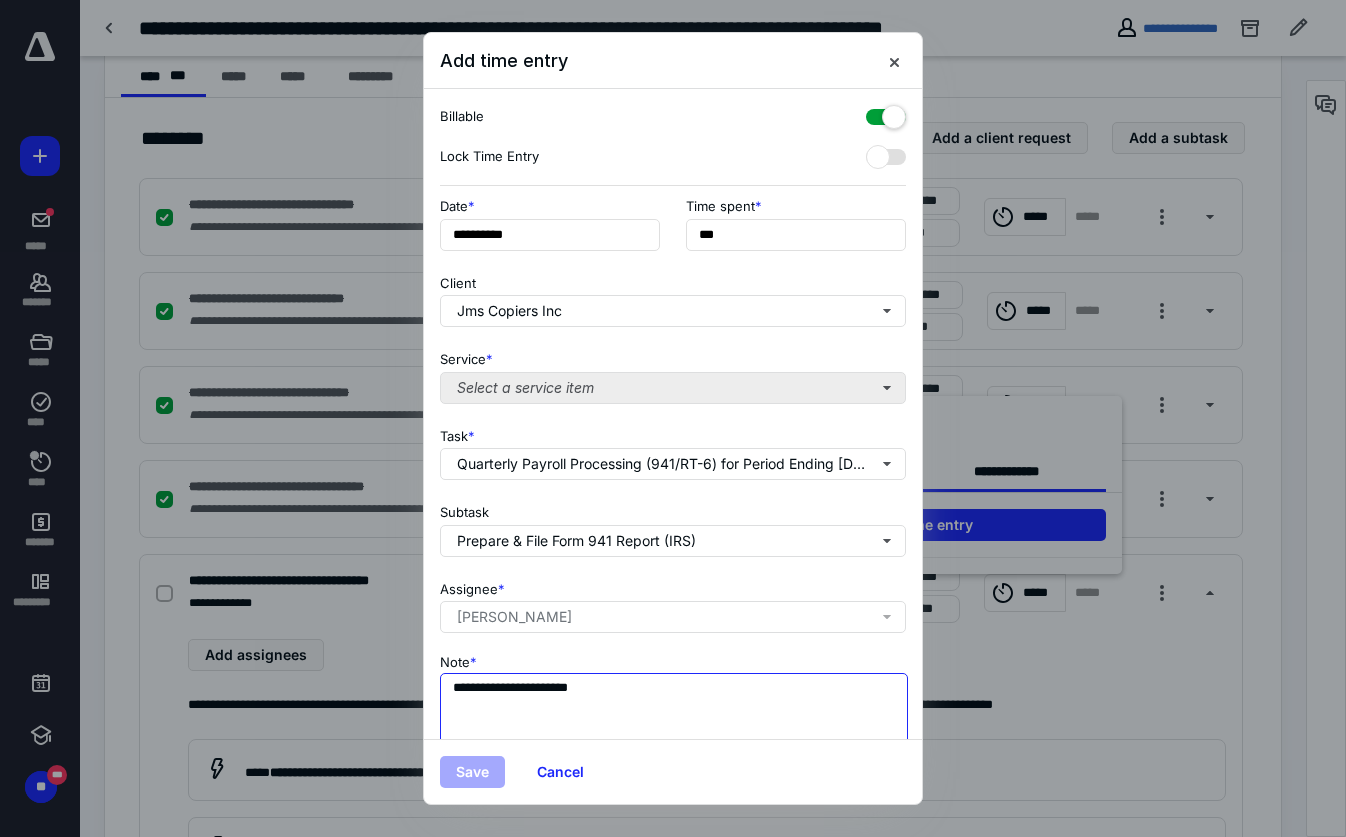 type on "**********" 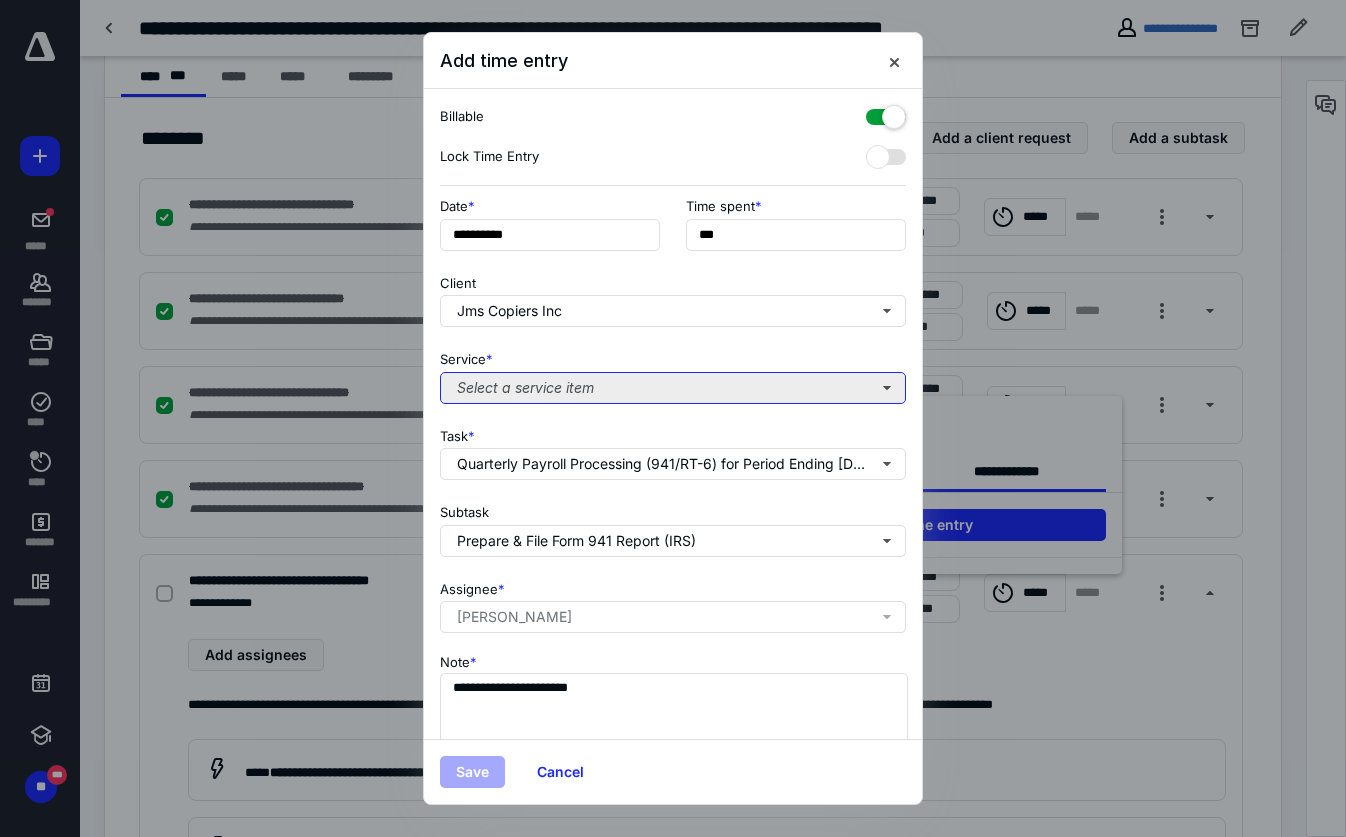 click on "Select a service item" at bounding box center [673, 388] 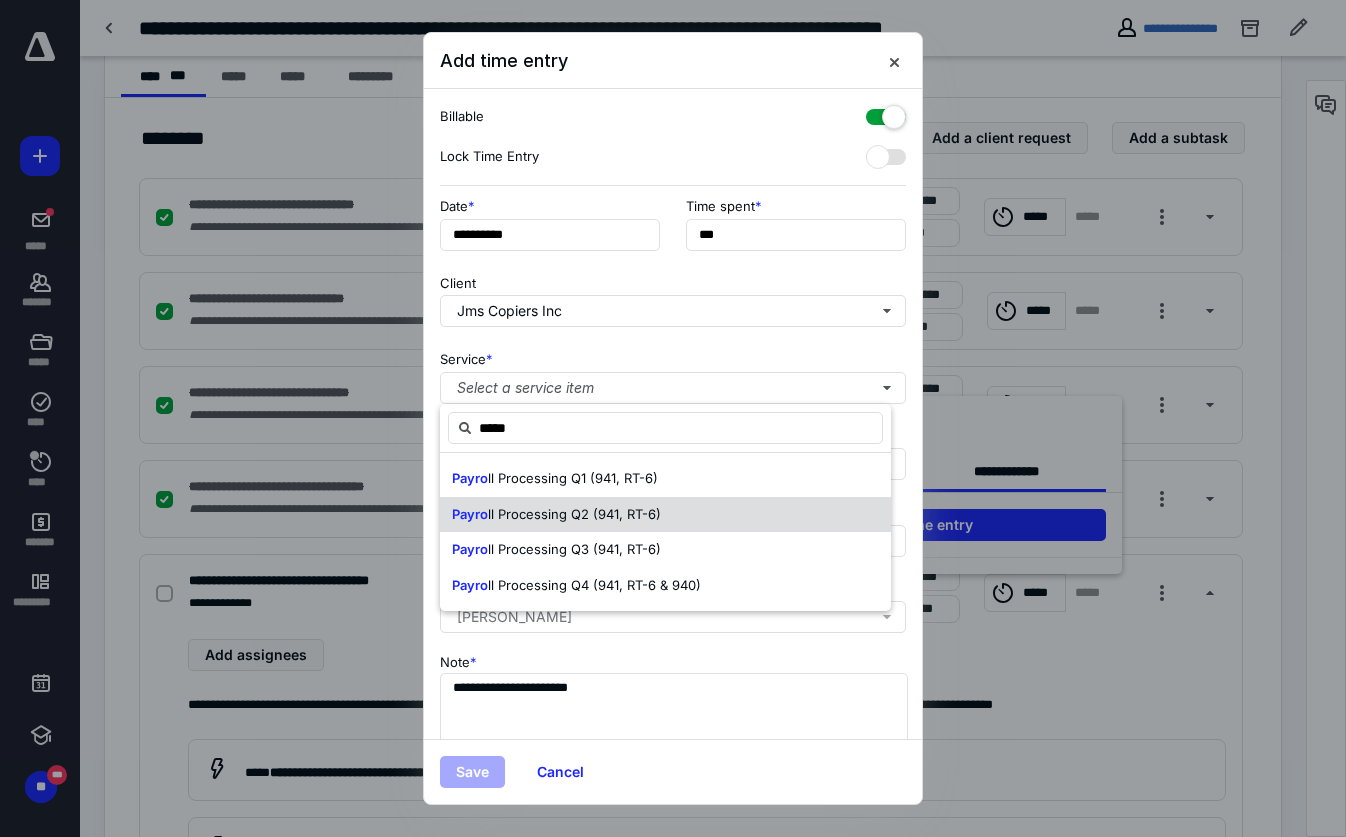 click on "ll Processing Q2 (941, RT-6)" at bounding box center (574, 514) 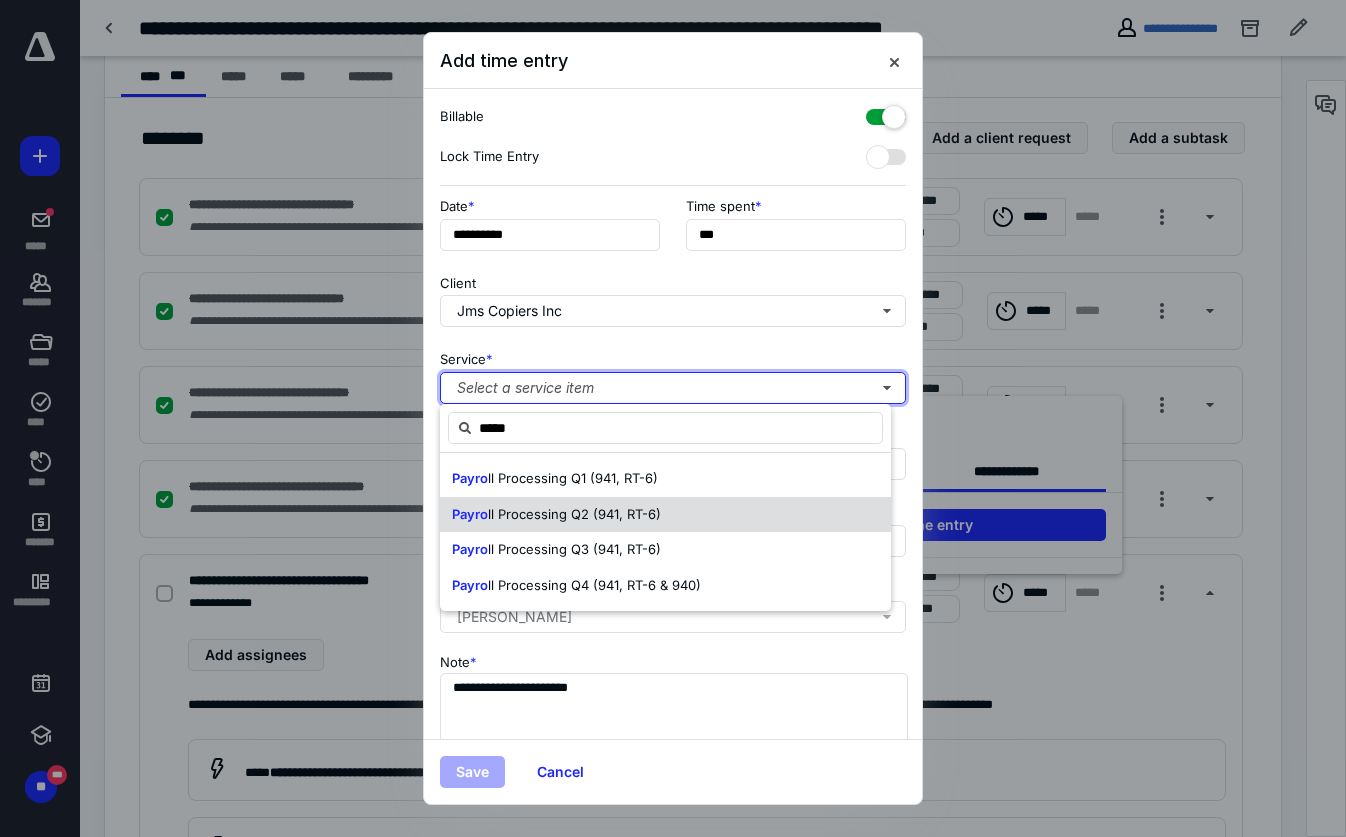 type 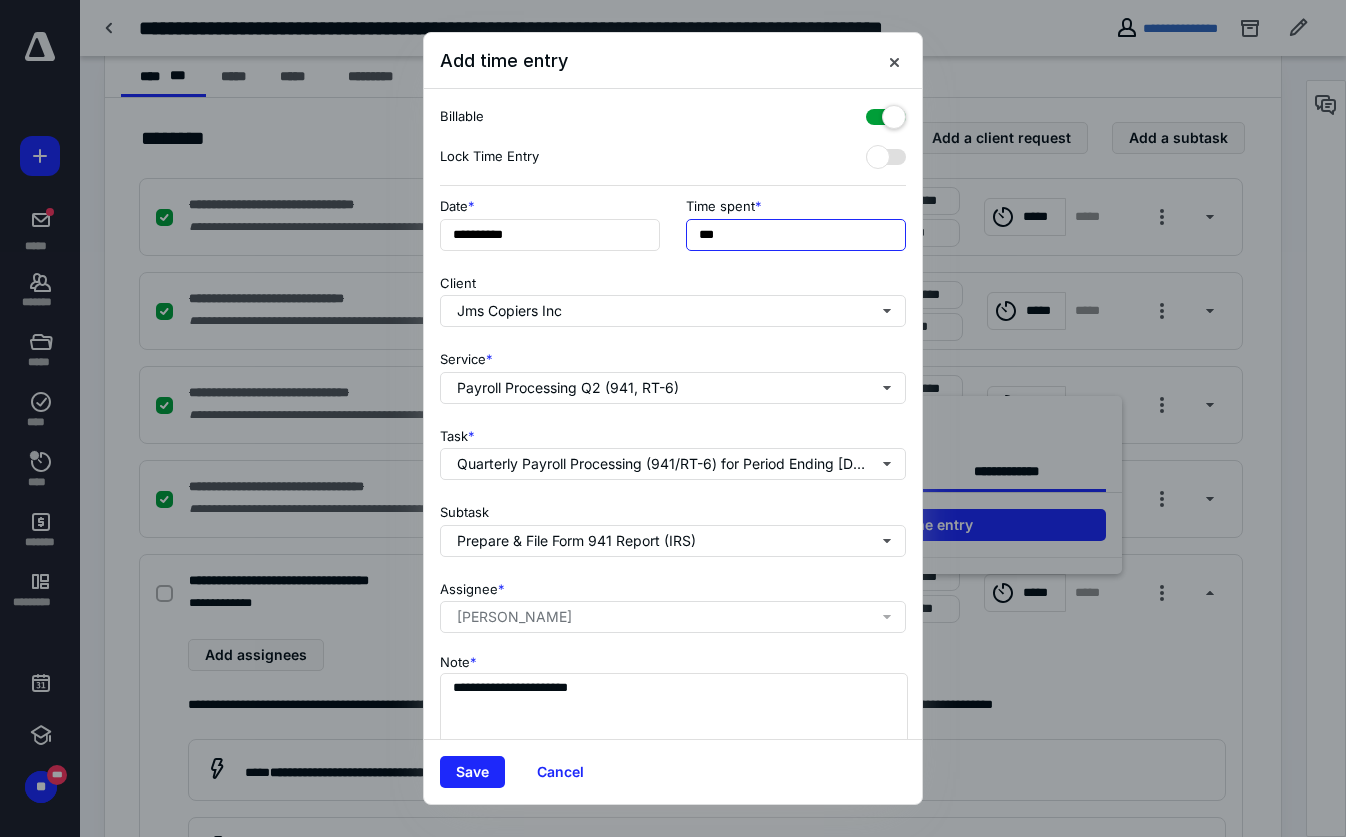 click on "***" at bounding box center [796, 235] 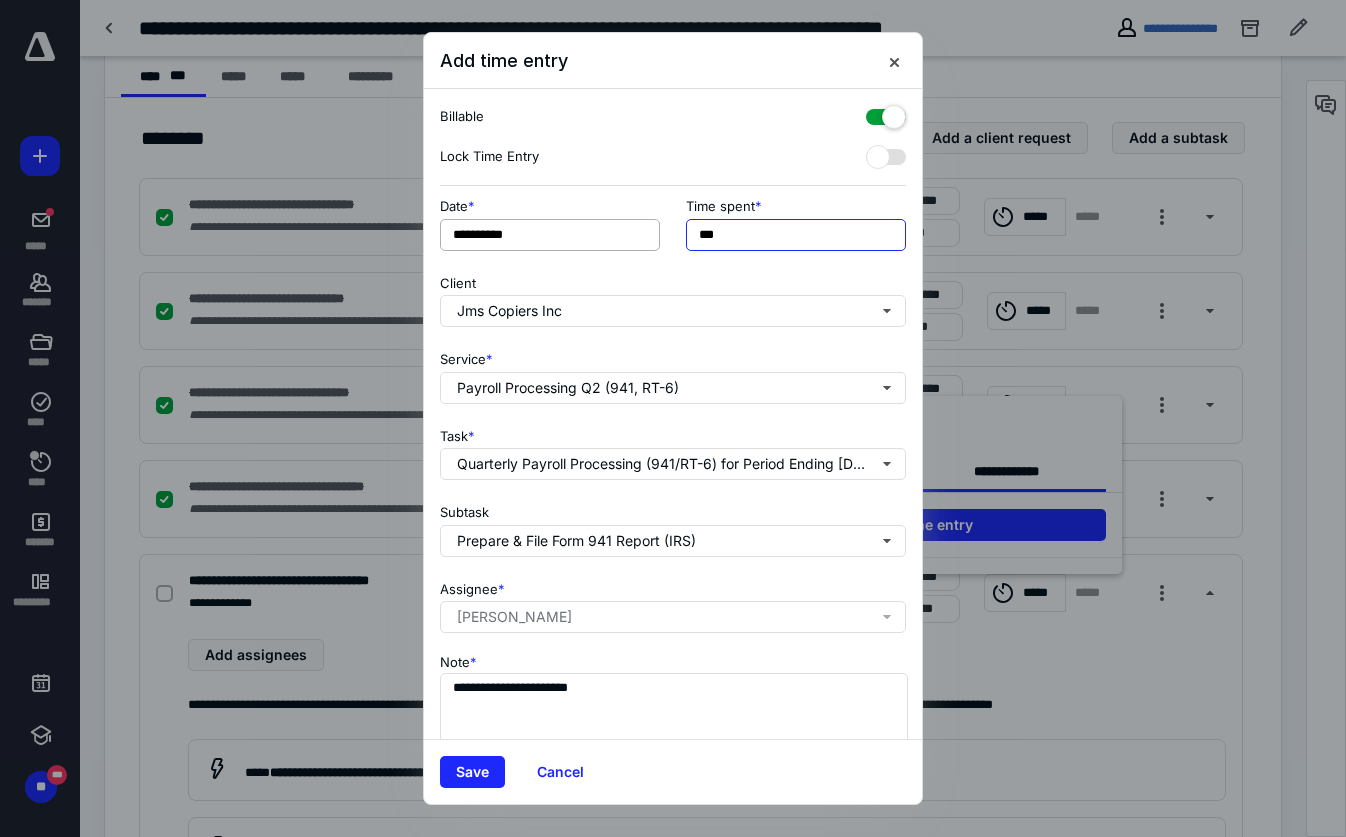 type on "***" 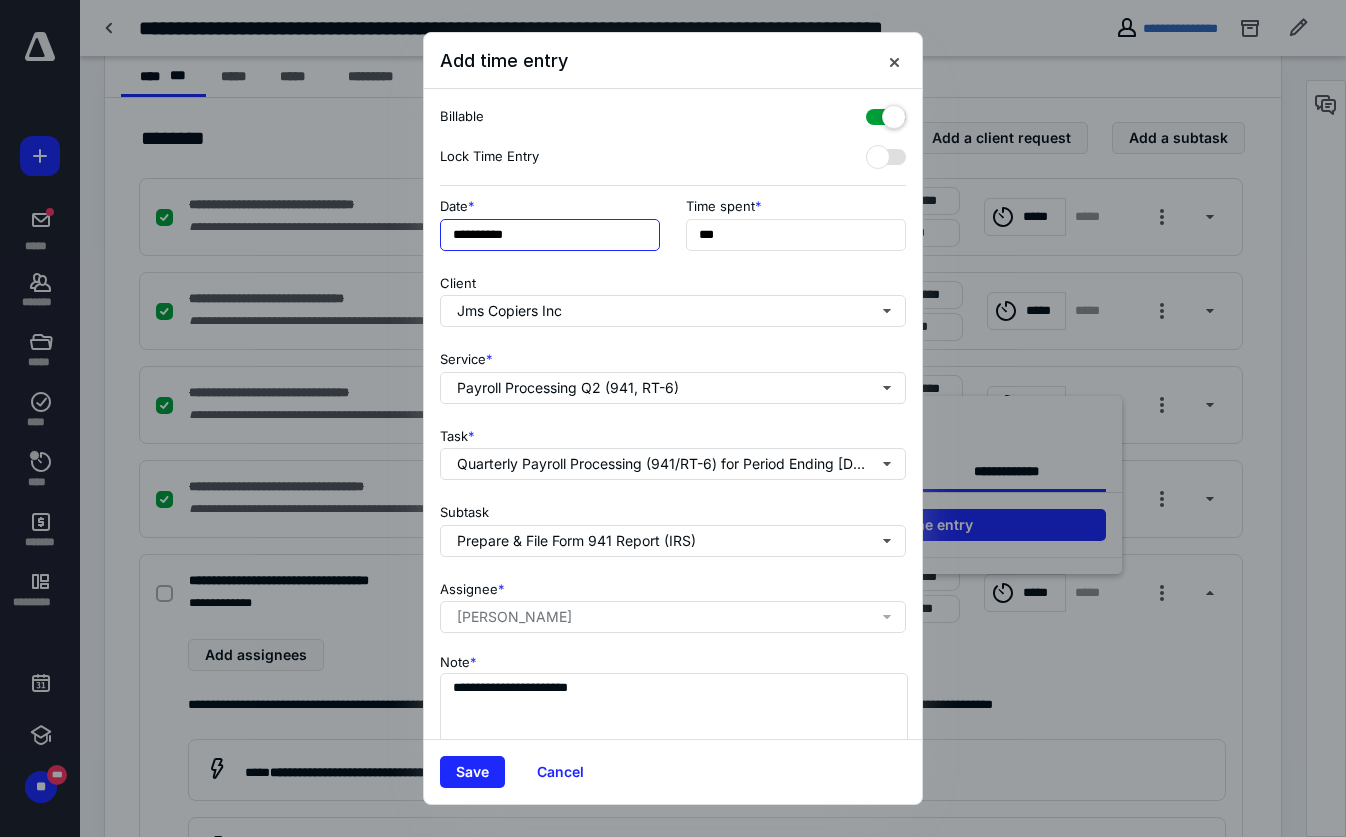 click on "**********" at bounding box center [550, 235] 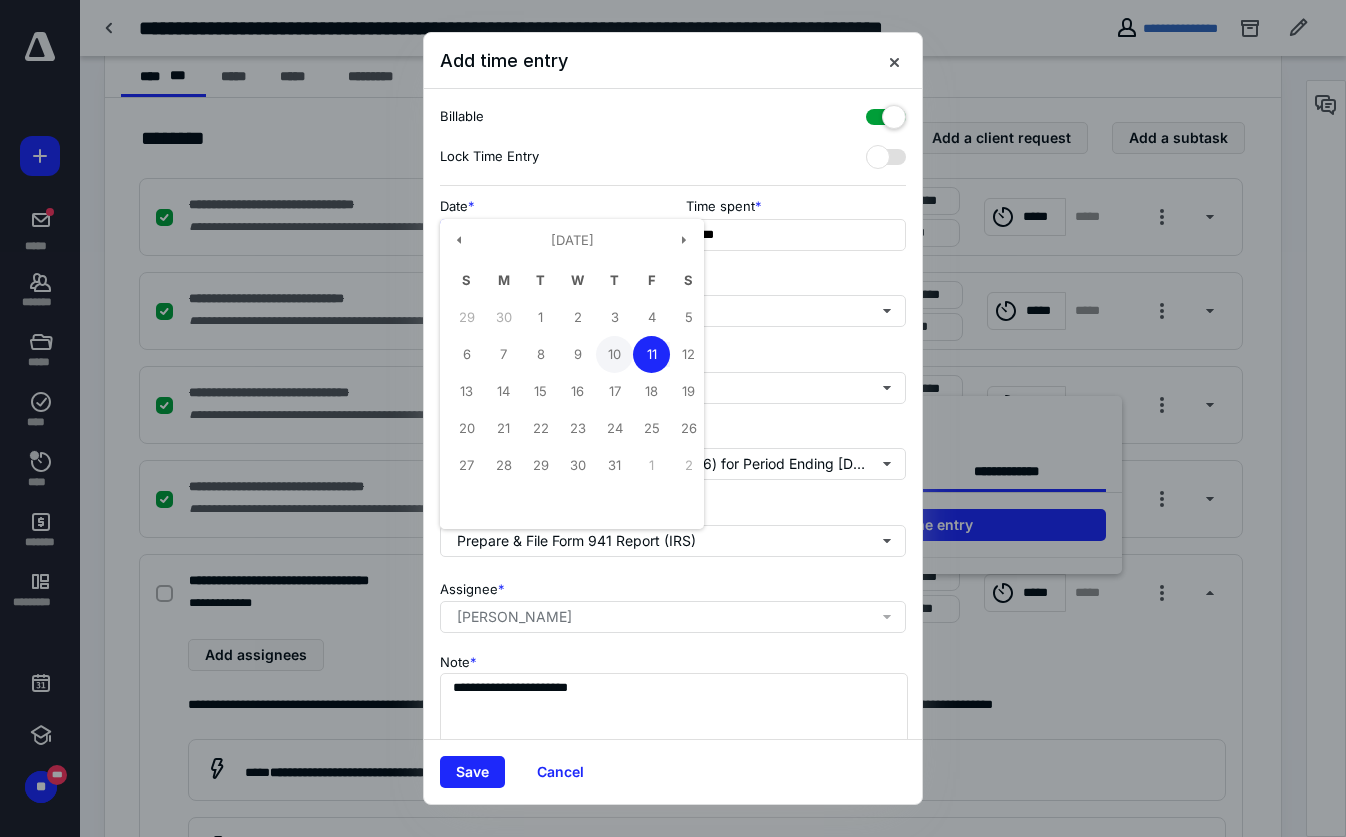 click on "10" at bounding box center [614, 354] 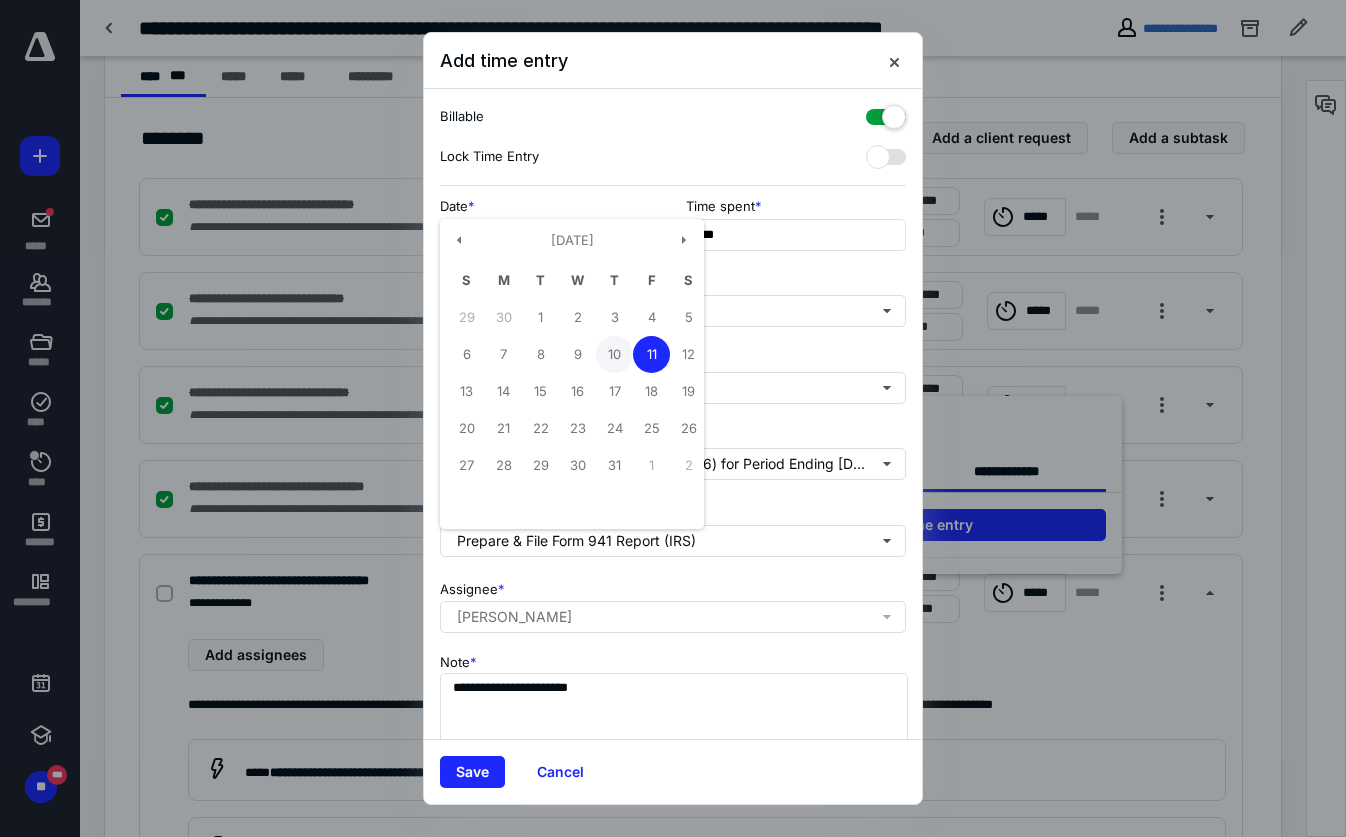 type on "**********" 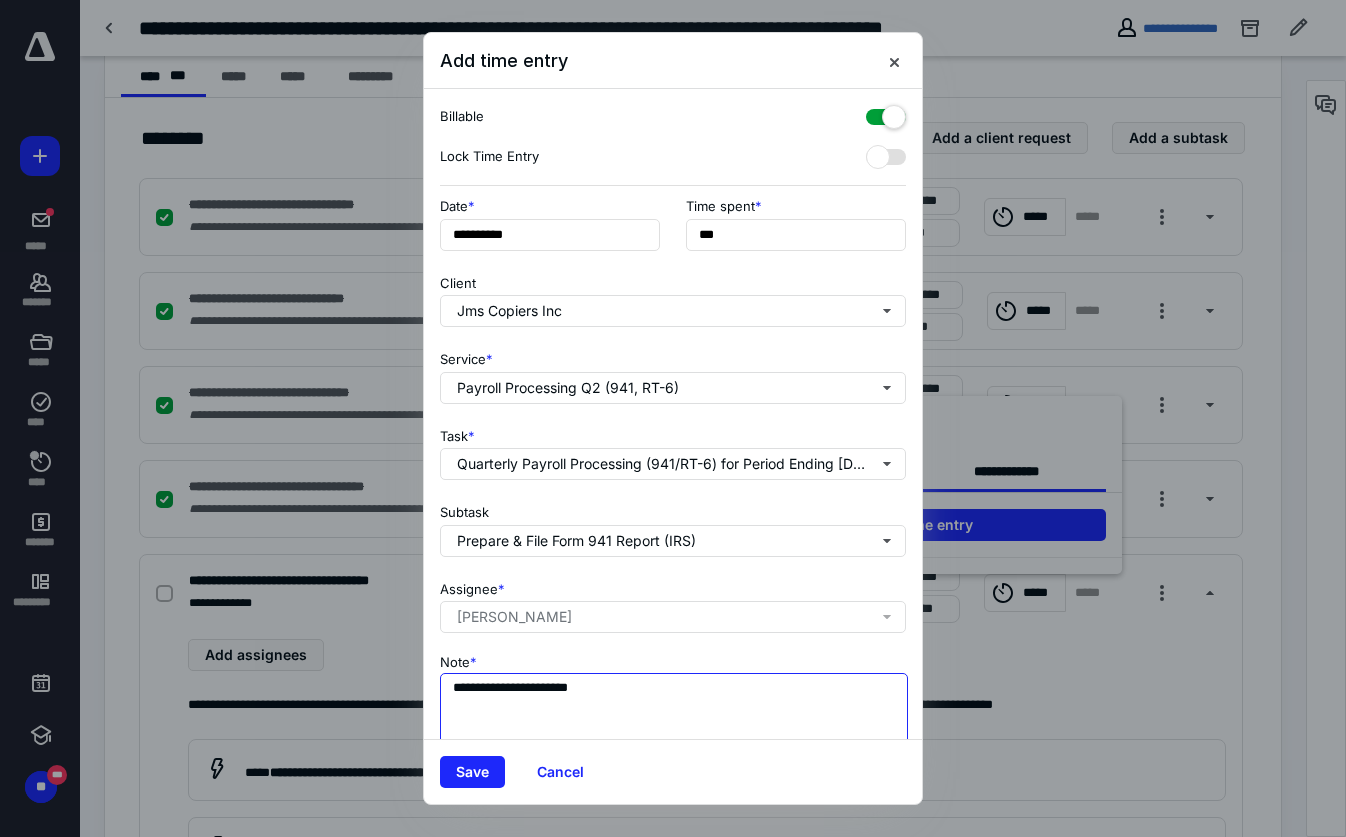 click on "**********" at bounding box center [674, 723] 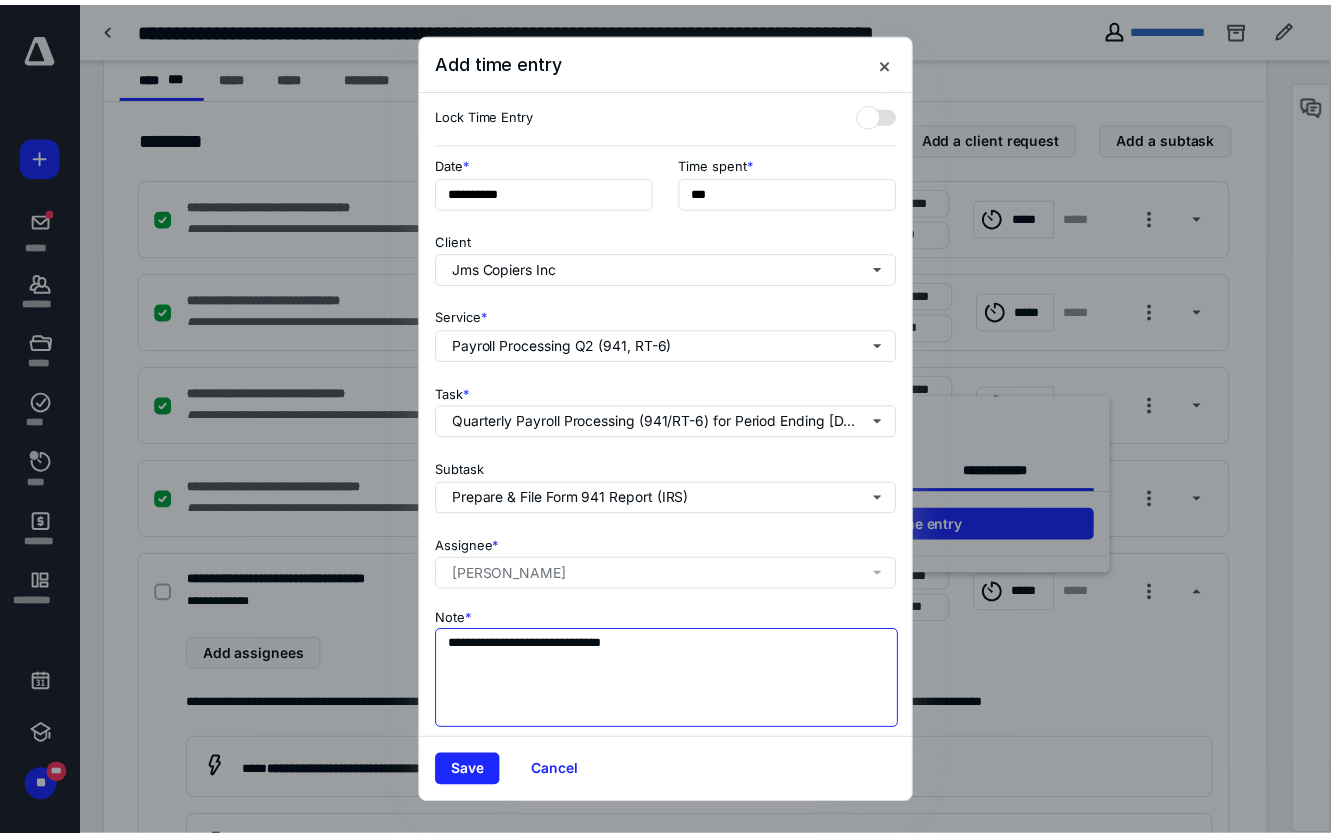 scroll, scrollTop: 65, scrollLeft: 0, axis: vertical 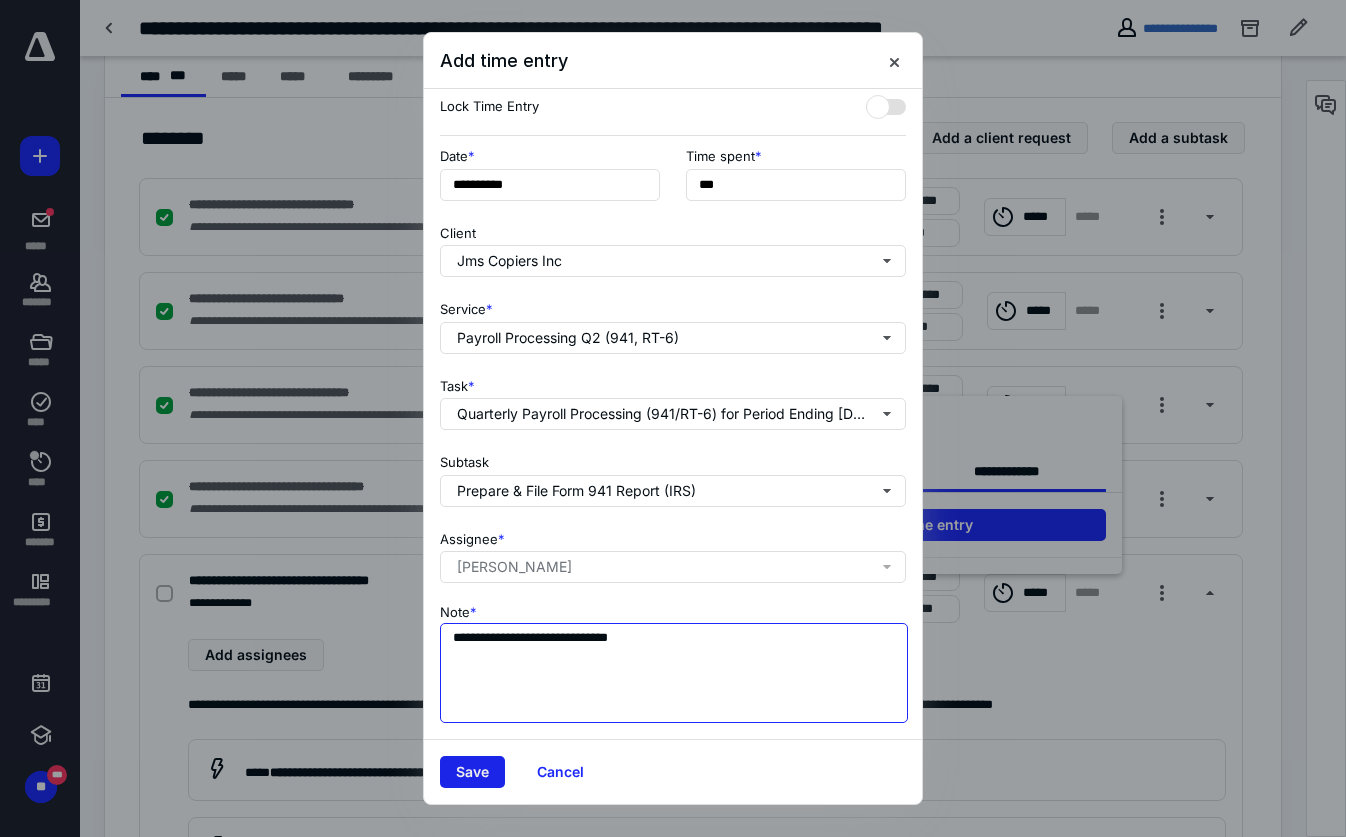 type on "**********" 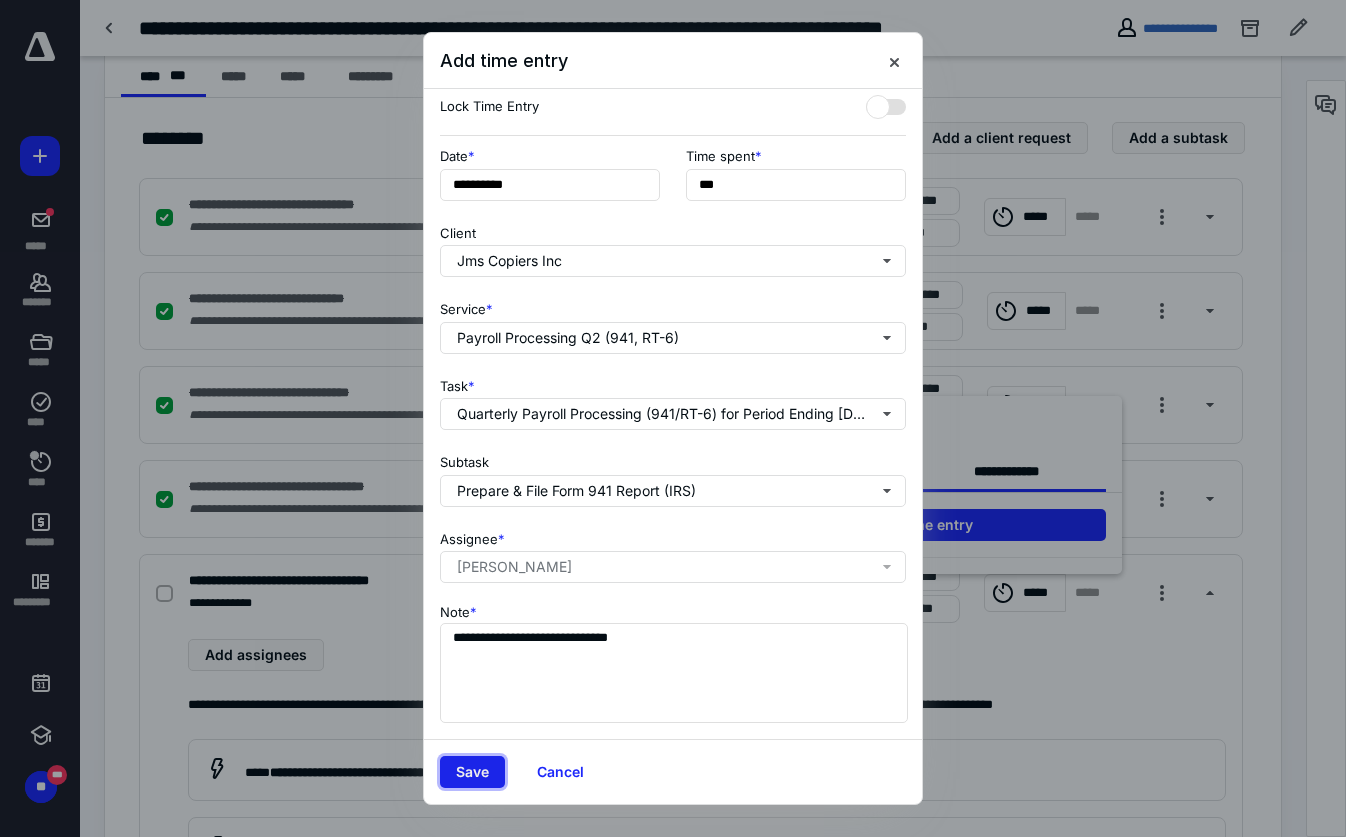click on "Save" at bounding box center (472, 772) 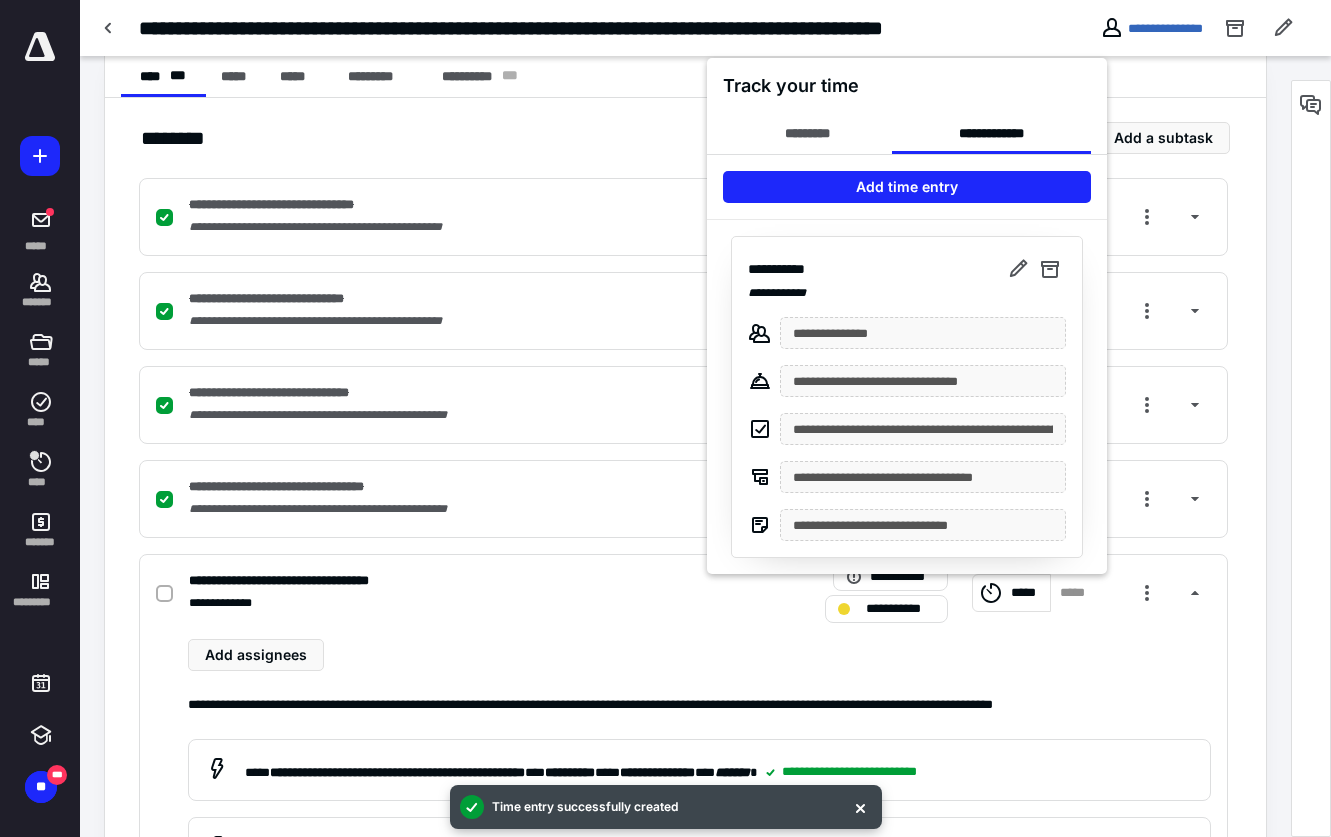 scroll, scrollTop: 500, scrollLeft: 0, axis: vertical 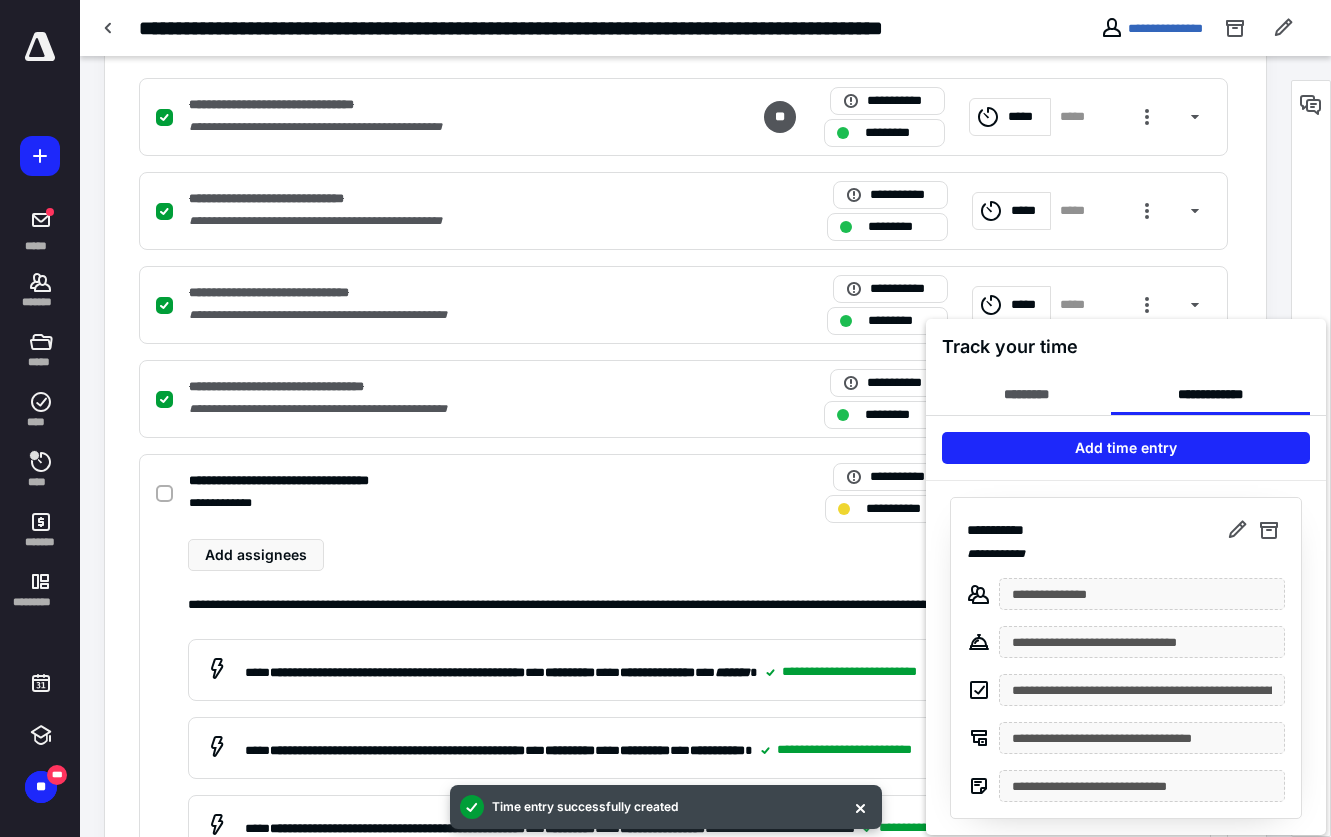 click at bounding box center [665, 418] 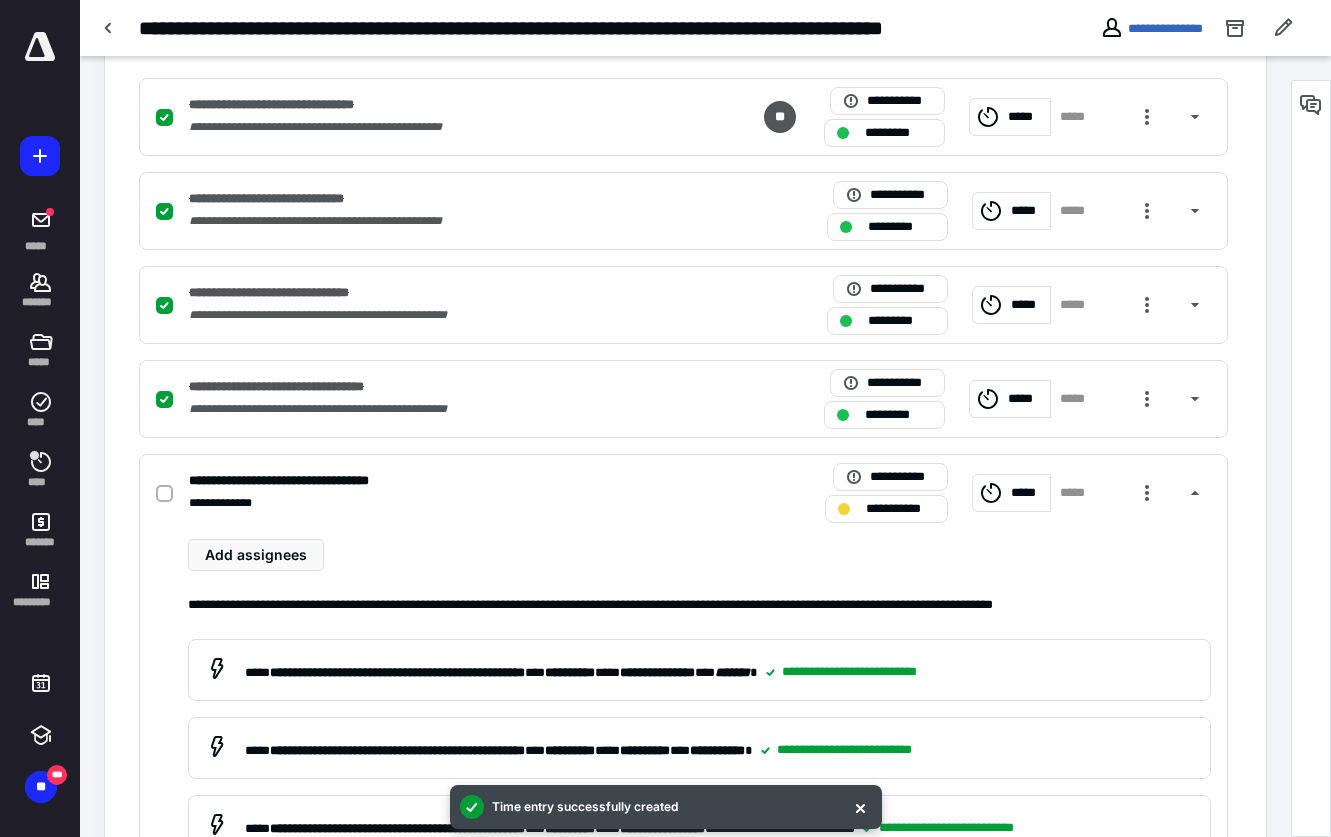click 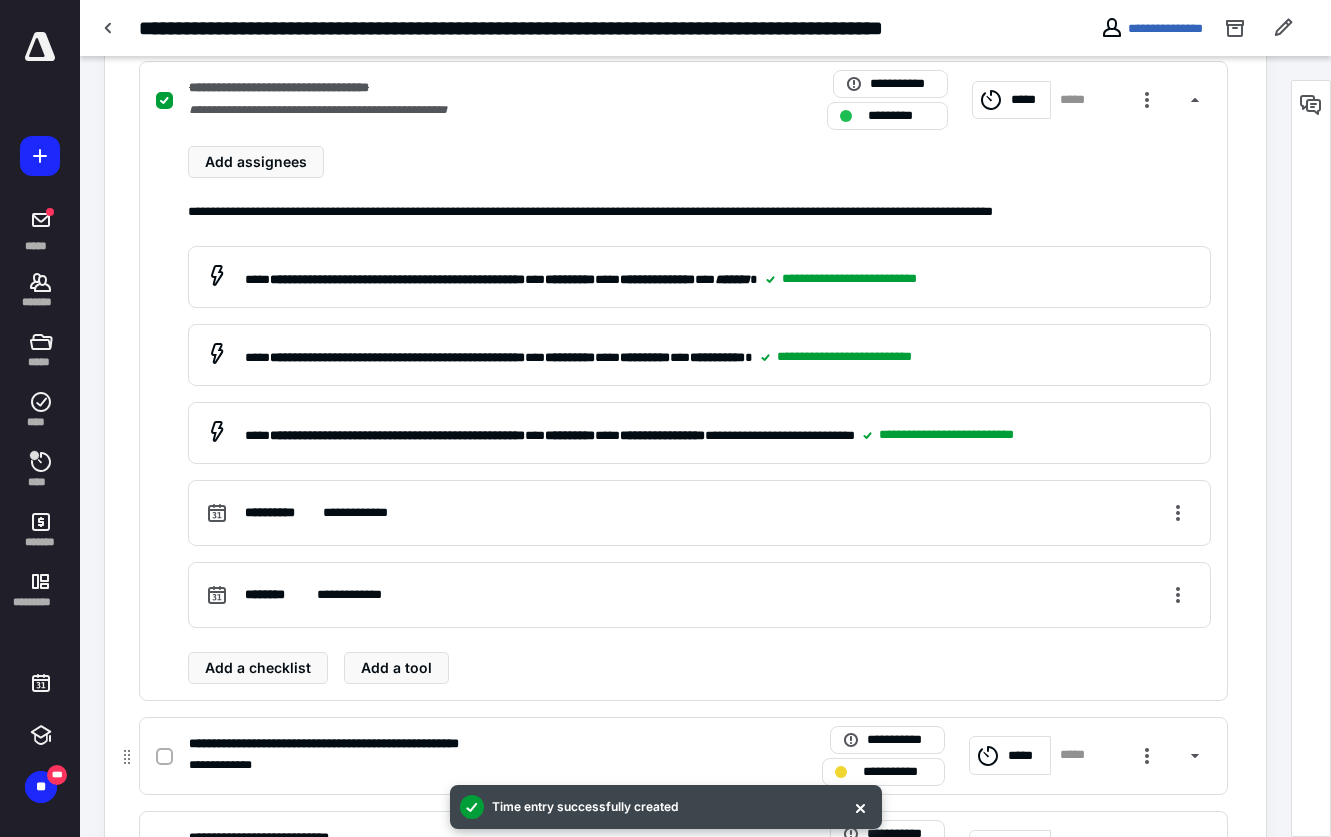 scroll, scrollTop: 1100, scrollLeft: 0, axis: vertical 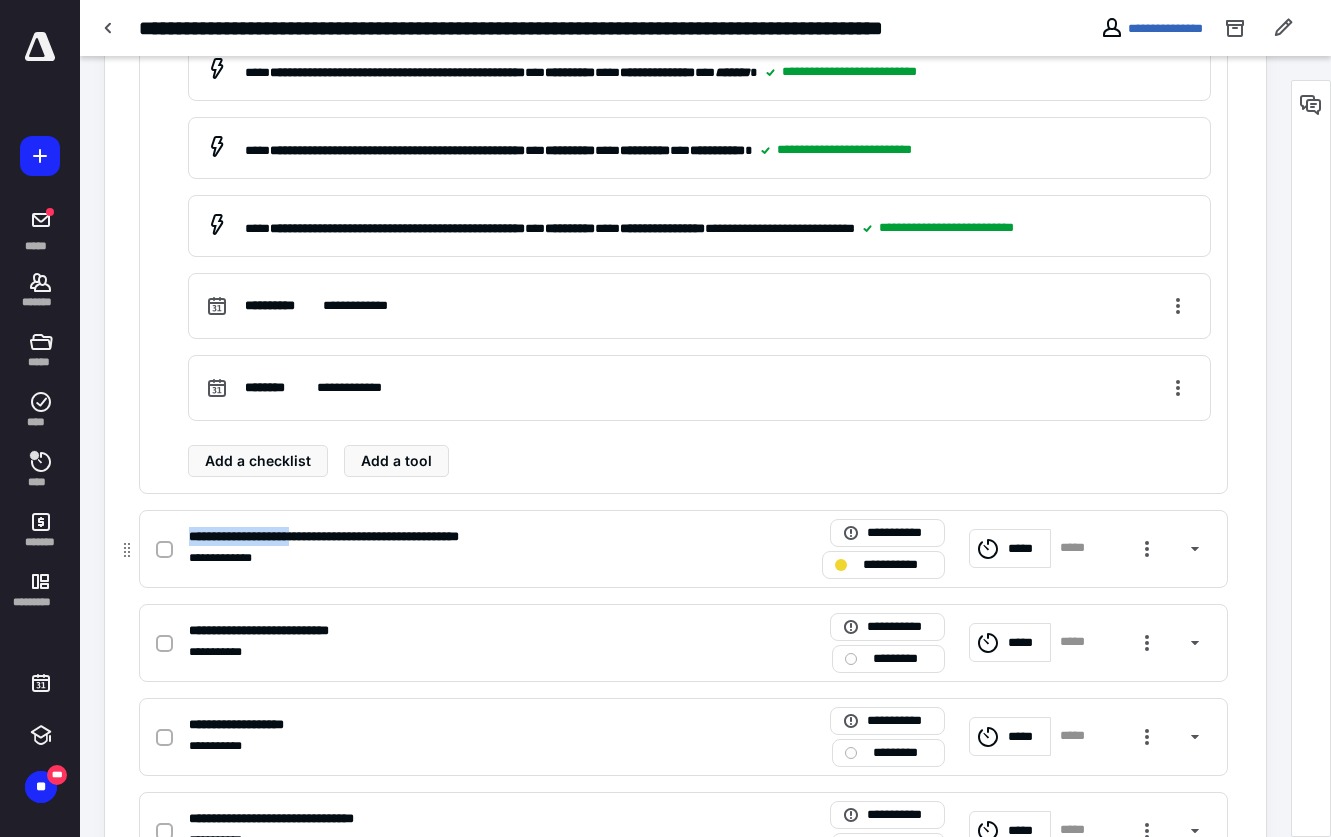drag, startPoint x: 192, startPoint y: 550, endPoint x: 313, endPoint y: 555, distance: 121.103264 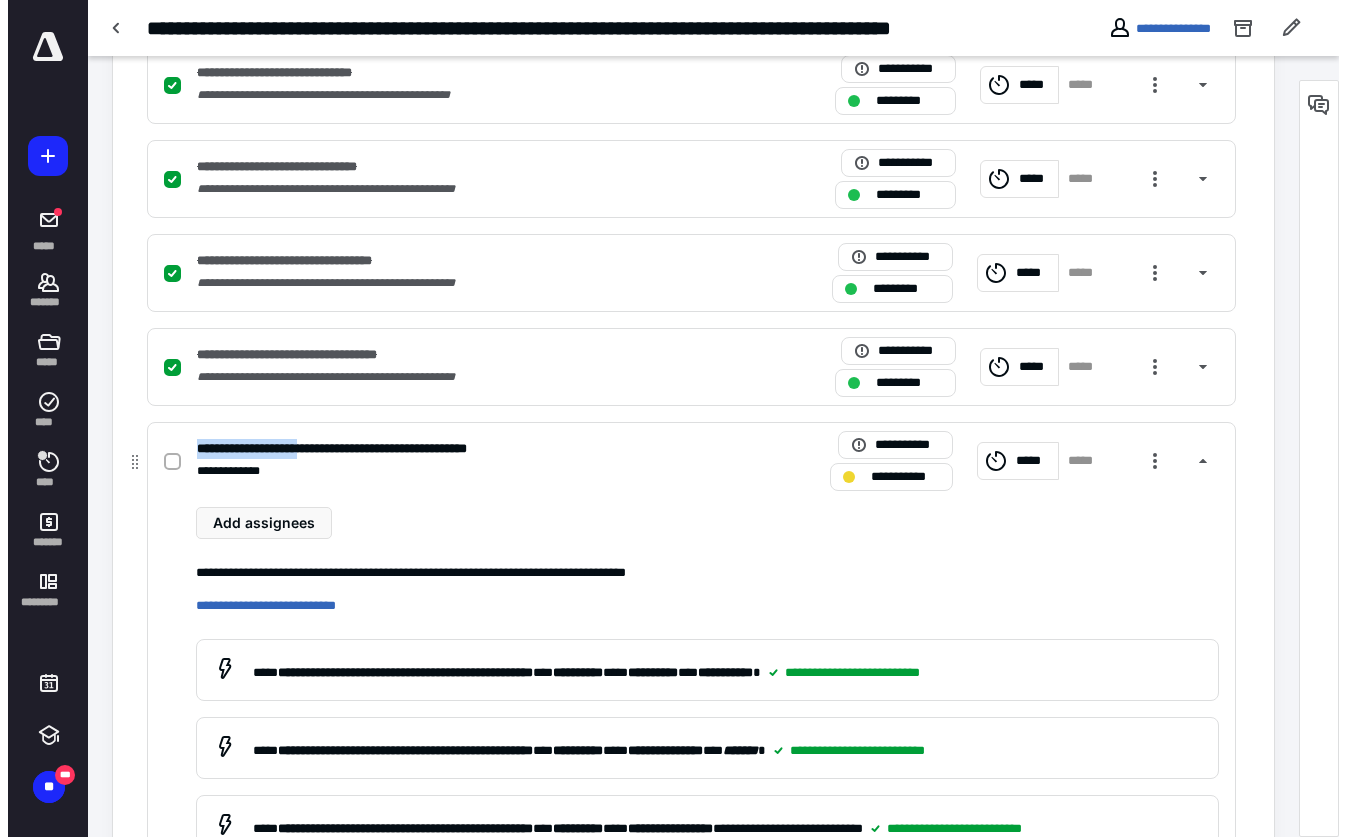 scroll, scrollTop: 534, scrollLeft: 0, axis: vertical 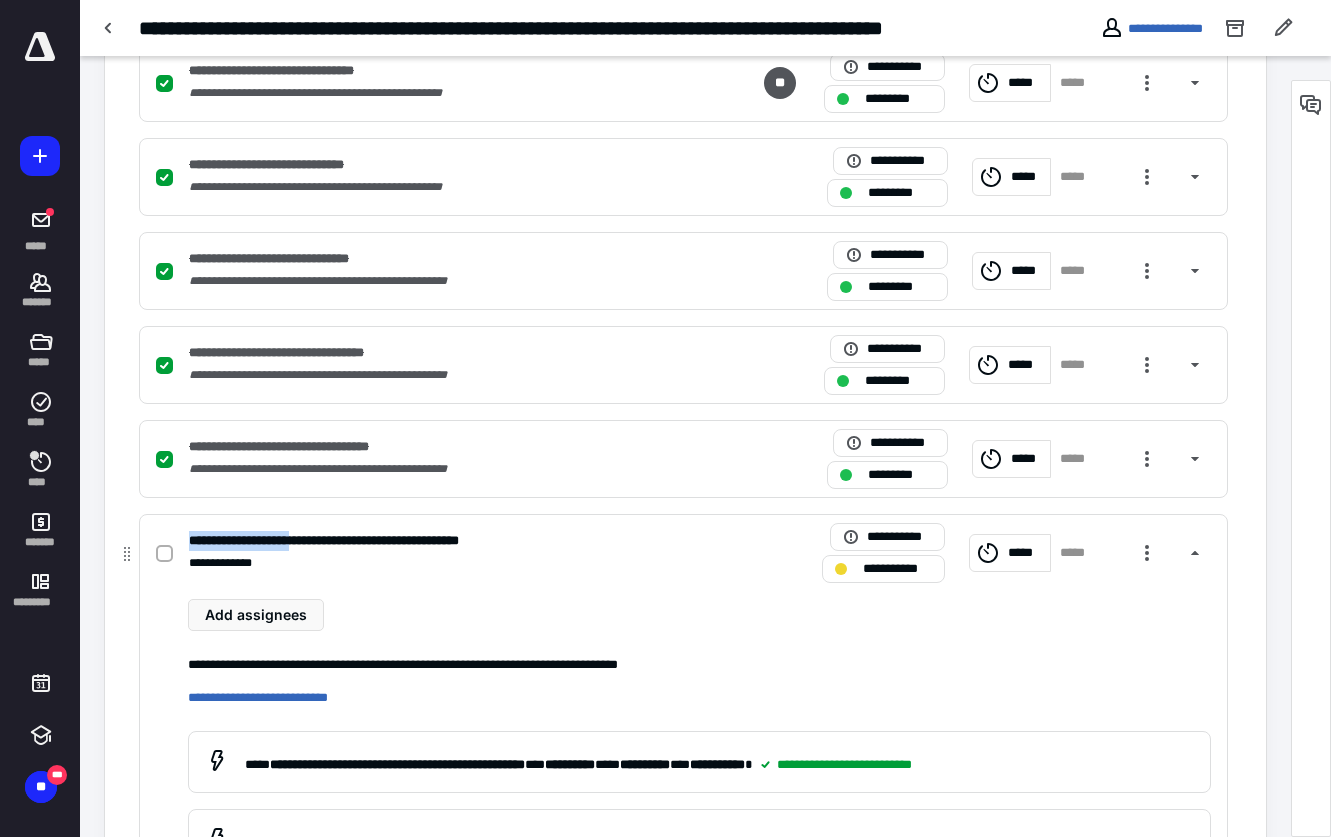 copy on "**********" 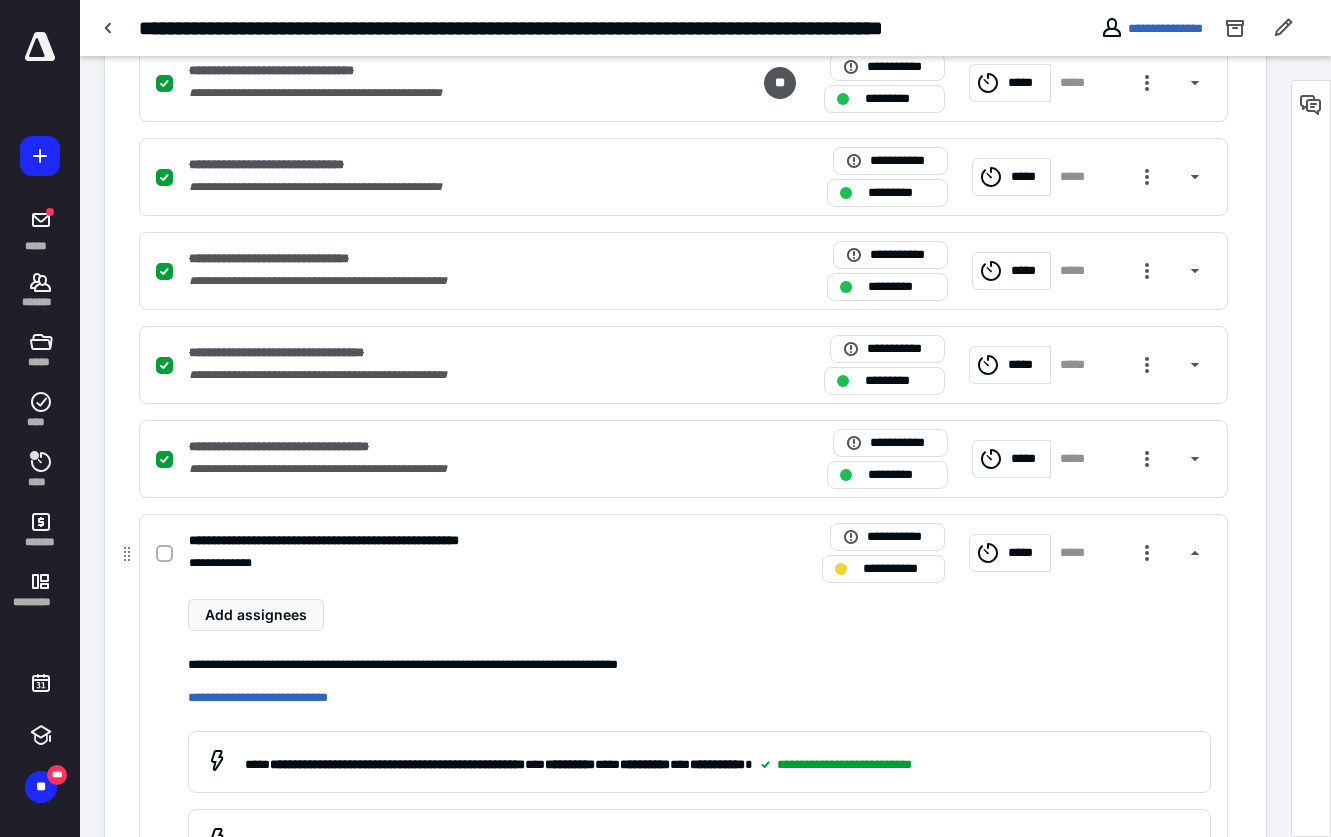 click on "*****" at bounding box center [1026, 553] 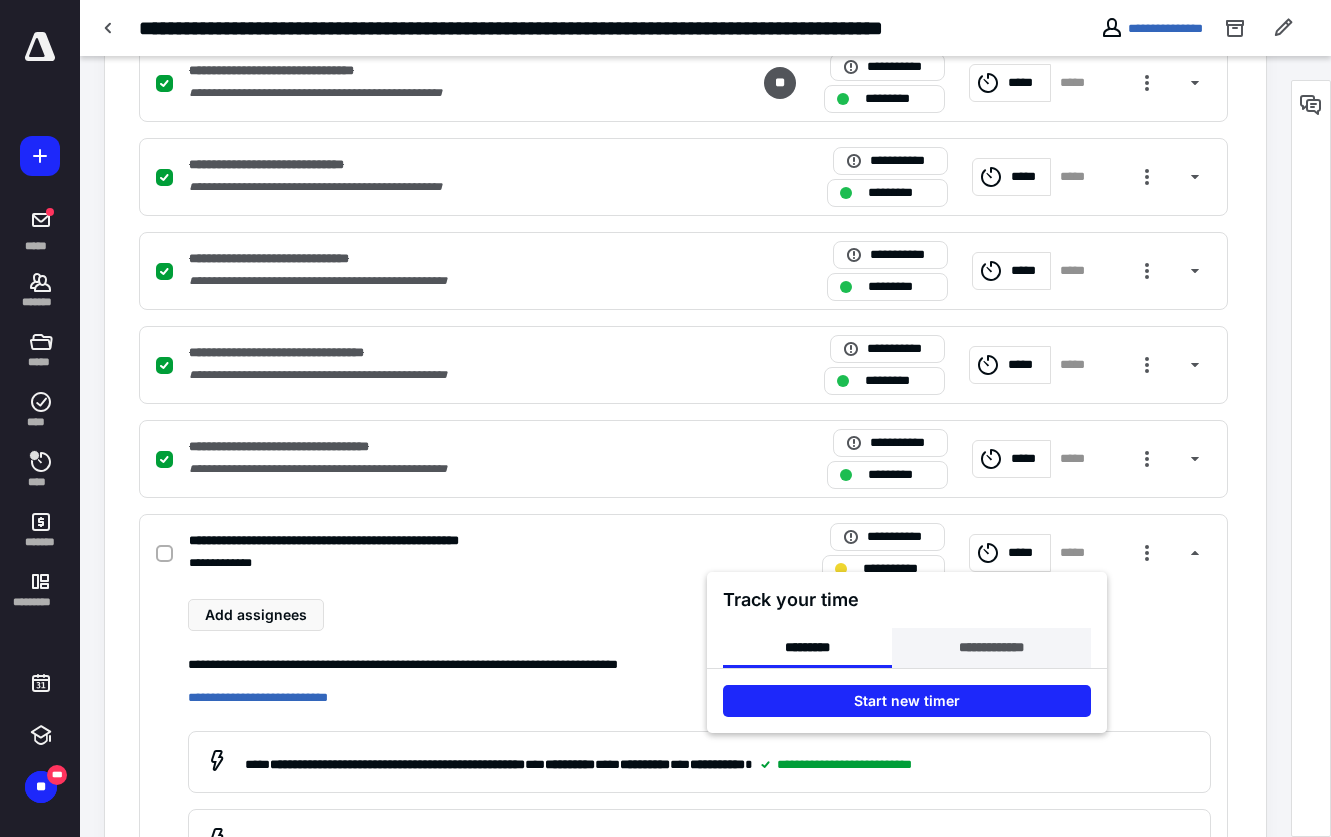 click on "**********" at bounding box center (991, 648) 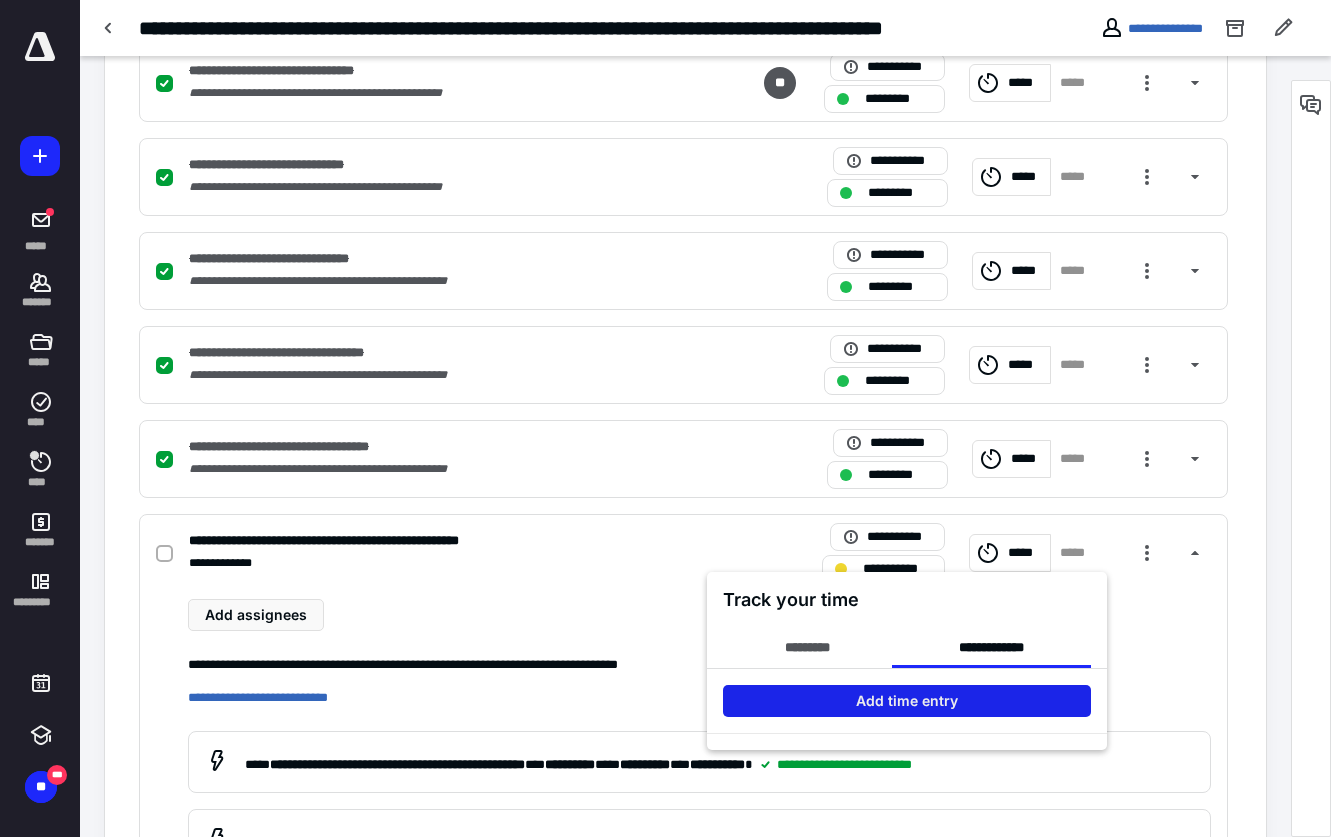 click on "Add time entry" at bounding box center (907, 701) 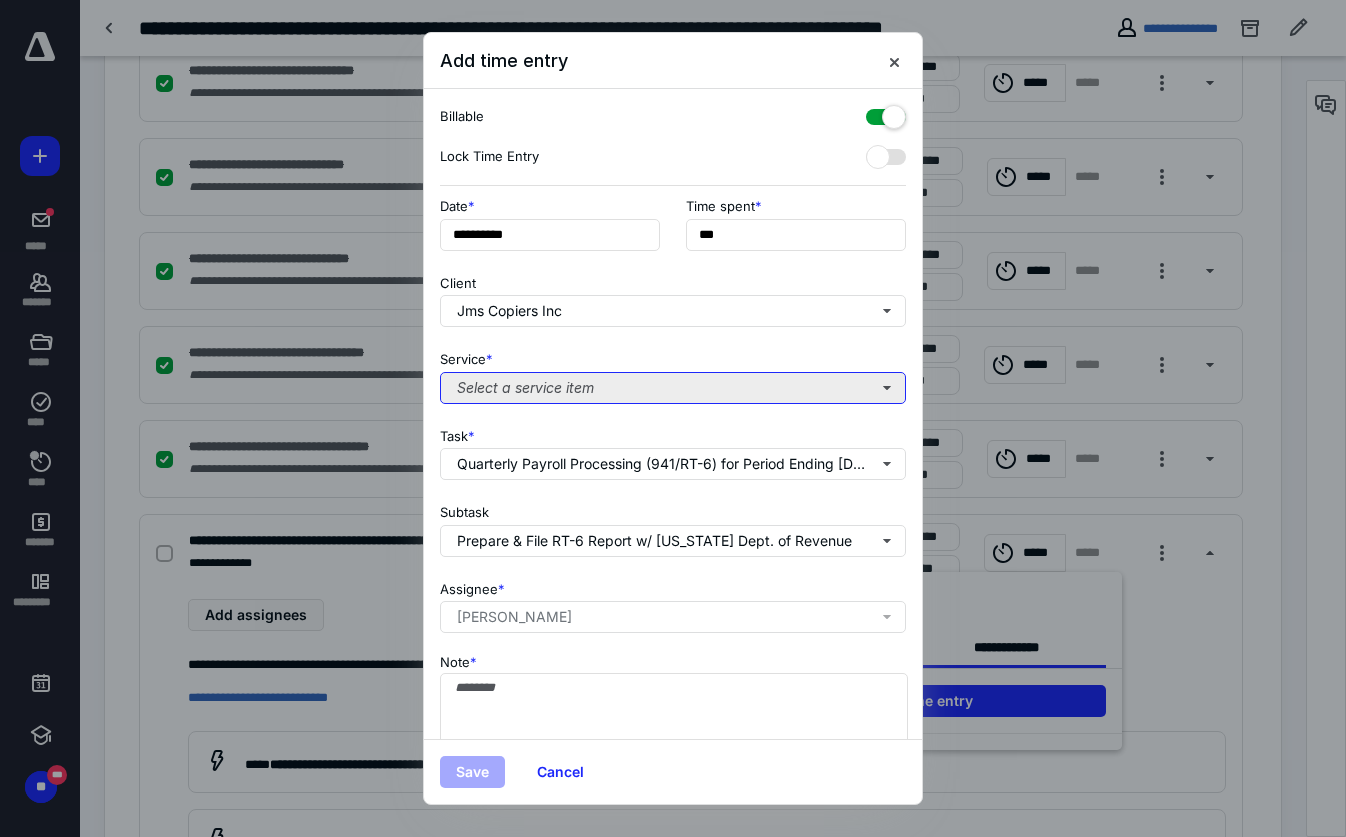 click on "Select a service item" at bounding box center (673, 388) 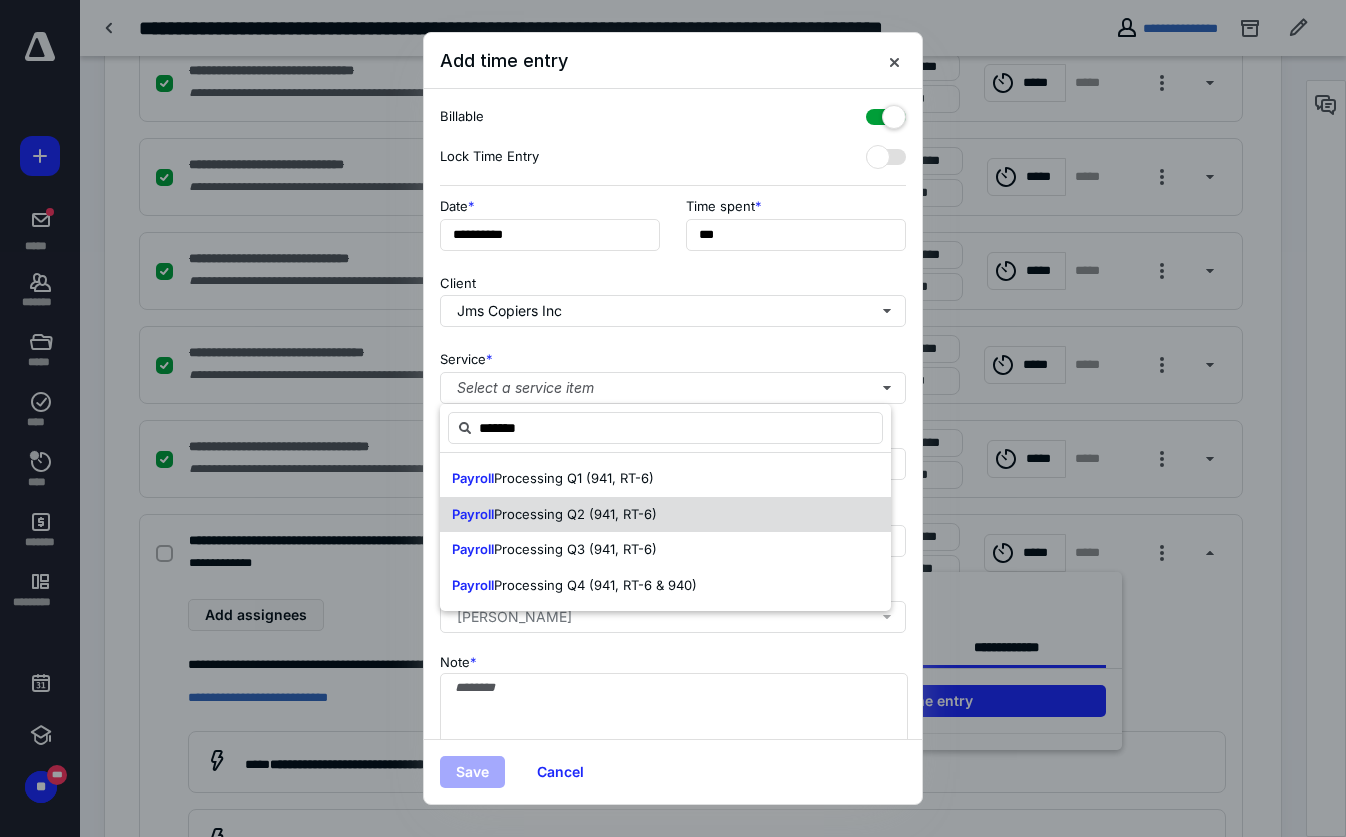 click on "Processing Q2 (941, RT-6)" at bounding box center (575, 514) 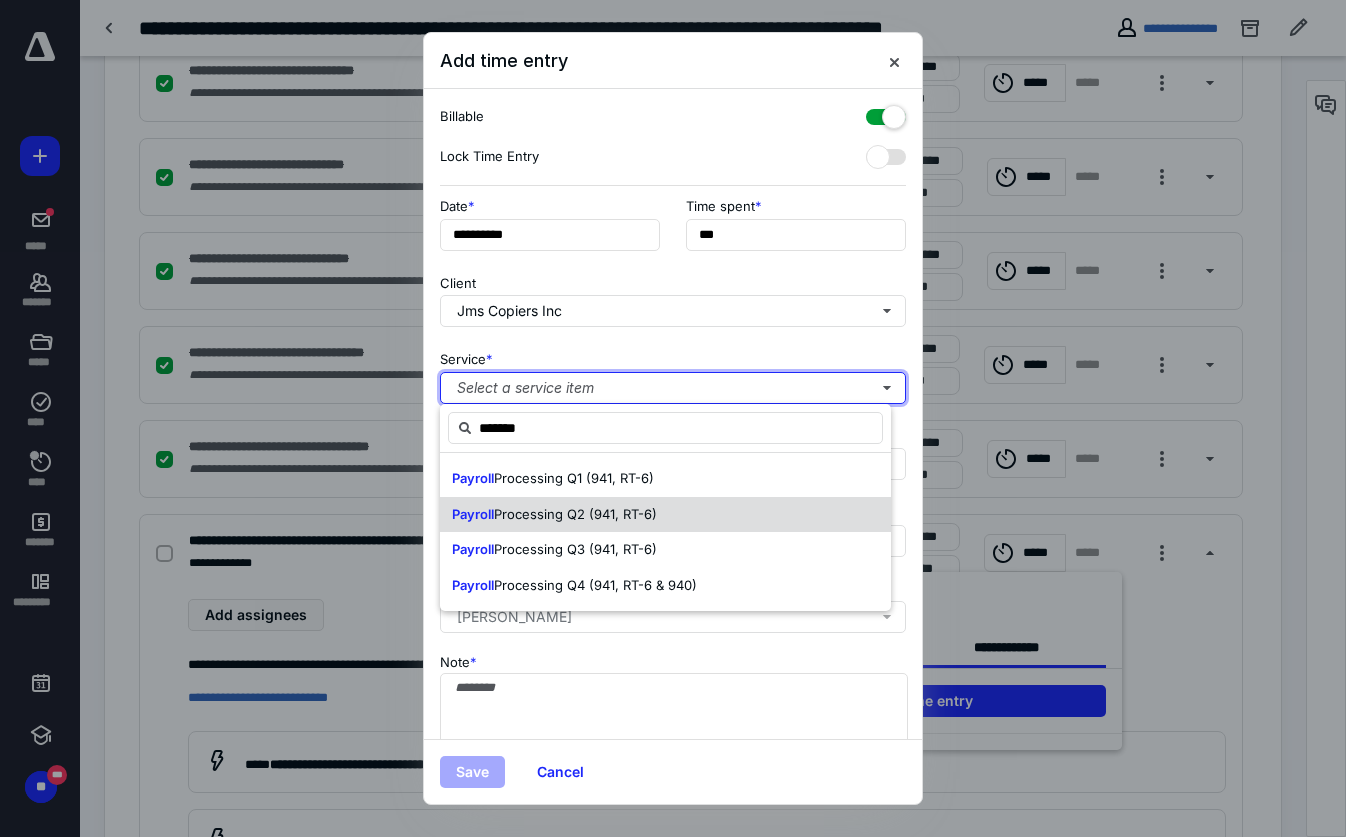 type 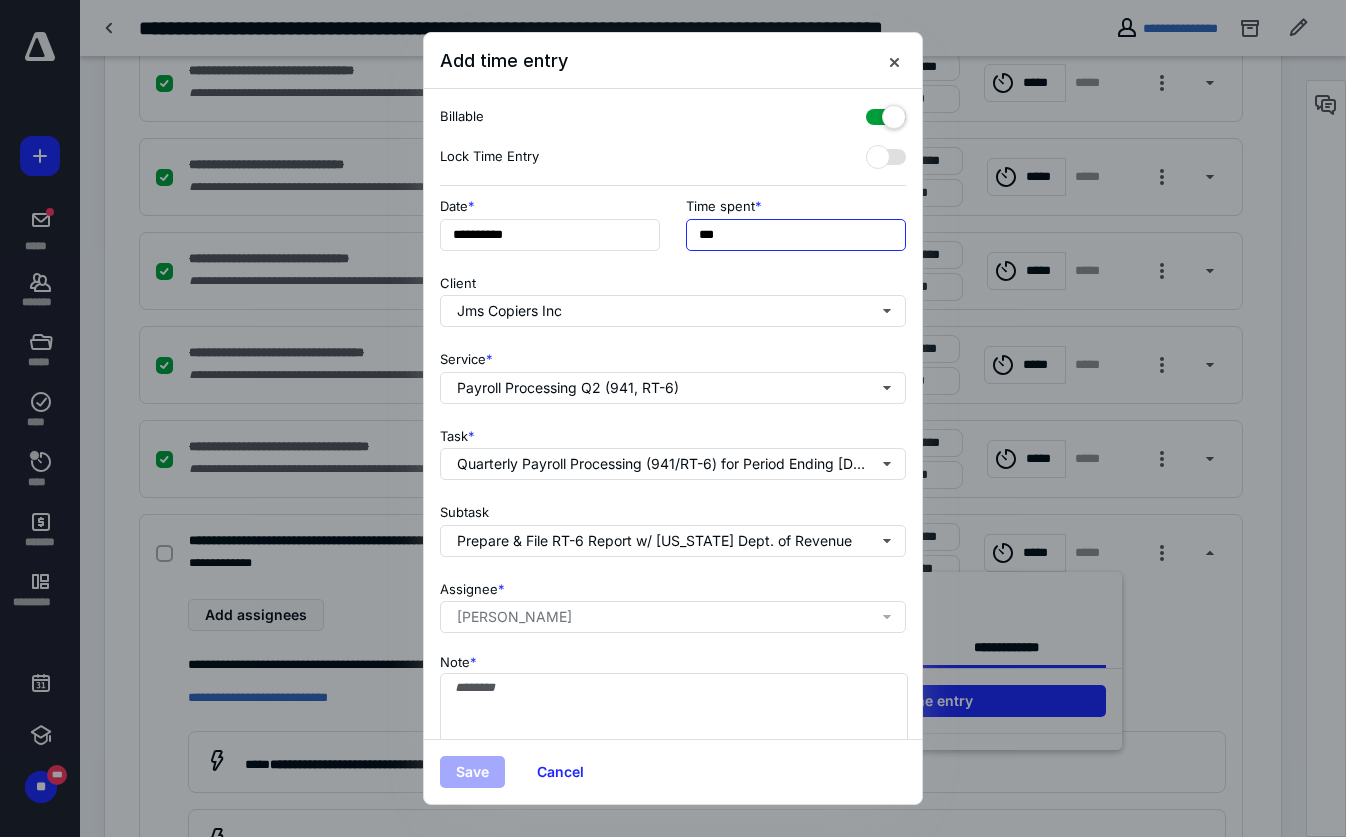 click on "***" at bounding box center [796, 235] 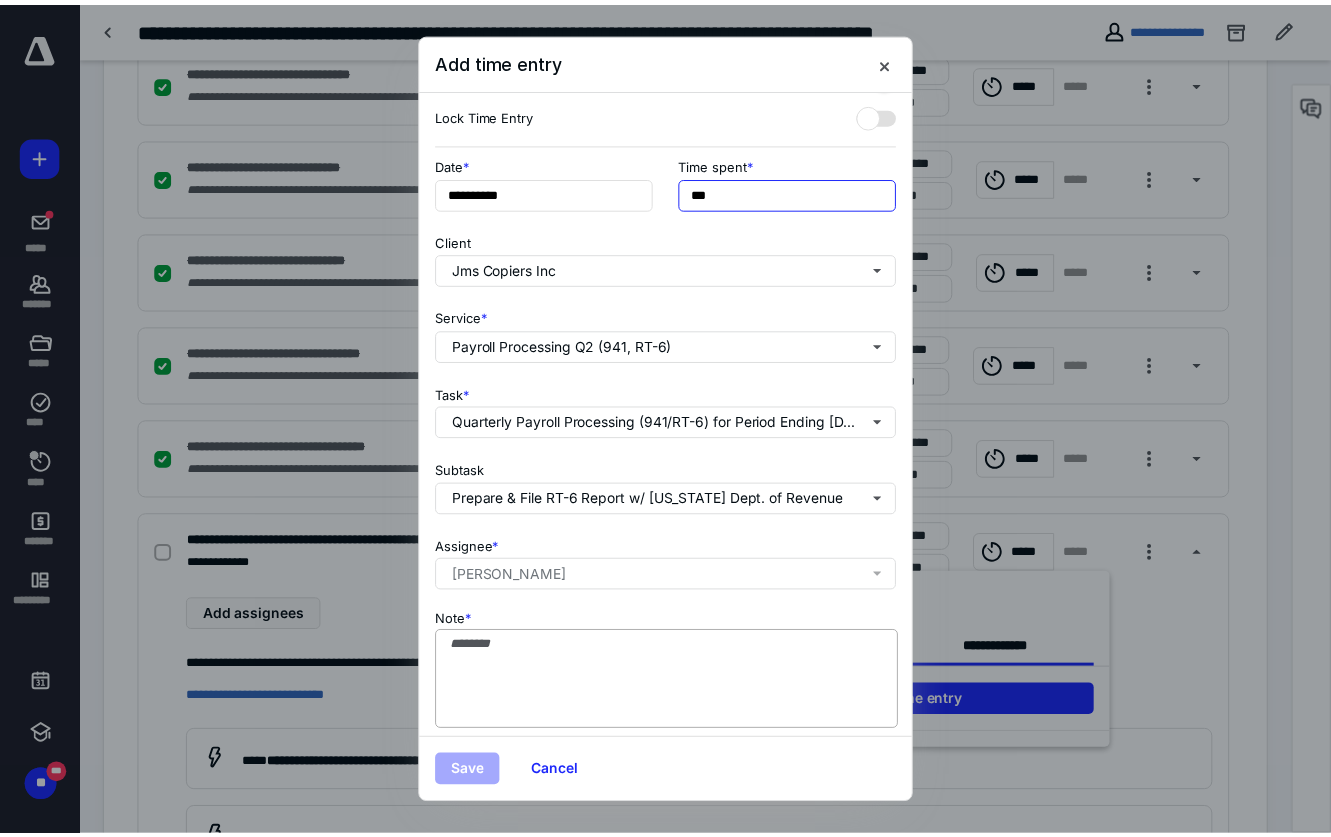 scroll, scrollTop: 65, scrollLeft: 0, axis: vertical 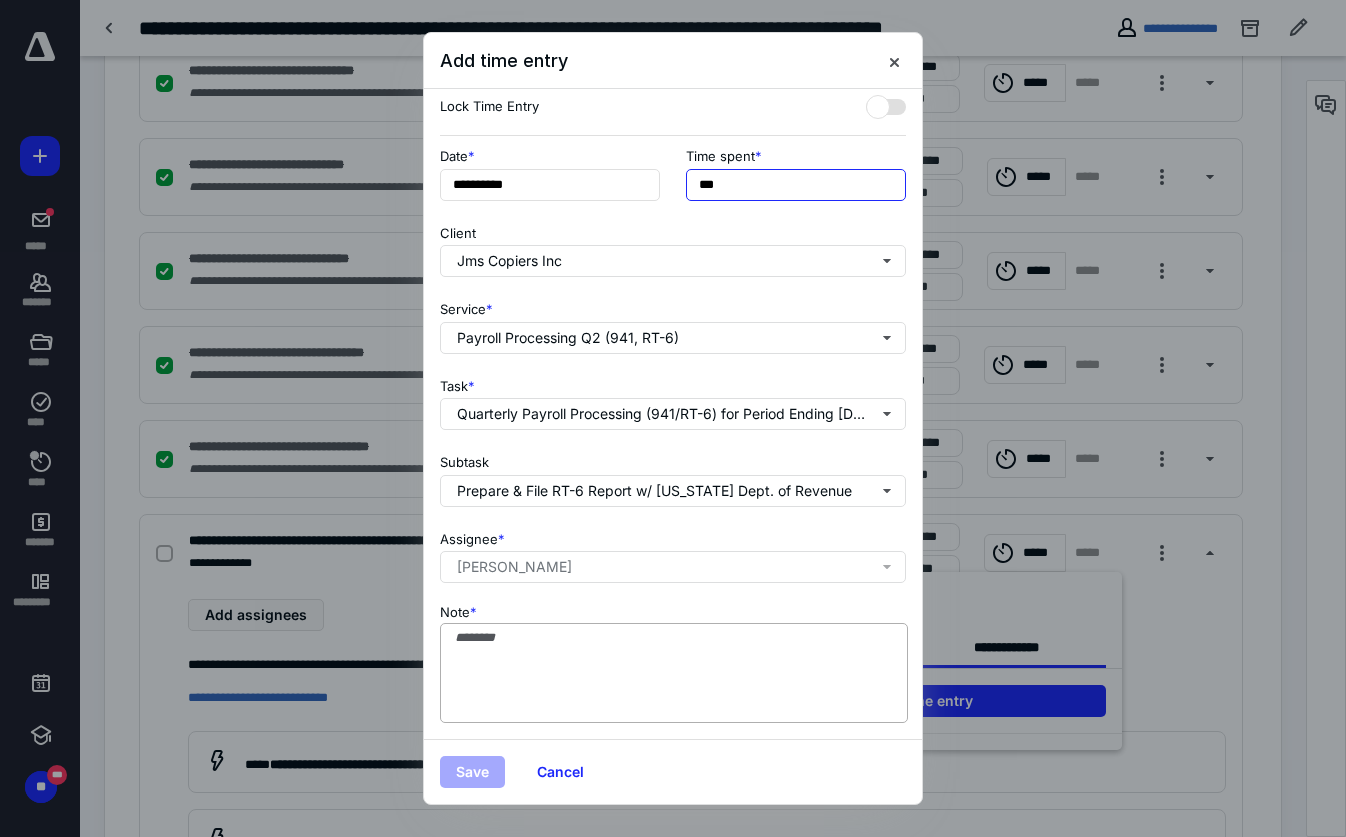 type on "***" 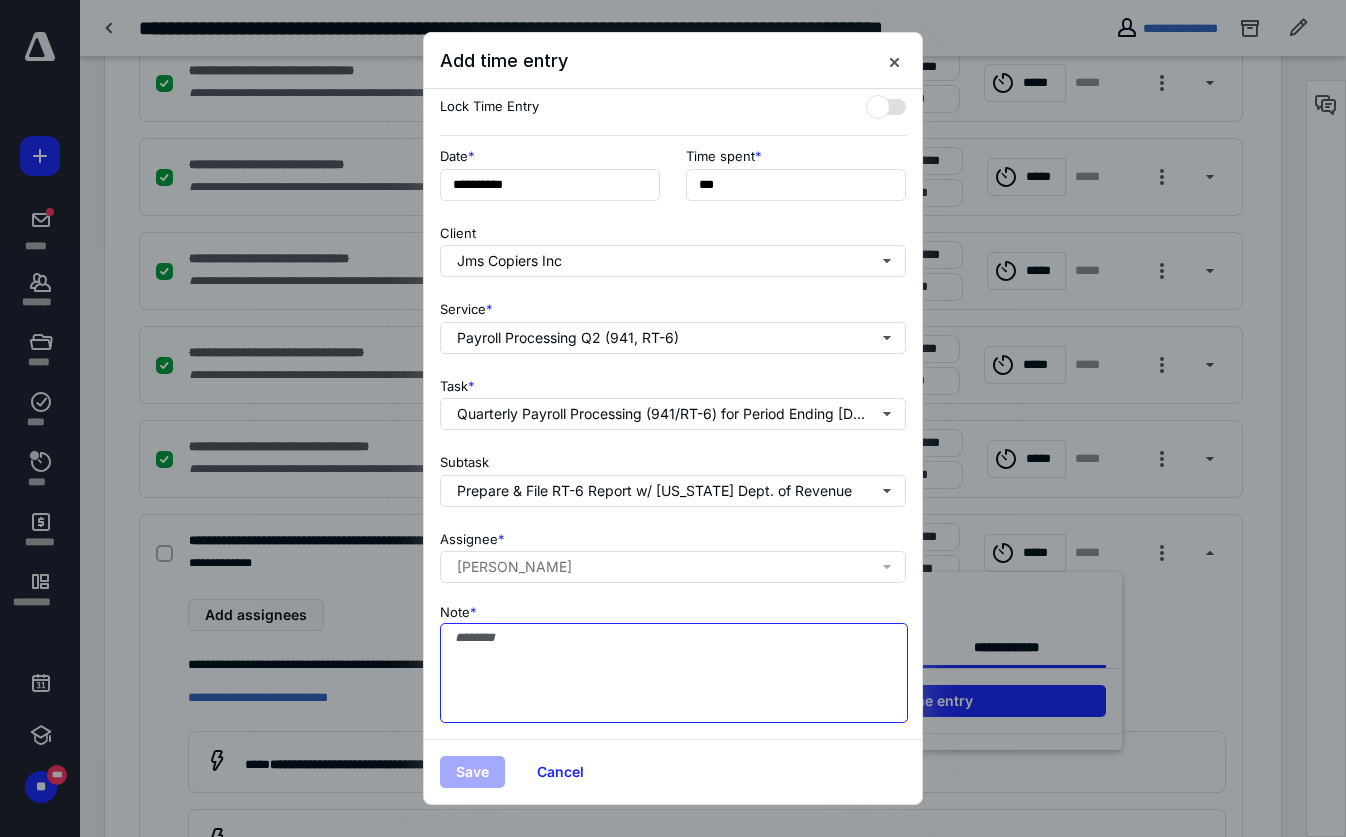 paste on "**********" 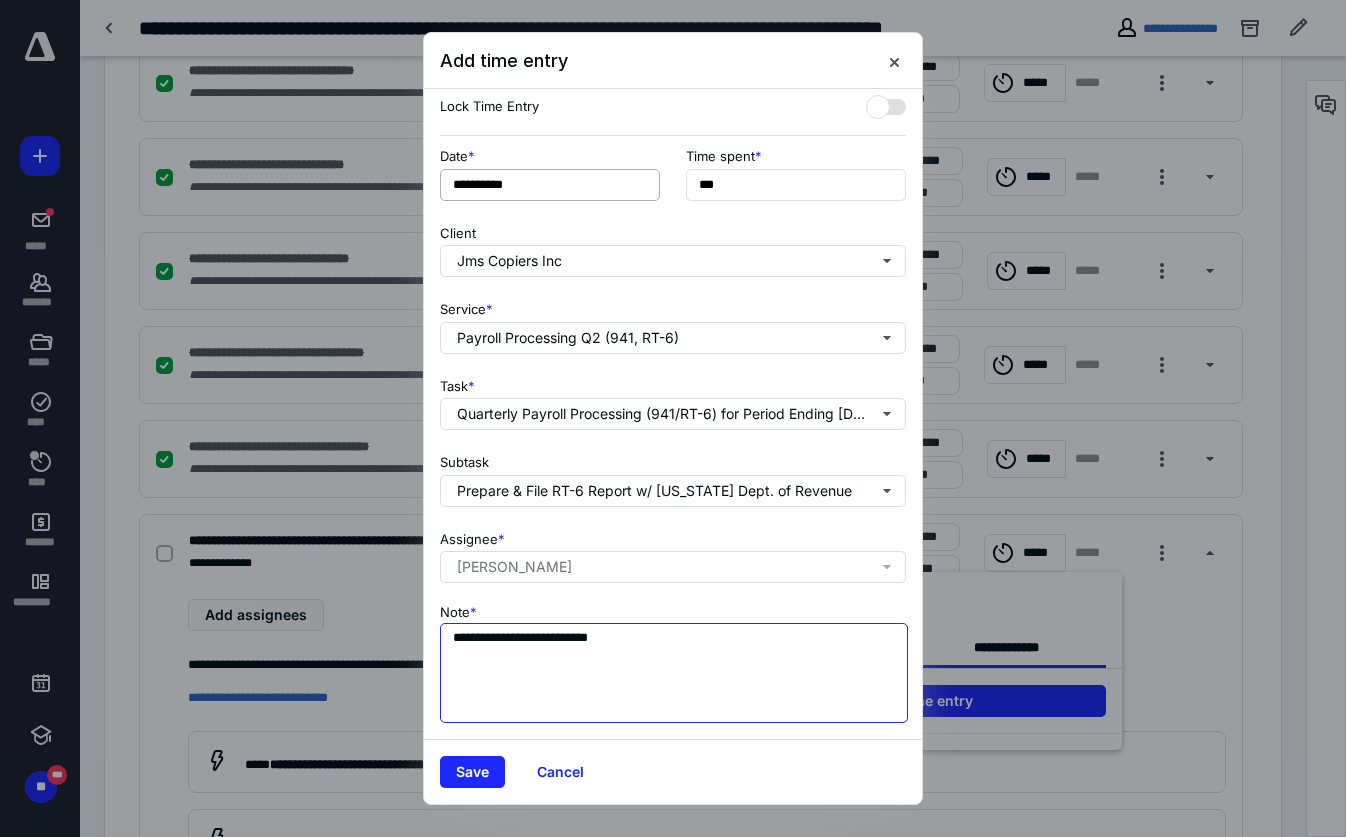 type on "**********" 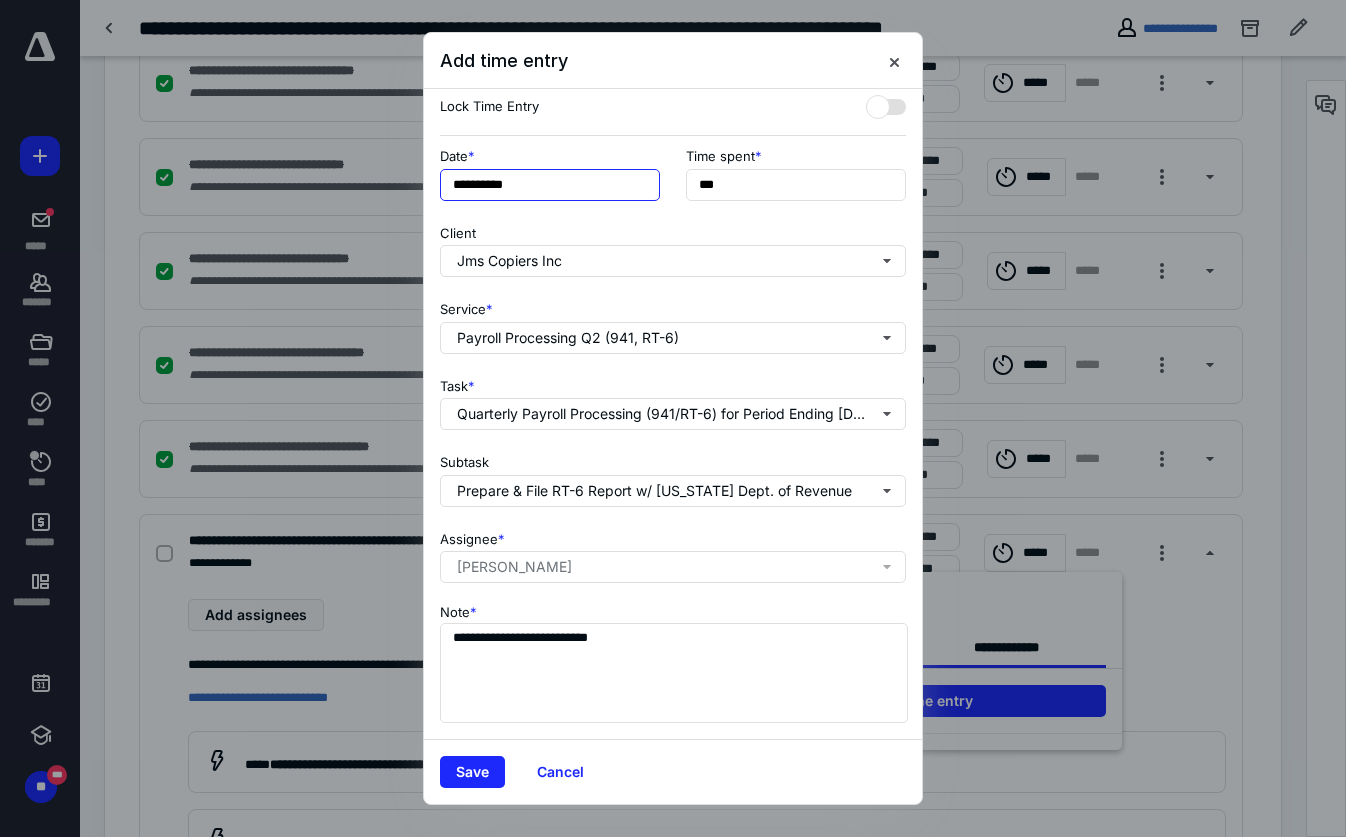 click on "**********" at bounding box center (550, 185) 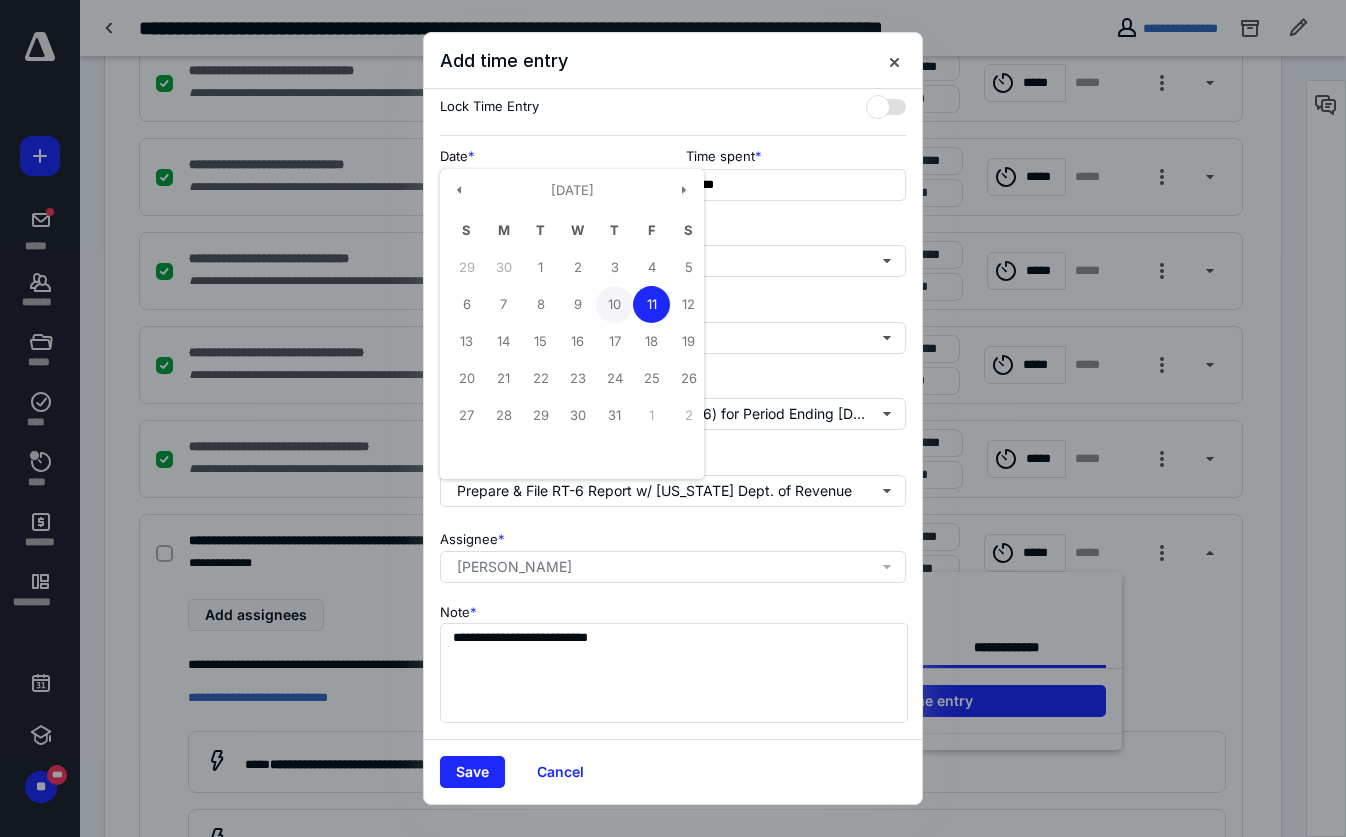 click on "10" at bounding box center [614, 304] 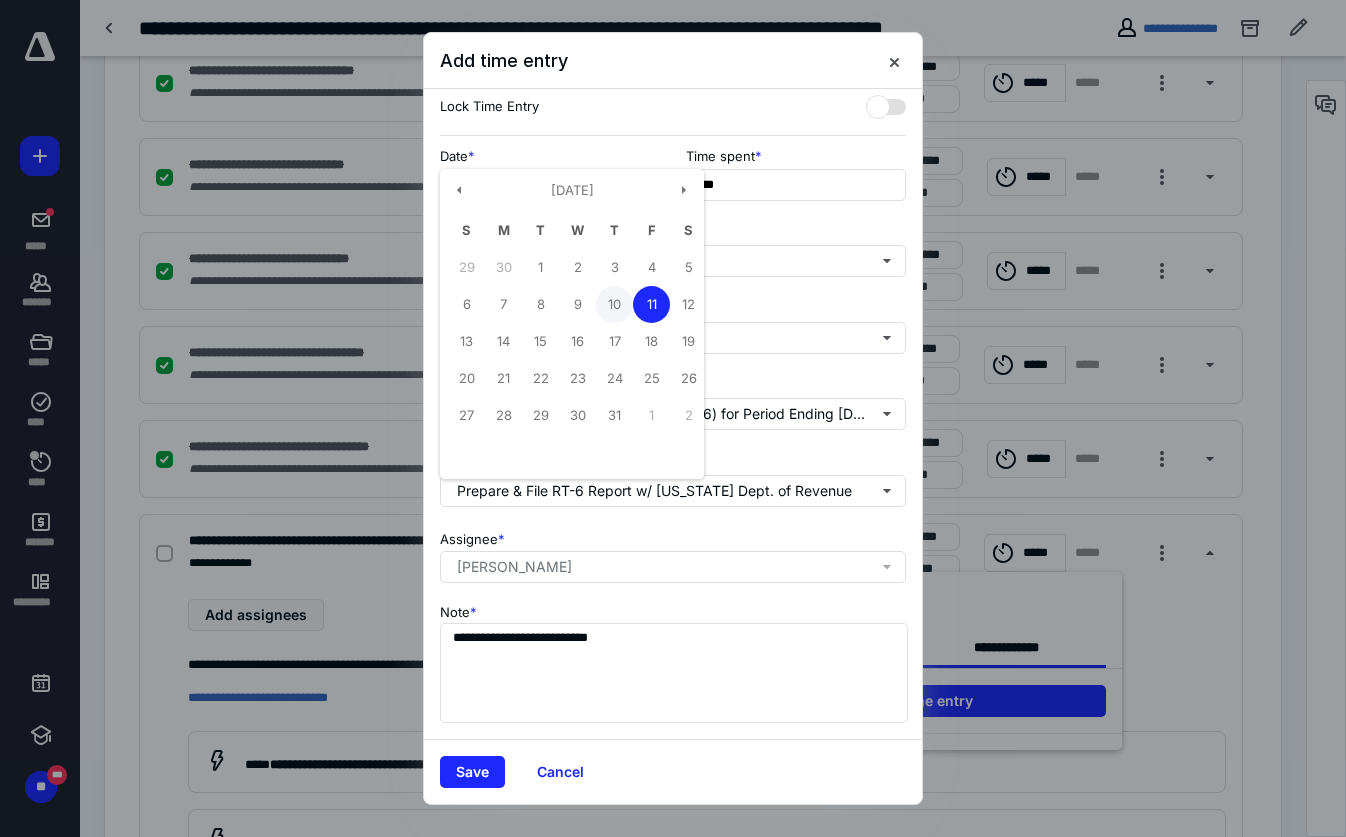 type on "**********" 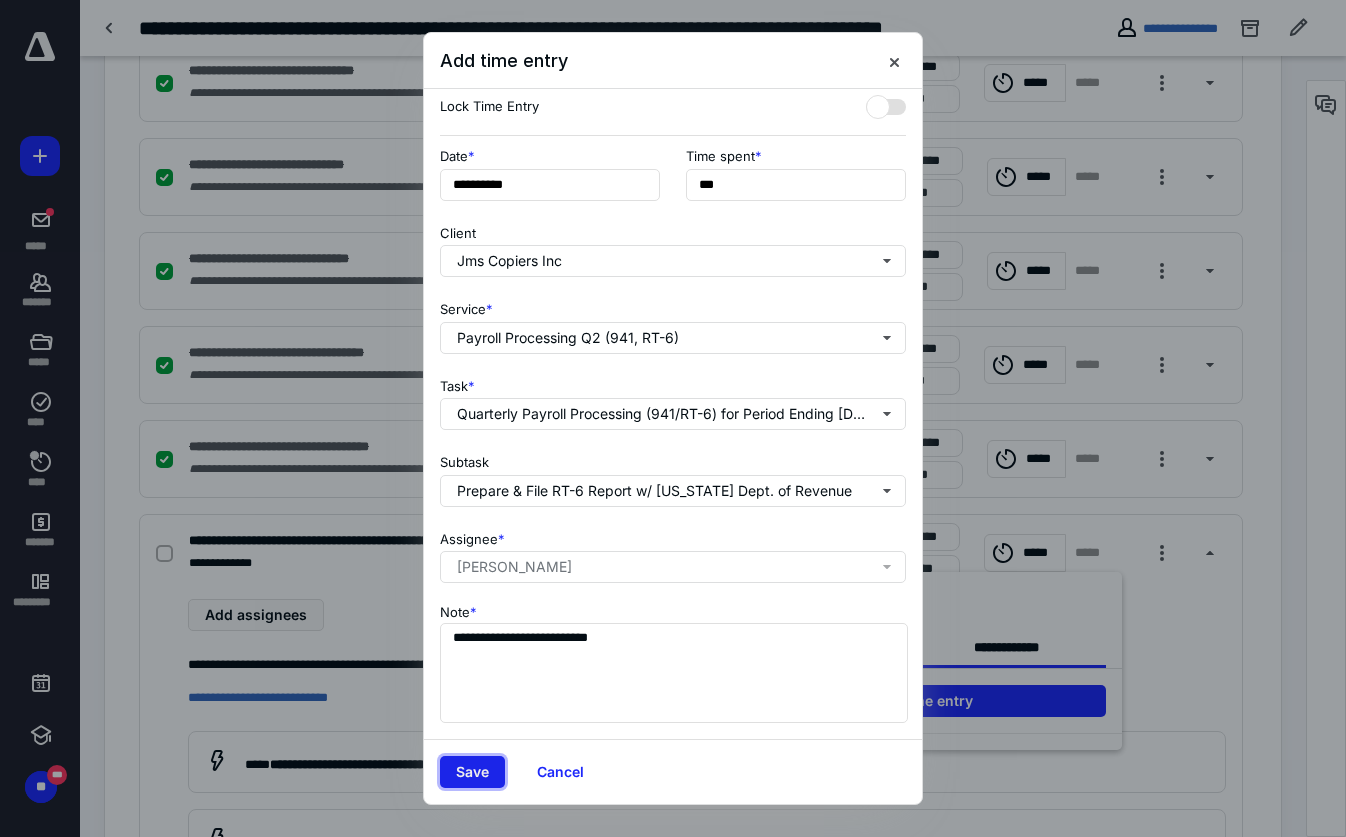 click on "Save" at bounding box center [472, 772] 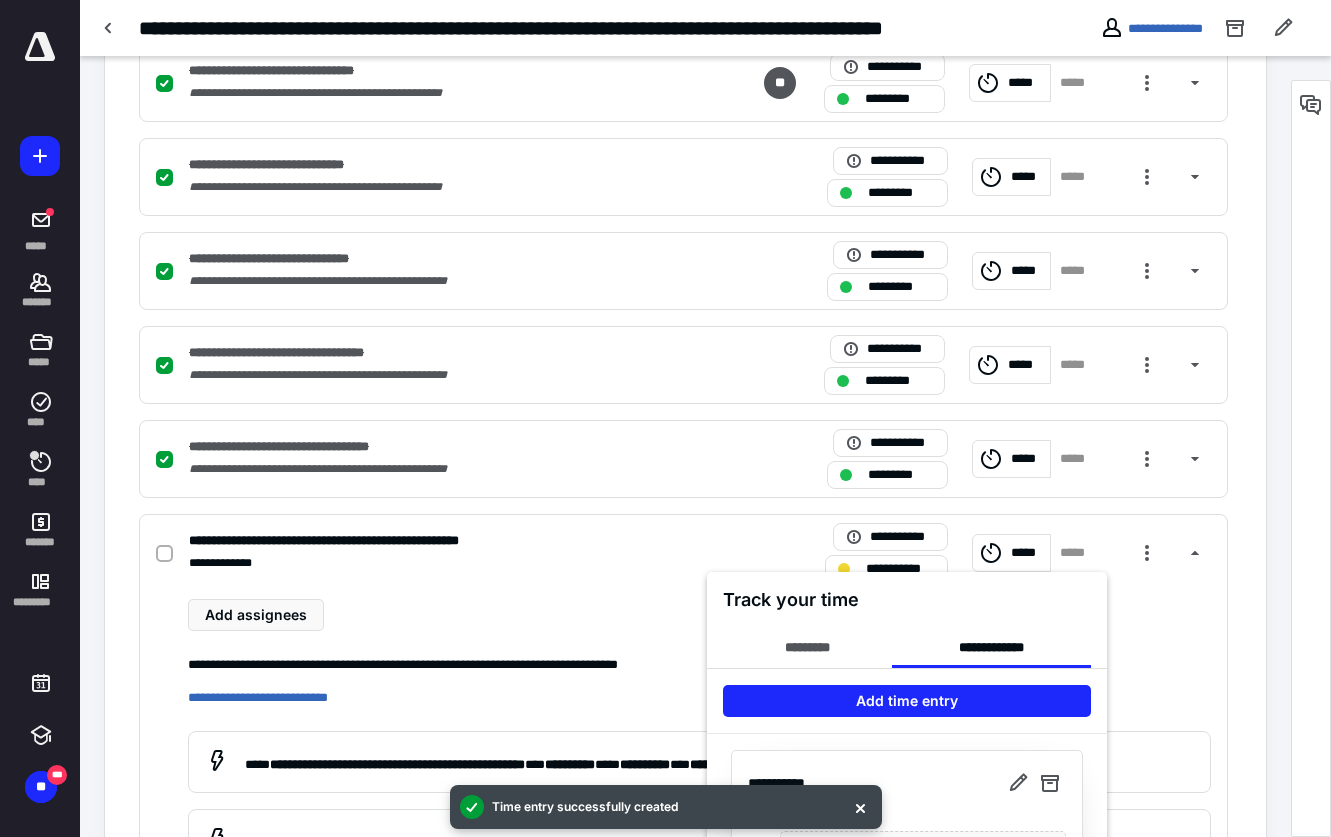 click at bounding box center (665, 418) 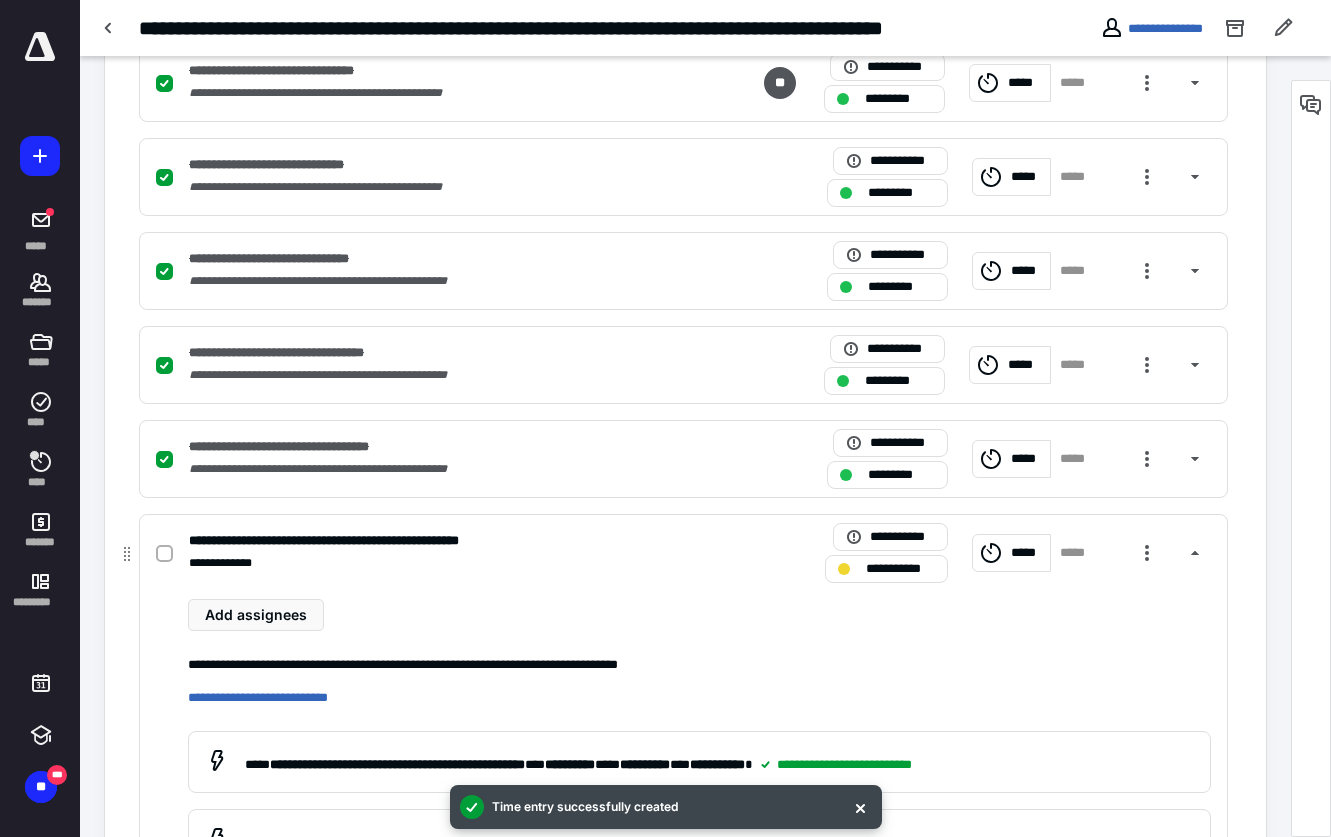 click 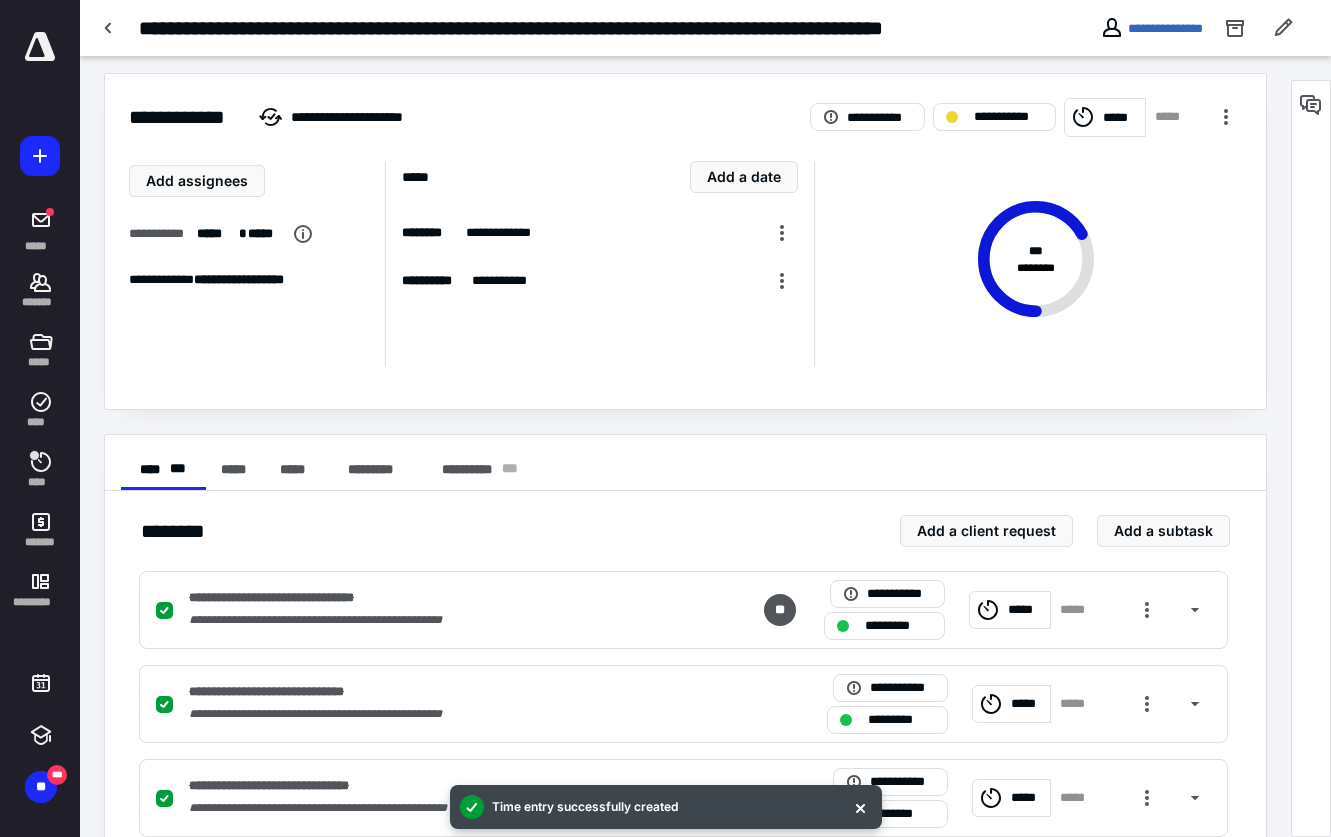 scroll, scrollTop: 0, scrollLeft: 0, axis: both 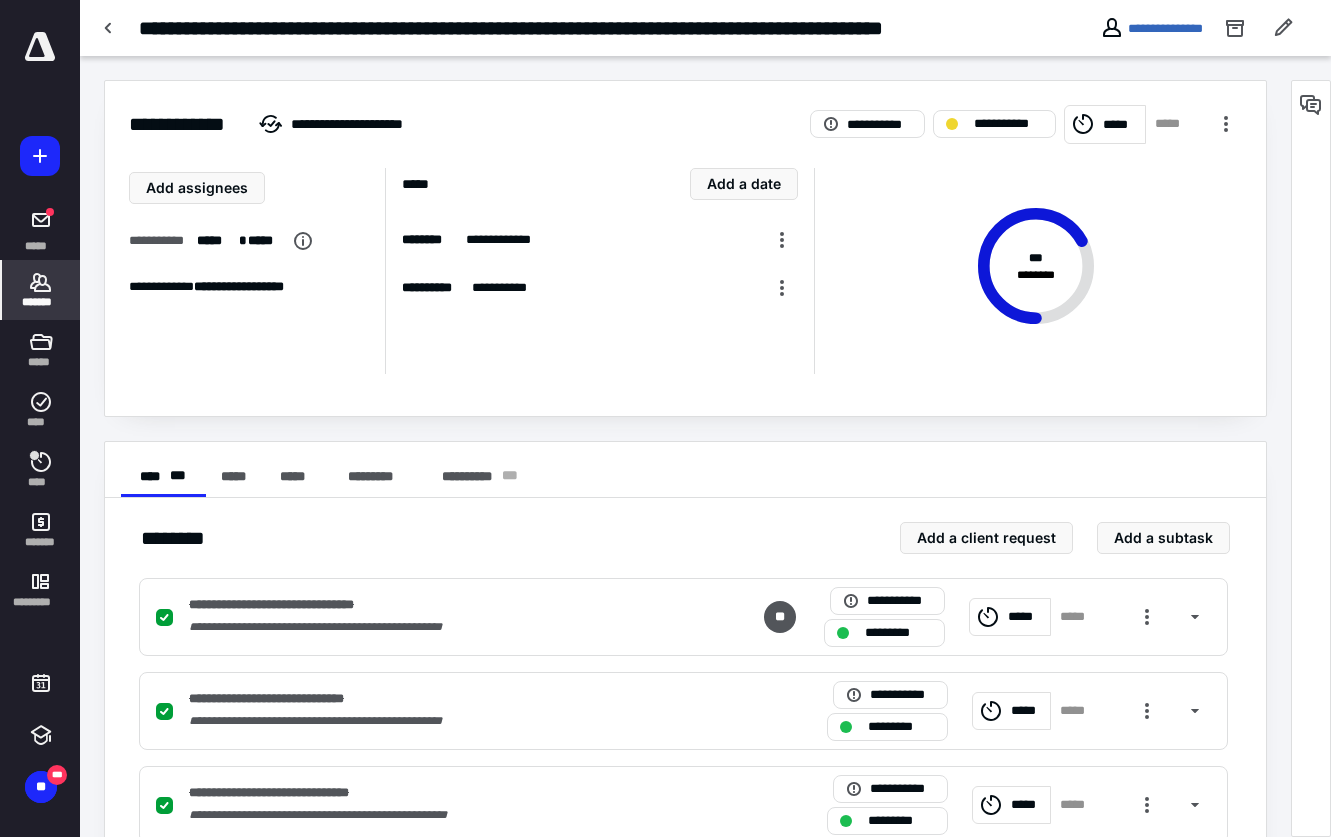 click 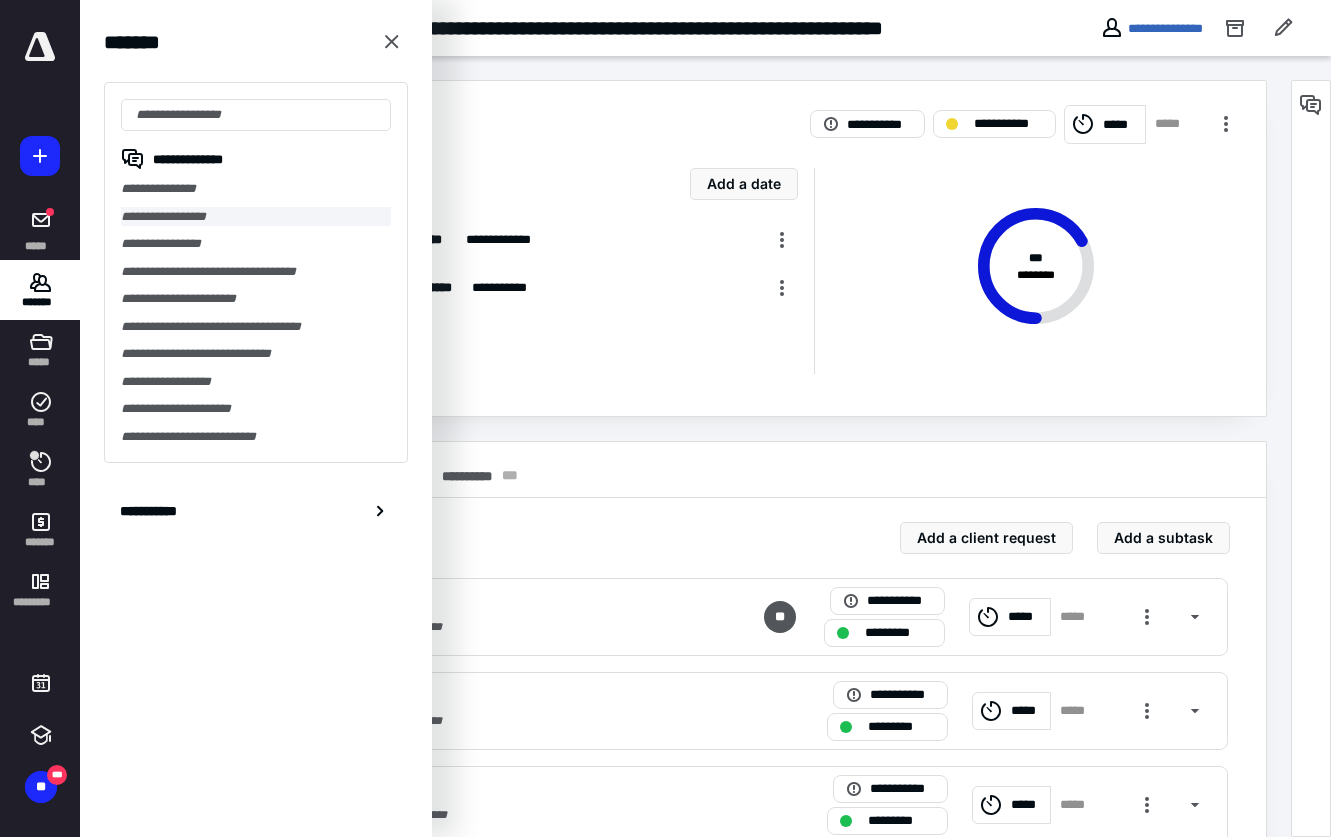 click on "**********" at bounding box center [256, 217] 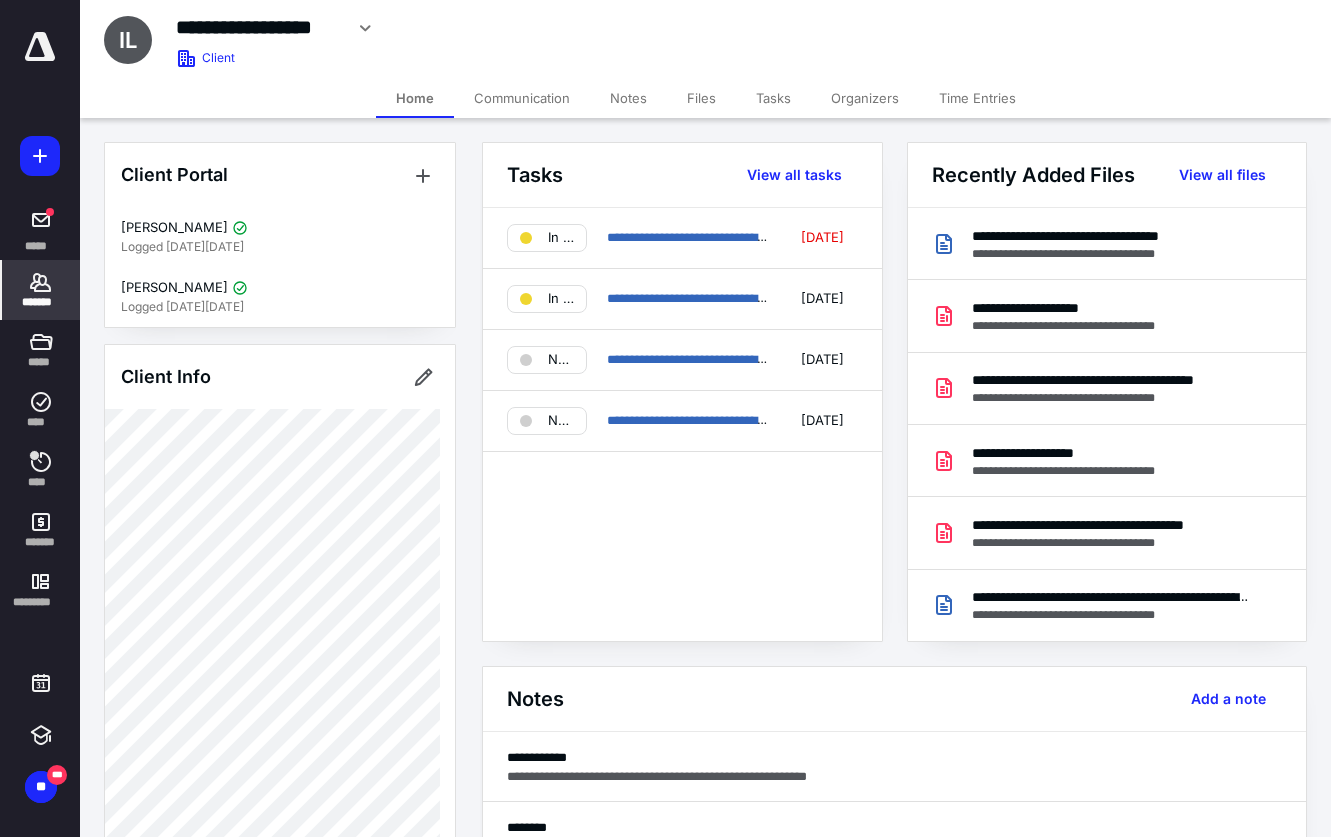 click 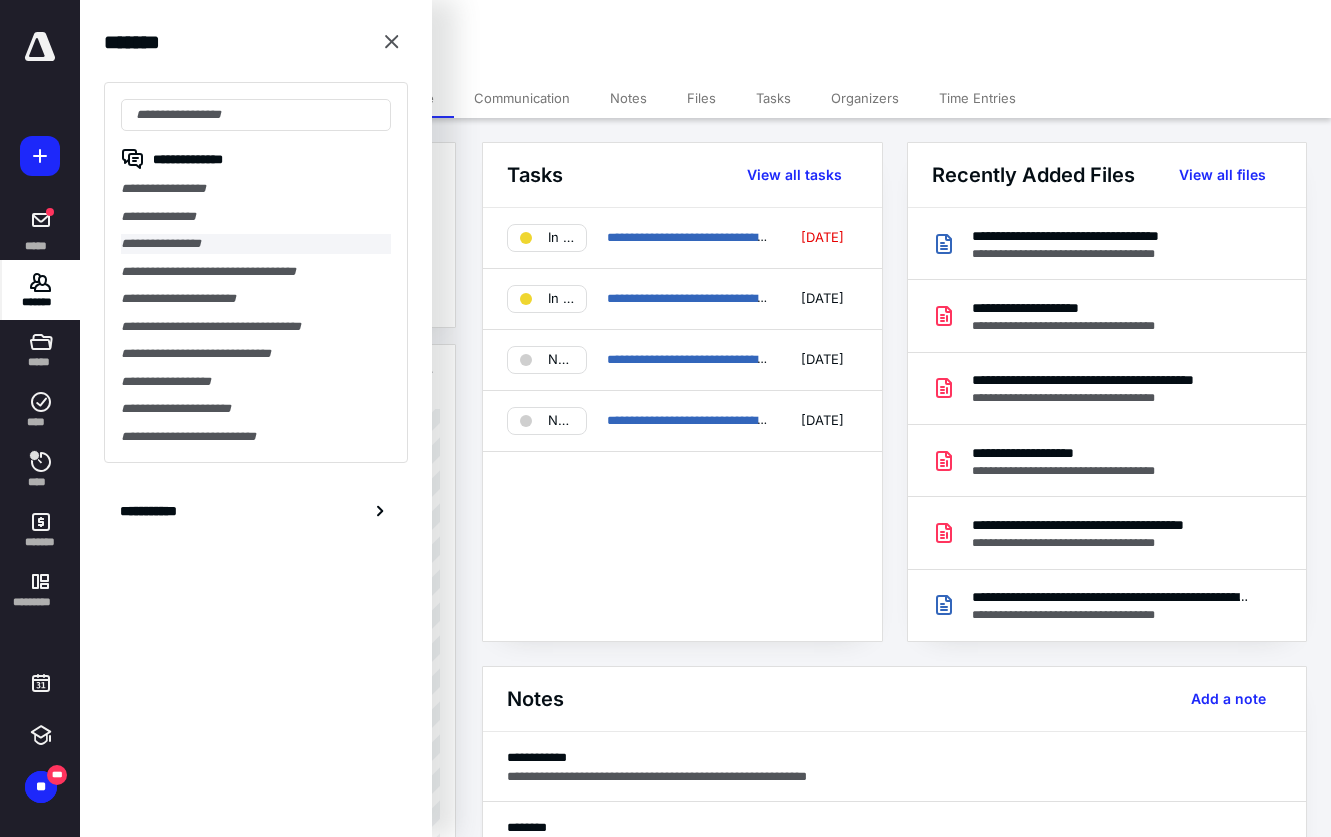 click on "**********" at bounding box center (256, 244) 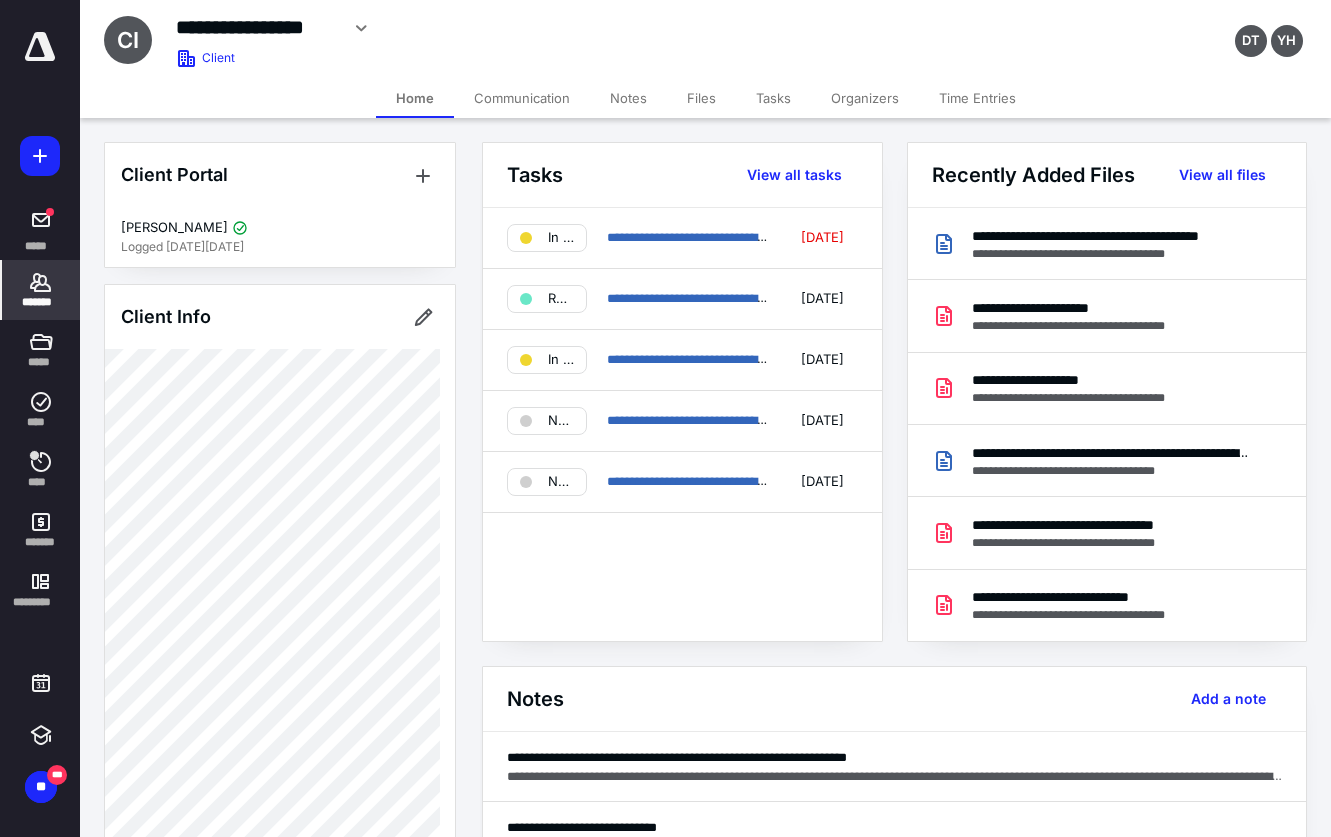 click on "Files" at bounding box center (701, 98) 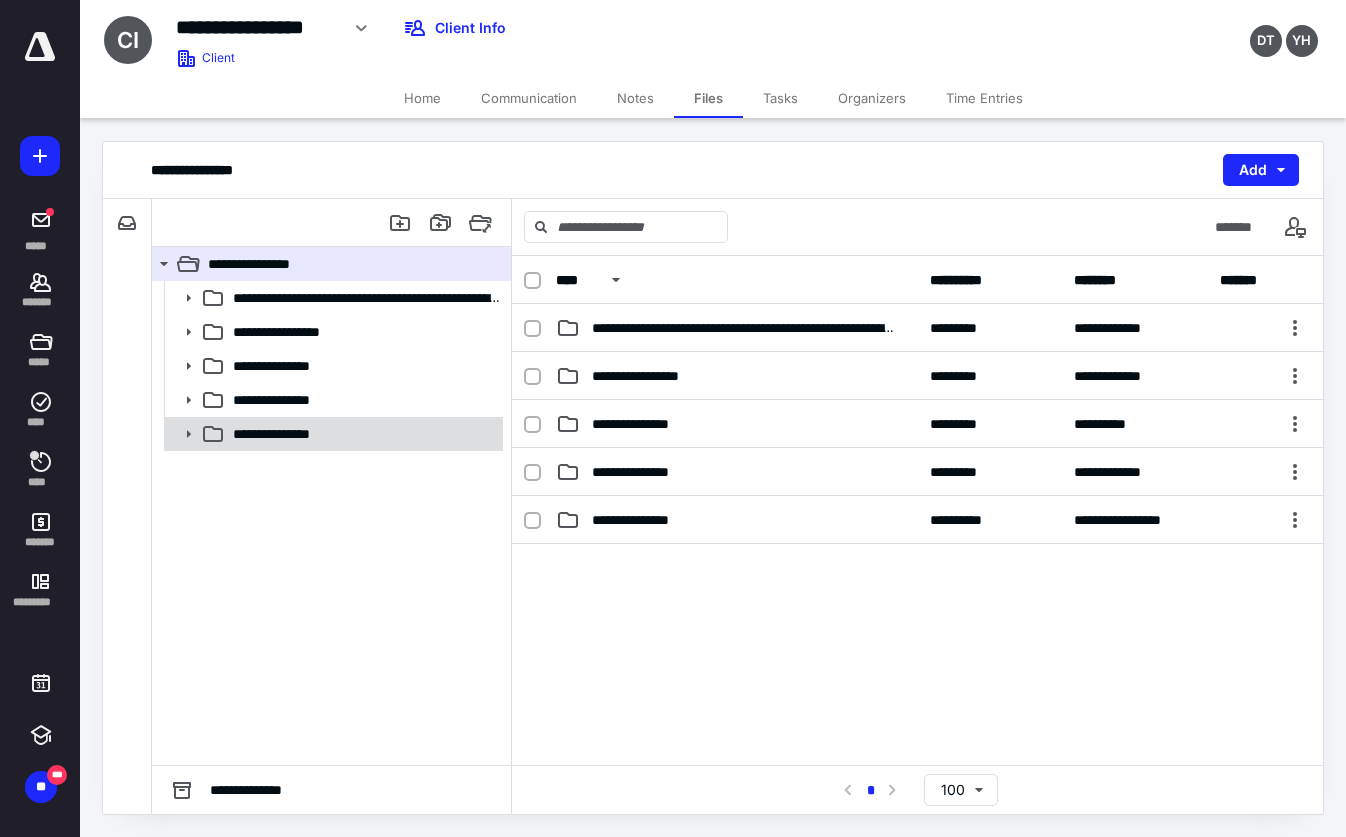 click 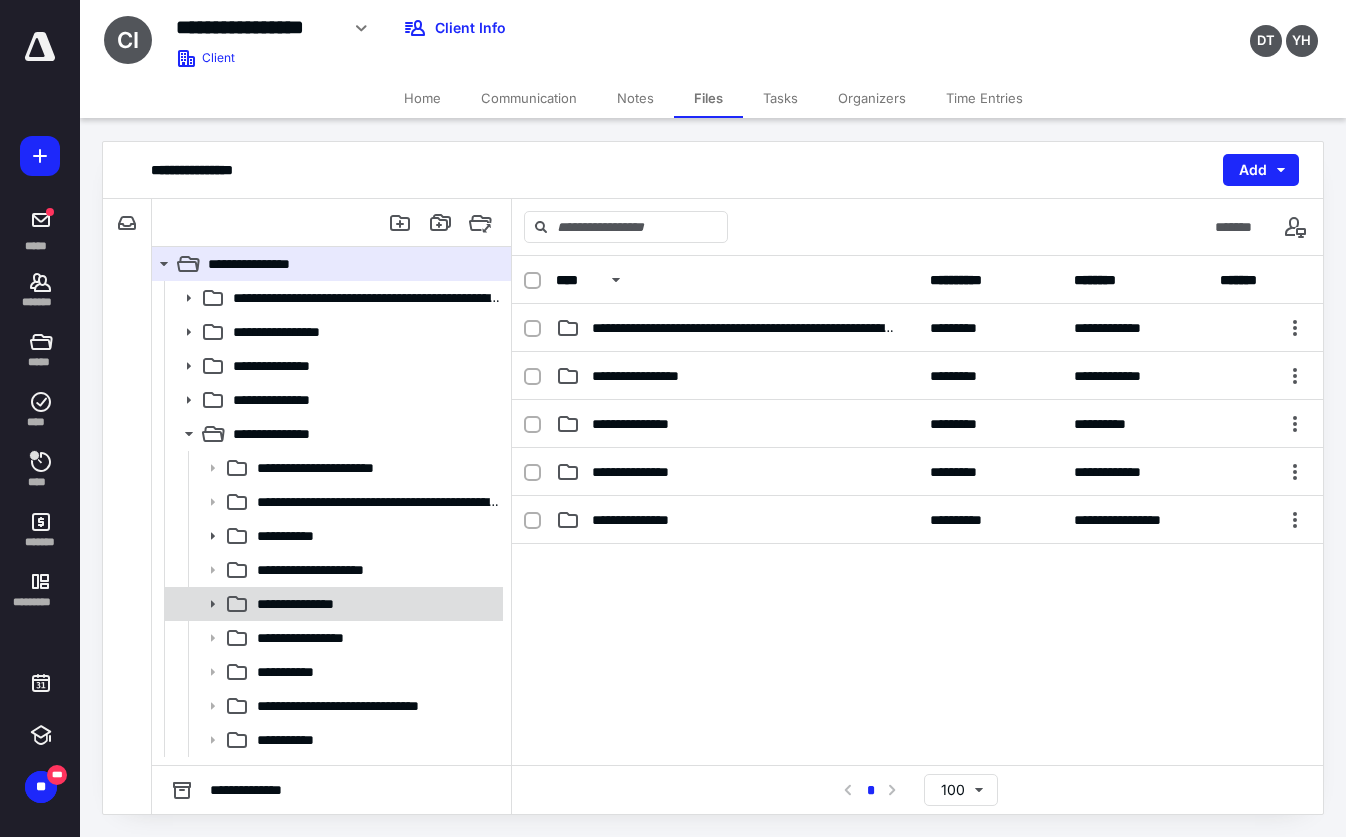 click on "**********" at bounding box center [307, 604] 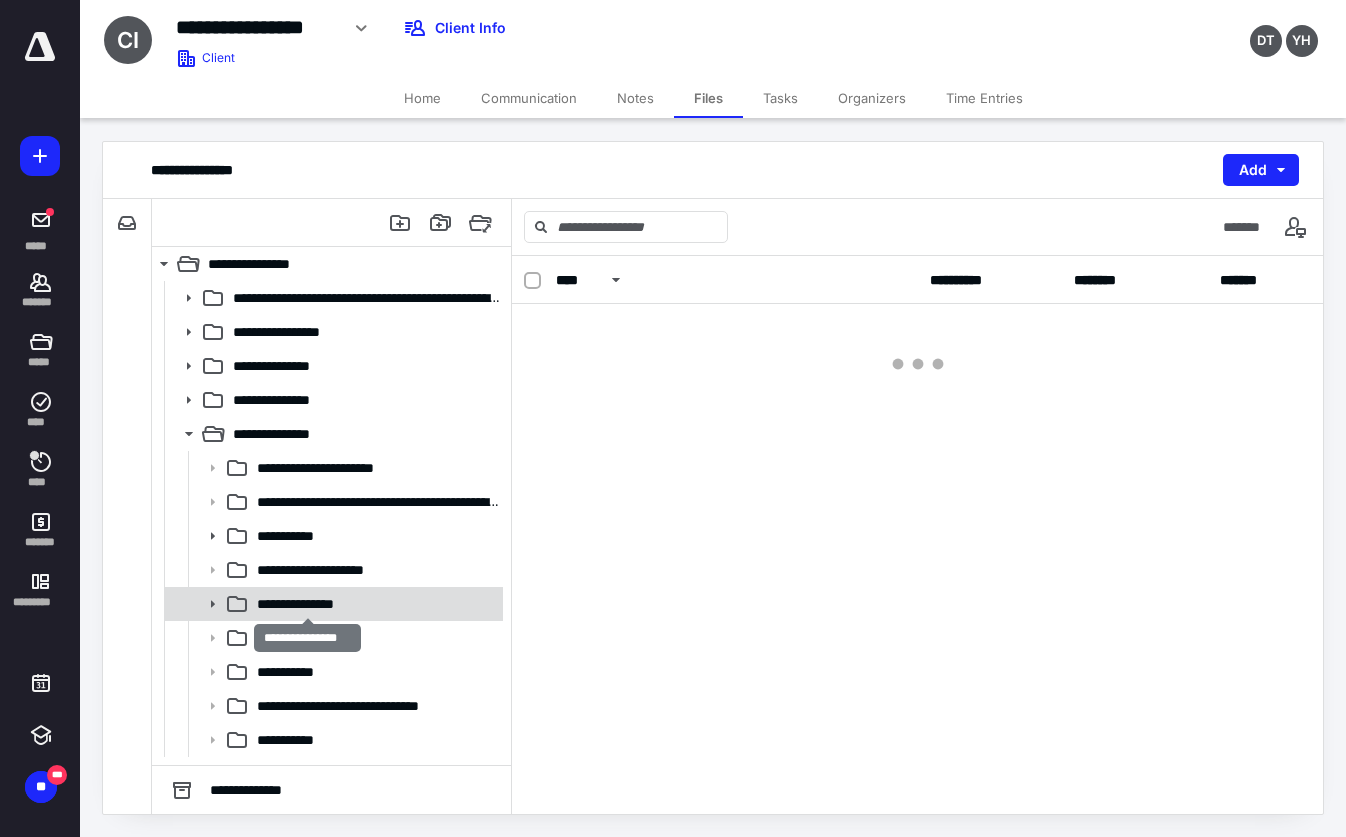 click on "**********" at bounding box center [307, 604] 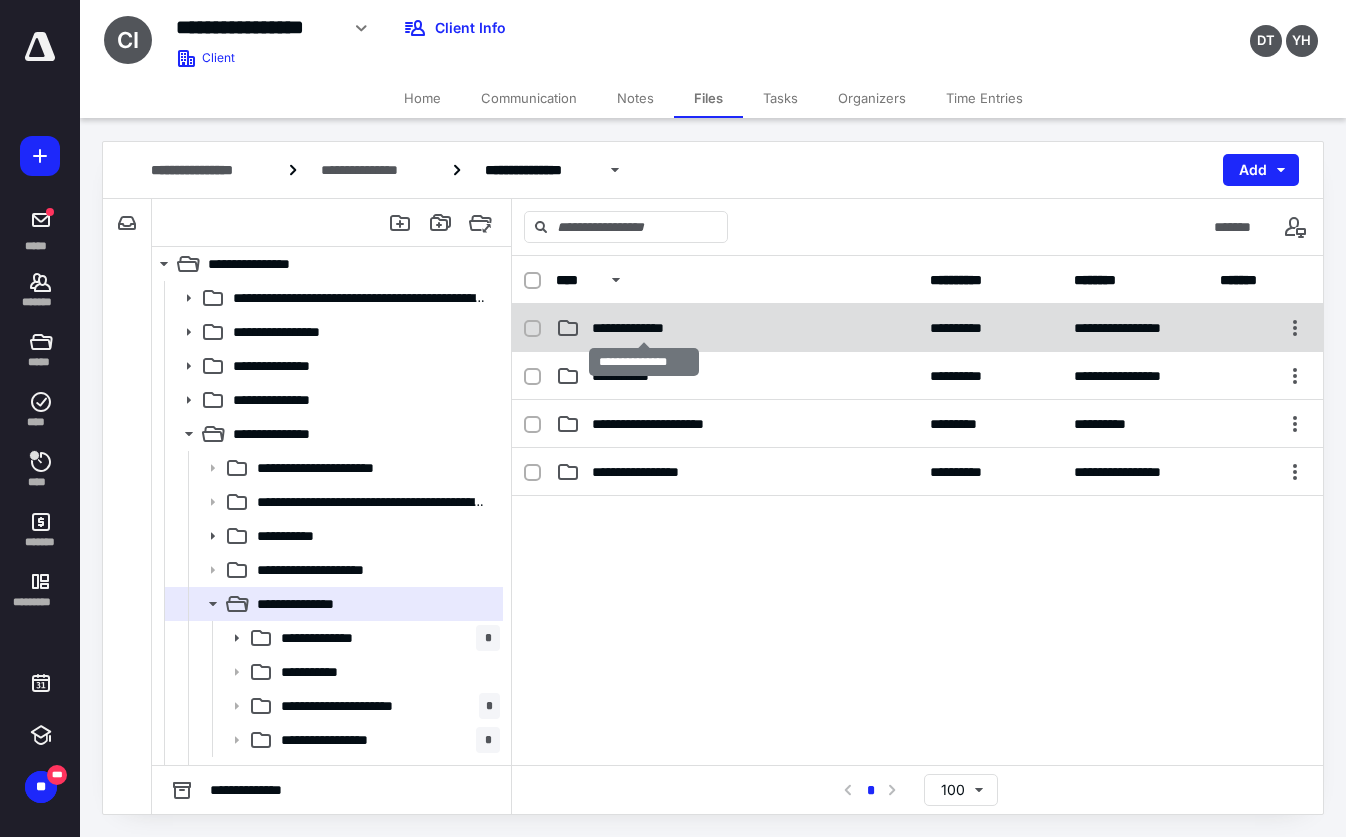 click on "**********" at bounding box center (644, 328) 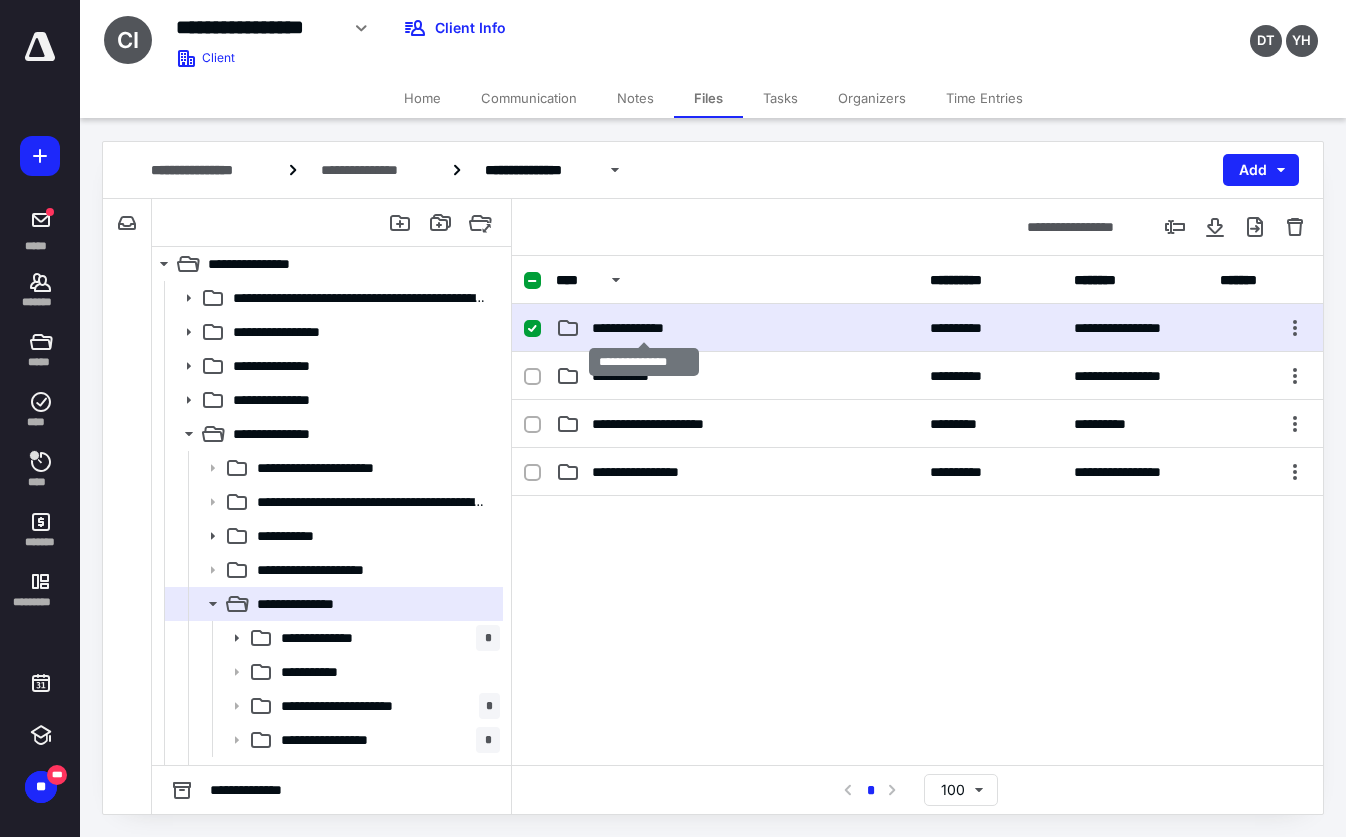 click on "**********" at bounding box center [644, 328] 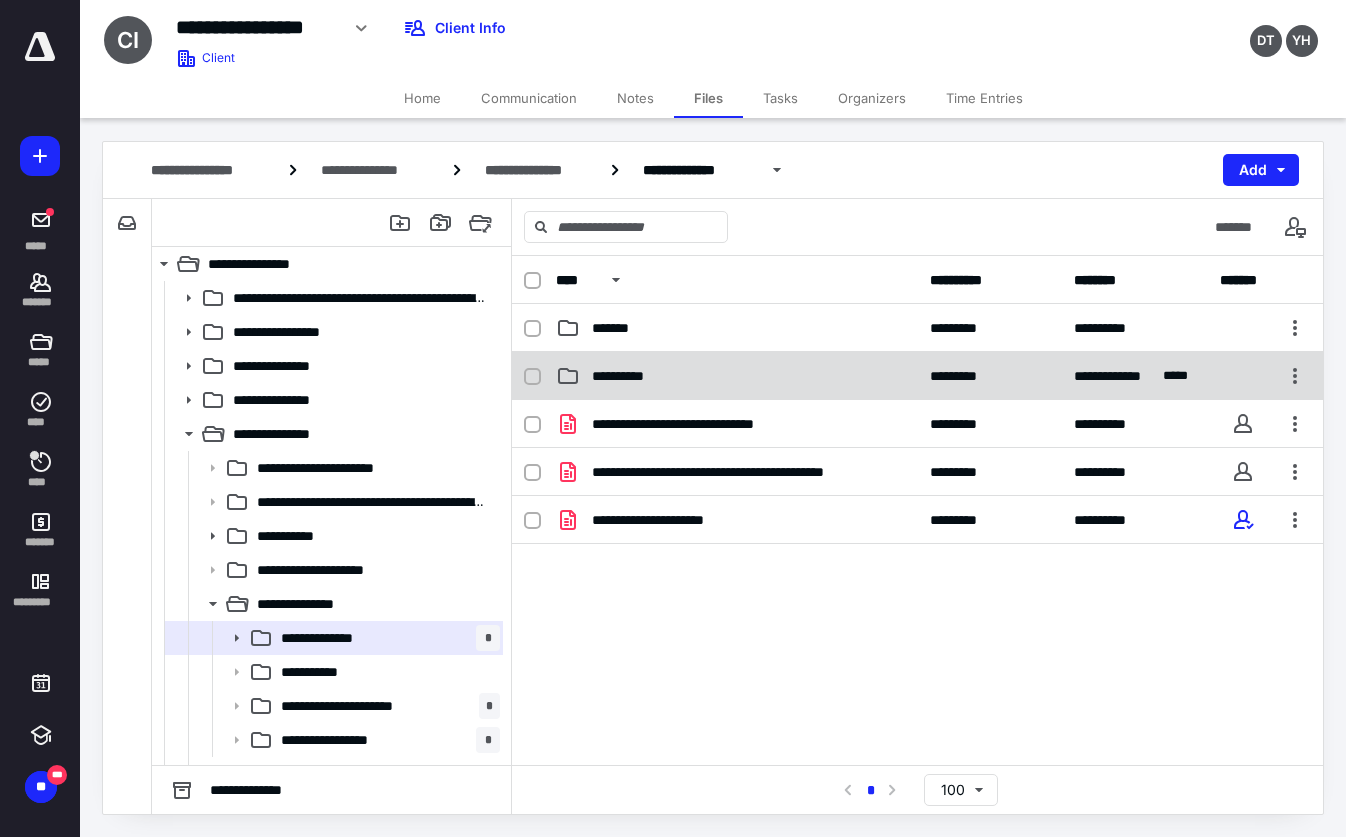 click on "**********" at bounding box center (631, 376) 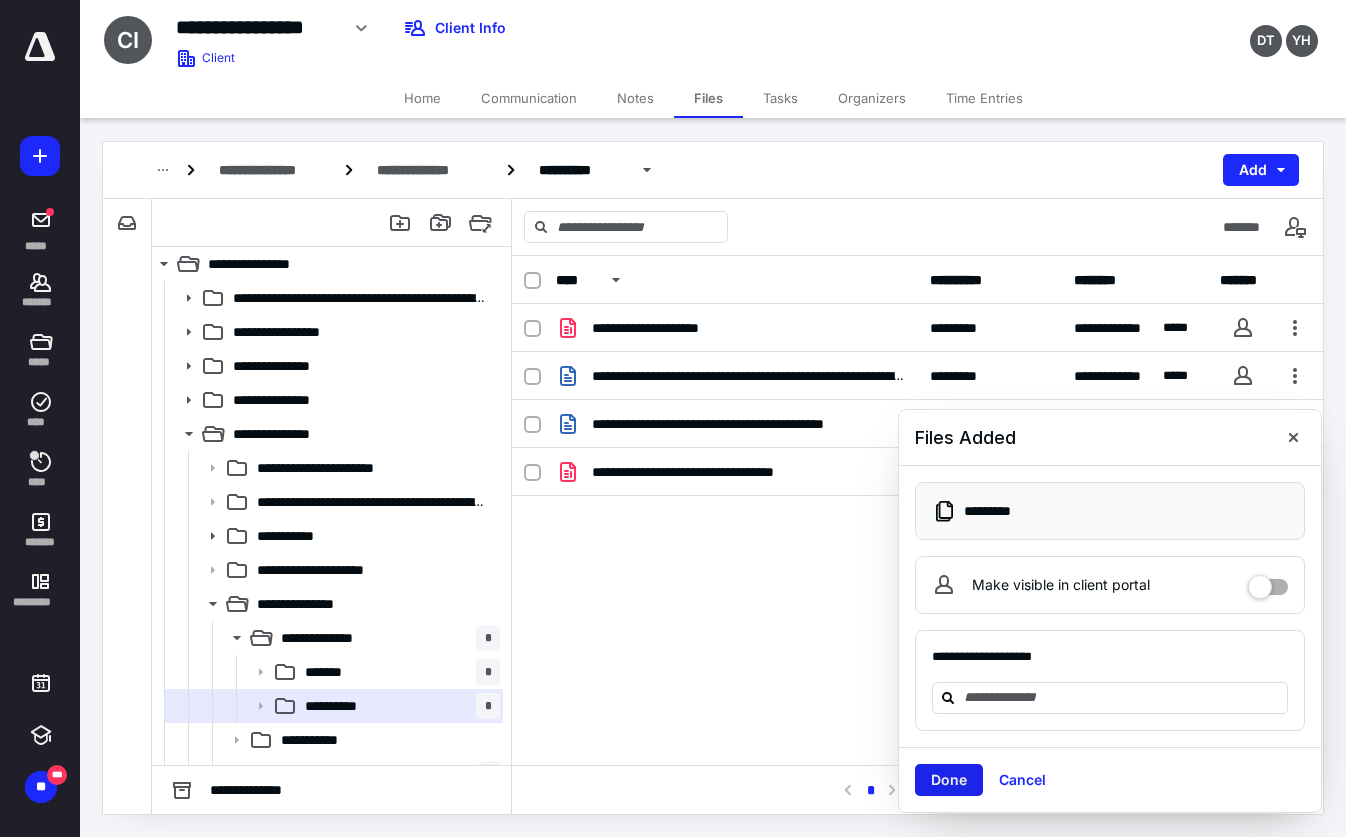 click on "Done" at bounding box center (949, 780) 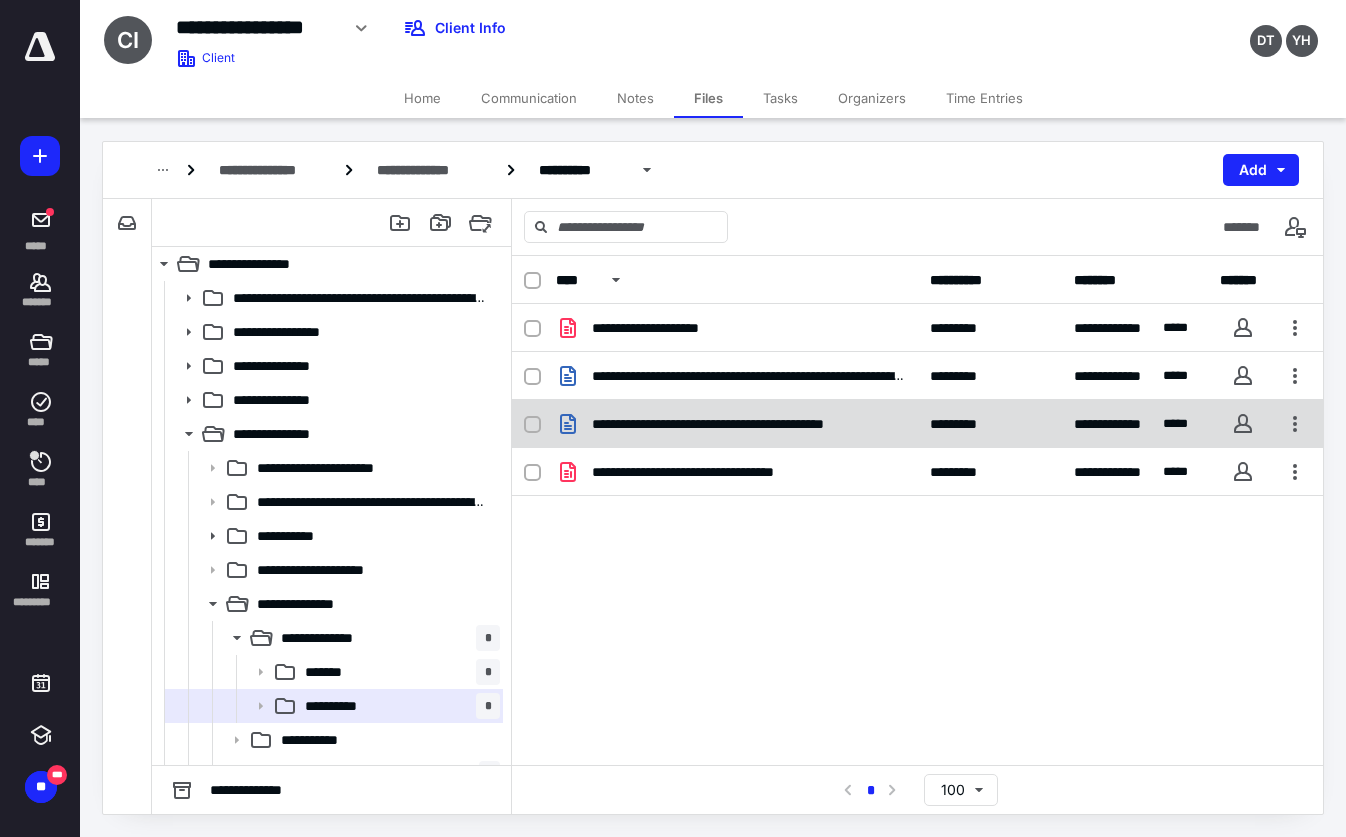 click on "**********" at bounding box center [749, 424] 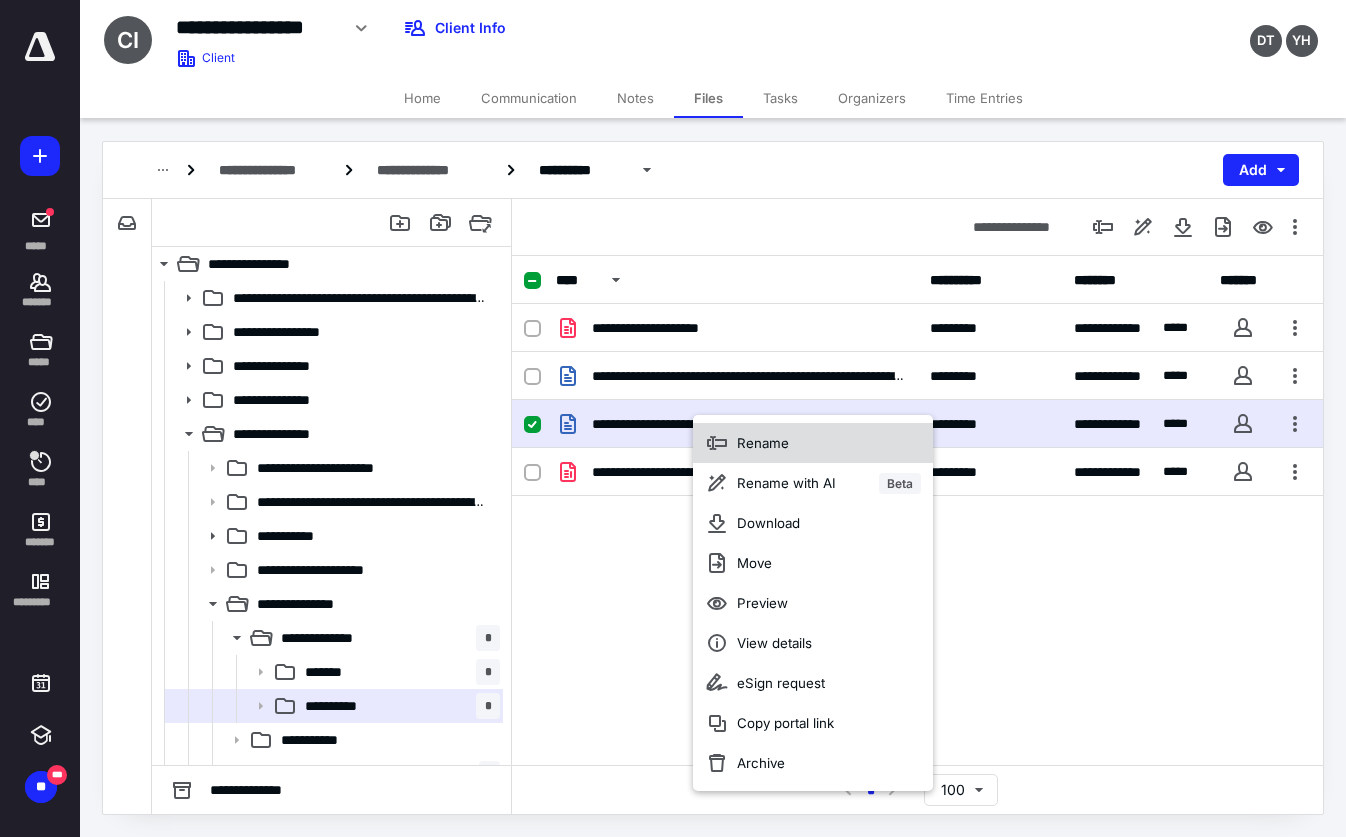 click on "Rename" at bounding box center (813, 443) 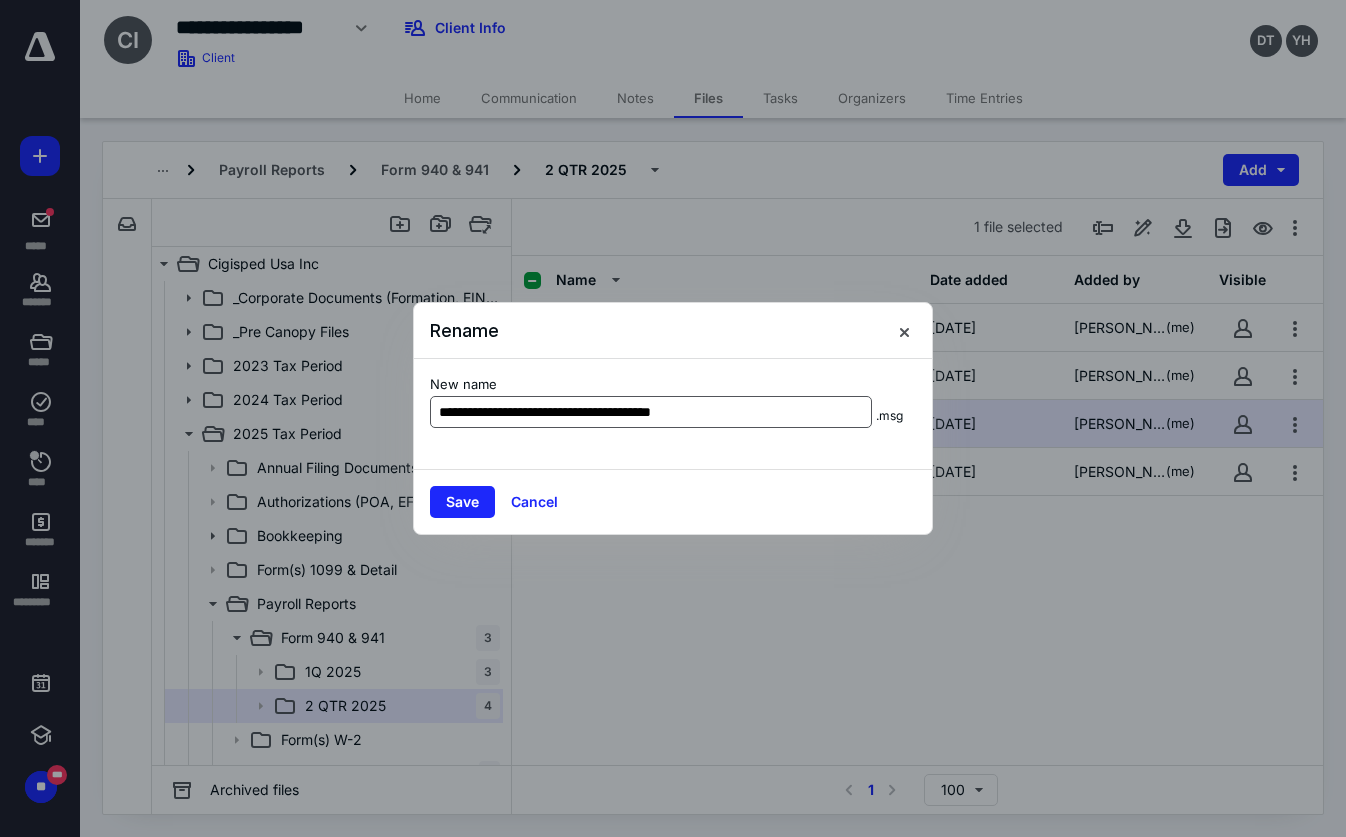 click on "**********" at bounding box center (651, 412) 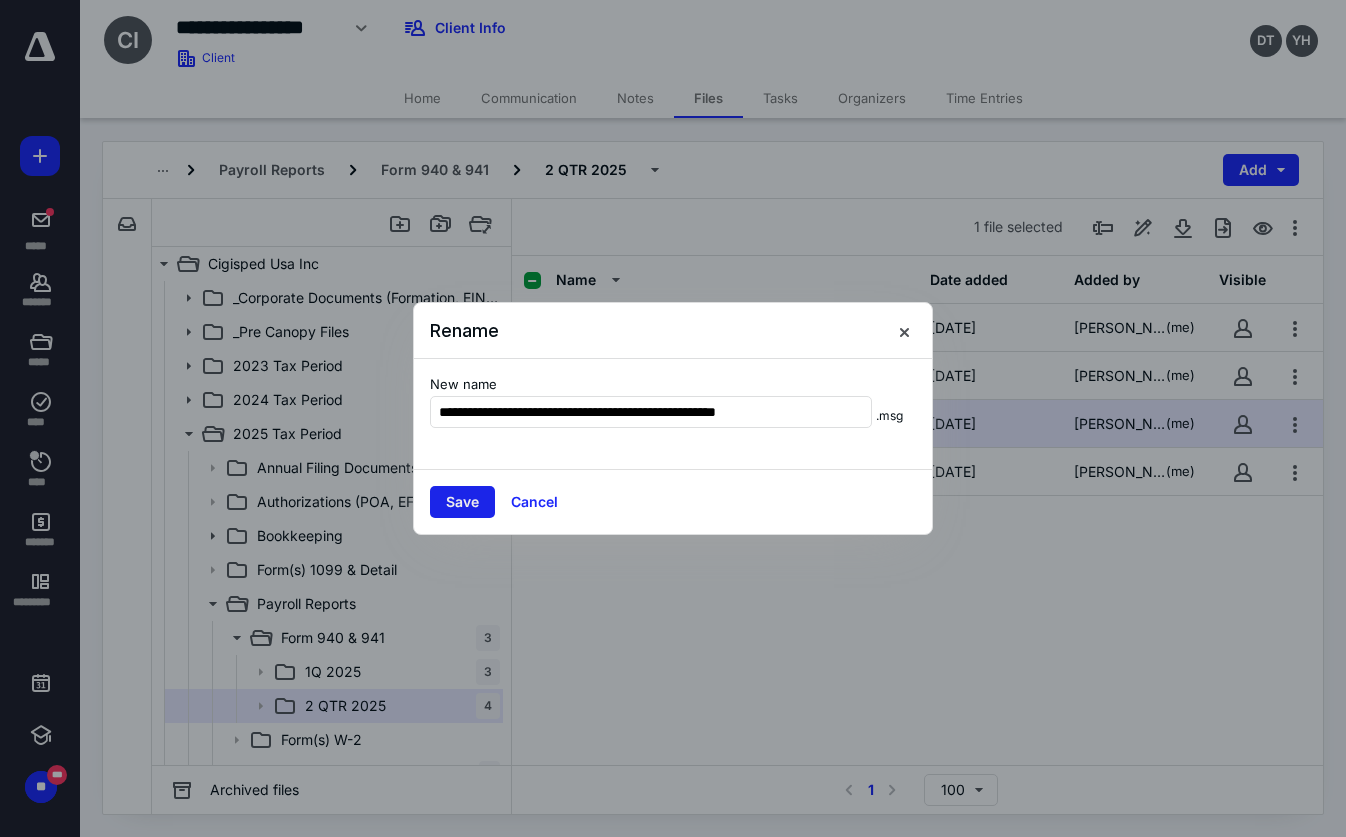 type on "**********" 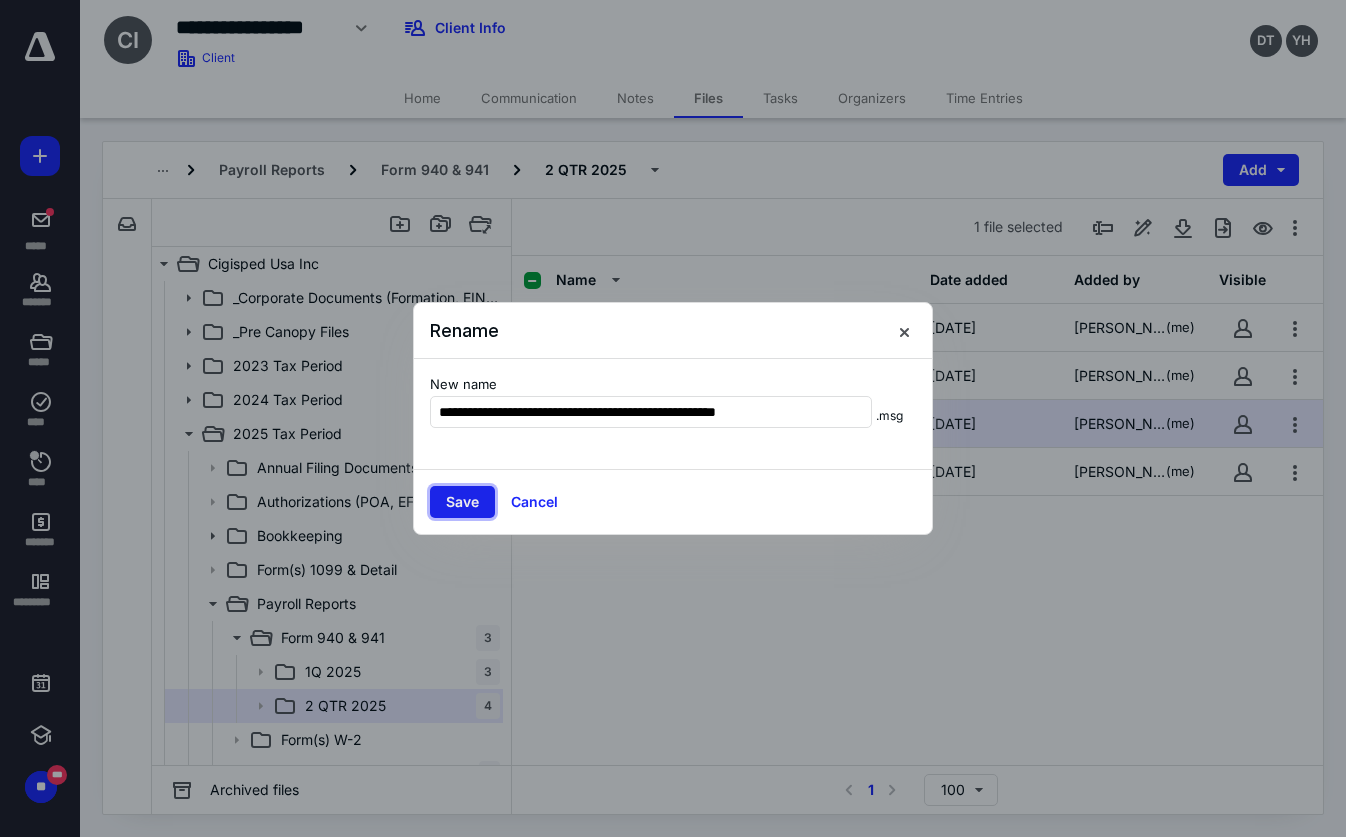 click on "Save" at bounding box center (462, 502) 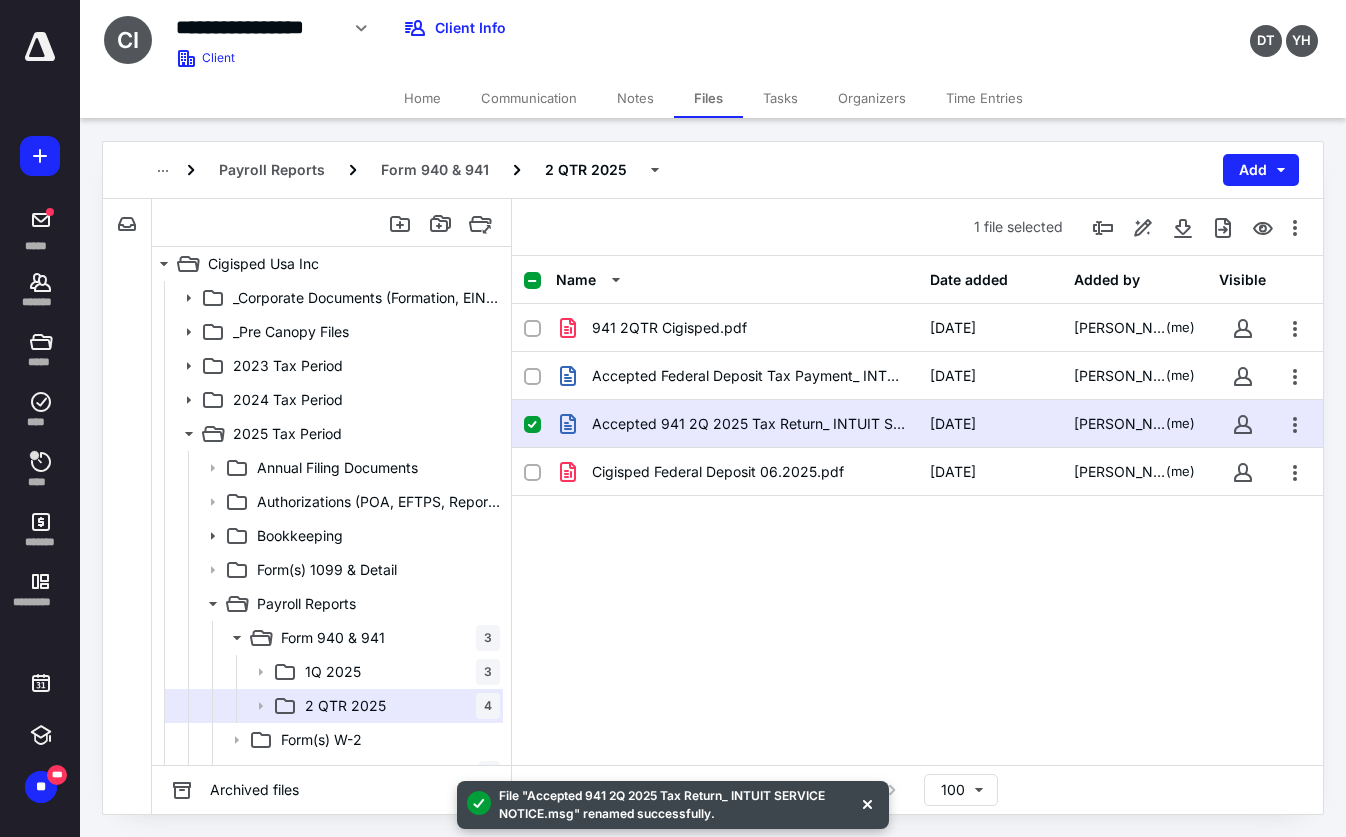 click on "941 2QTR Cigisped.pdf [DATE] [PERSON_NAME]  (me) Accepted  Federal Deposit Tax Payment_ INTUIT SERVICE NOTICE.msg [DATE] [PERSON_NAME]  (me) Accepted 941 2Q 2025  Tax Return_ INTUIT SERVICE NOTICE.msg [DATE] [PERSON_NAME]  (me) Cigisped Federal Deposit 06.2025.pdf [DATE] [PERSON_NAME]  (me)" at bounding box center [917, 454] 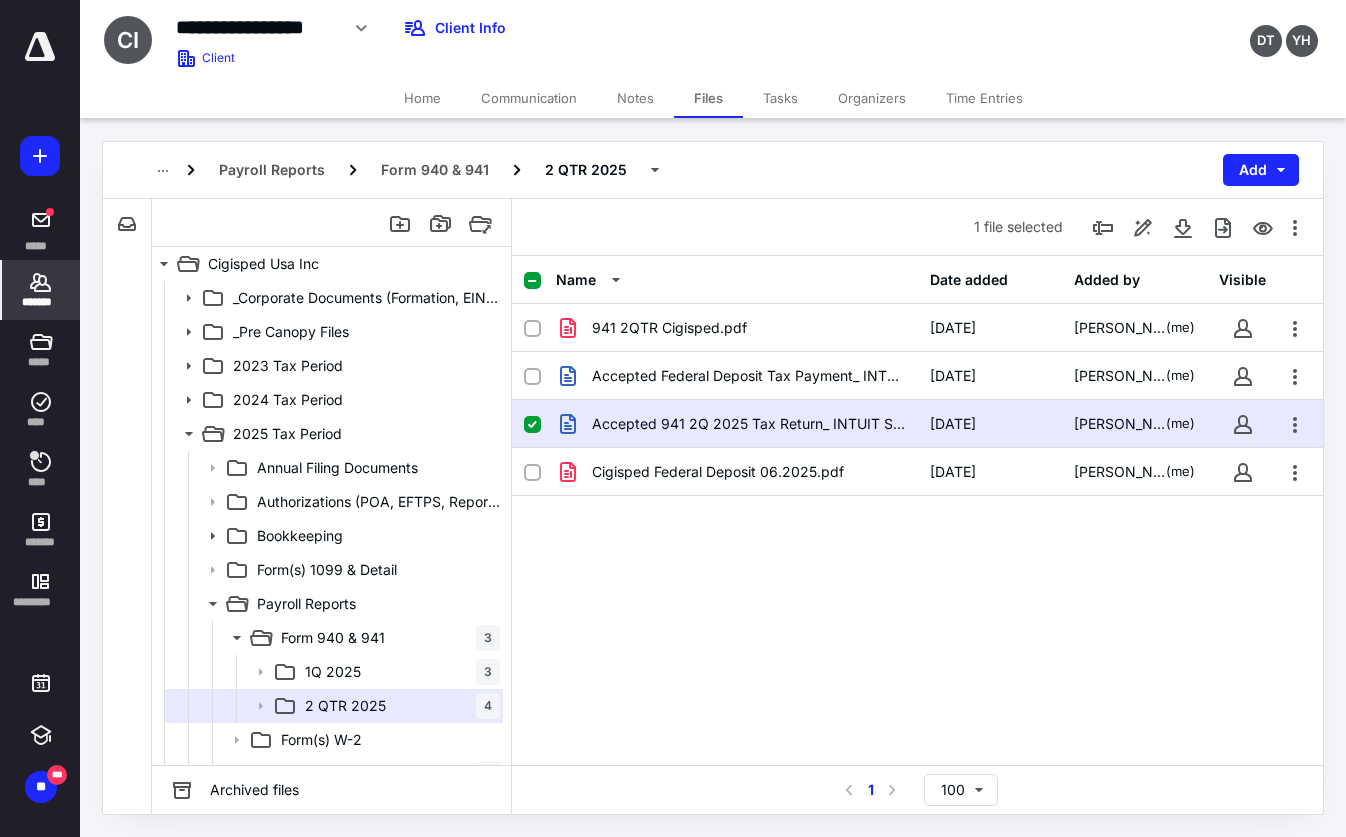 click 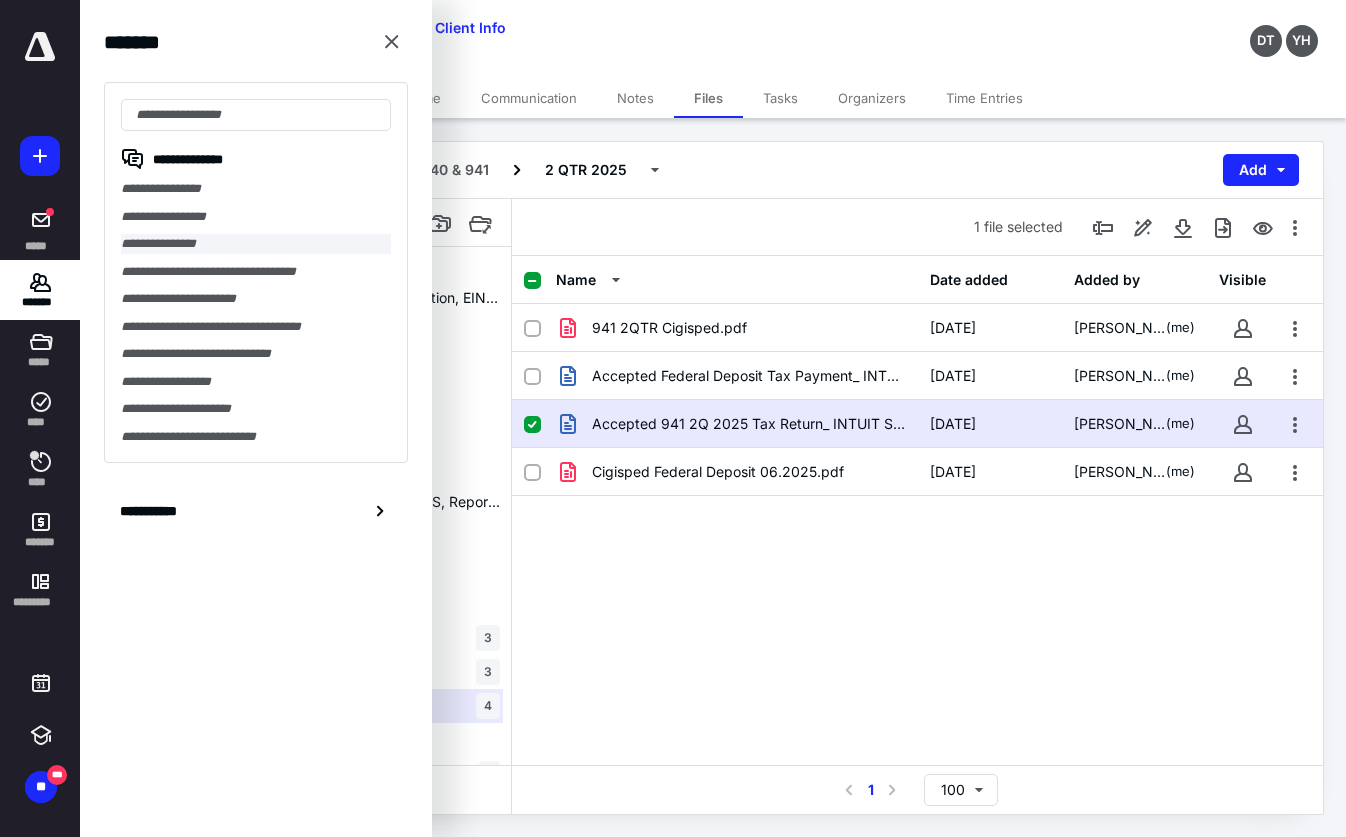 click on "**********" at bounding box center [256, 244] 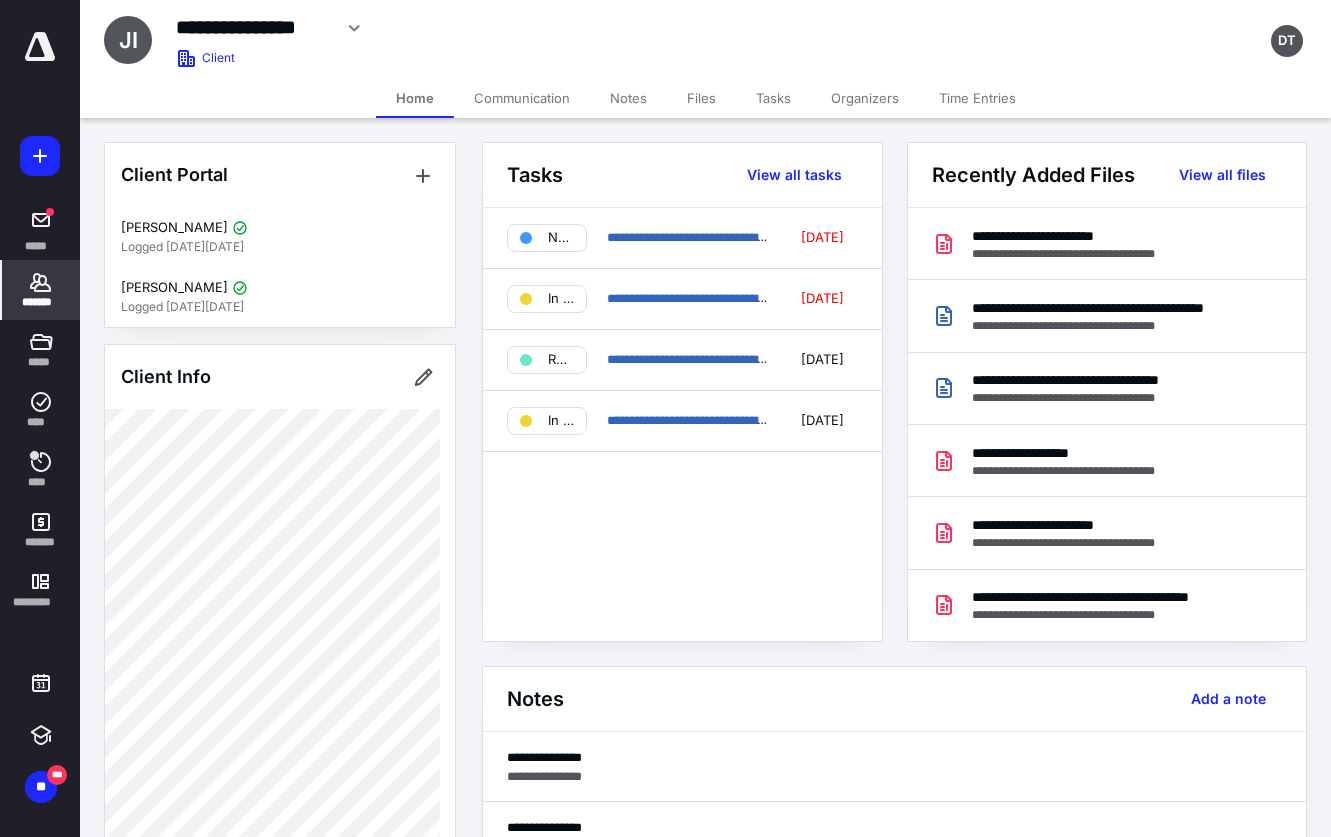 click on "Tasks" at bounding box center (773, 98) 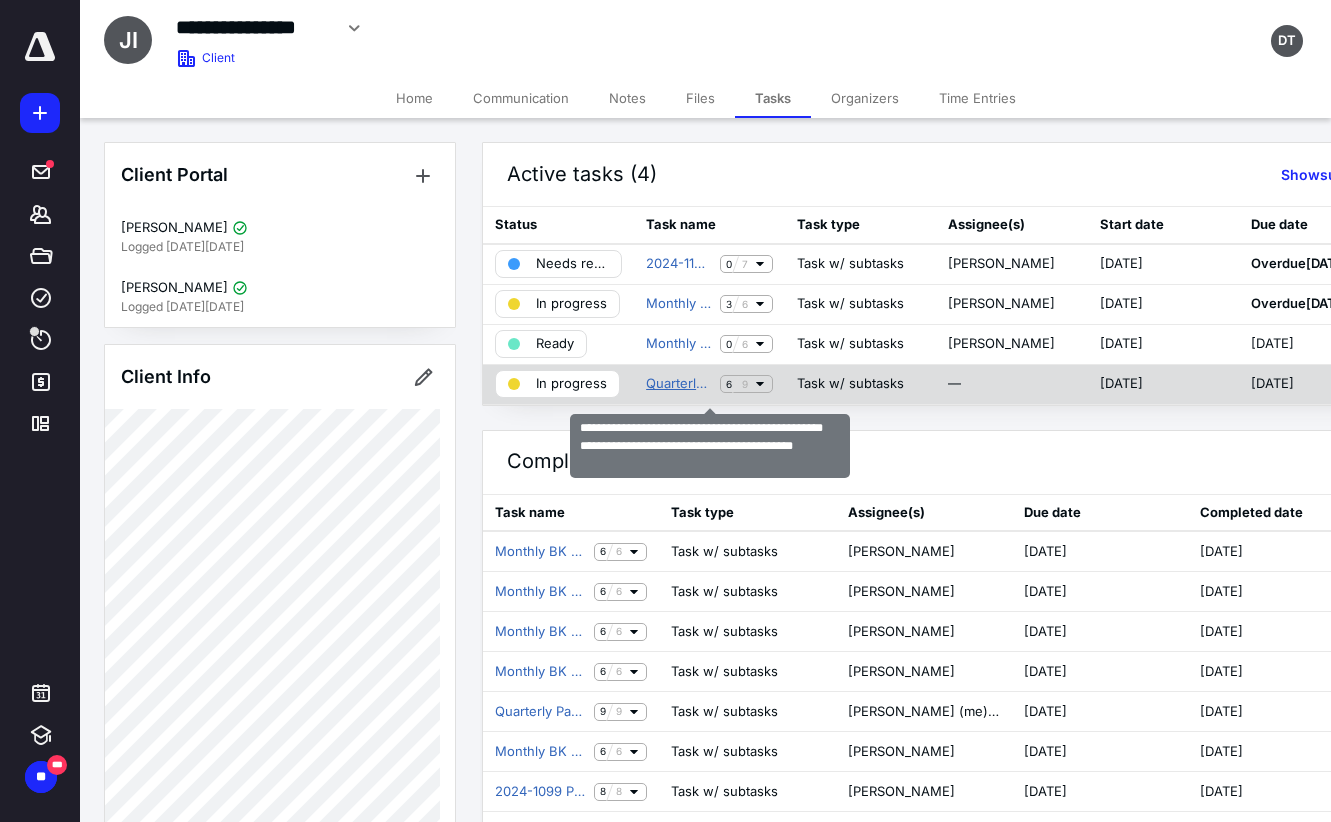 click on "Quarterly Payroll Processing (941/RT-6) for Period Ending [DATE] (Q2 2025) - Jms Copiers Inc" at bounding box center (679, 384) 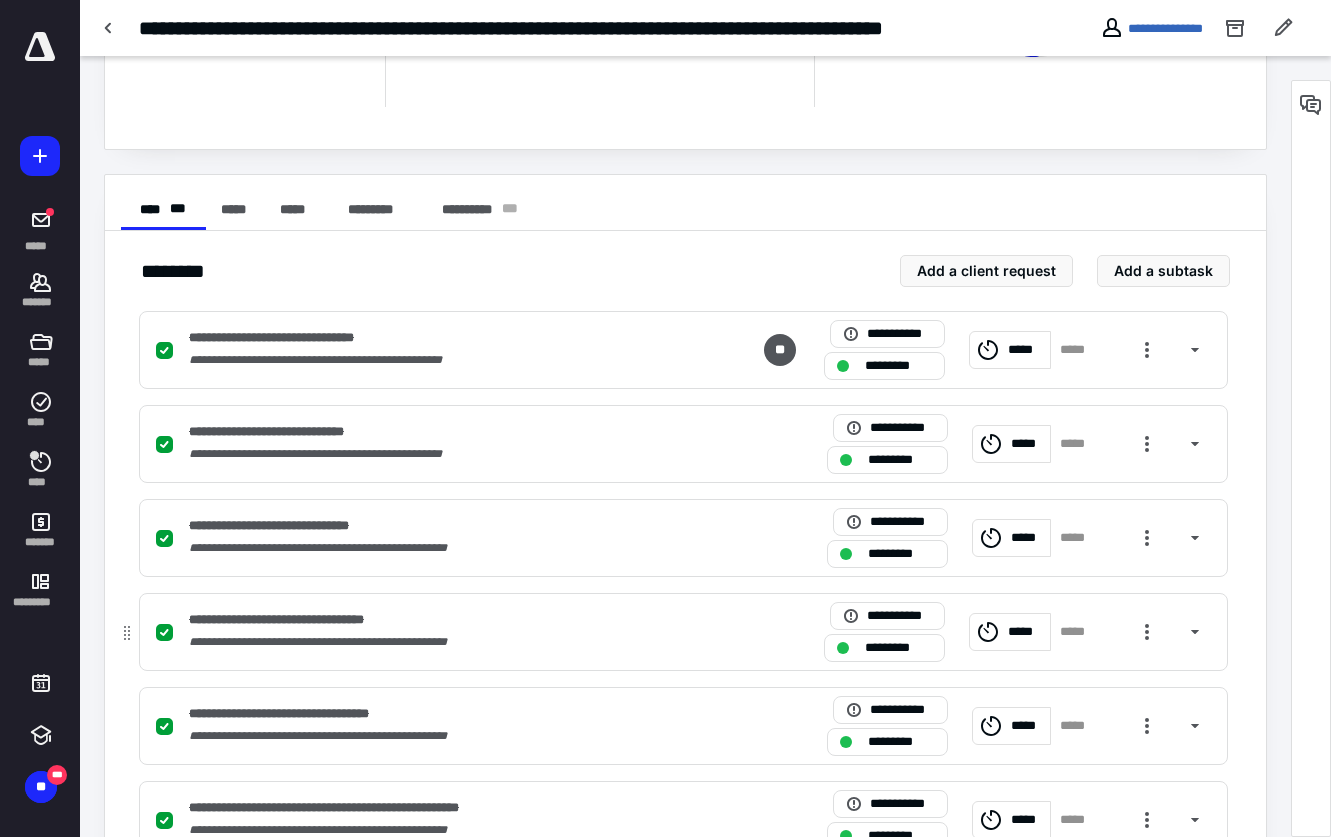 scroll, scrollTop: 620, scrollLeft: 0, axis: vertical 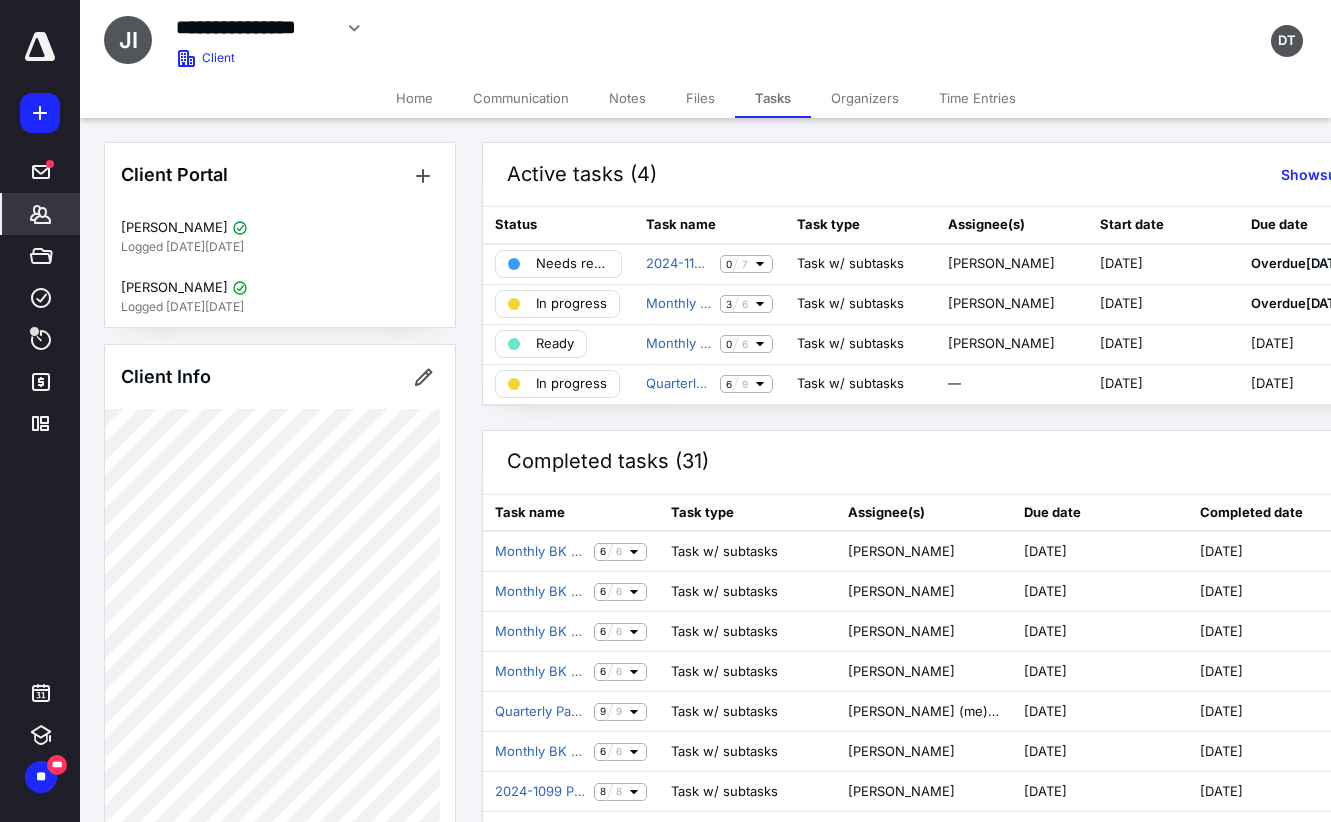 click 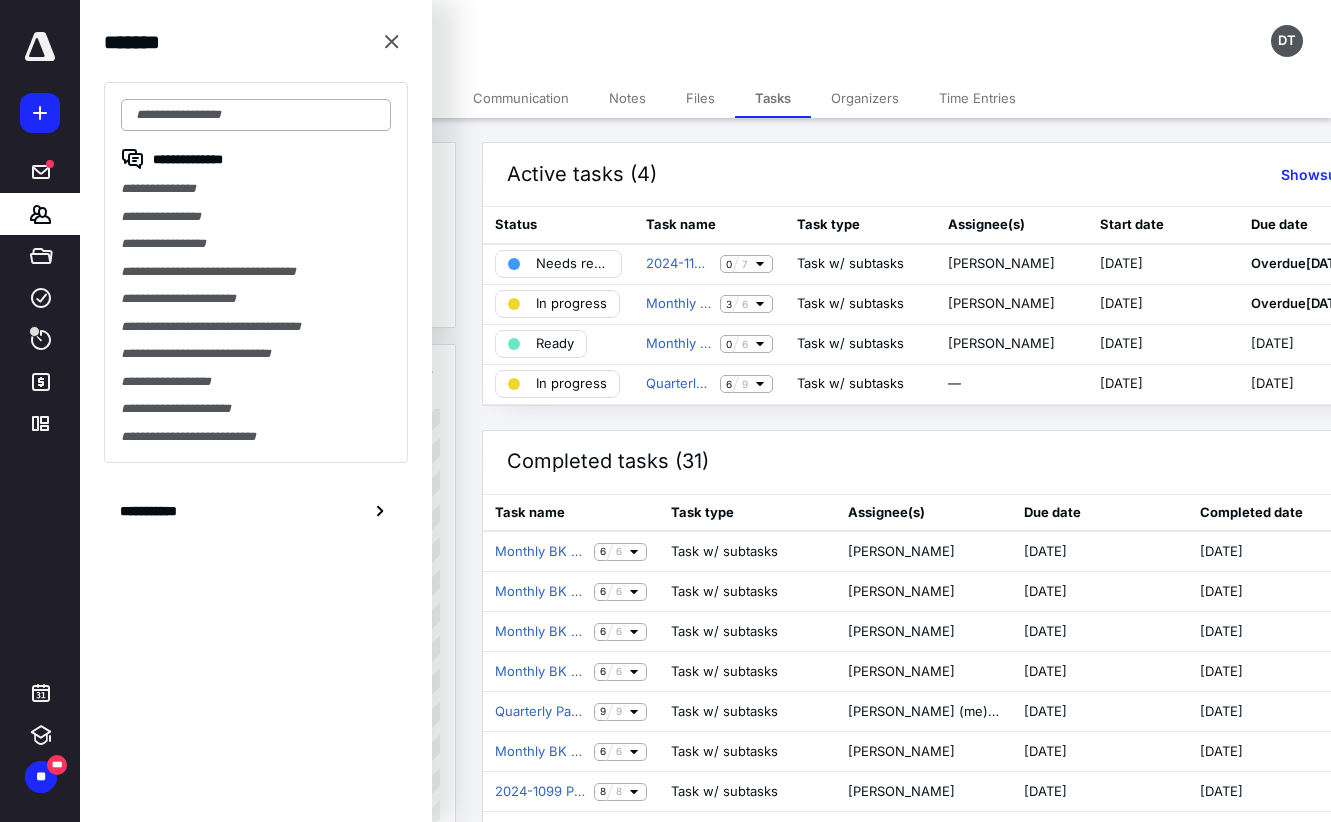 click at bounding box center (256, 115) 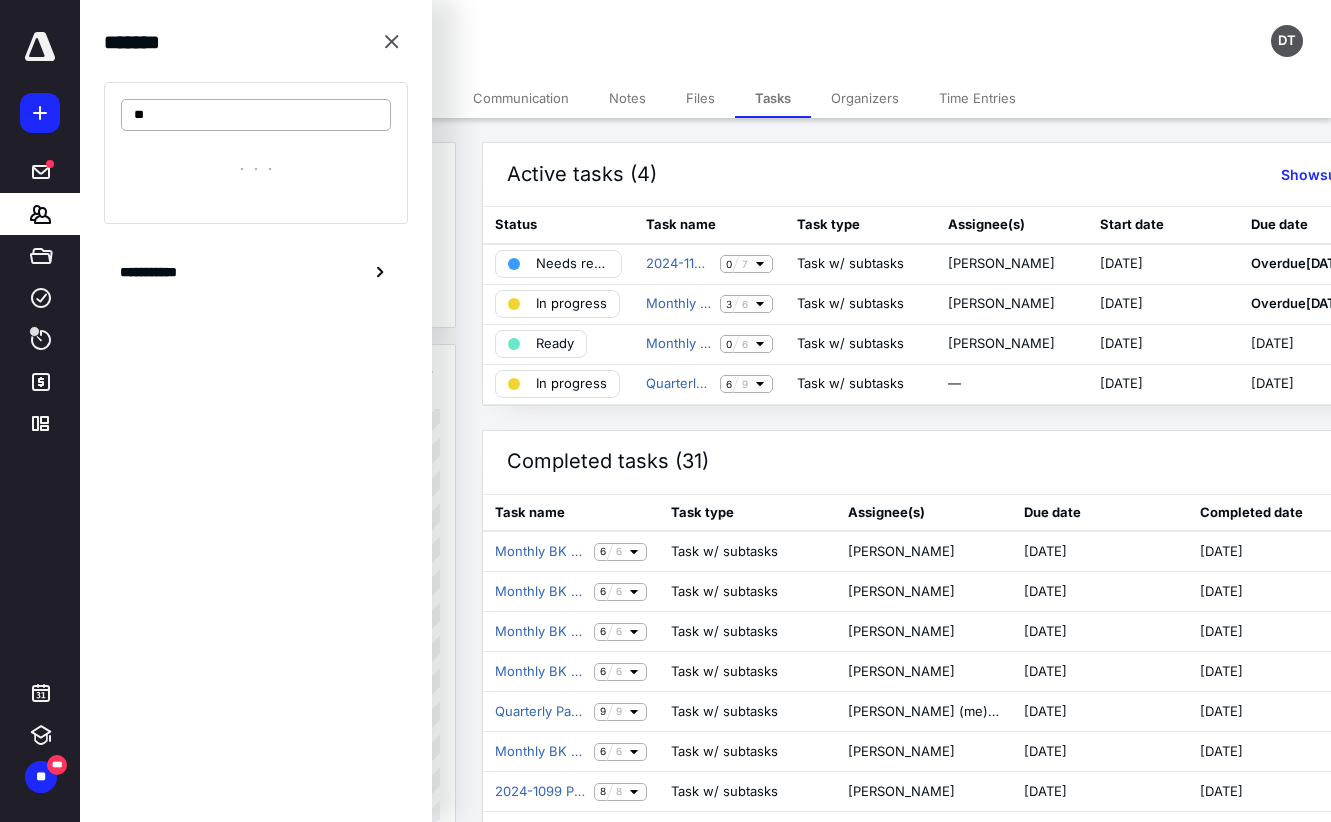 type on "*" 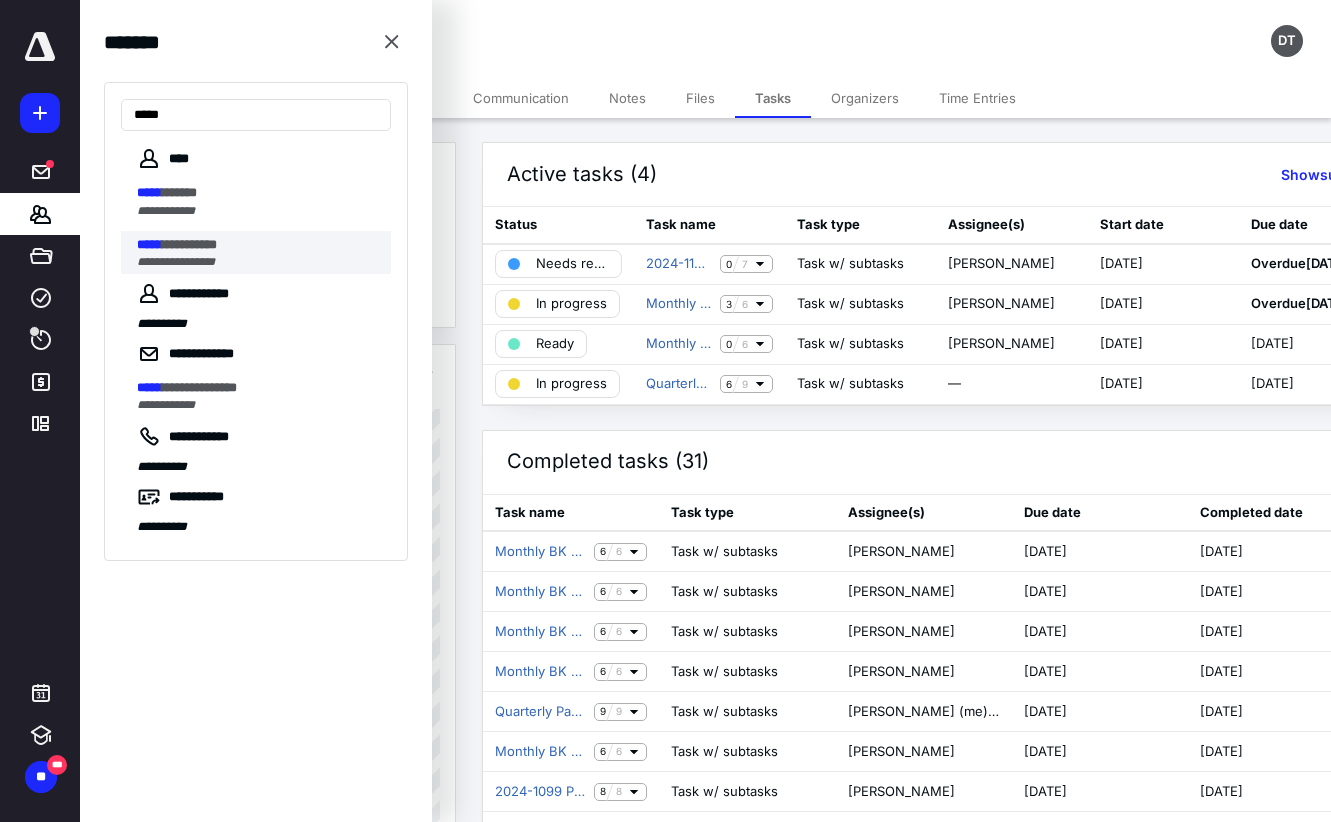 type on "*****" 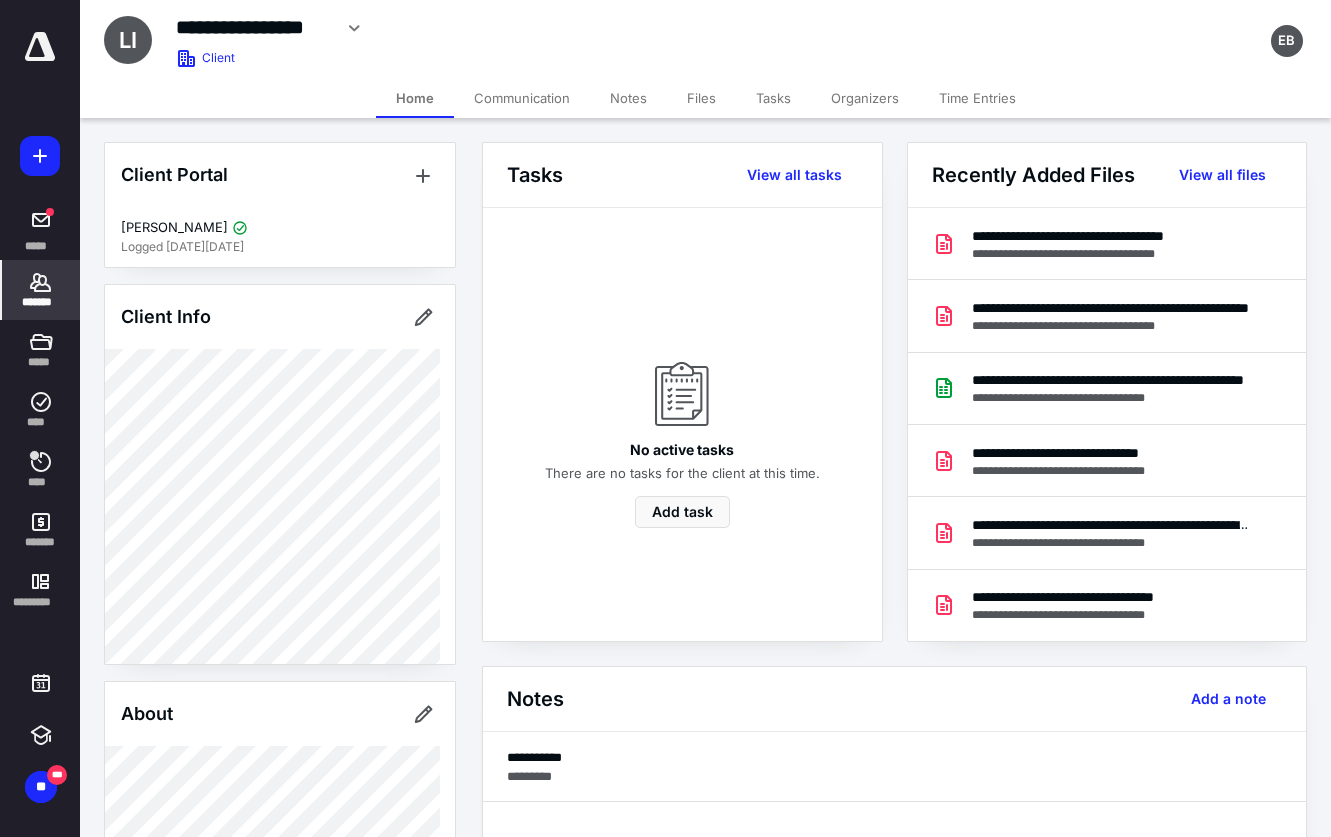click on "Files" at bounding box center [701, 98] 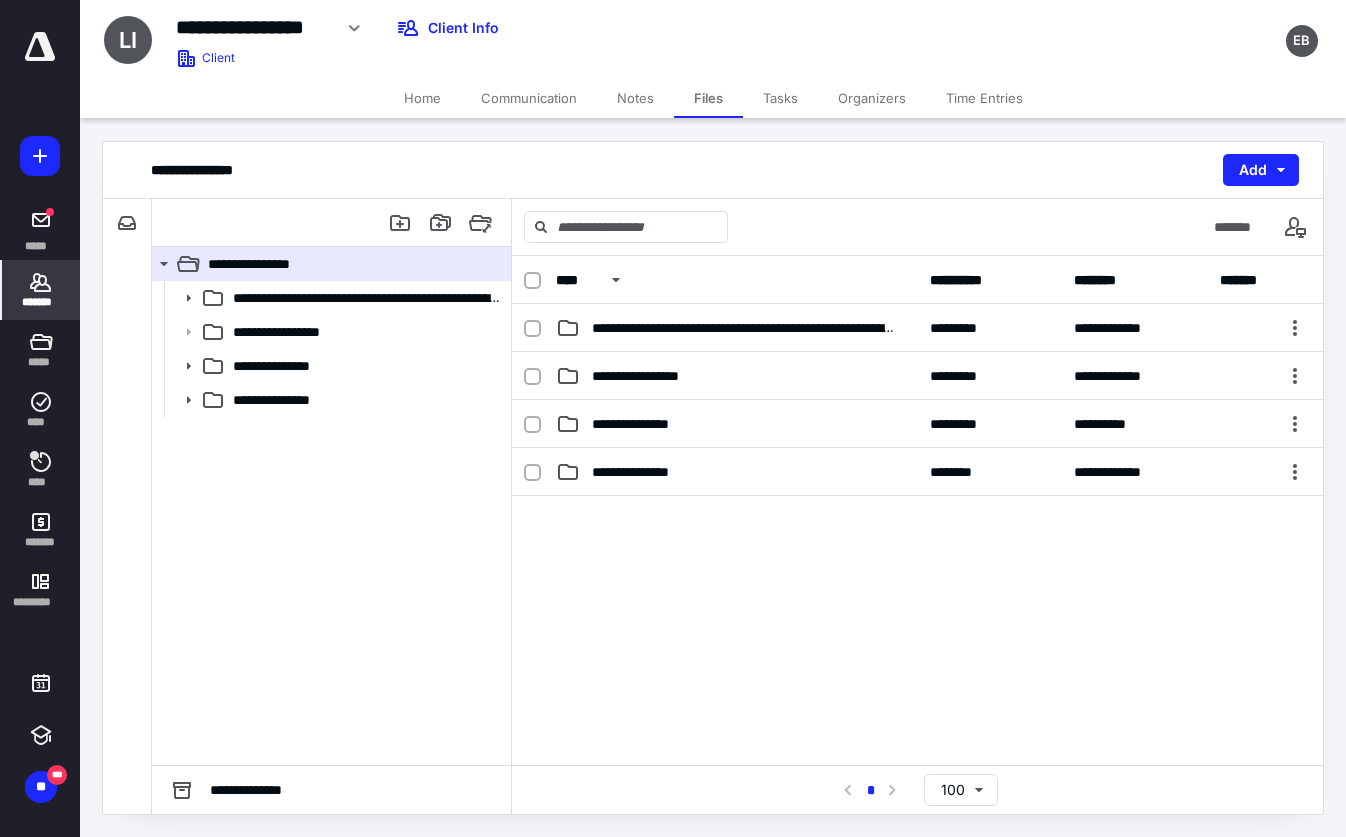 drag, startPoint x: 41, startPoint y: 275, endPoint x: 30, endPoint y: 271, distance: 11.7046995 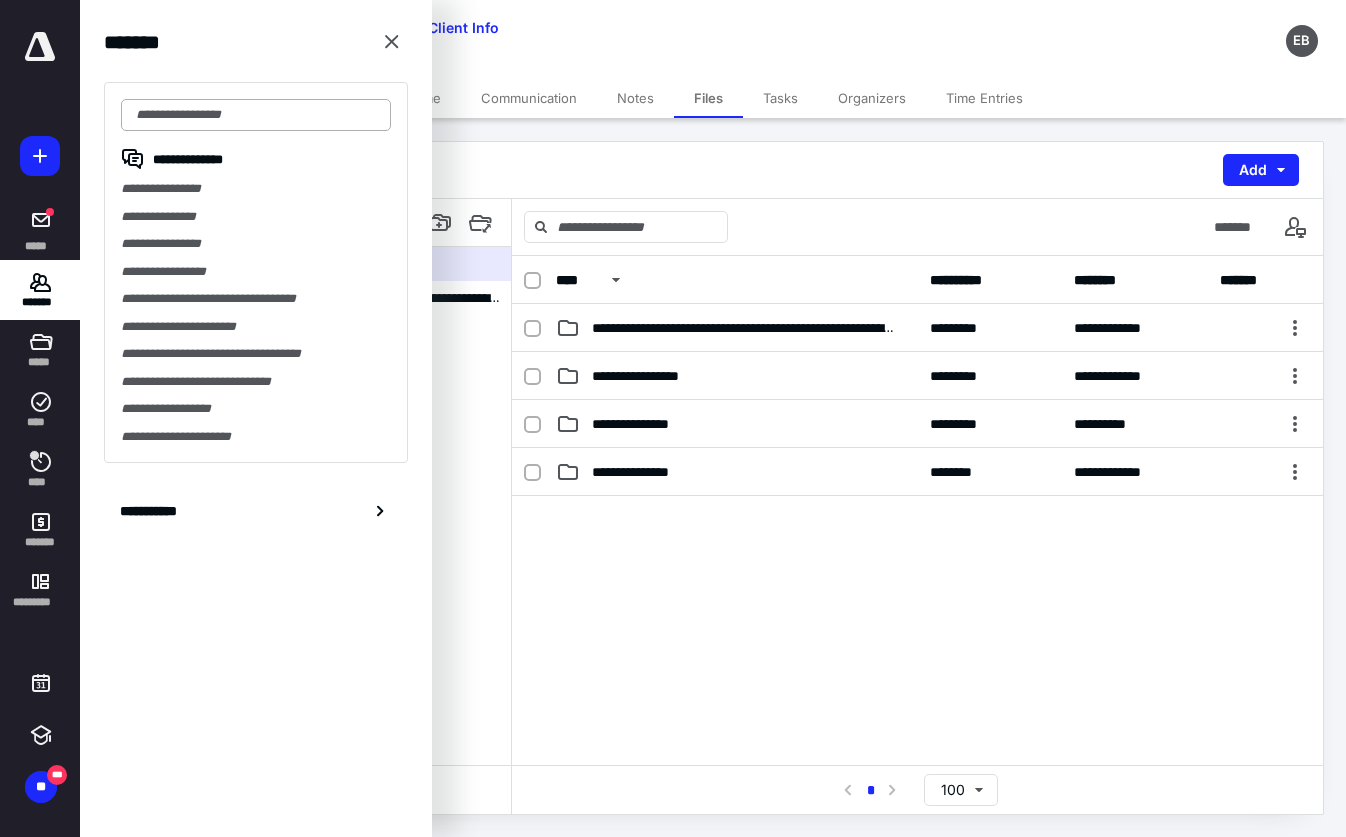 click at bounding box center [256, 115] 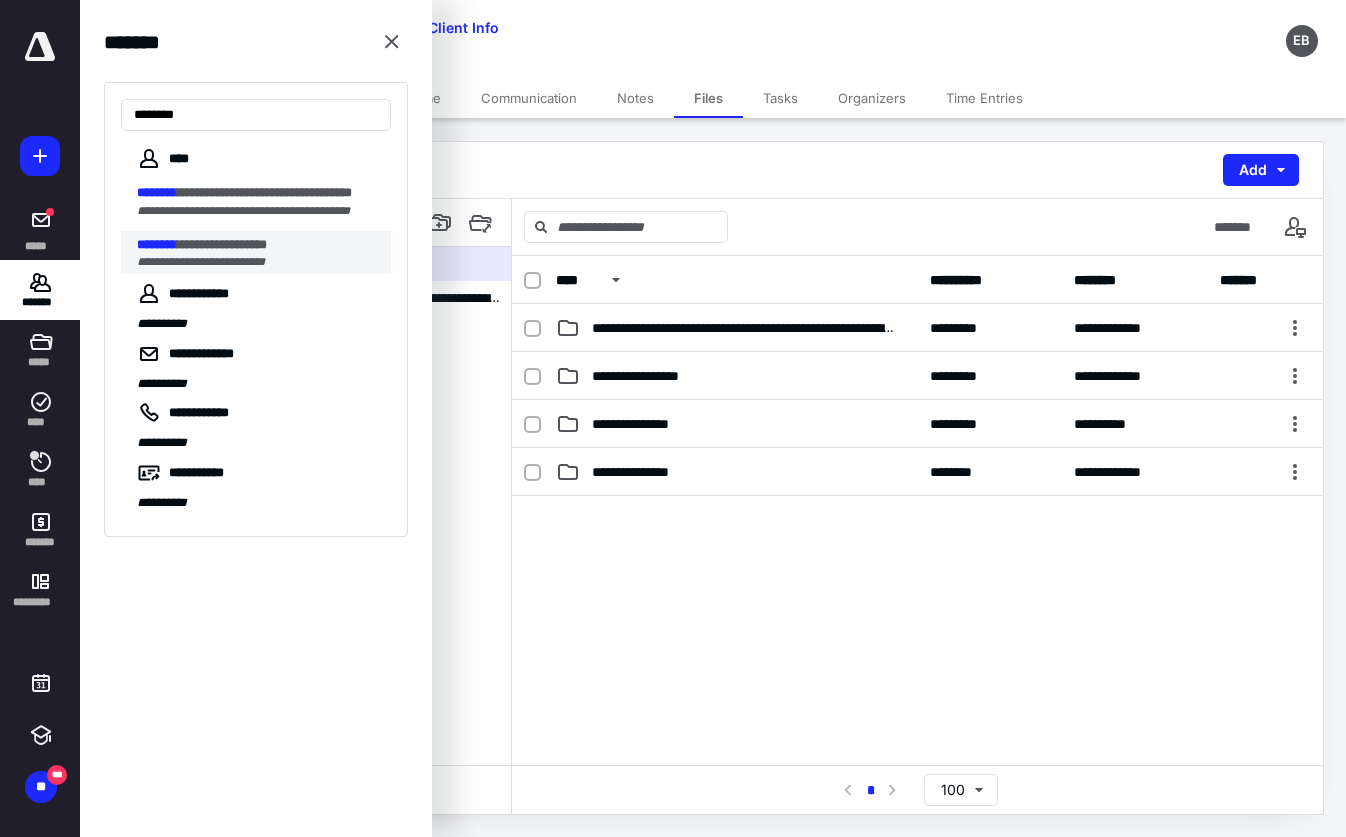 type on "********" 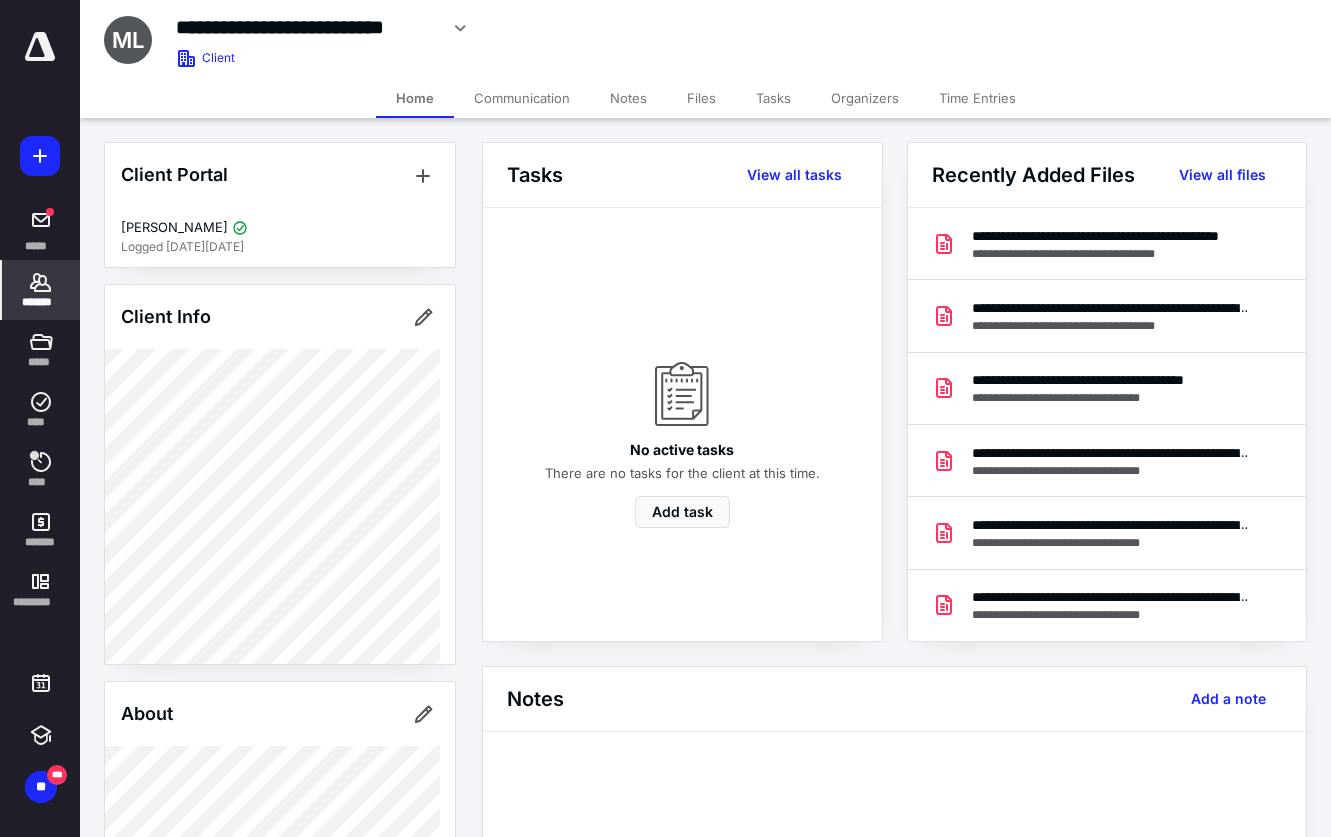 click on "Files" at bounding box center (701, 98) 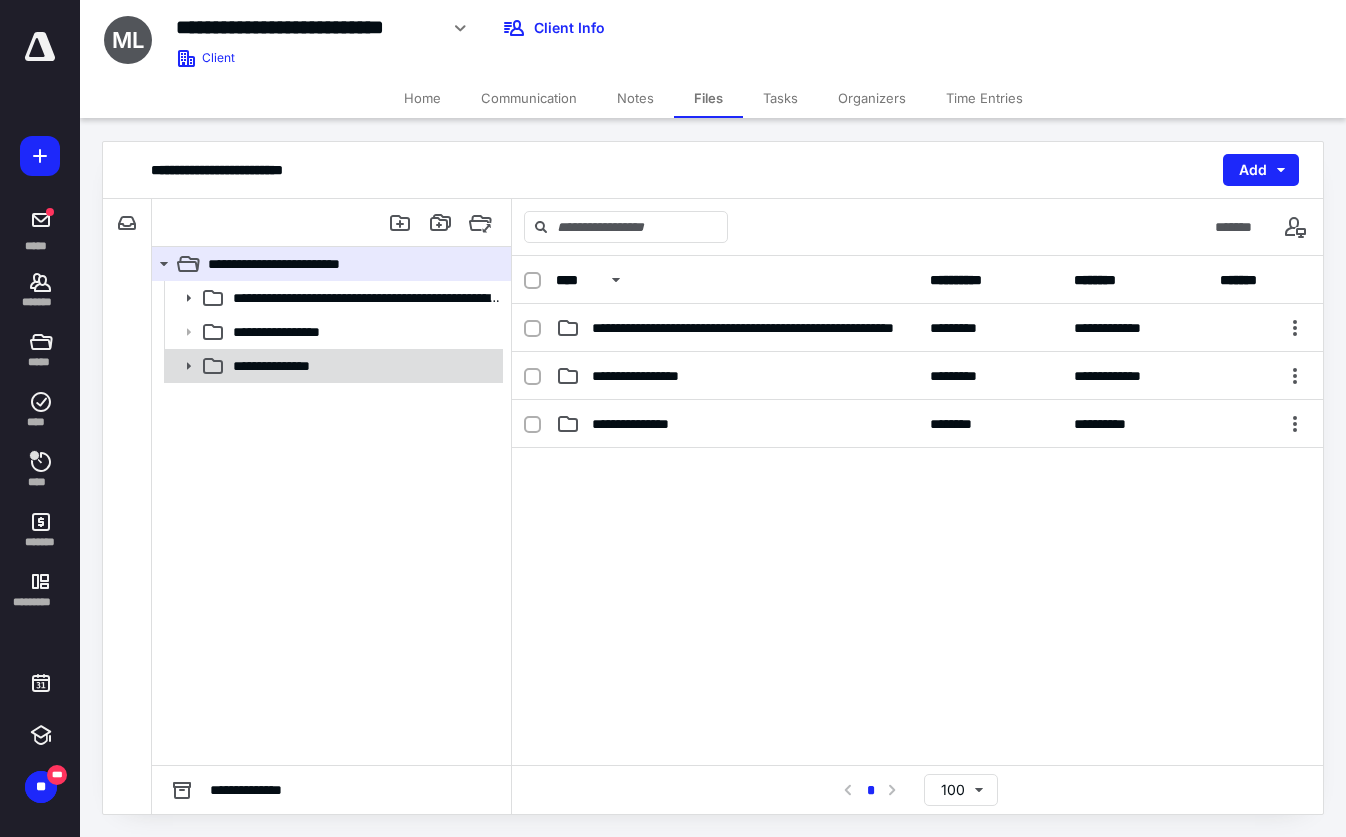 click 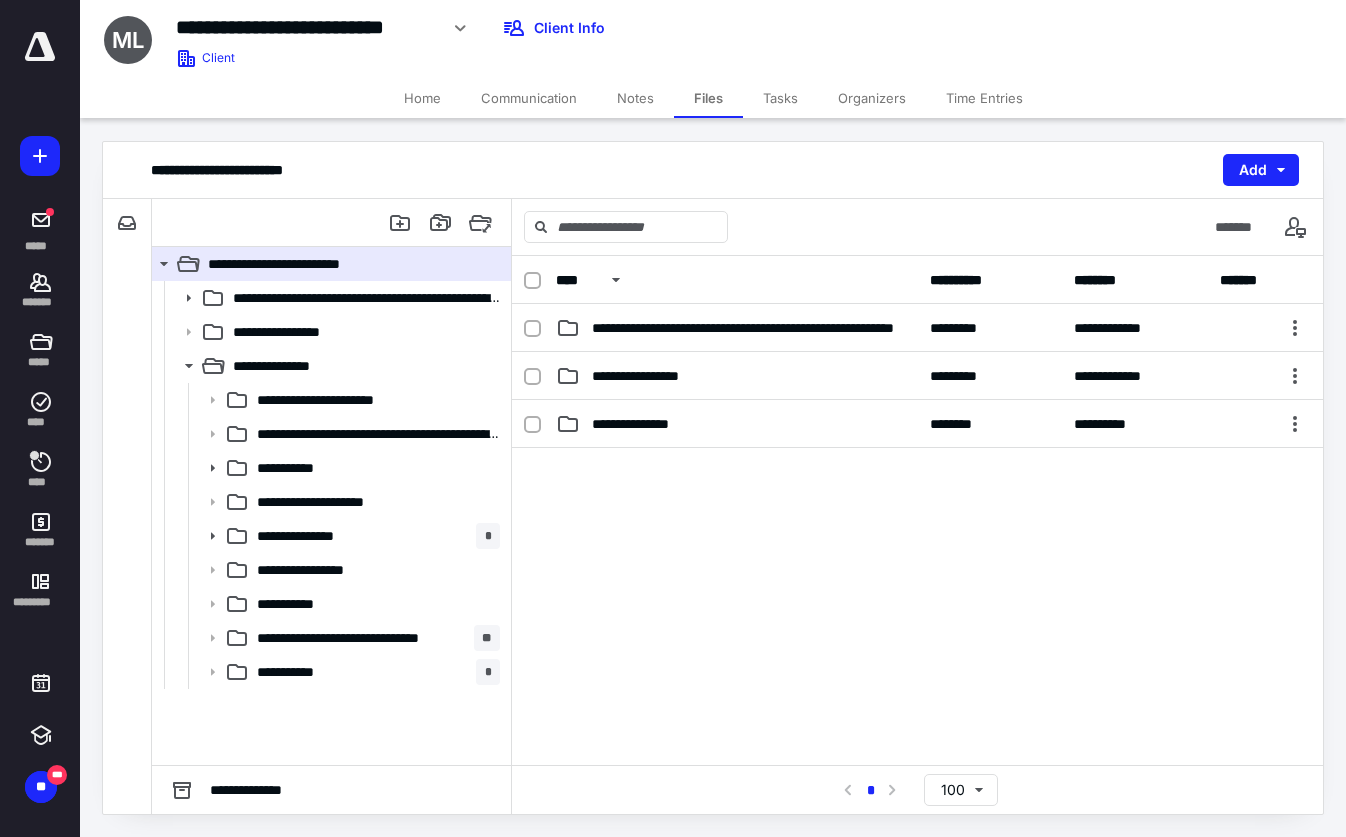 click on "Home" at bounding box center [422, 98] 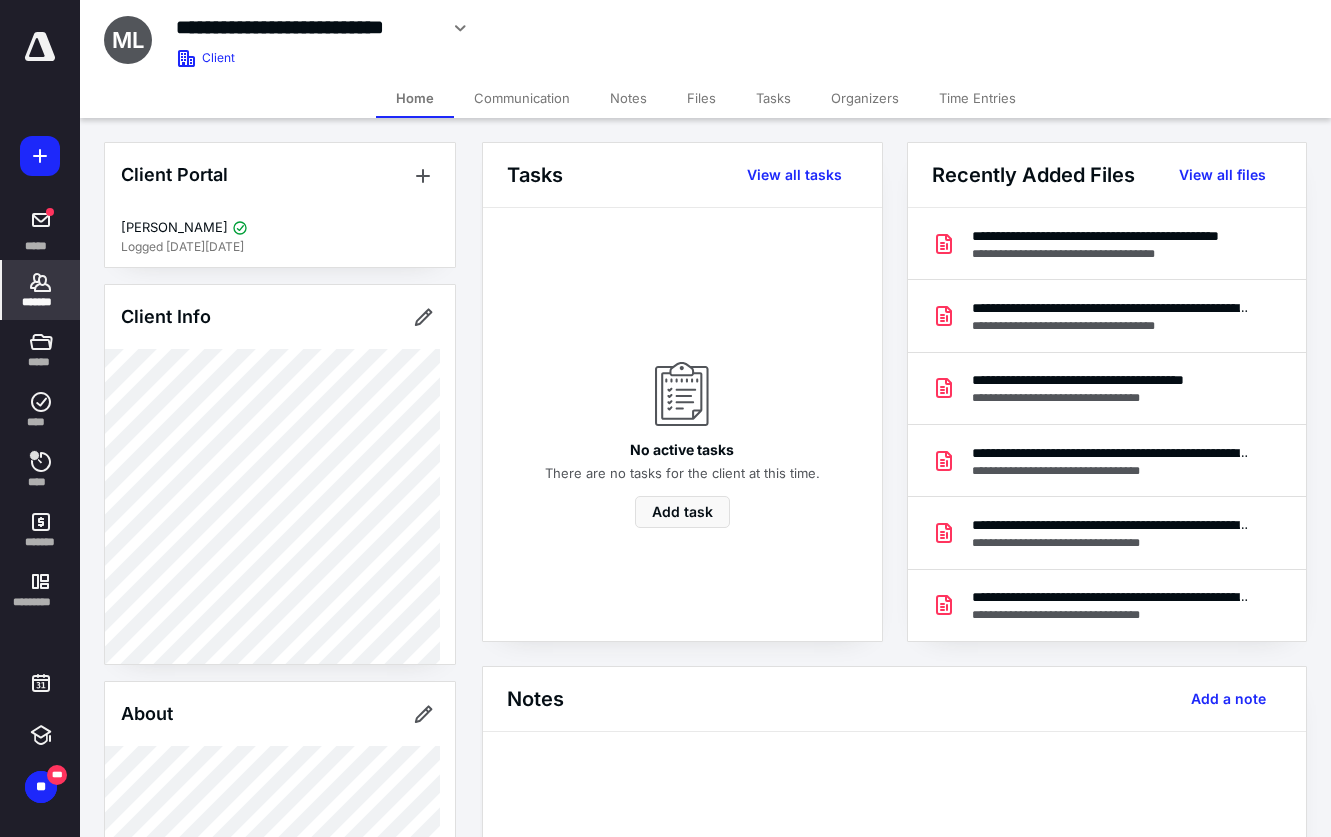 click on "Tasks" at bounding box center [773, 98] 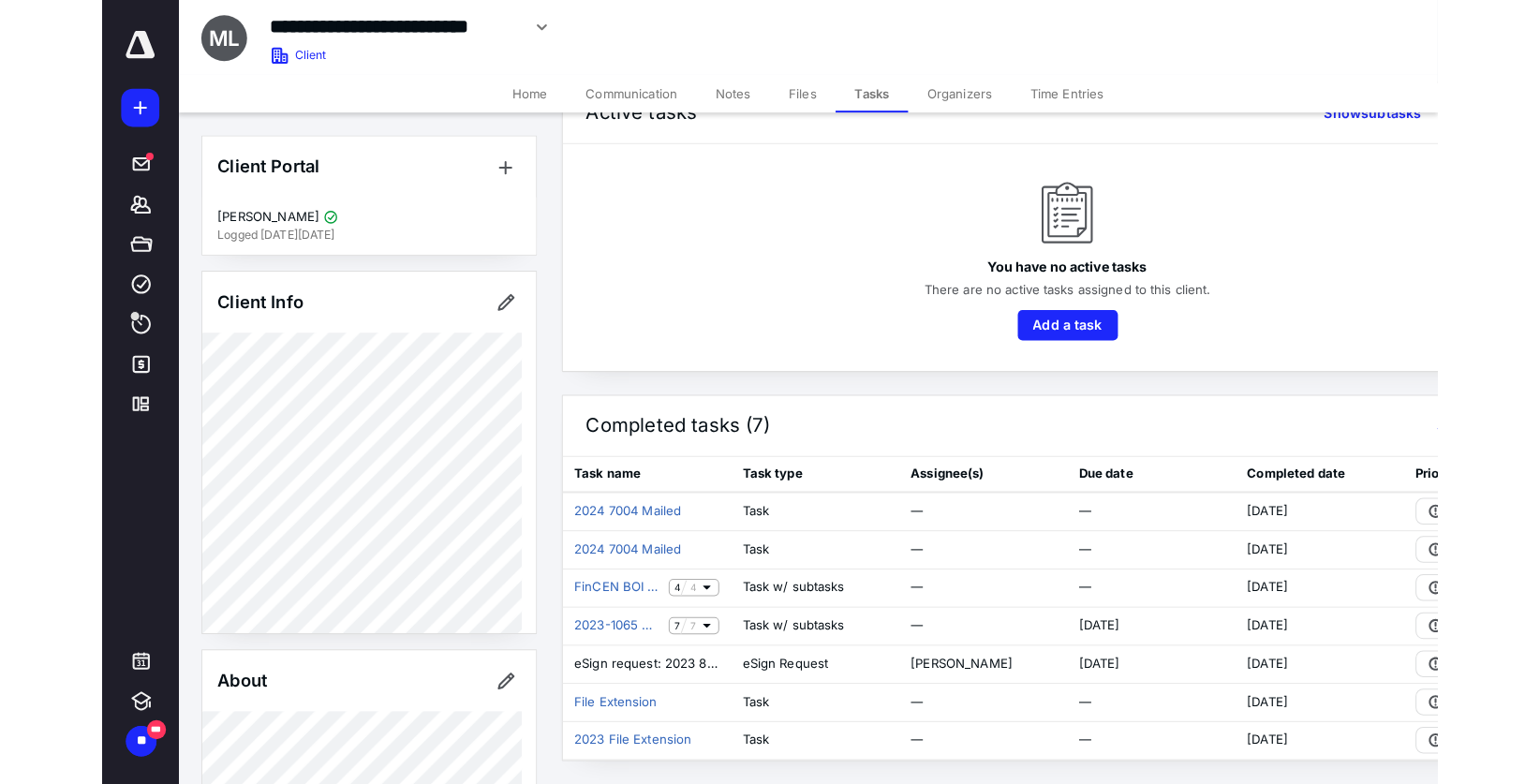 scroll, scrollTop: 38, scrollLeft: 0, axis: vertical 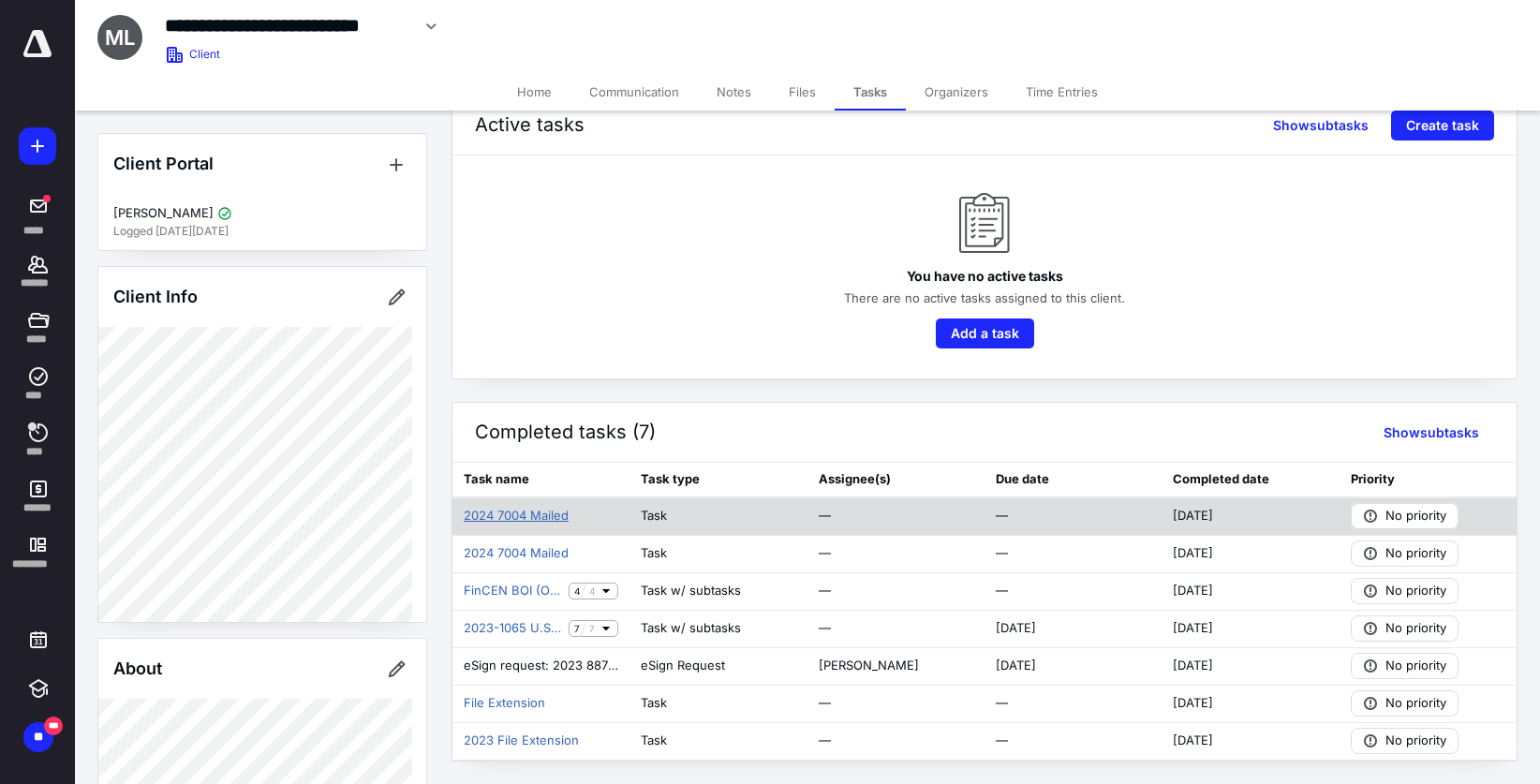 click on "2024 7004 Mailed" at bounding box center [516, 516] 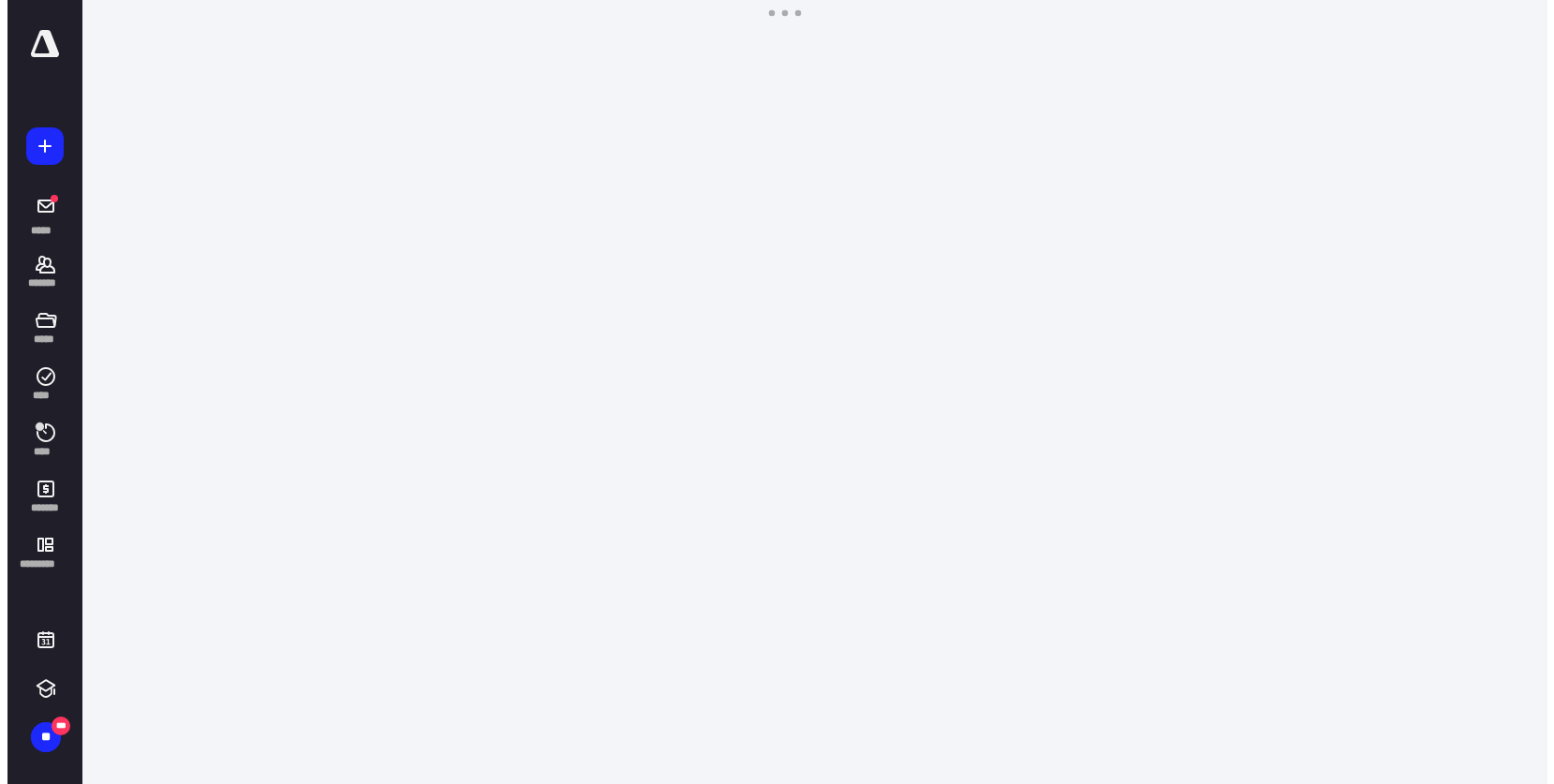 scroll, scrollTop: 0, scrollLeft: 0, axis: both 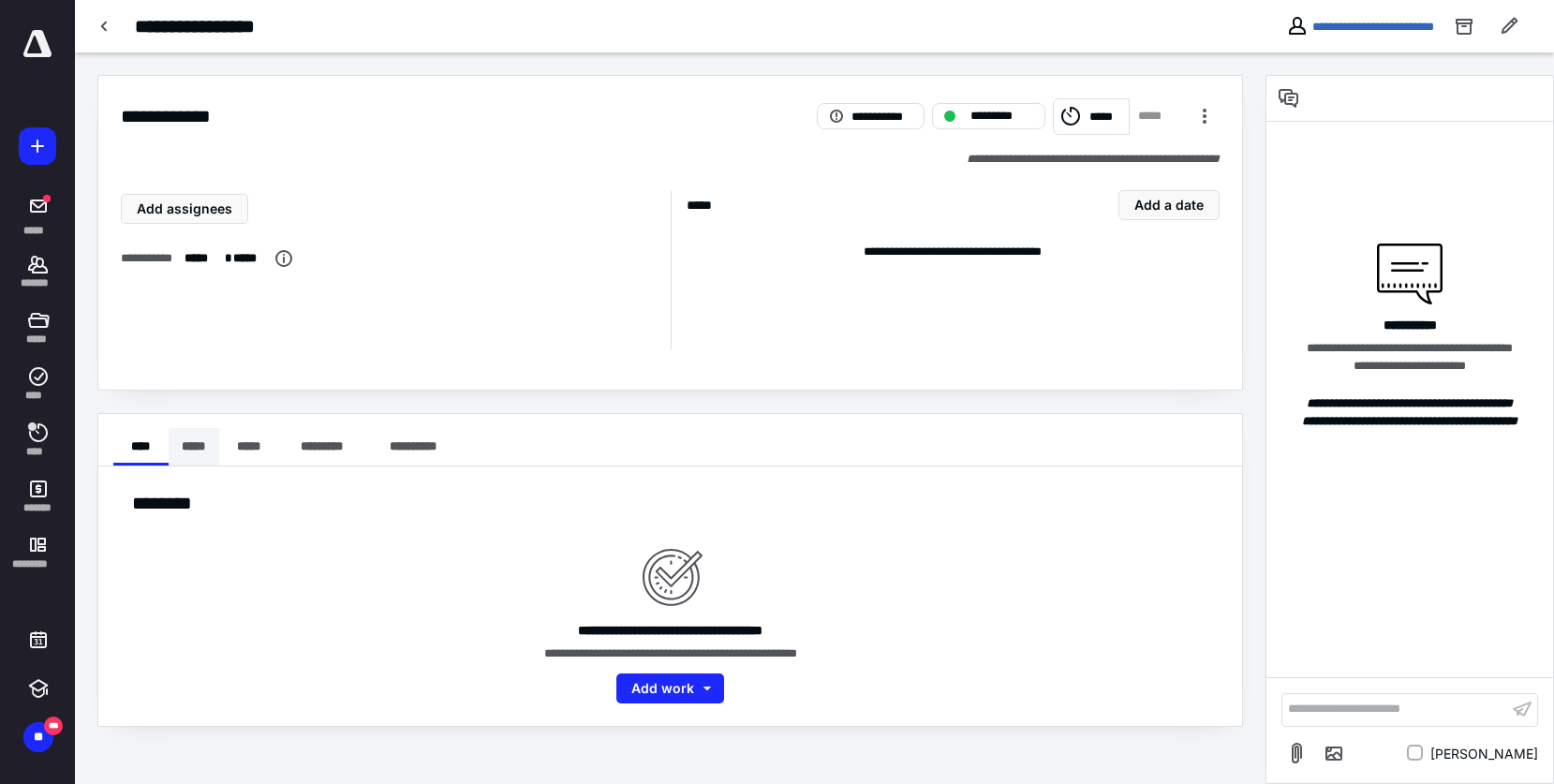 click on "*****" at bounding box center (194, 447) 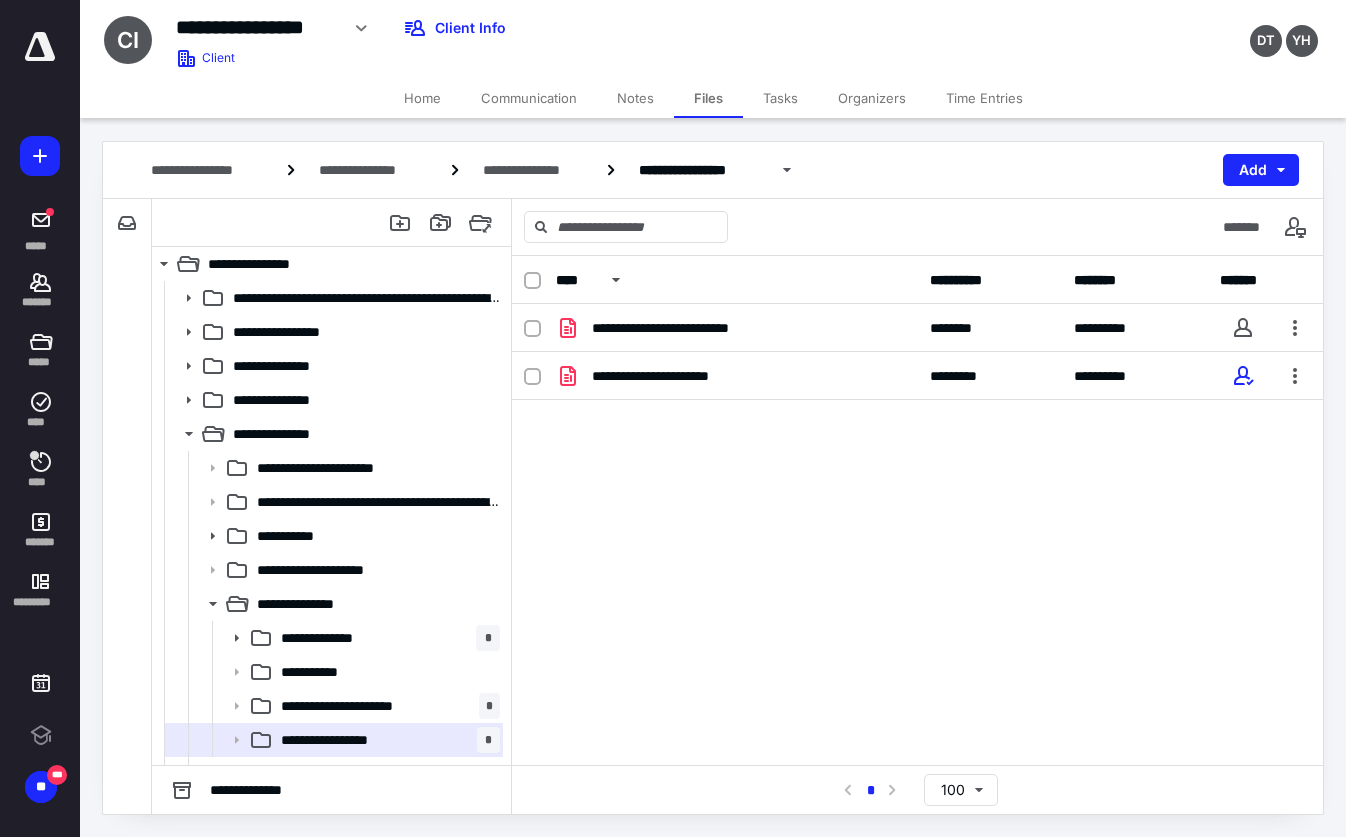 scroll, scrollTop: 0, scrollLeft: 0, axis: both 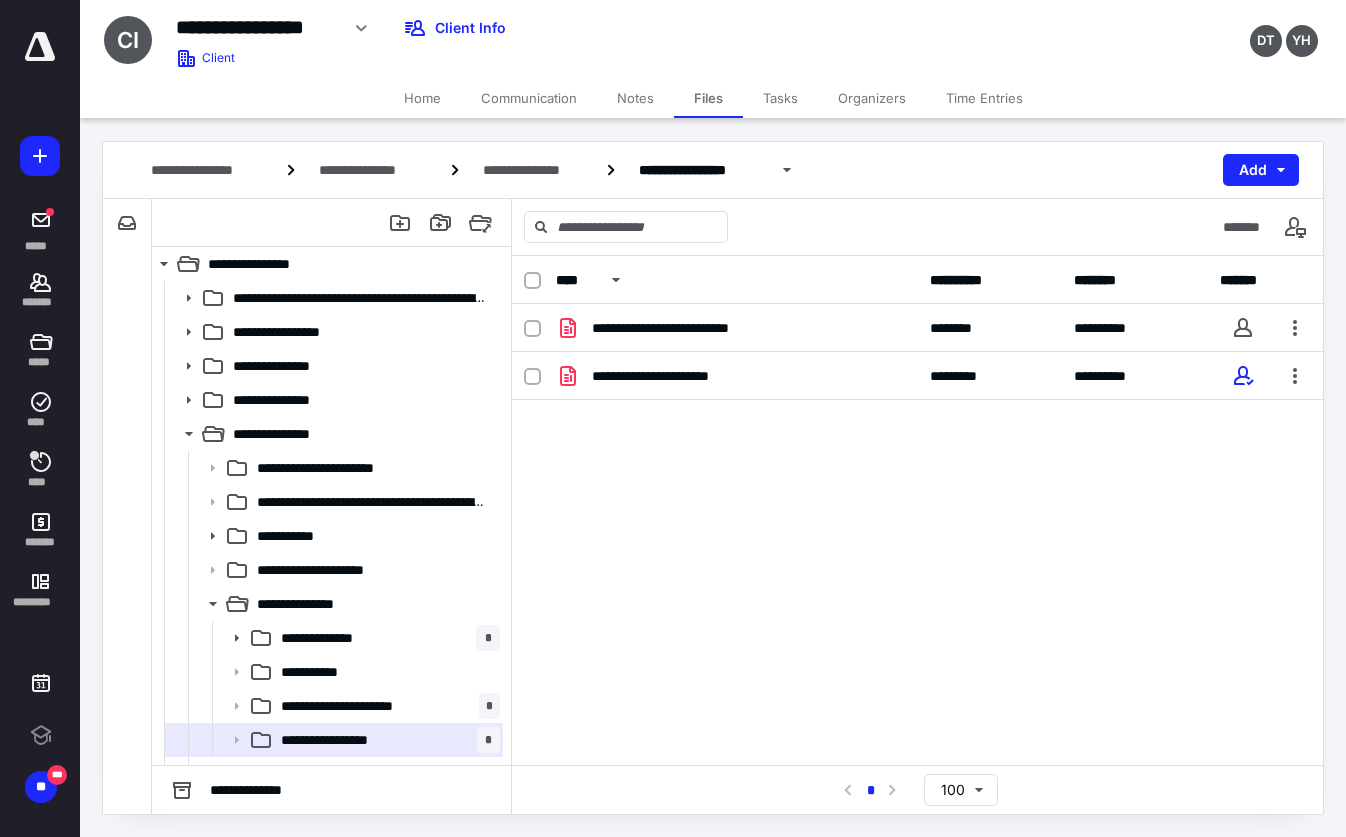 click at bounding box center [40, 47] 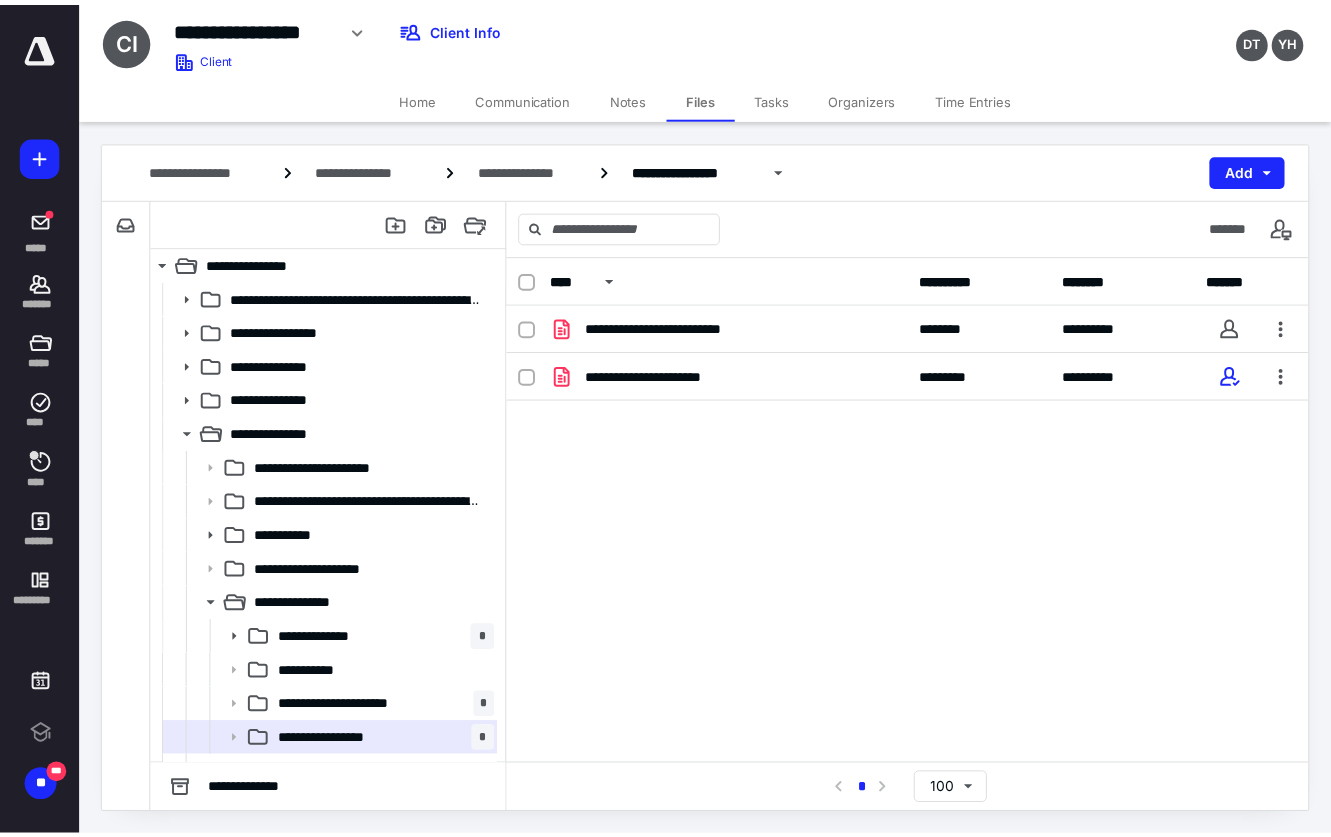 scroll, scrollTop: 0, scrollLeft: 0, axis: both 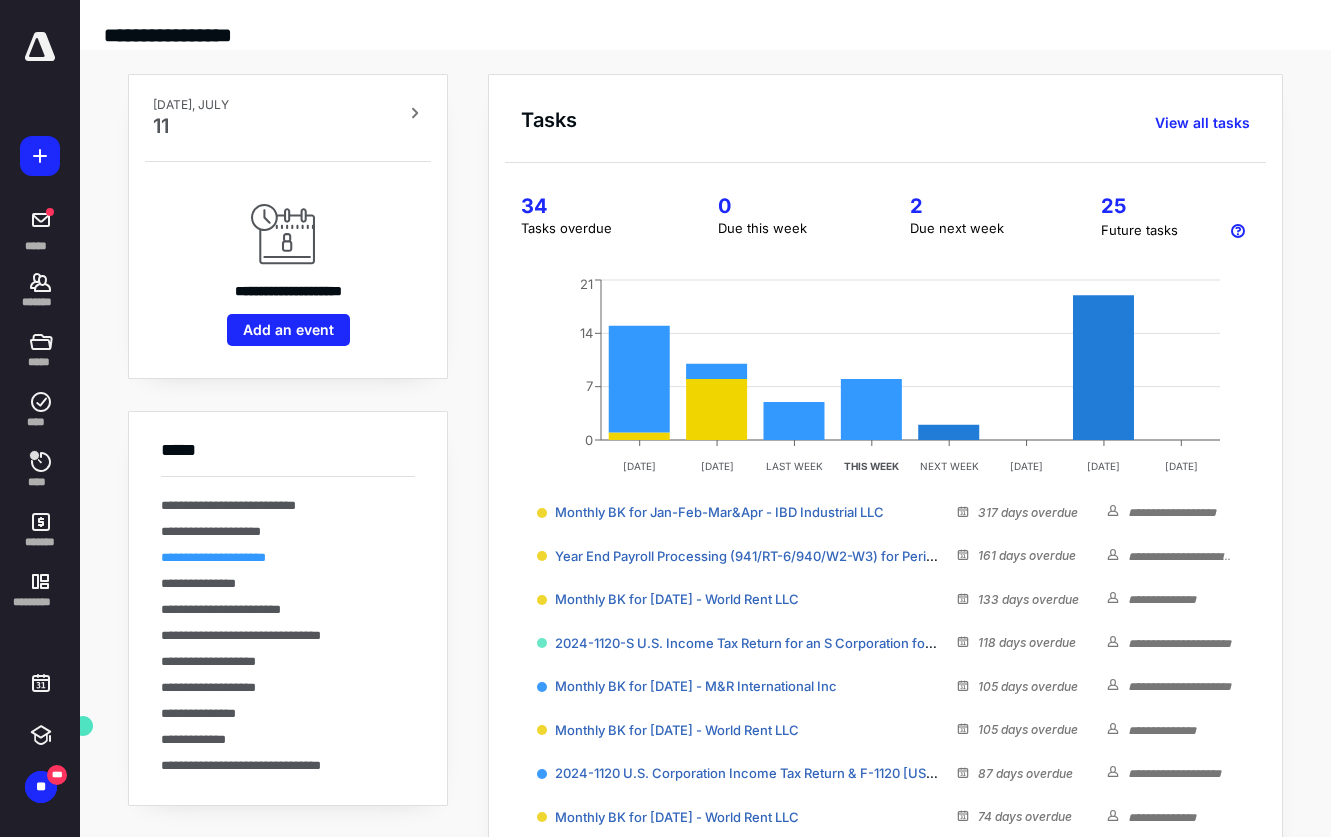 click on "**********" at bounding box center (213, 557) 